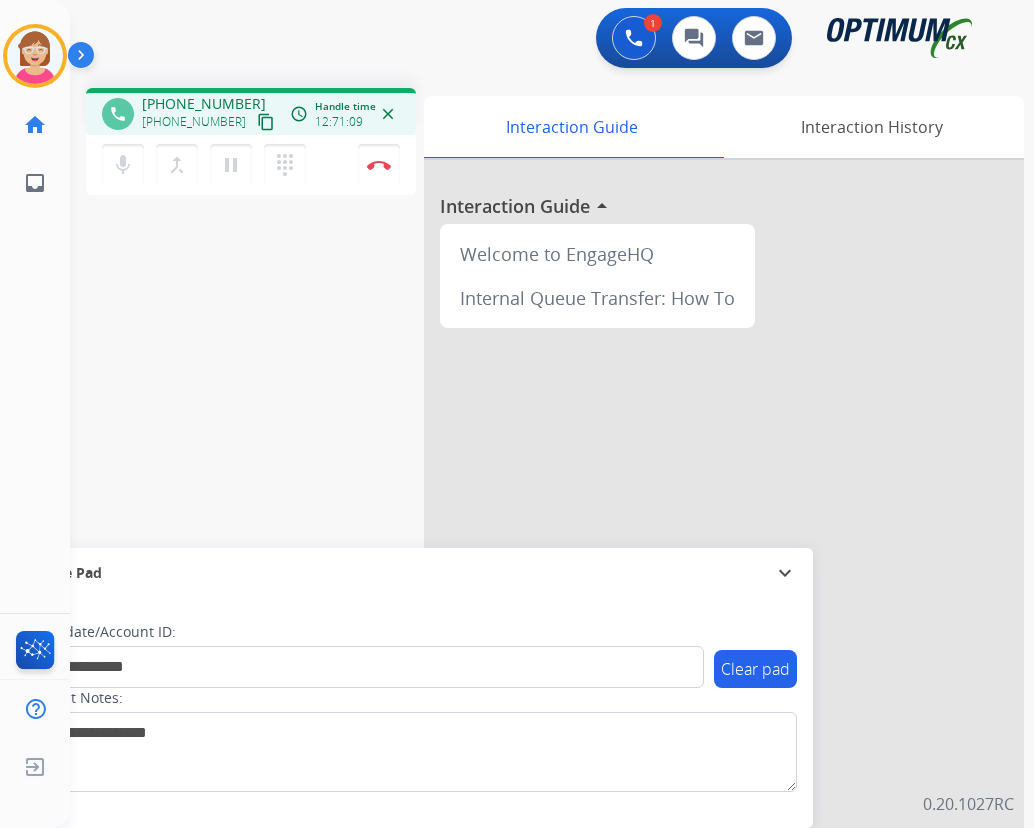 click on "**********" at bounding box center (411, 713) 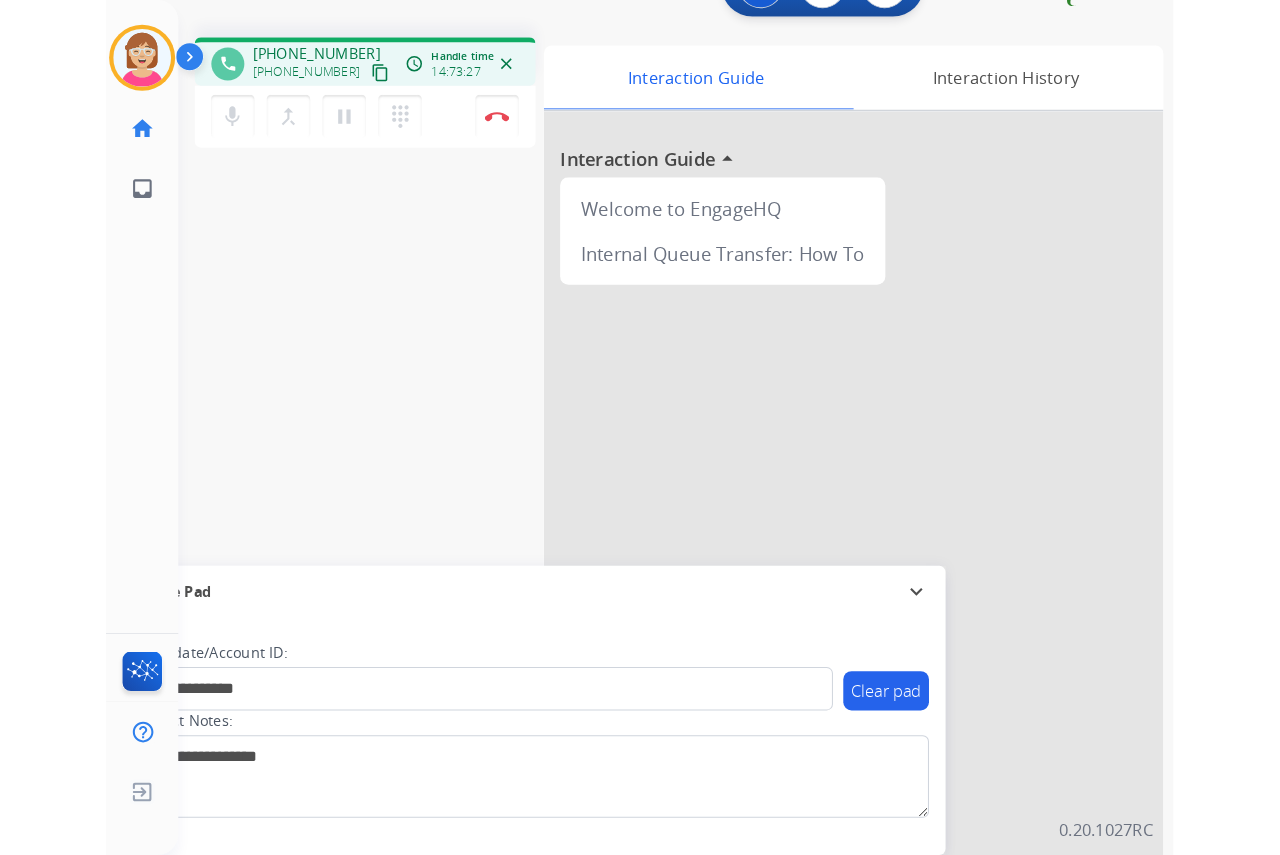 scroll, scrollTop: 78, scrollLeft: 0, axis: vertical 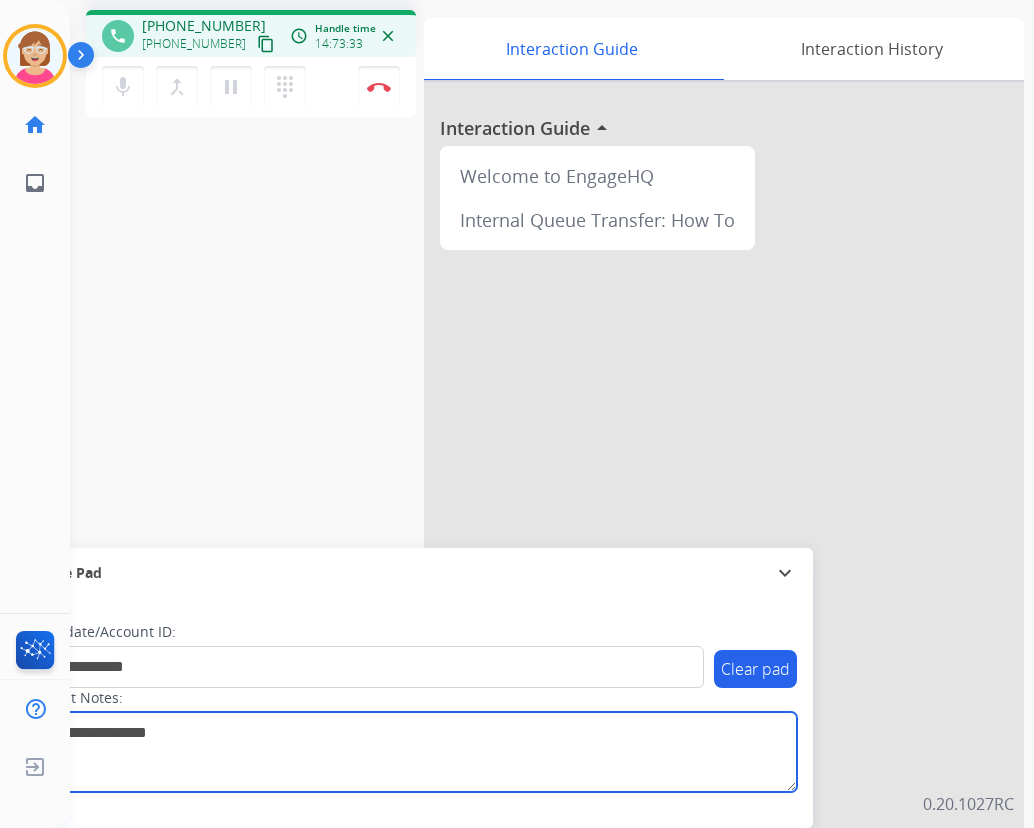 drag, startPoint x: 176, startPoint y: 730, endPoint x: 73, endPoint y: 727, distance: 103.04368 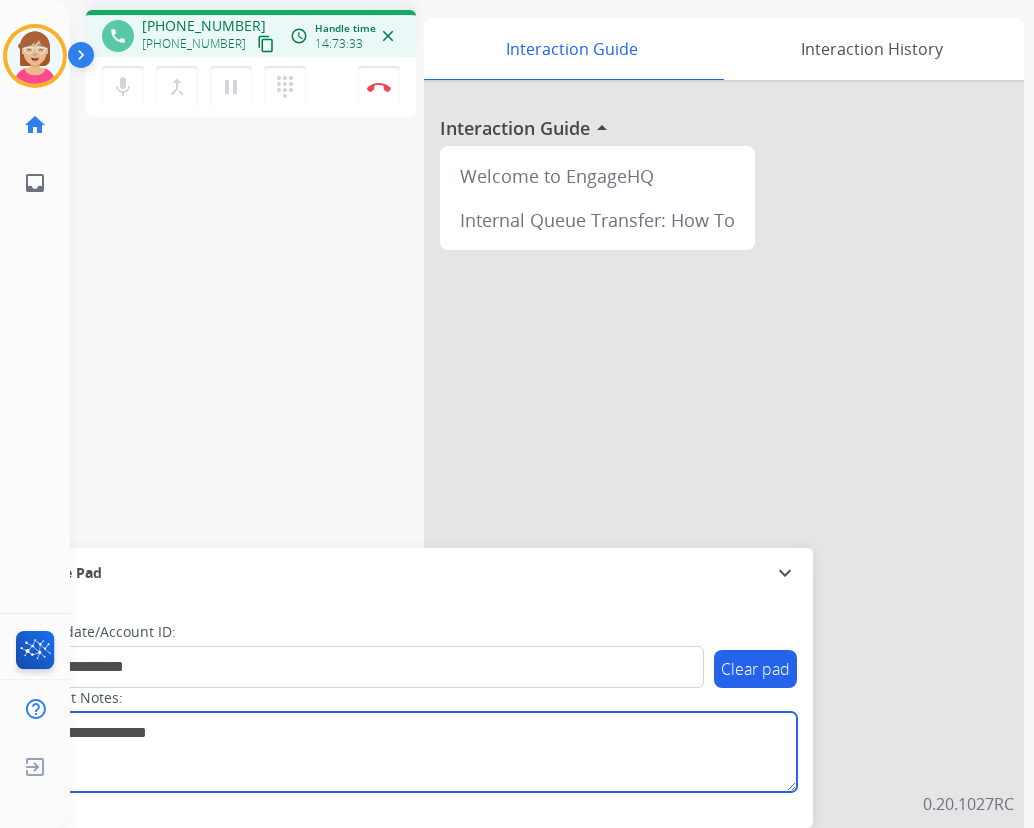 click at bounding box center [411, 752] 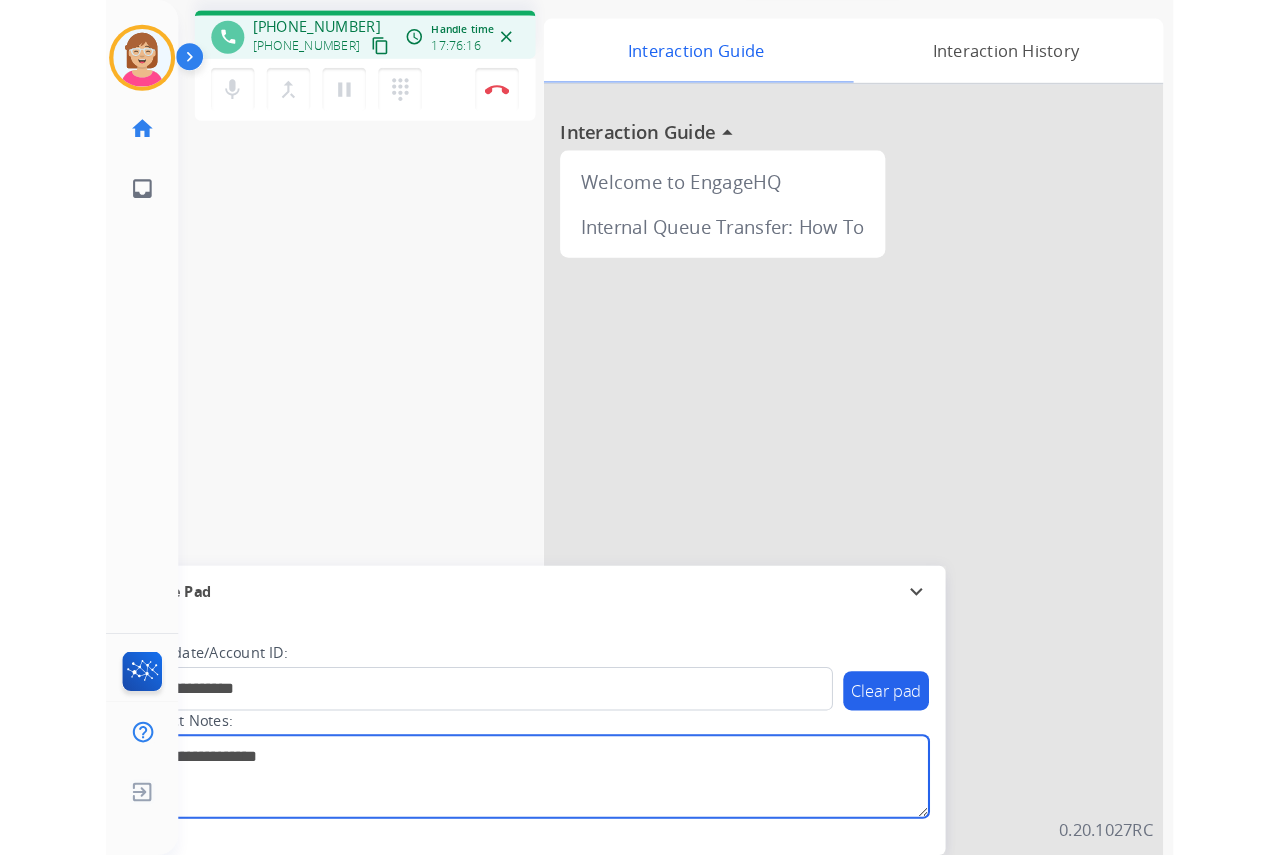 scroll, scrollTop: 51, scrollLeft: 0, axis: vertical 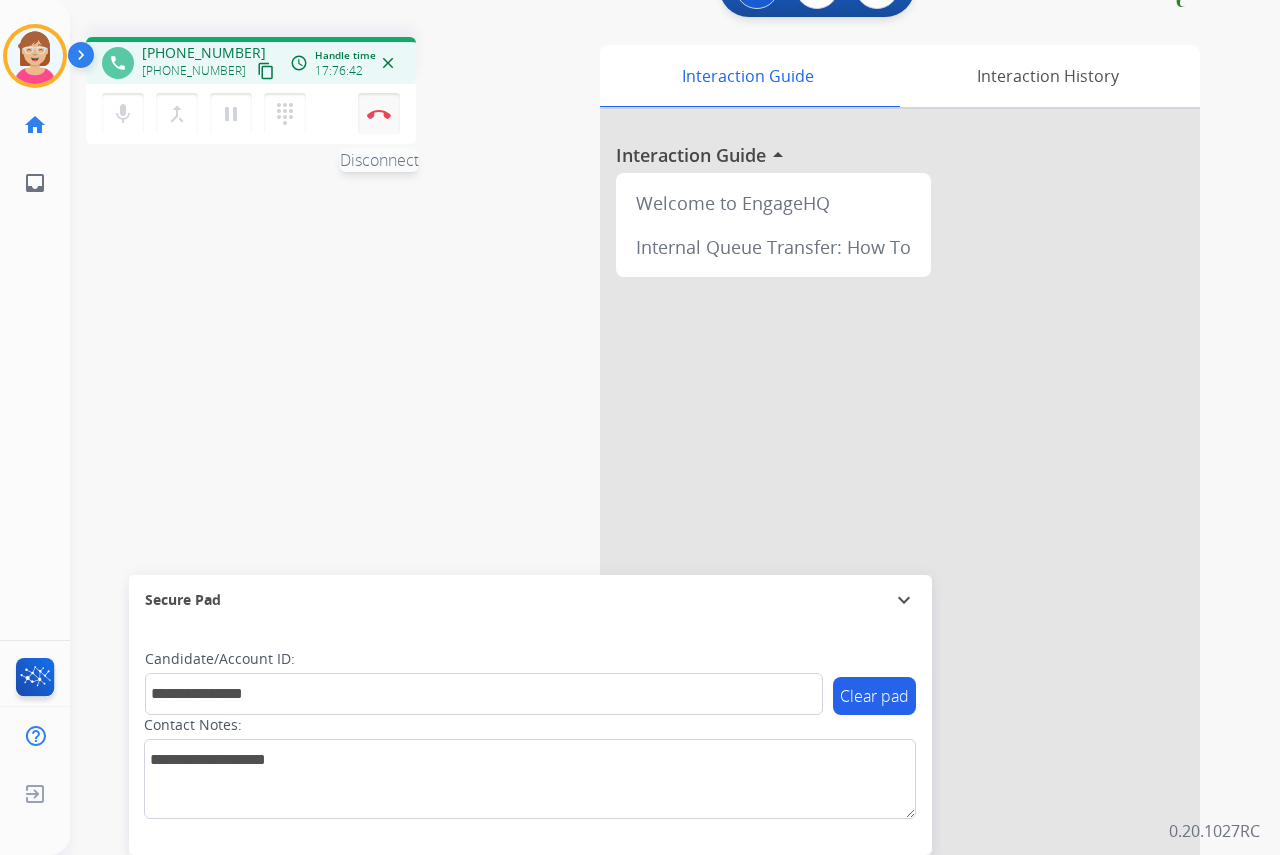 click on "Disconnect" at bounding box center (379, 114) 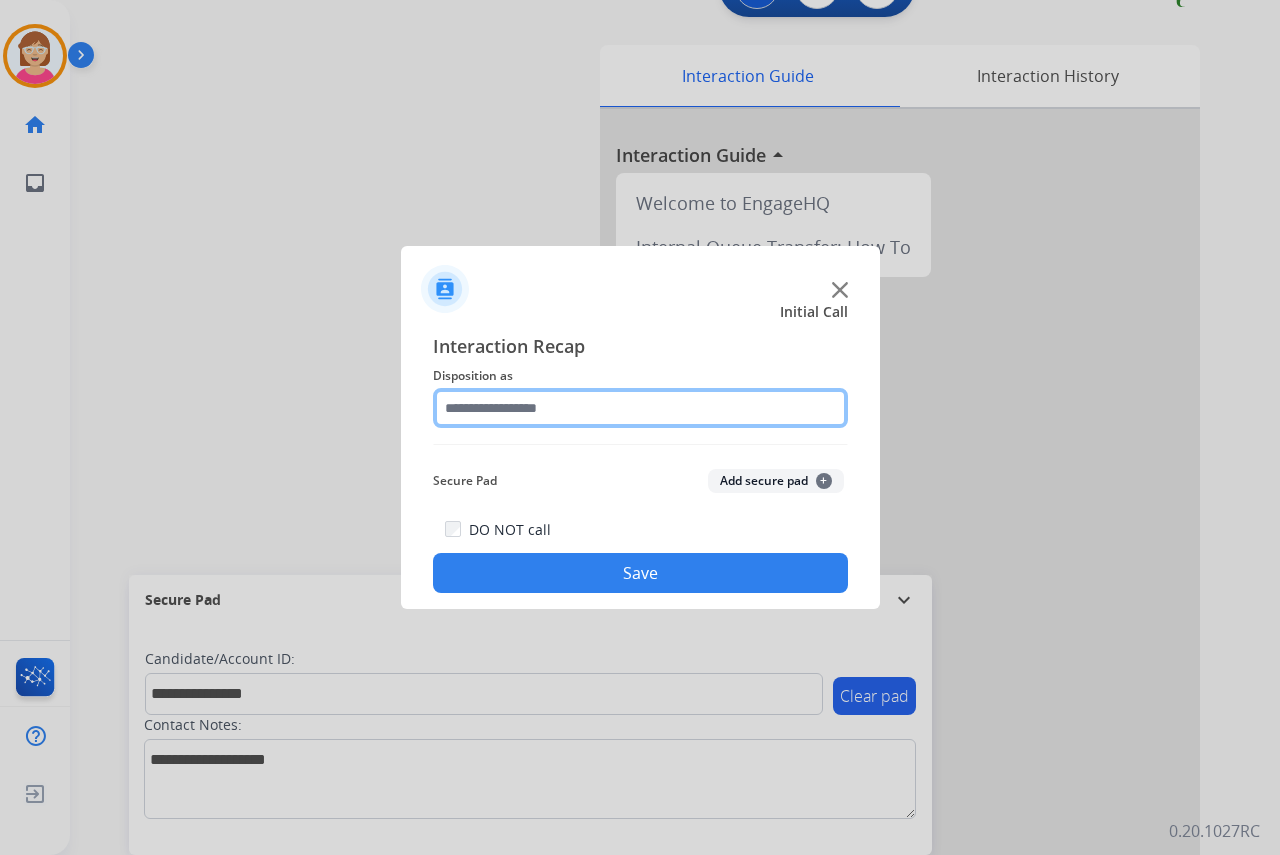 click 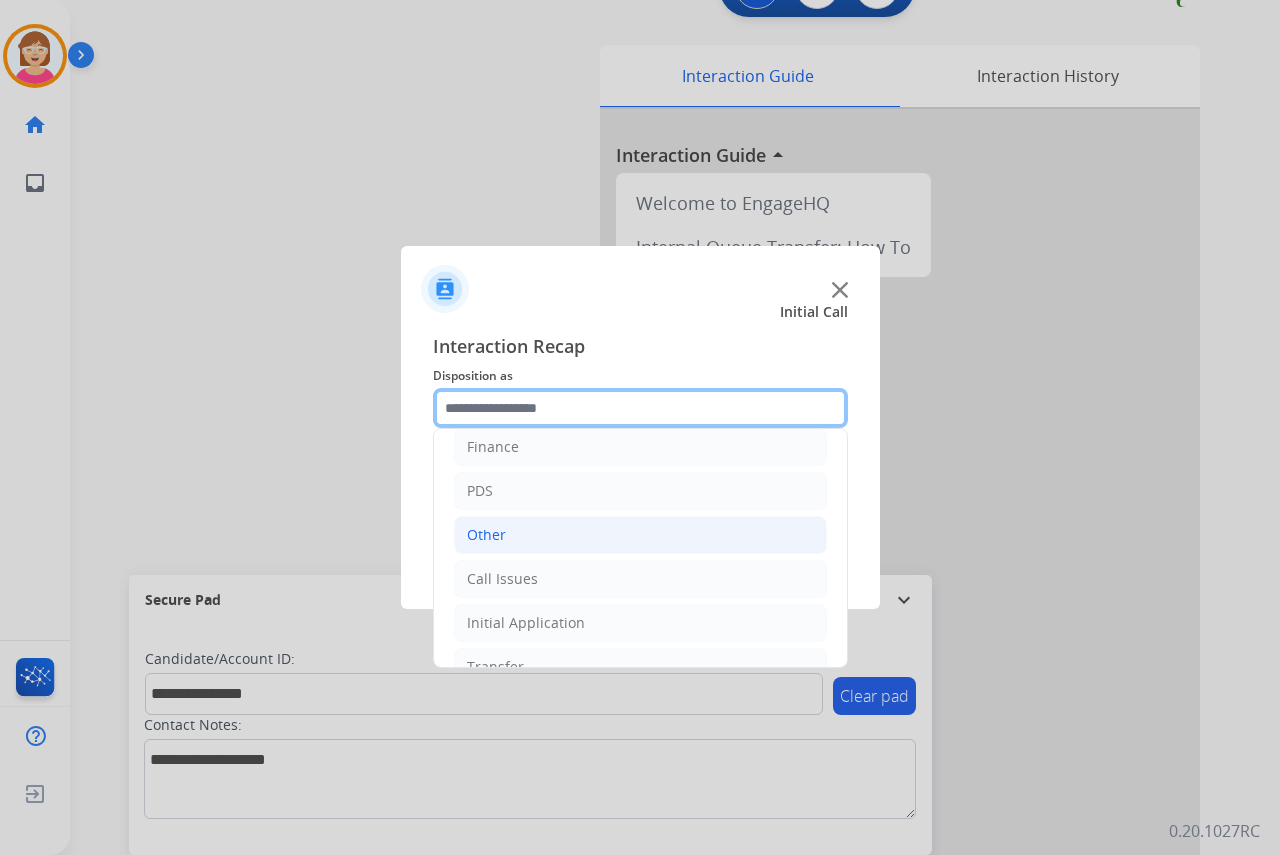 scroll, scrollTop: 100, scrollLeft: 0, axis: vertical 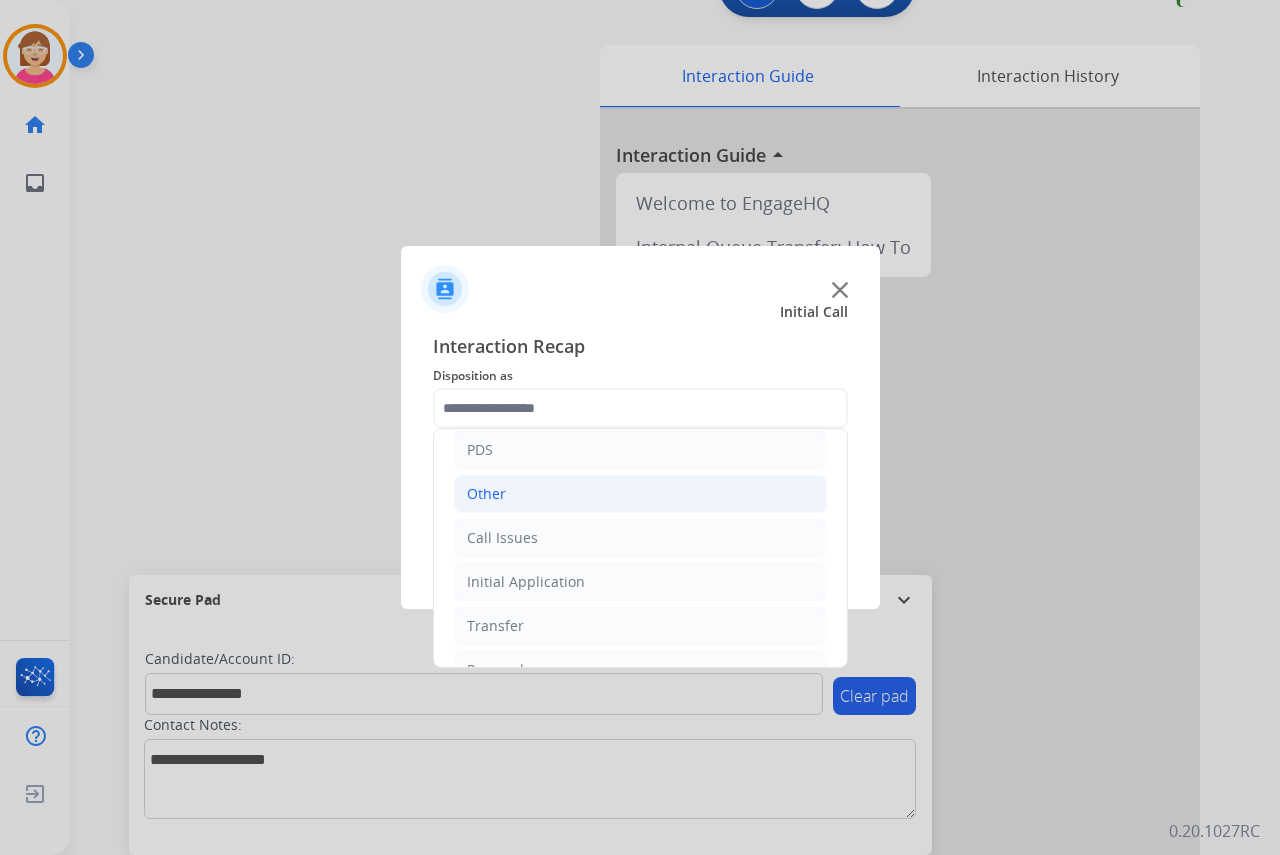 click on "Other" 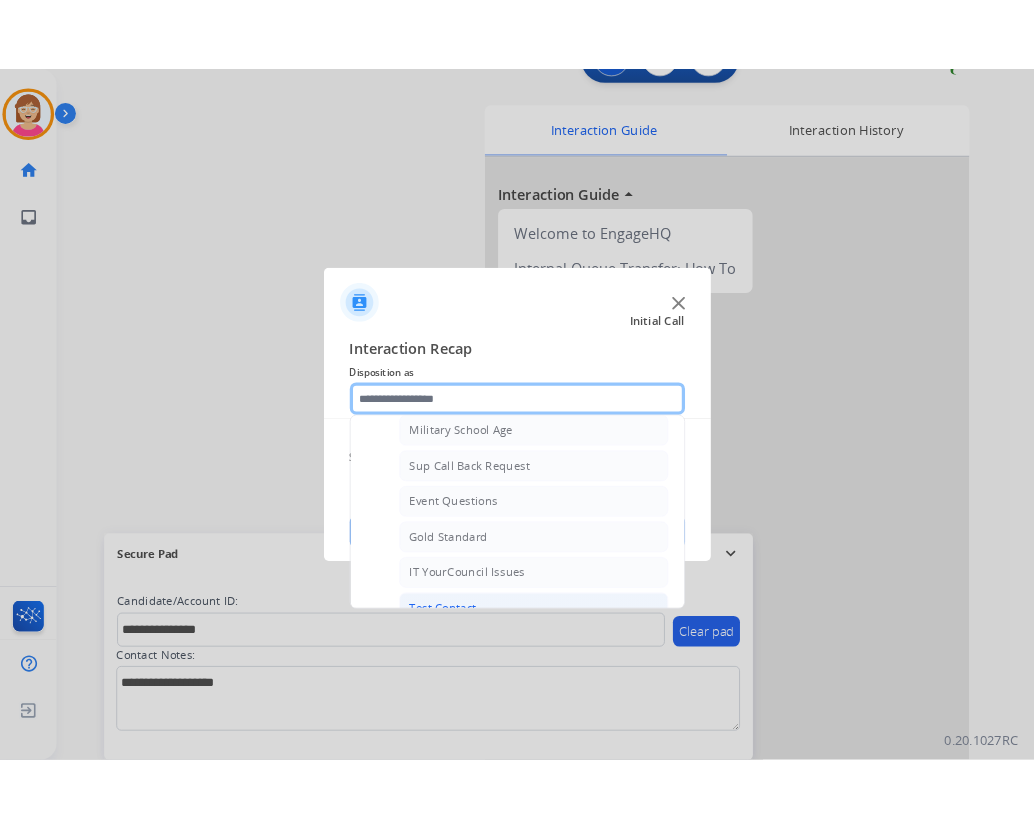 scroll, scrollTop: 200, scrollLeft: 0, axis: vertical 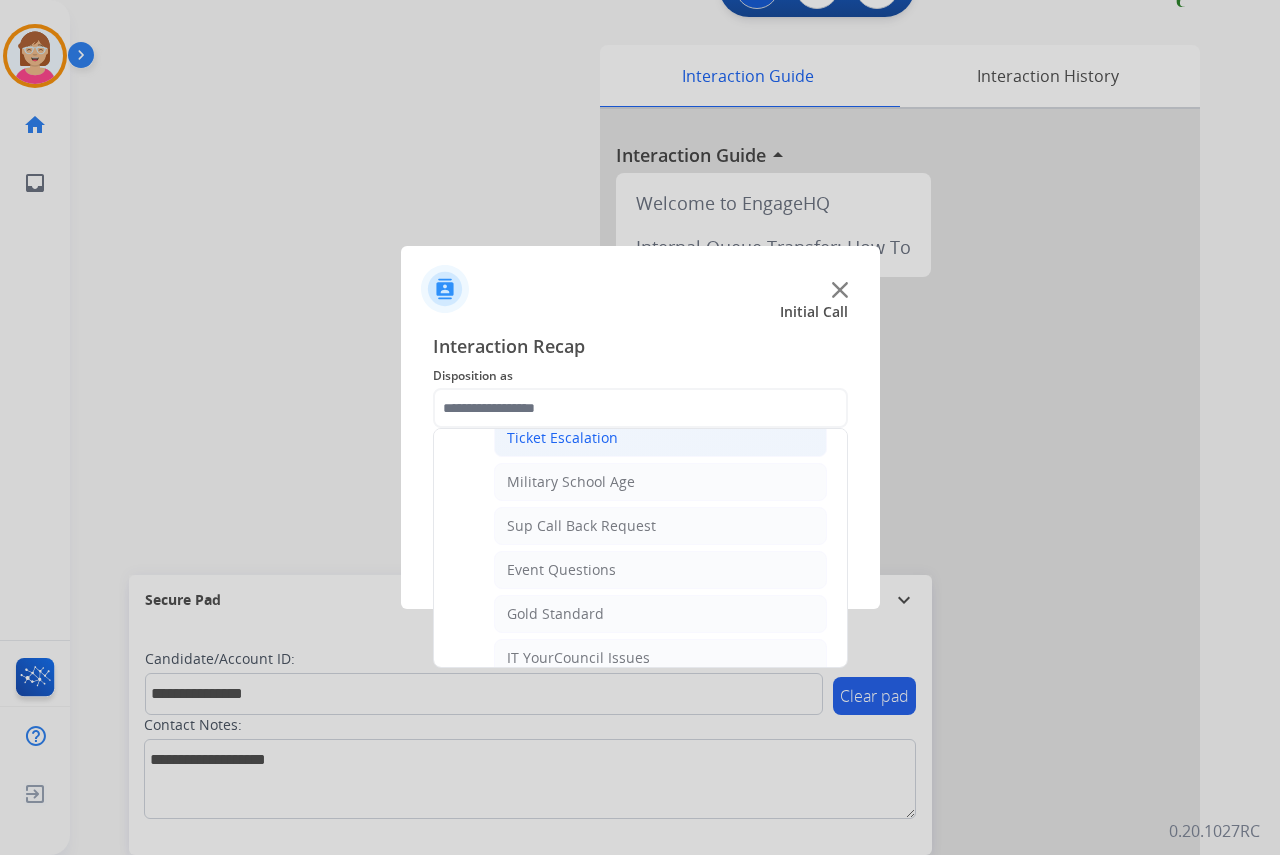 click on "Ticket Escalation" 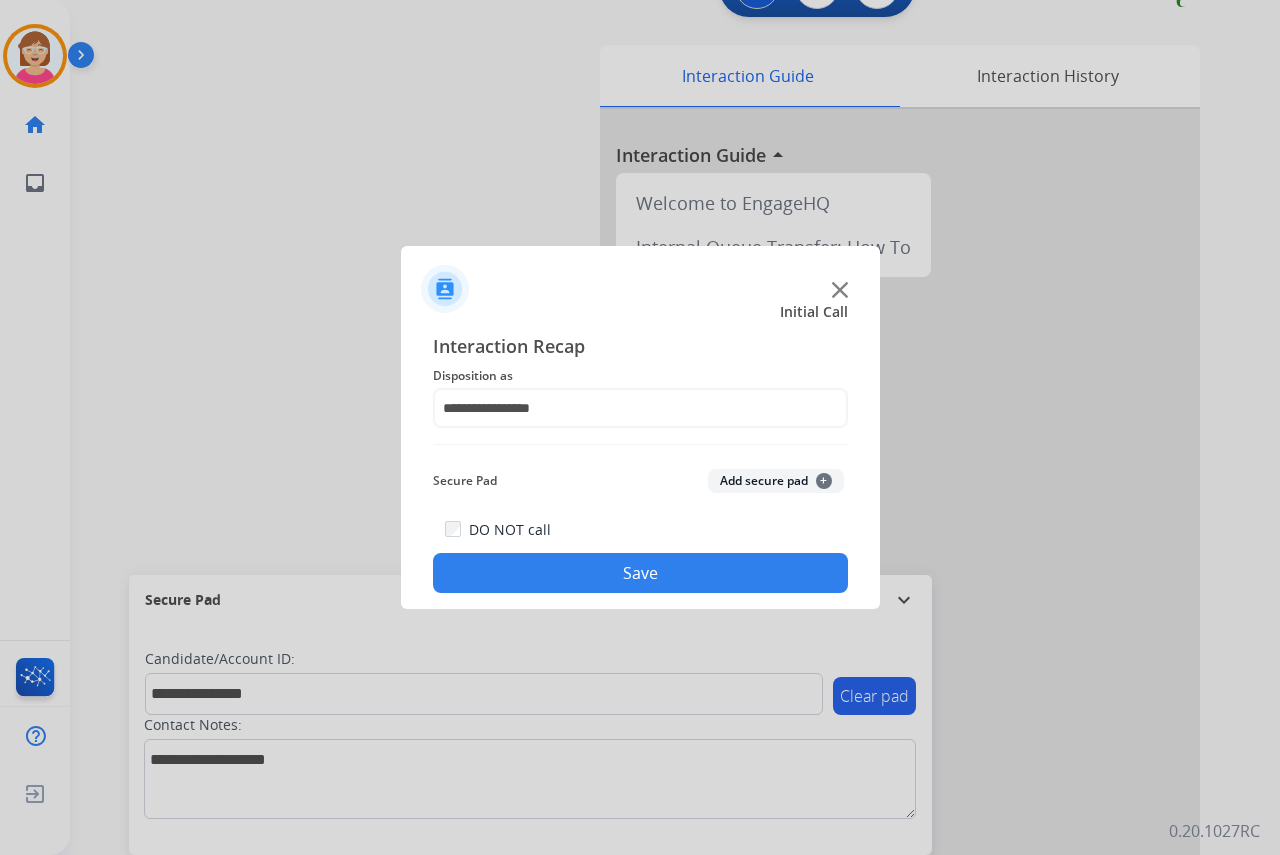 click on "+" 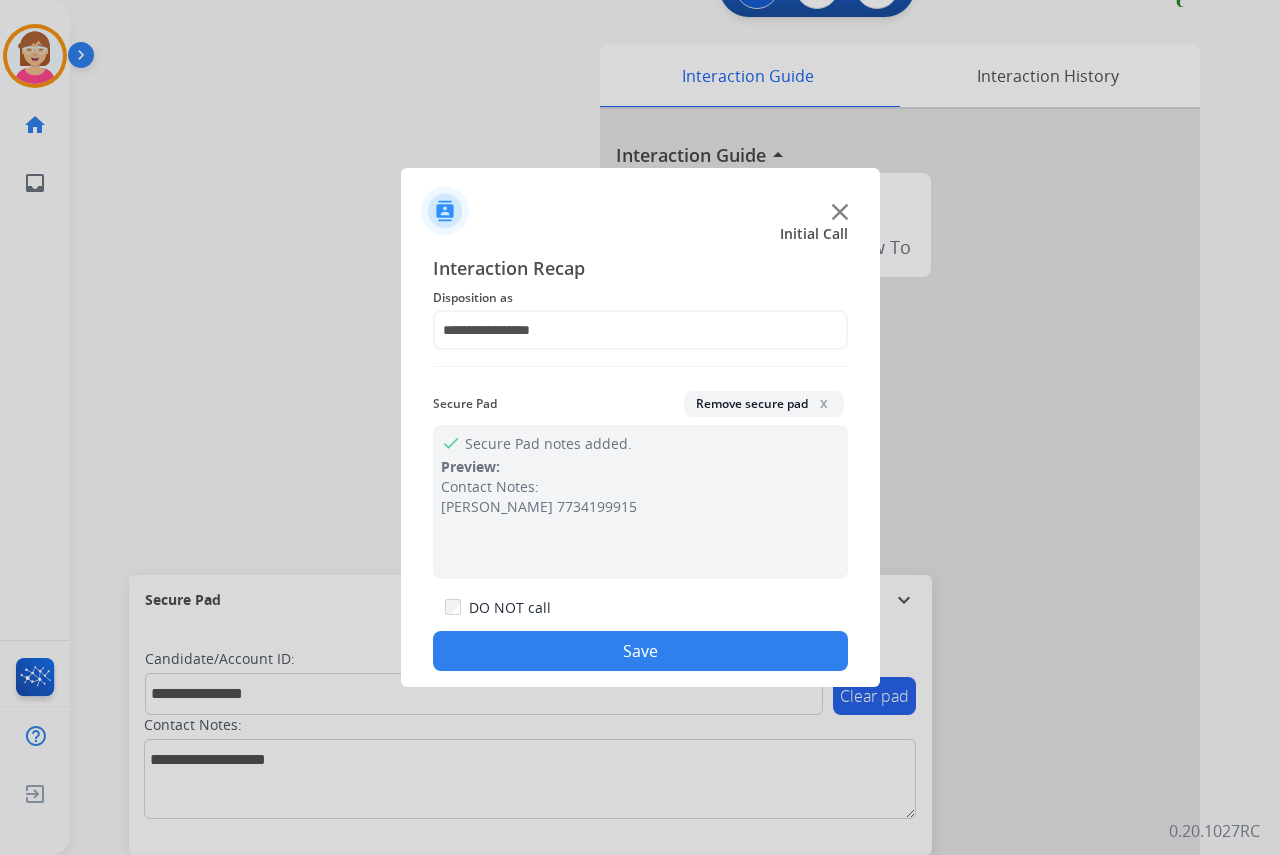 click on "Save" 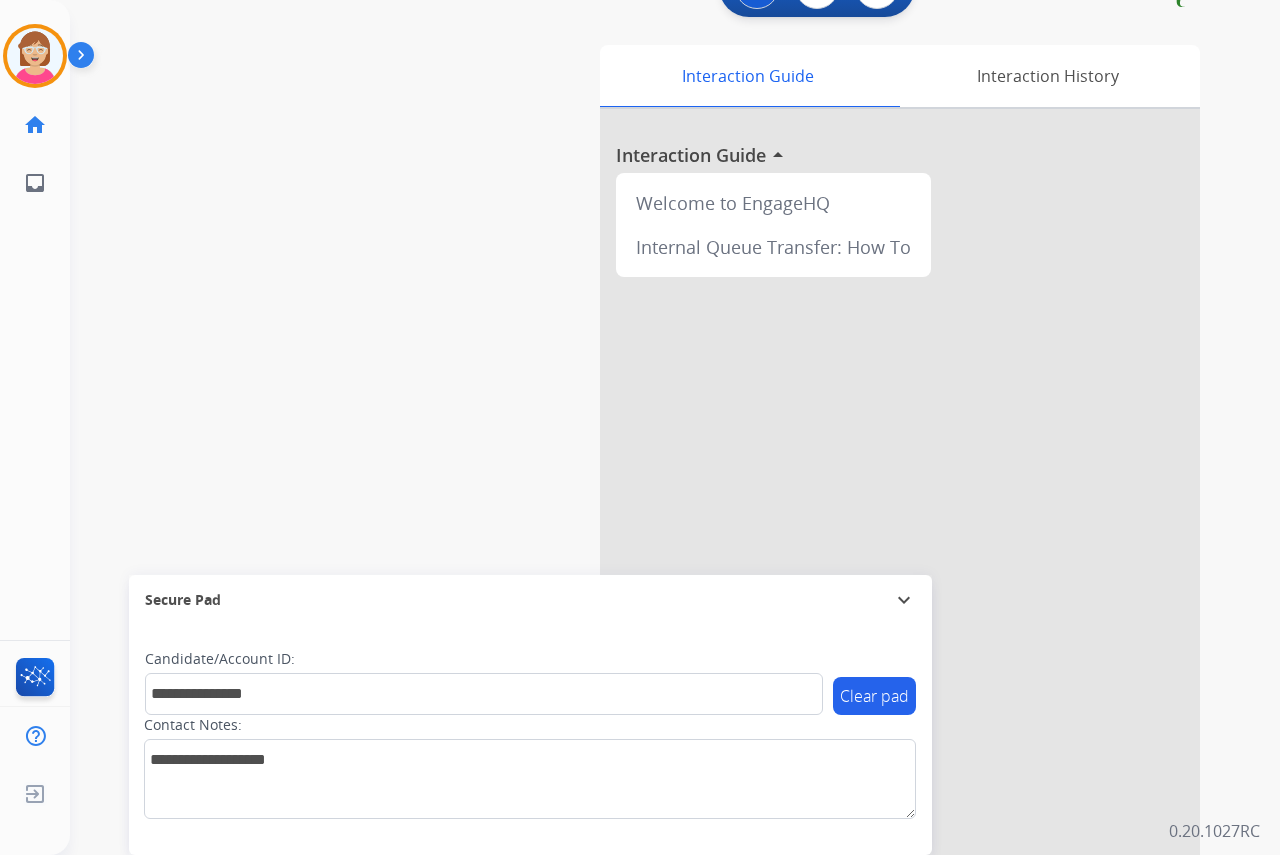 type 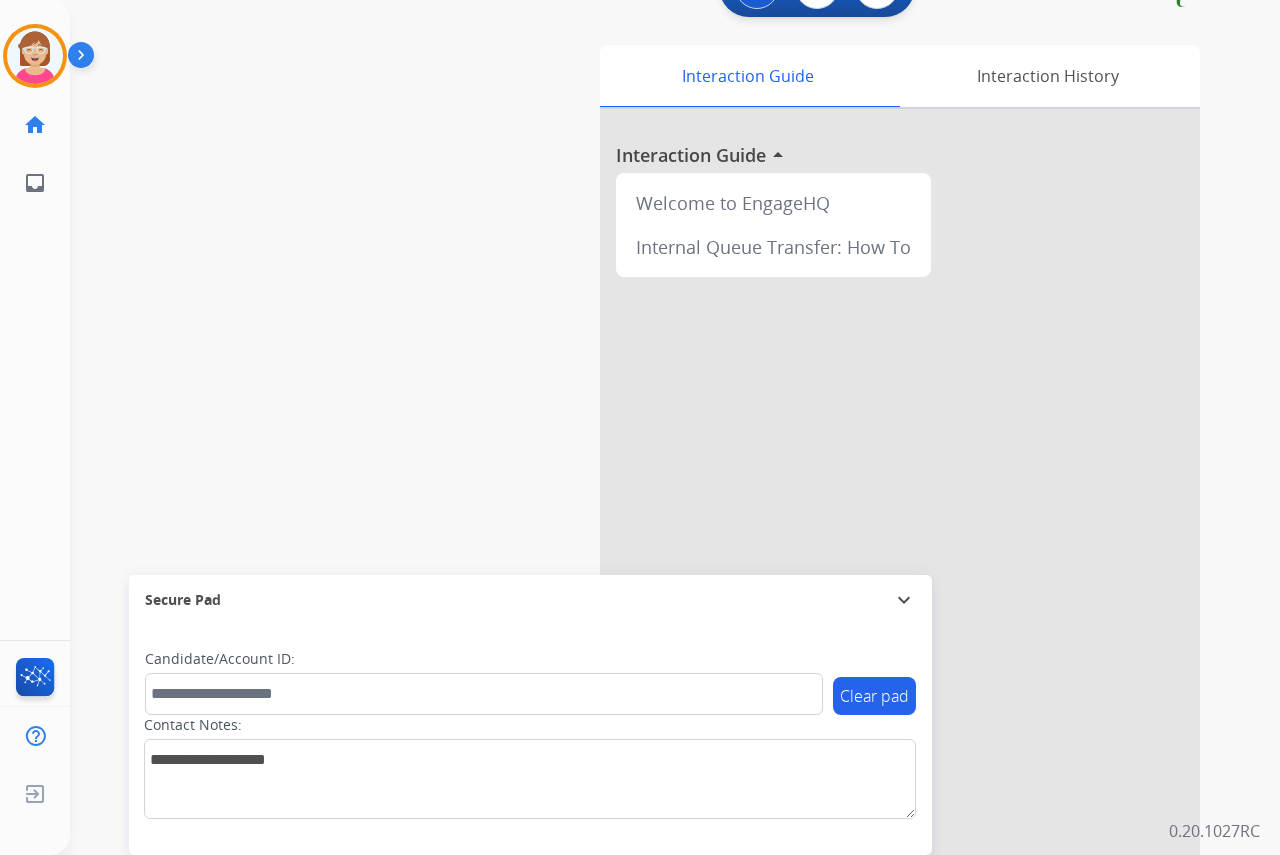 type 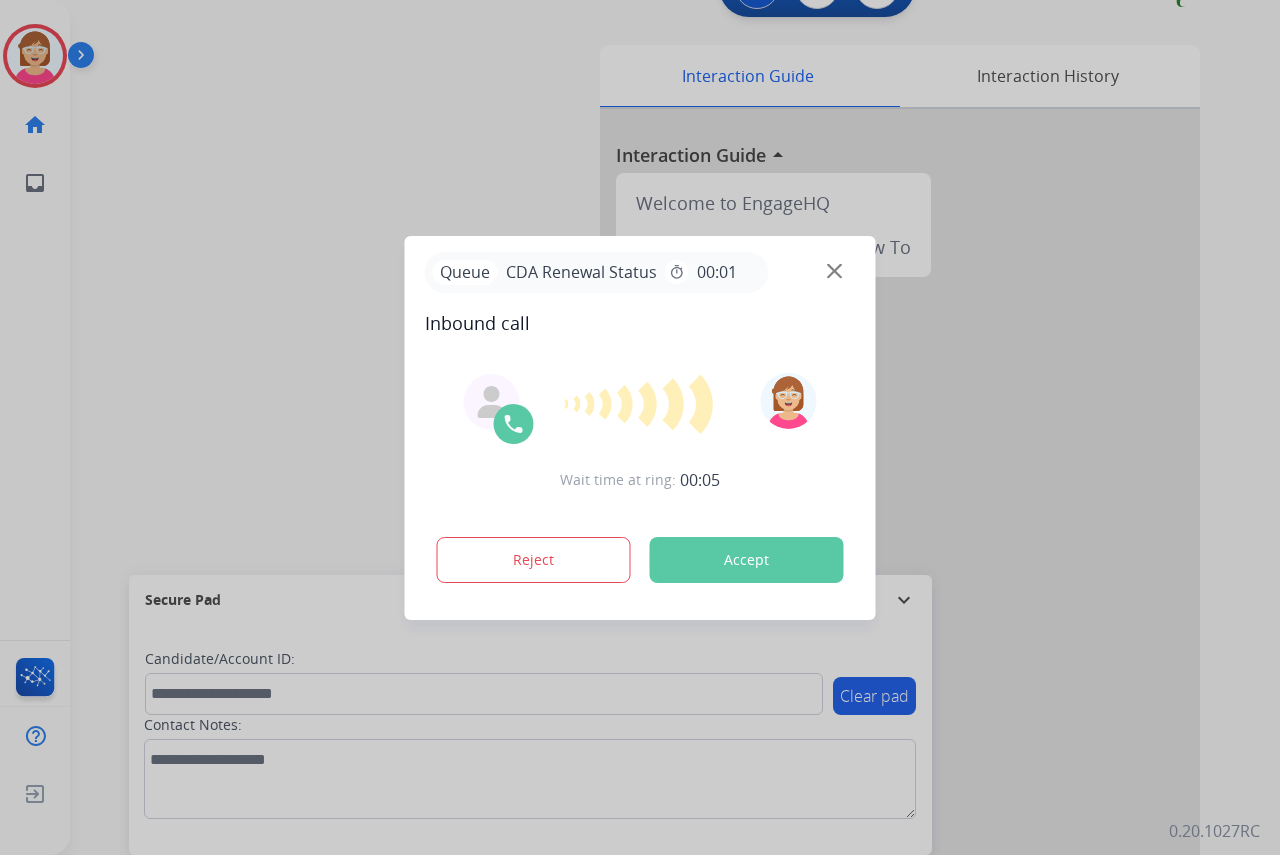 click at bounding box center [640, 427] 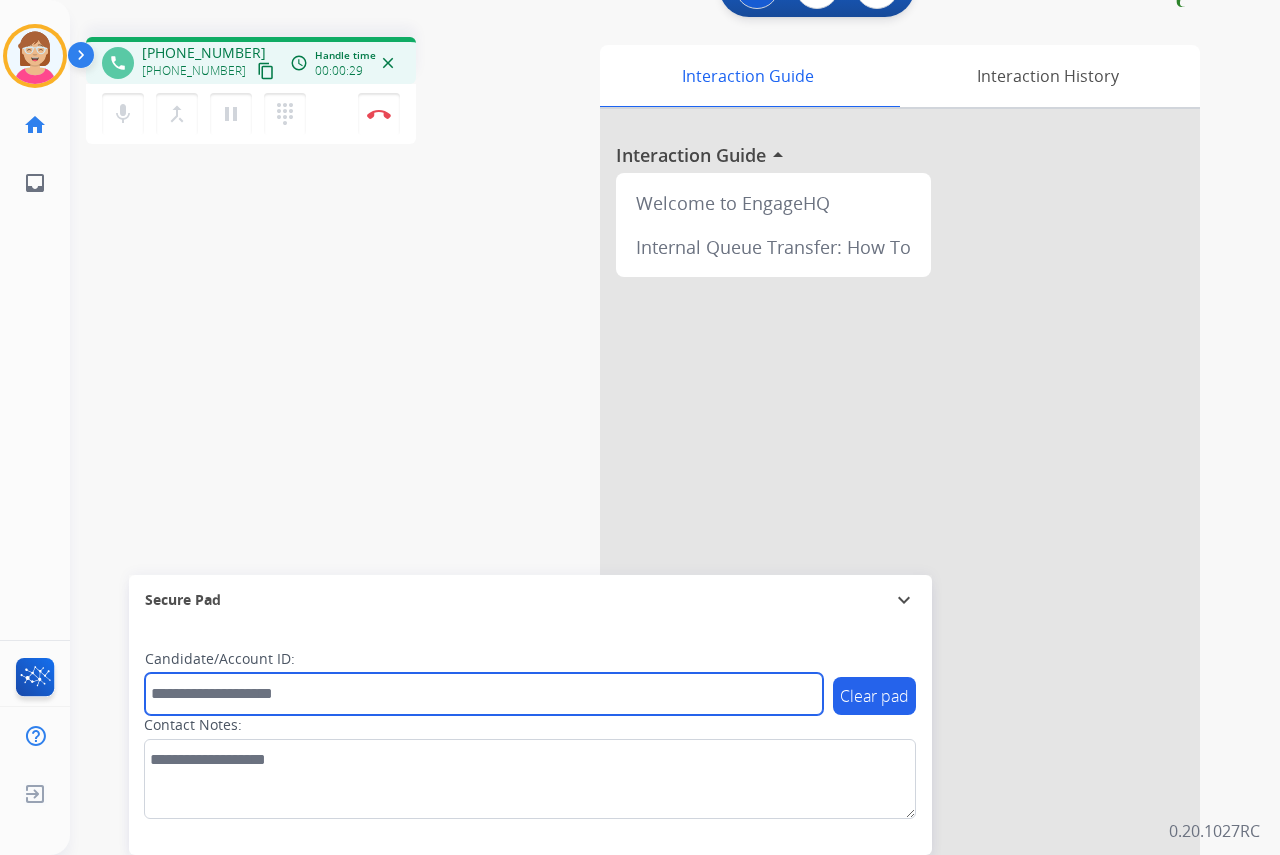click at bounding box center (484, 694) 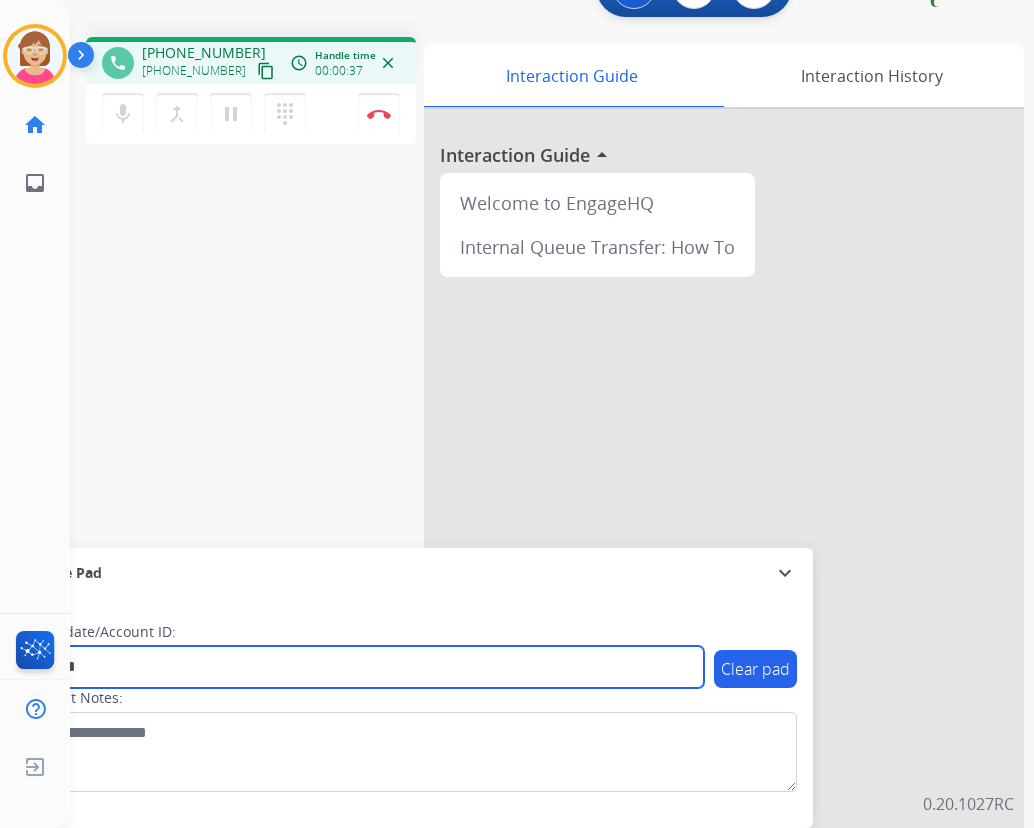 type on "*******" 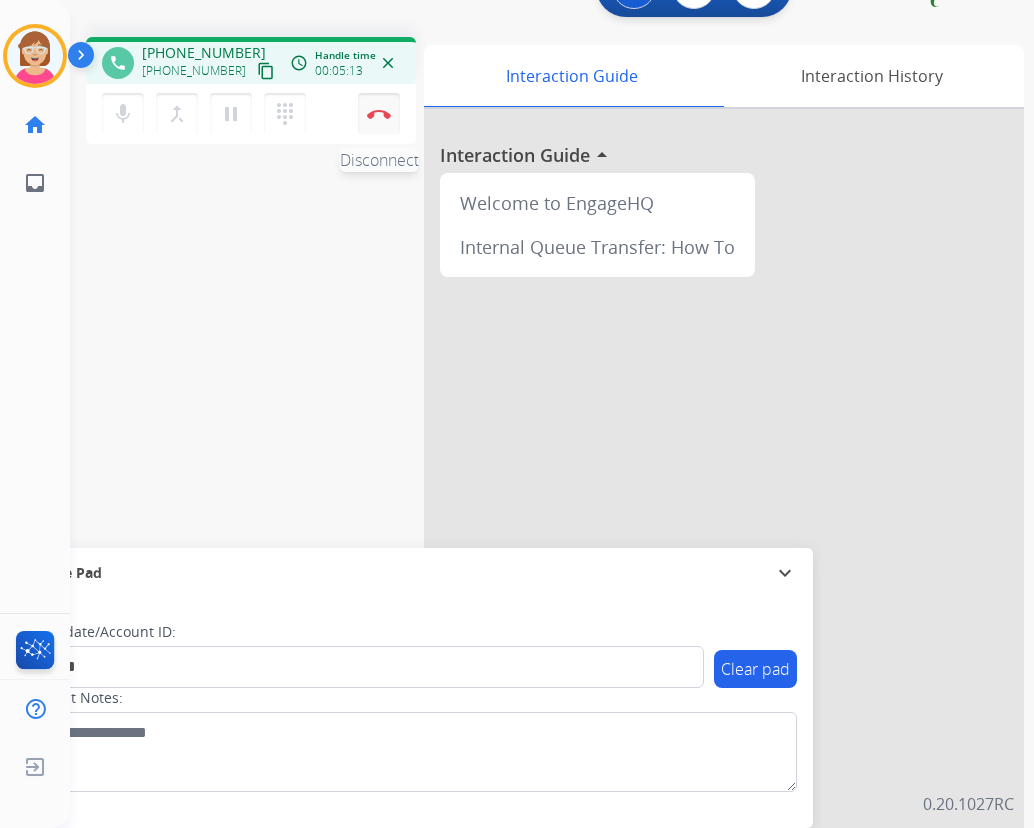 click at bounding box center [379, 114] 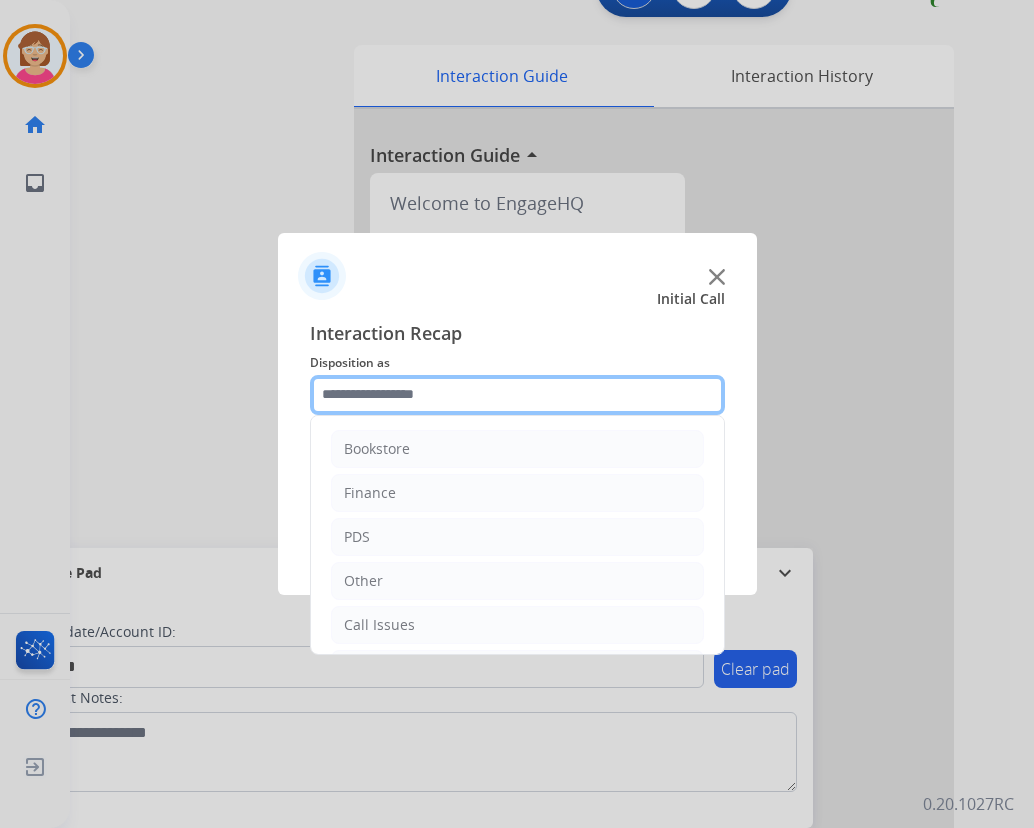 click 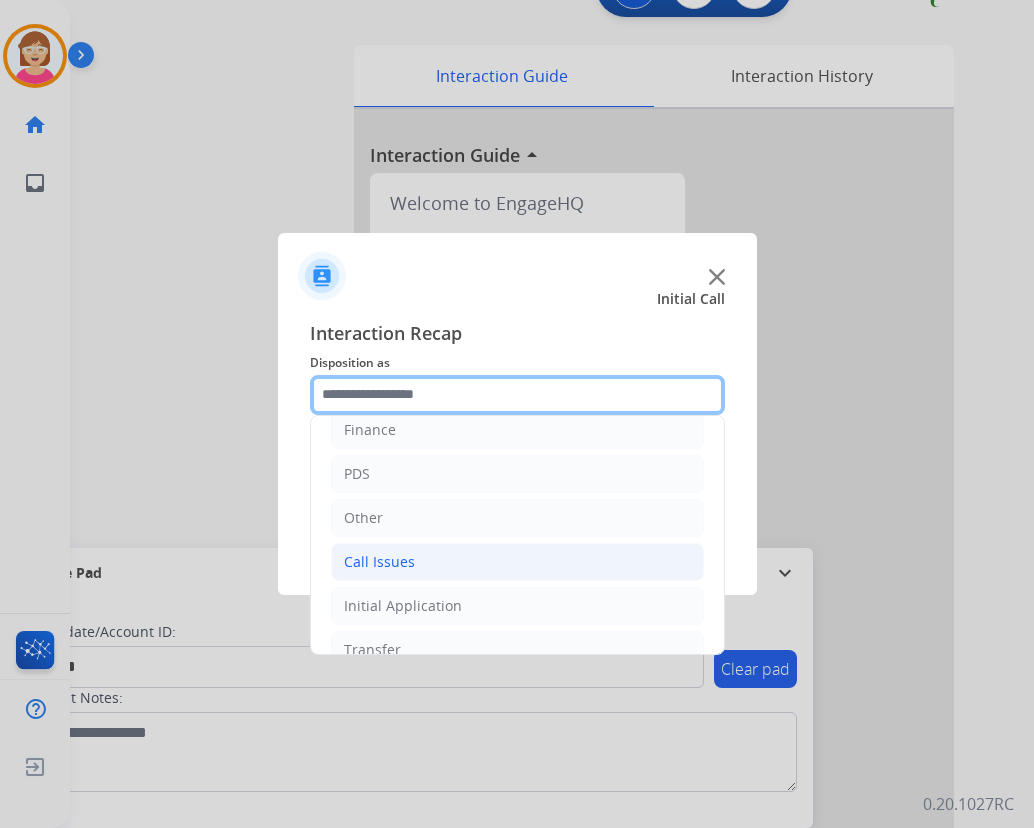 scroll, scrollTop: 136, scrollLeft: 0, axis: vertical 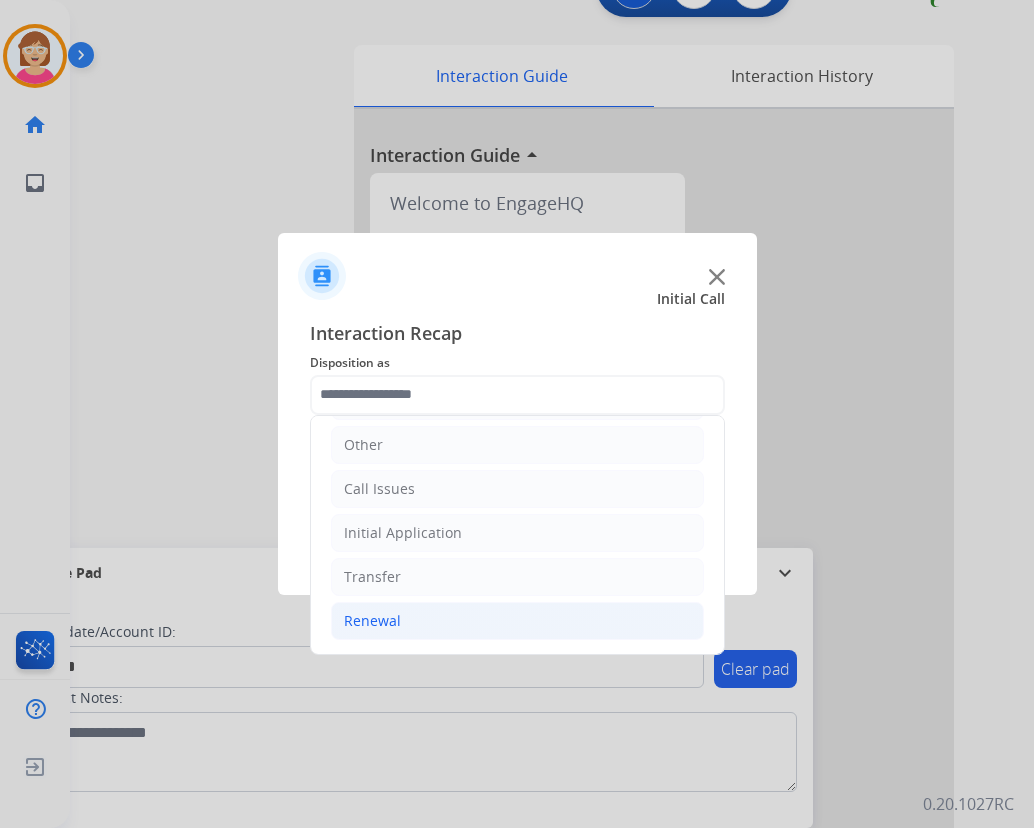 click on "Renewal" 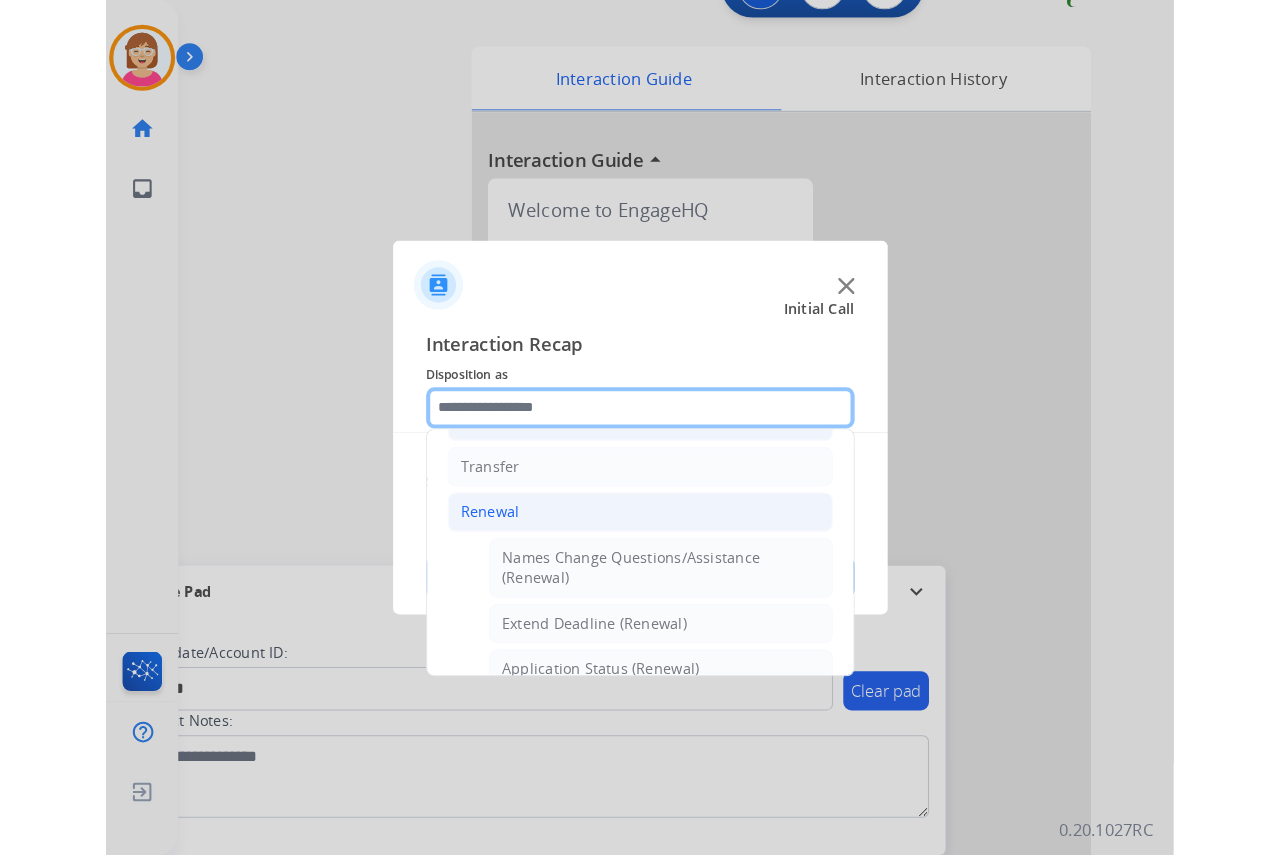 scroll, scrollTop: 436, scrollLeft: 0, axis: vertical 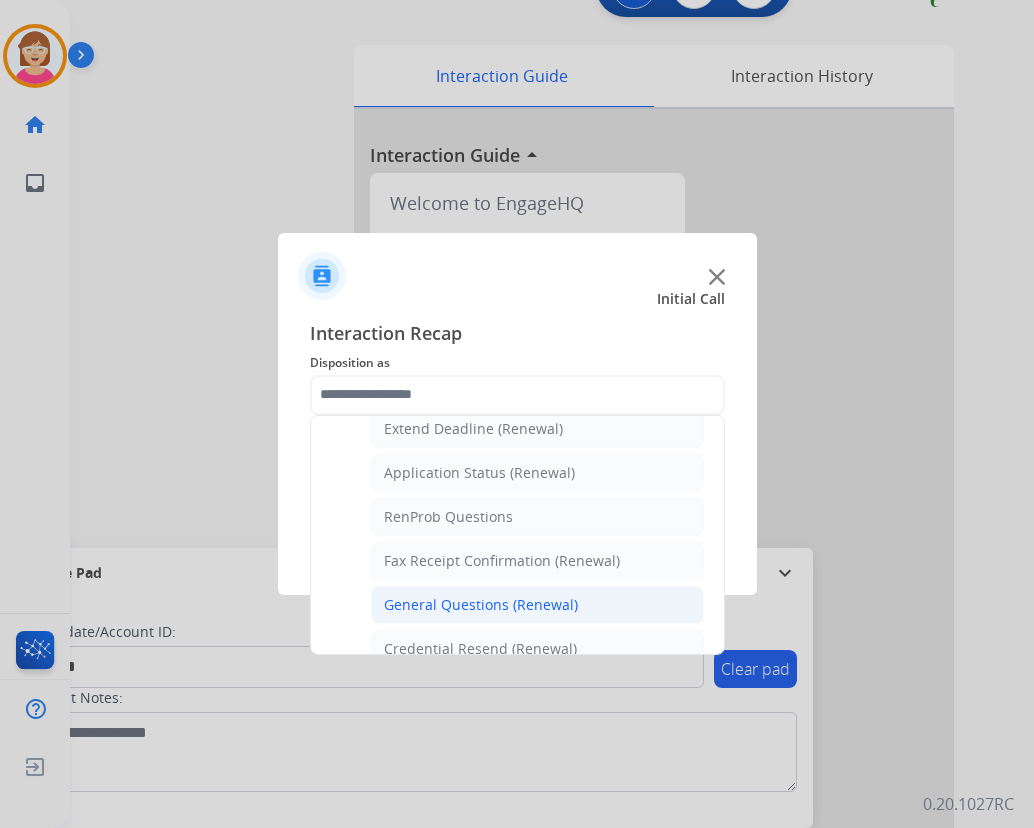 click on "General Questions (Renewal)" 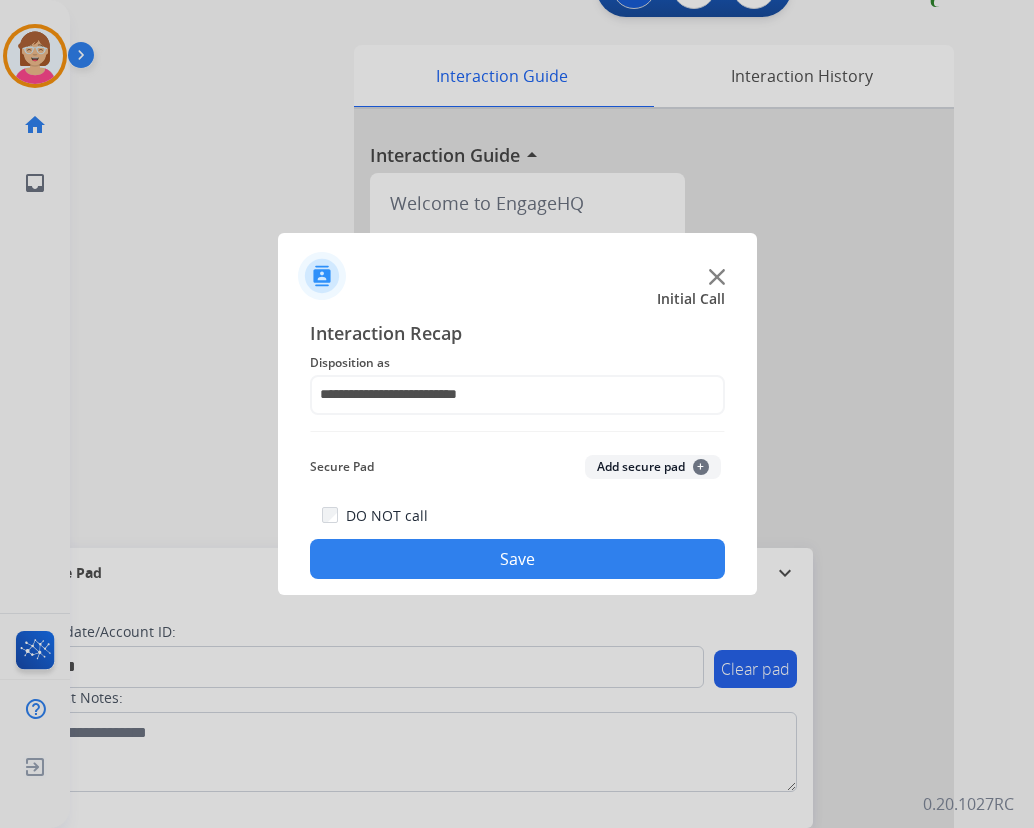 click on "+" 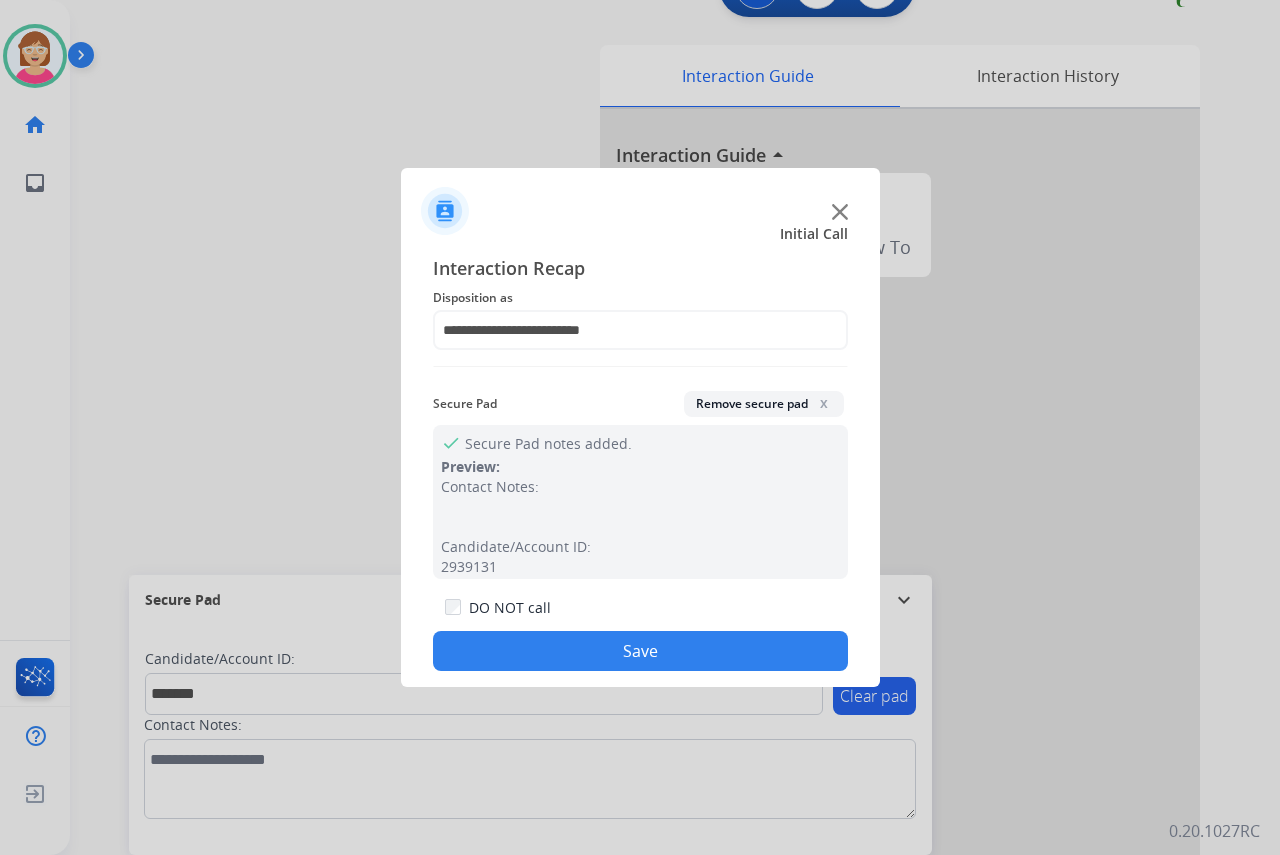 drag, startPoint x: 13, startPoint y: 424, endPoint x: 17, endPoint y: 406, distance: 18.439089 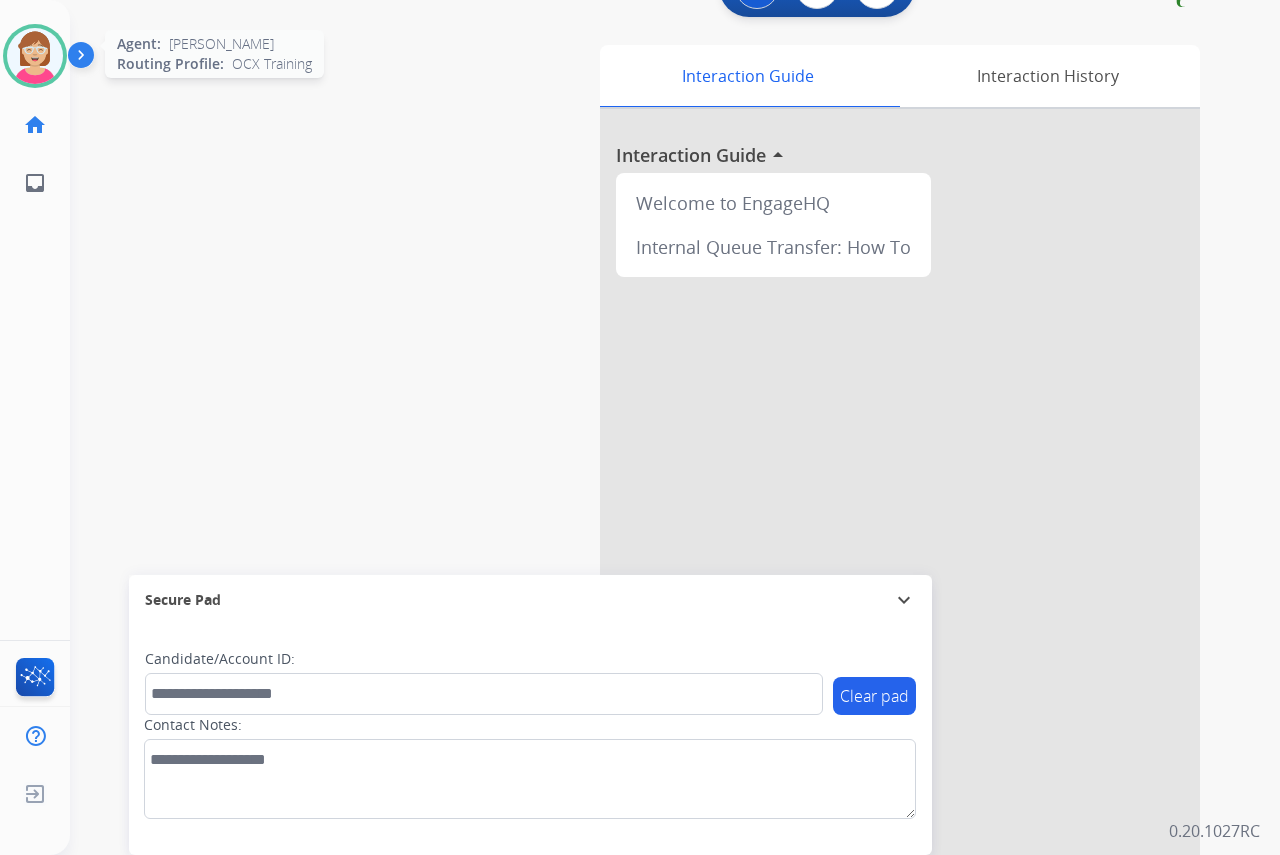 click at bounding box center [35, 56] 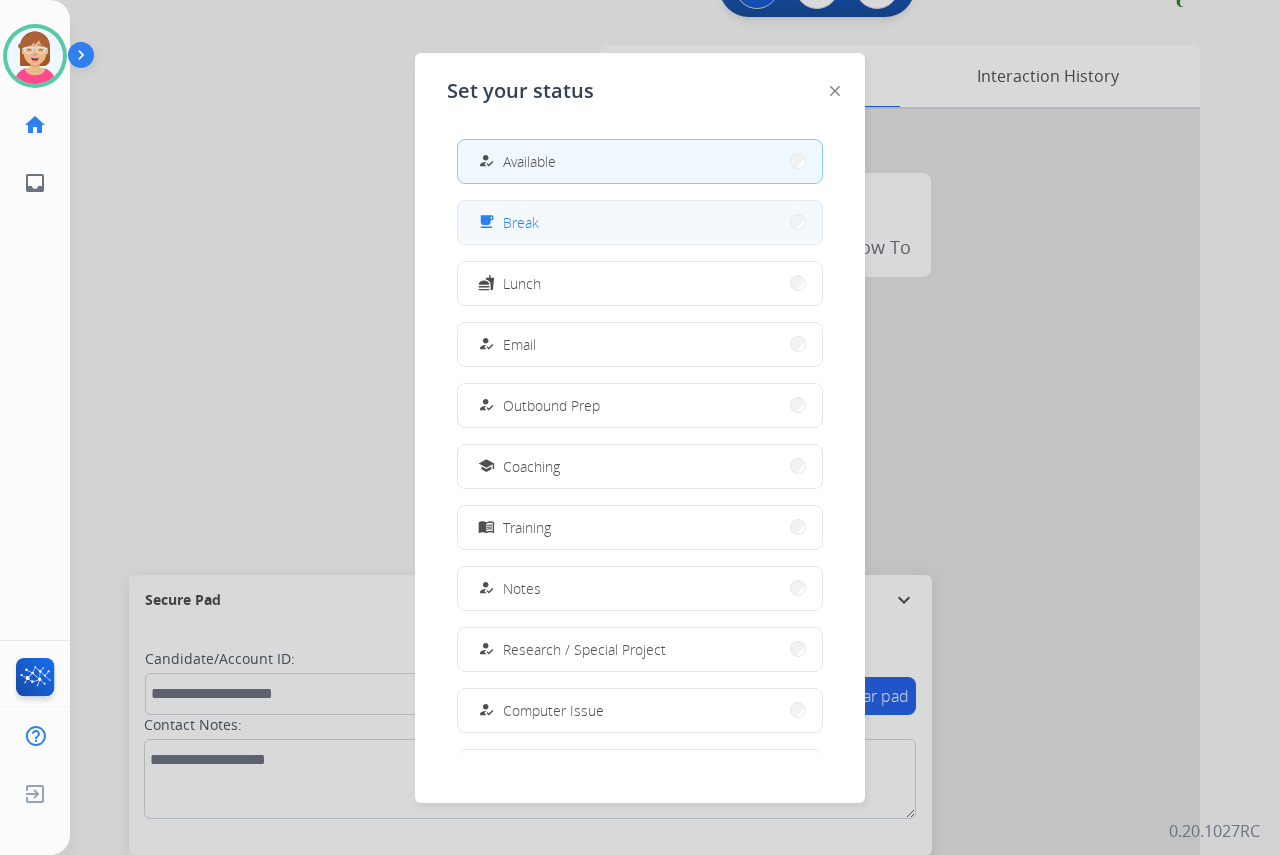 click on "Break" at bounding box center [521, 222] 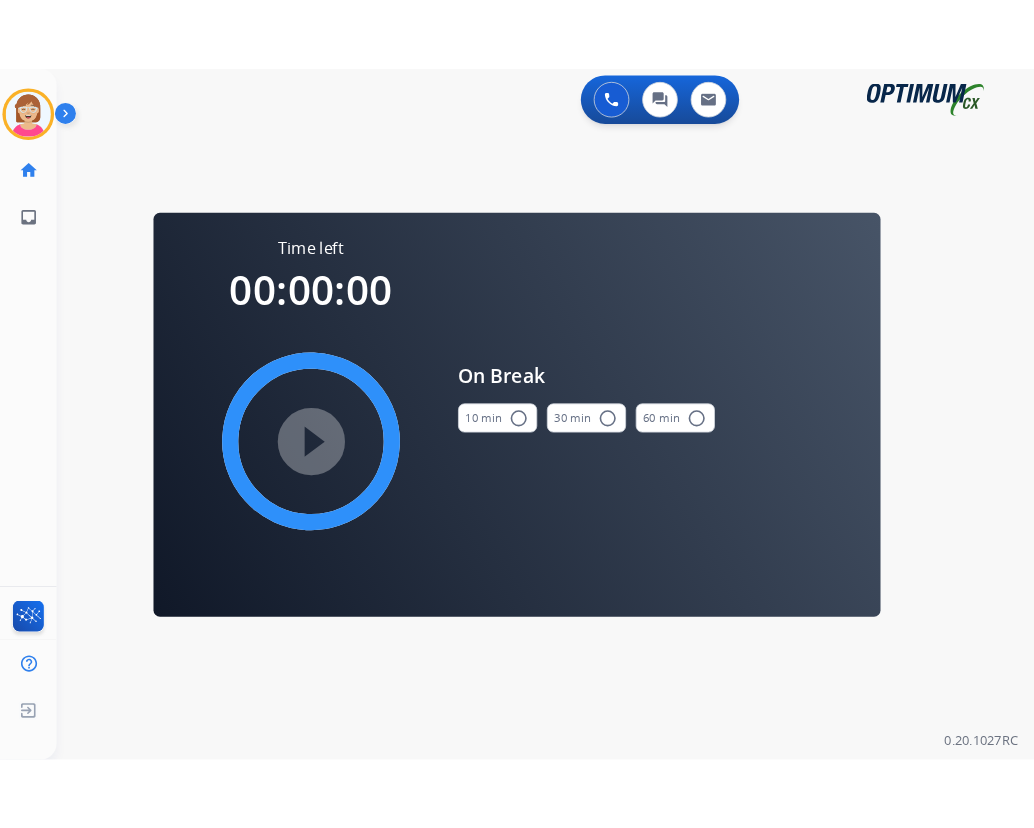 scroll, scrollTop: 0, scrollLeft: 0, axis: both 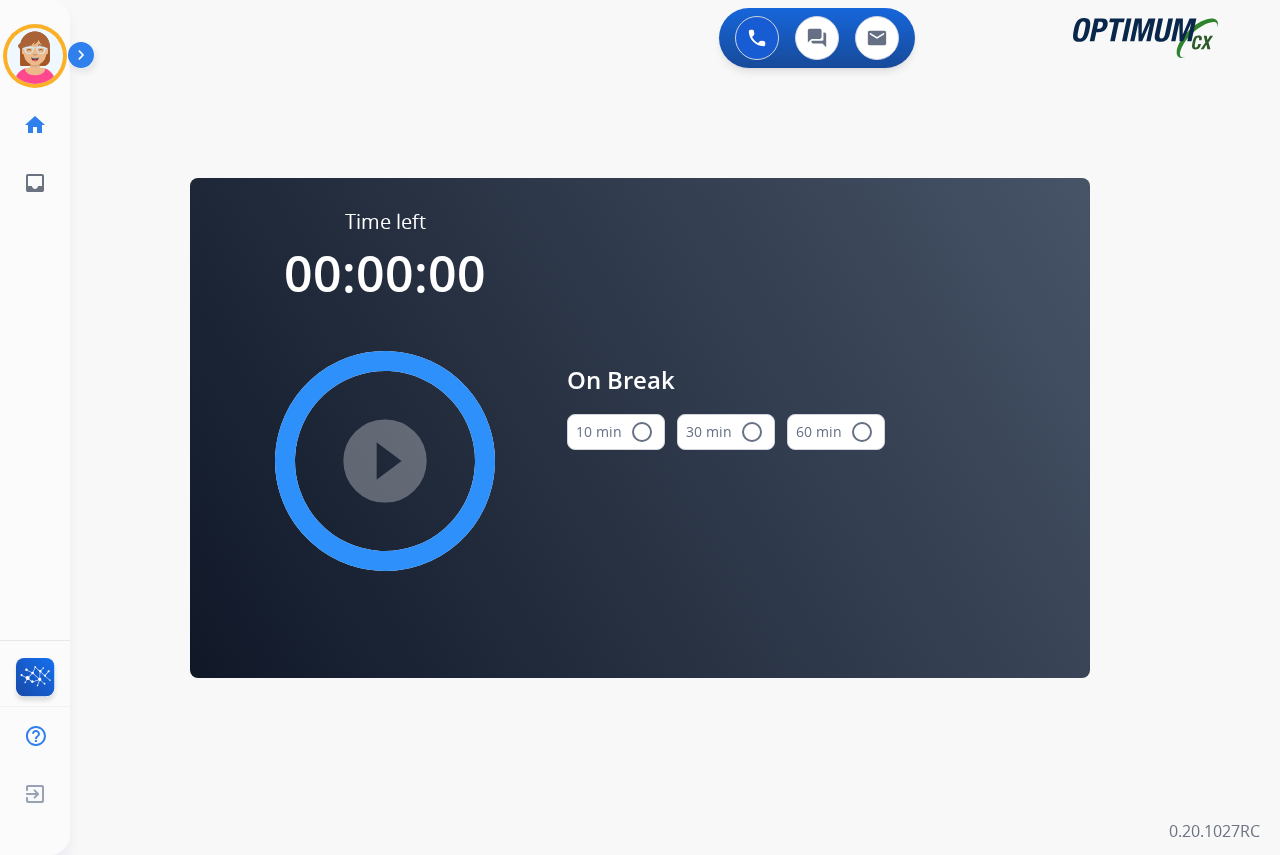 click on "radio_button_unchecked" at bounding box center (642, 432) 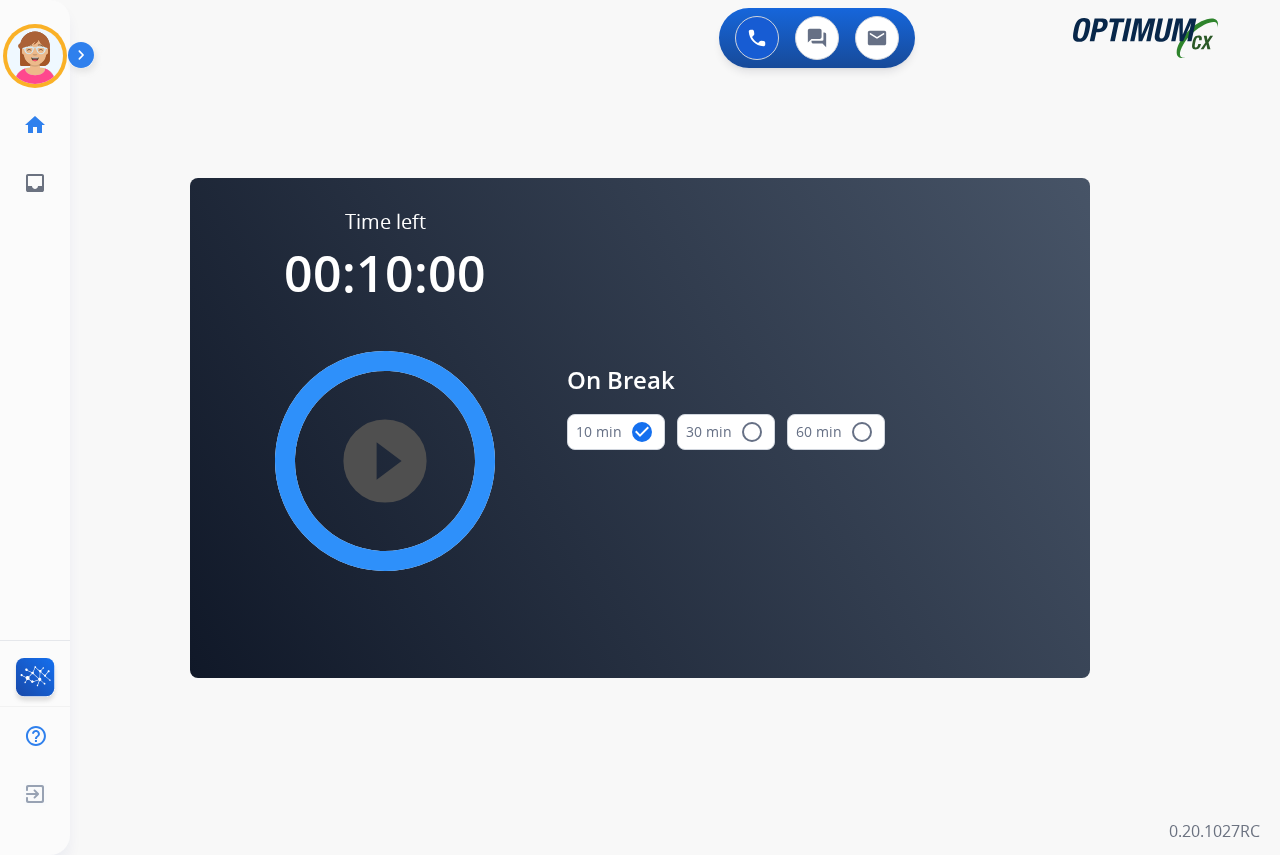 click on "play_circle_filled" at bounding box center [385, 461] 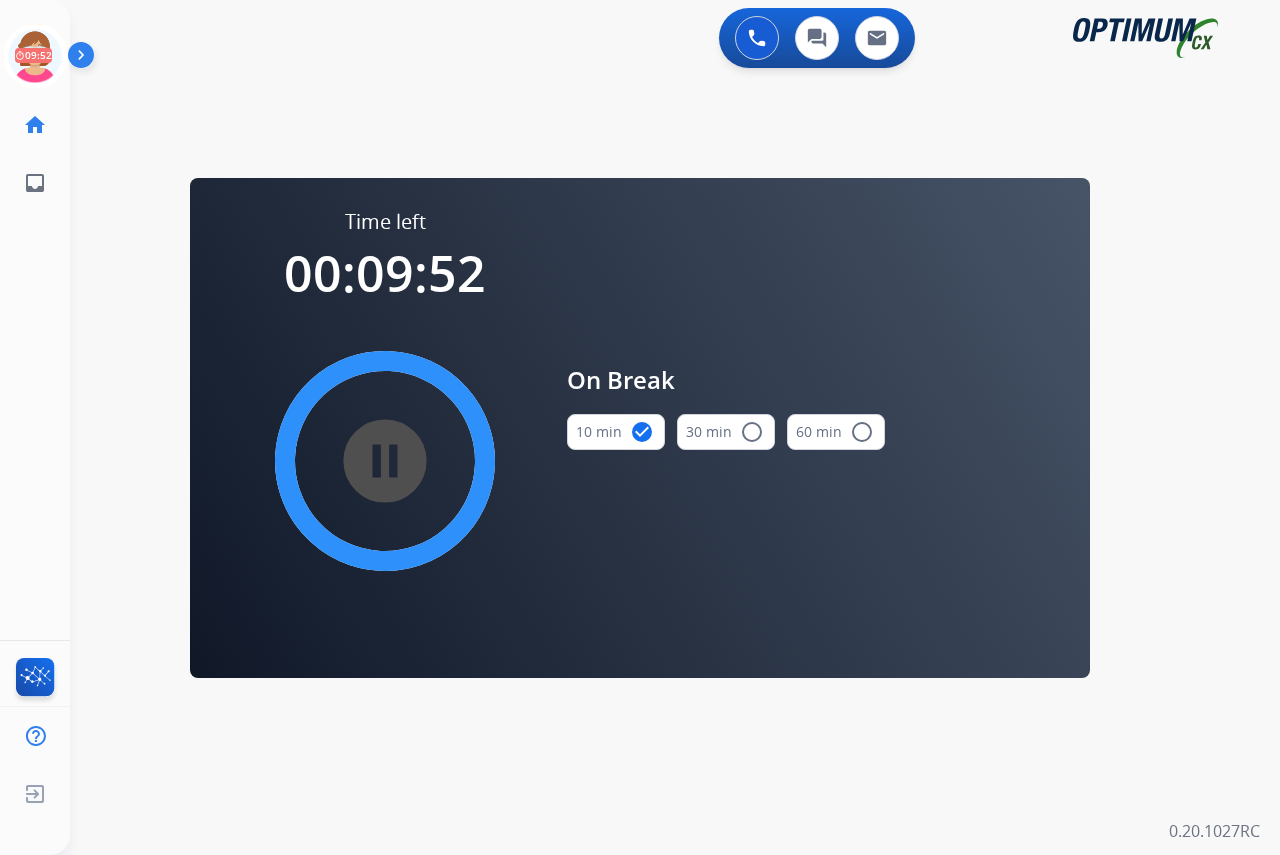 click on "0 Voice Interactions  0  Chat Interactions   0  Email Interactions swap_horiz Break voice bridge close_fullscreen Connect 3-Way Call merge_type Separate 3-Way Call Time left 00:09:52 pause_circle_filled On Break  10 min  check_circle  30 min  radio_button_unchecked  60 min  radio_button_unchecked  Interaction Guide   Interaction History  Interaction Guide arrow_drop_up  Welcome to EngageHQ   Internal Queue Transfer: How To  Secure Pad expand_more Clear pad Candidate/Account ID: Contact Notes:                  0.20.1027RC" at bounding box center [675, 427] 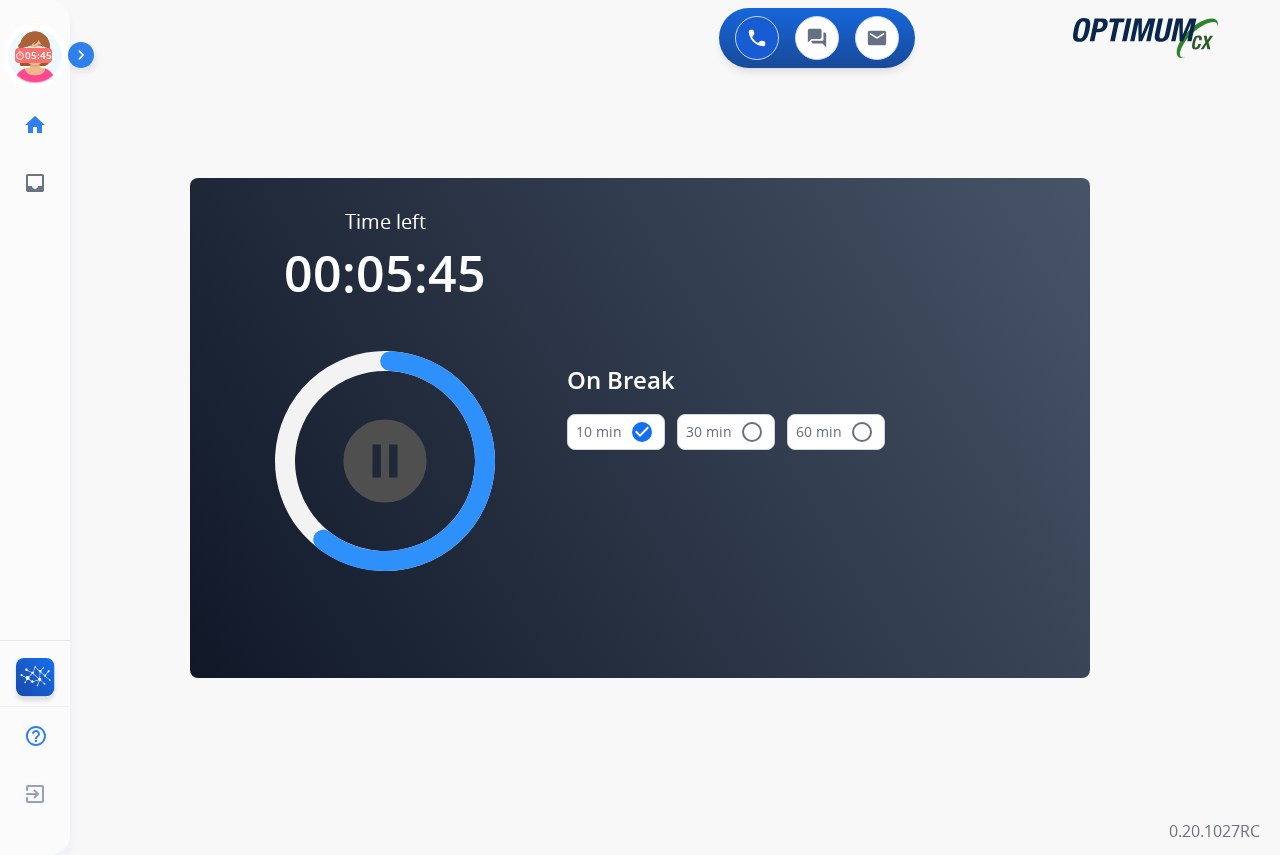 click on "0 Voice Interactions  0  Chat Interactions   0  Email Interactions swap_horiz Break voice bridge close_fullscreen Connect 3-Way Call merge_type Separate 3-Way Call Time left 00:05:45 pause_circle_filled On Break  10 min  check_circle  30 min  radio_button_unchecked  60 min  radio_button_unchecked  Interaction Guide   Interaction History  Interaction Guide arrow_drop_up  Welcome to EngageHQ   Internal Queue Transfer: How To  Secure Pad expand_more Clear pad Candidate/Account ID: Contact Notes:                  0.20.1027RC" at bounding box center (675, 427) 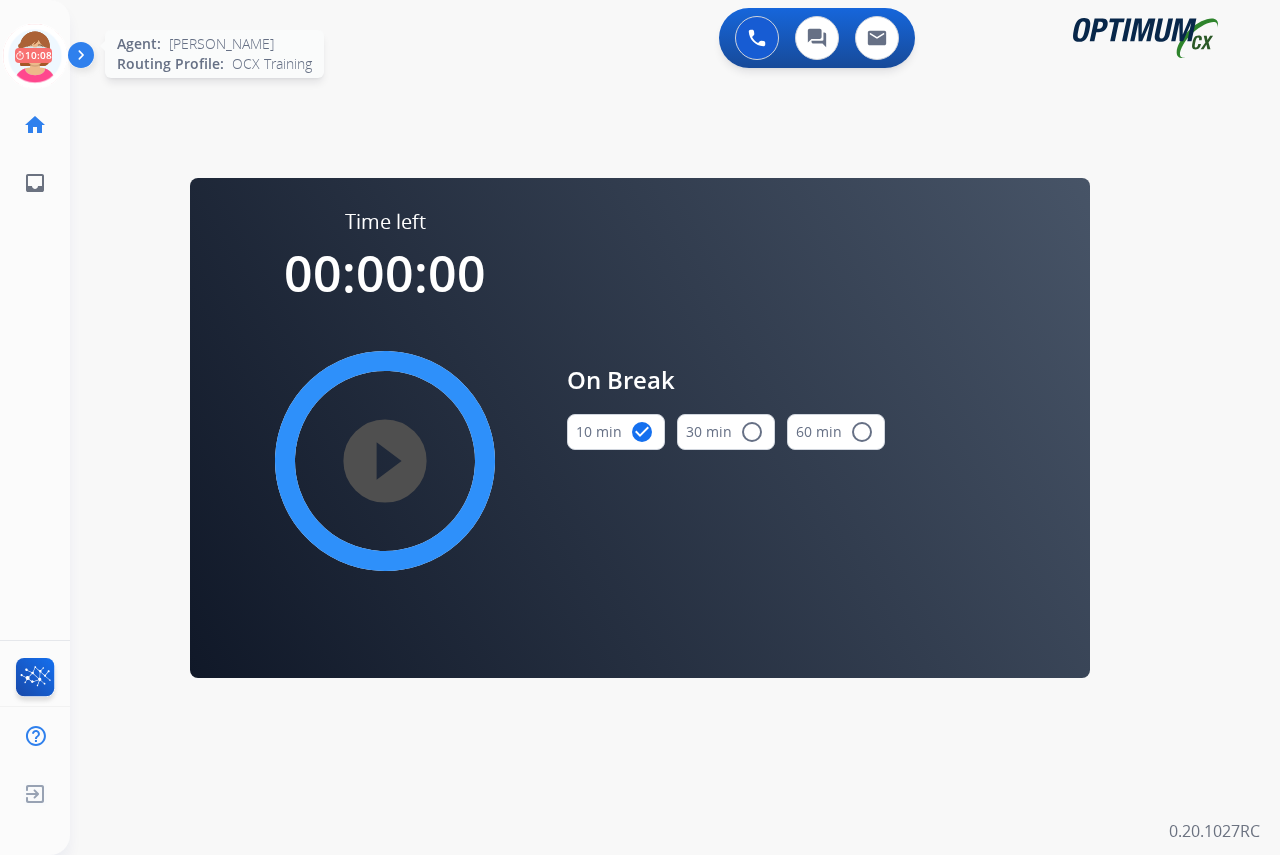 click 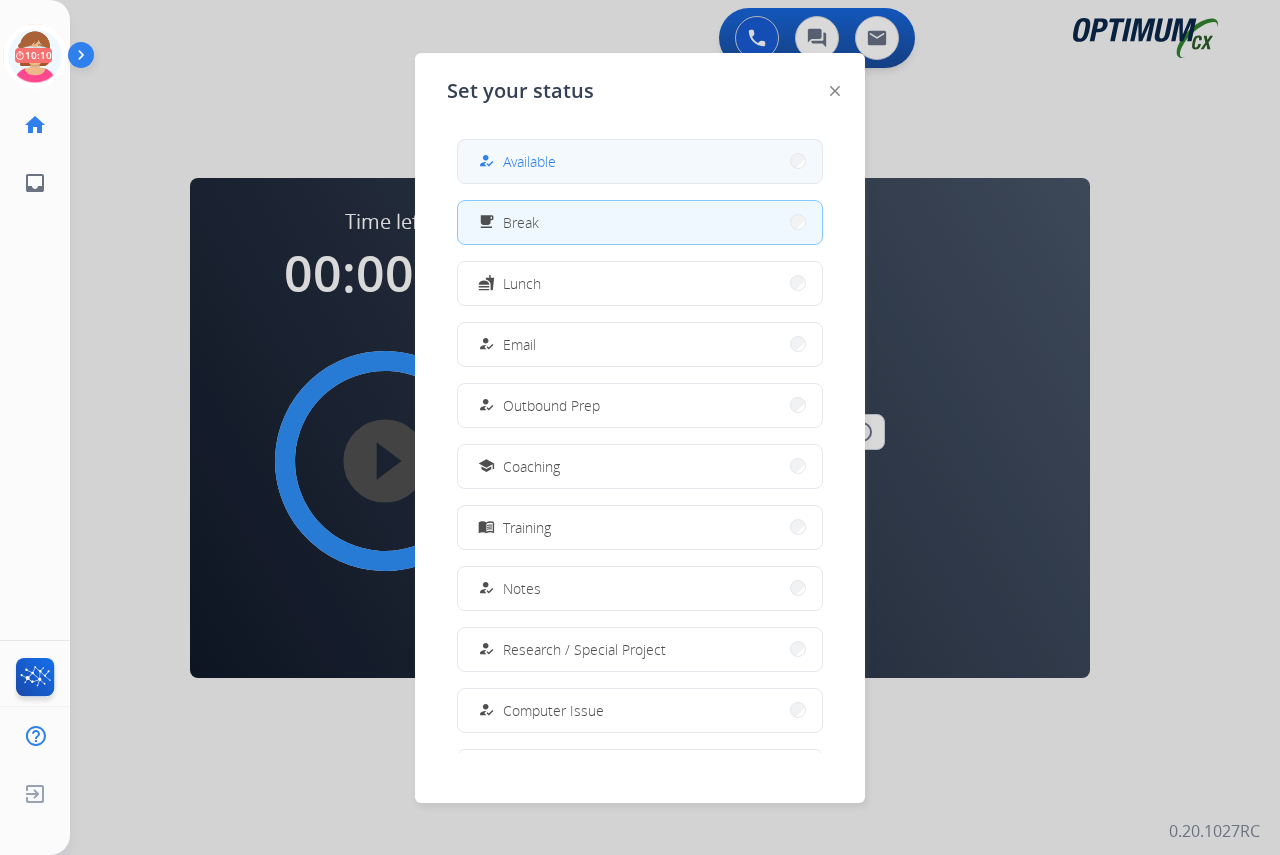 click on "how_to_reg" at bounding box center (488, 161) 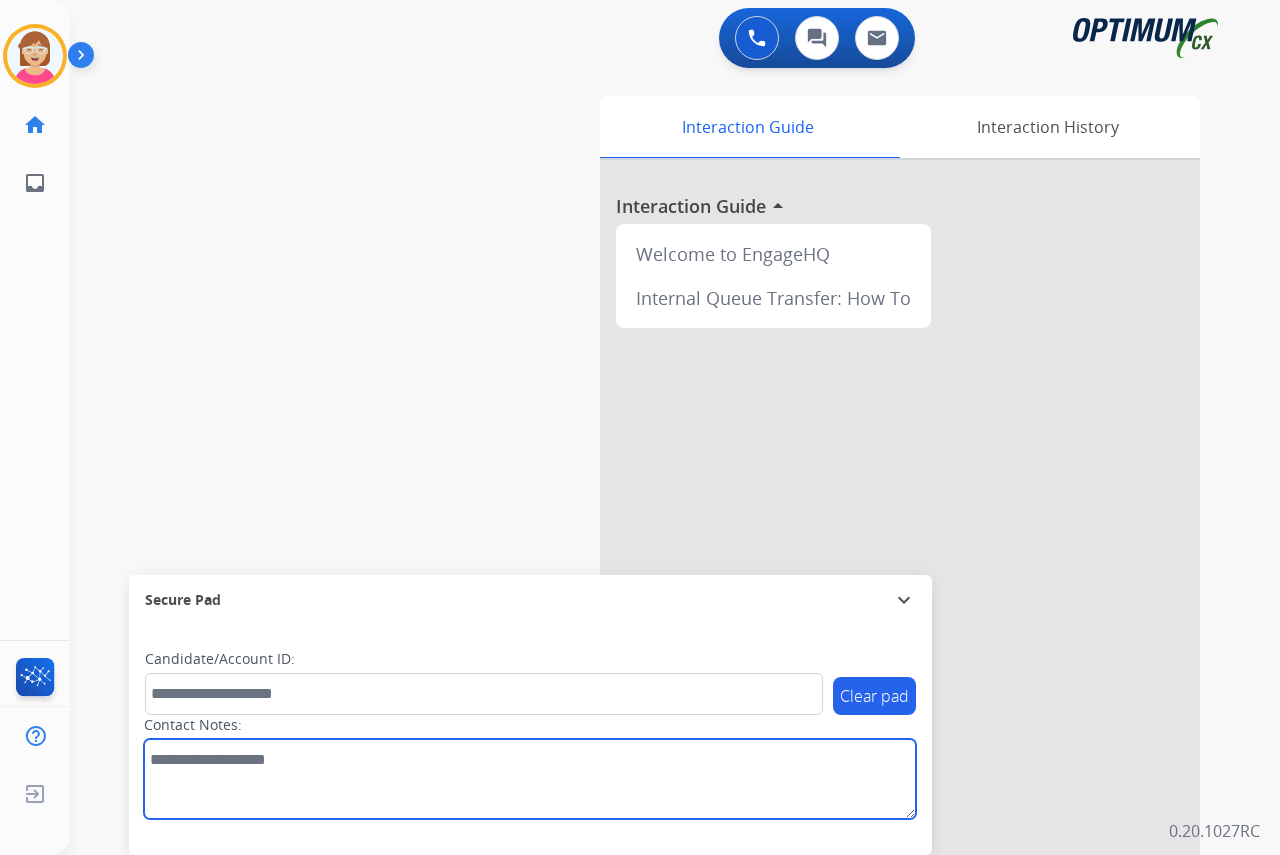 click at bounding box center (530, 779) 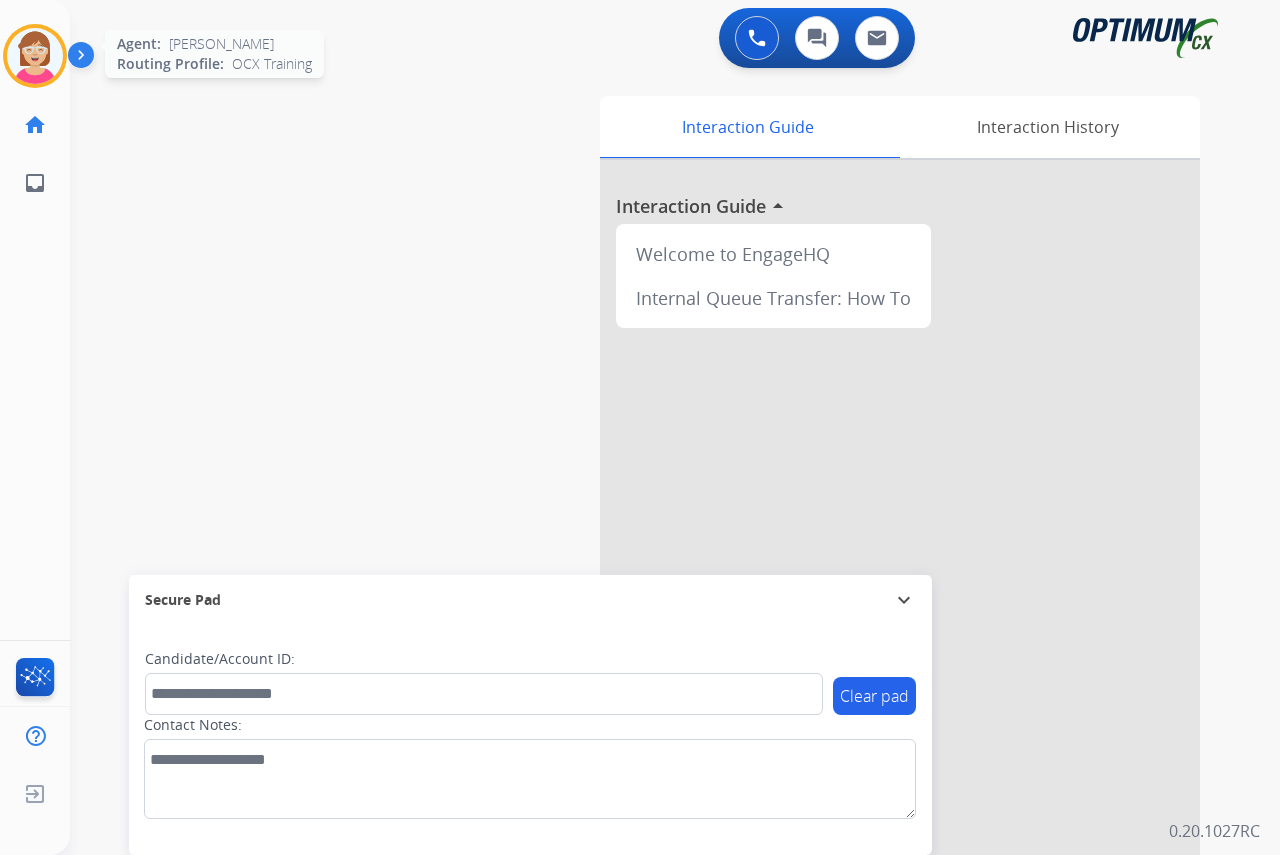 click at bounding box center [35, 56] 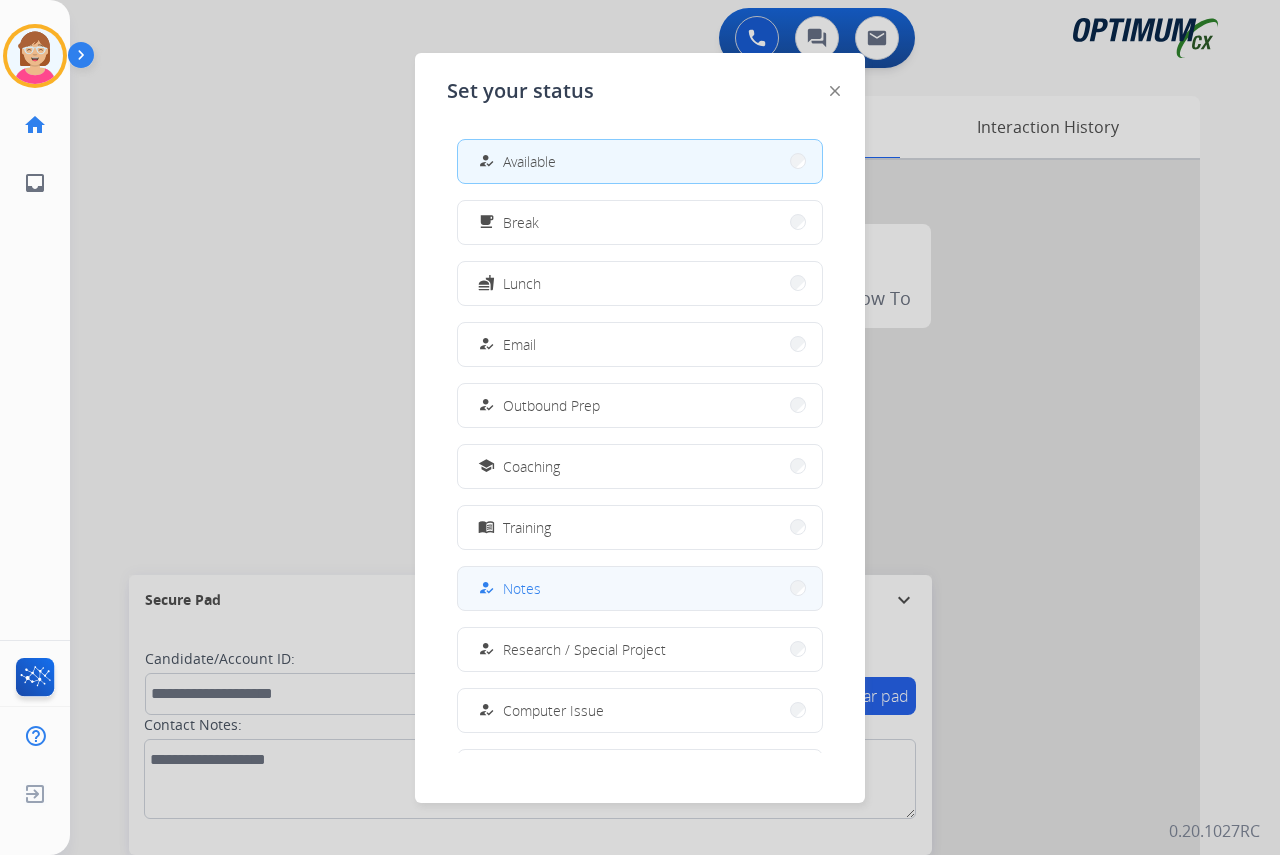 click on "how_to_reg Notes" at bounding box center (640, 588) 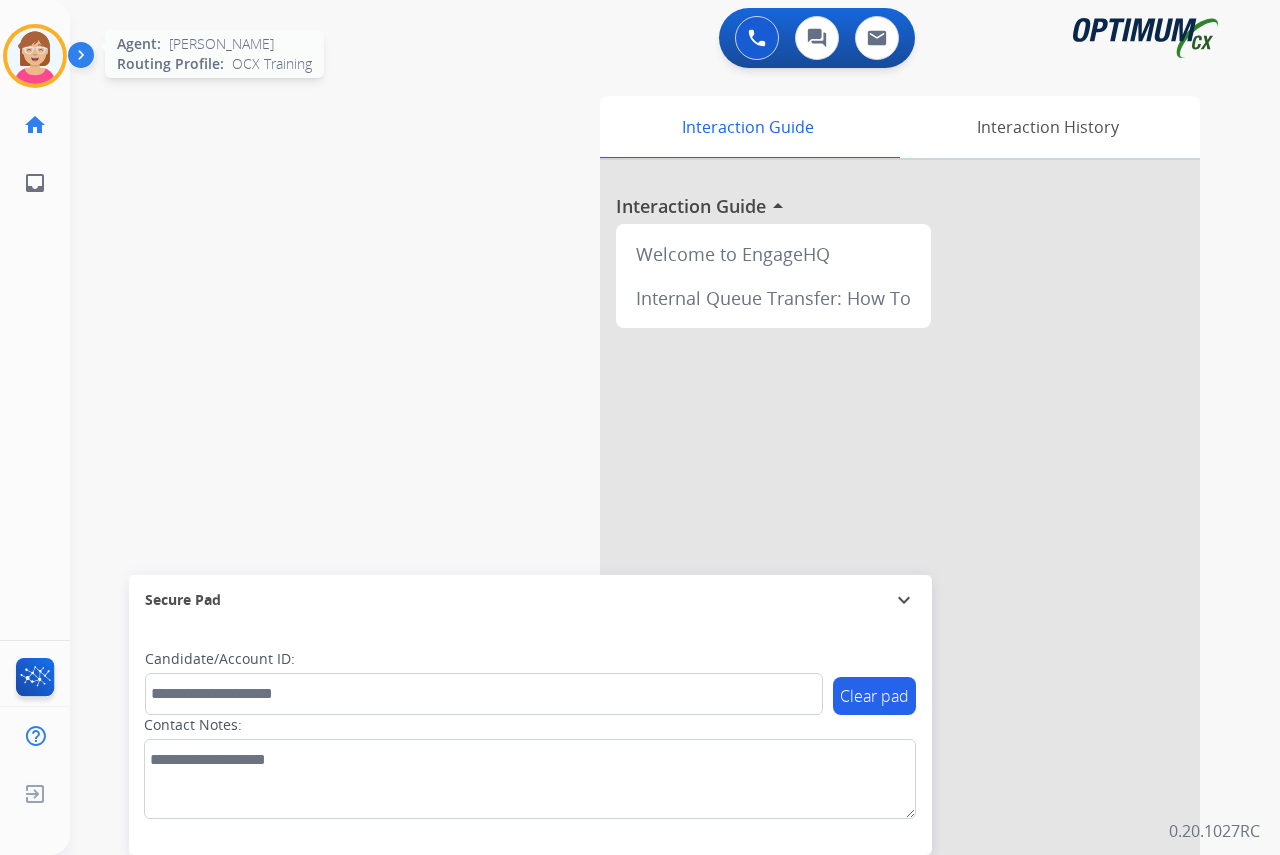 click at bounding box center [35, 56] 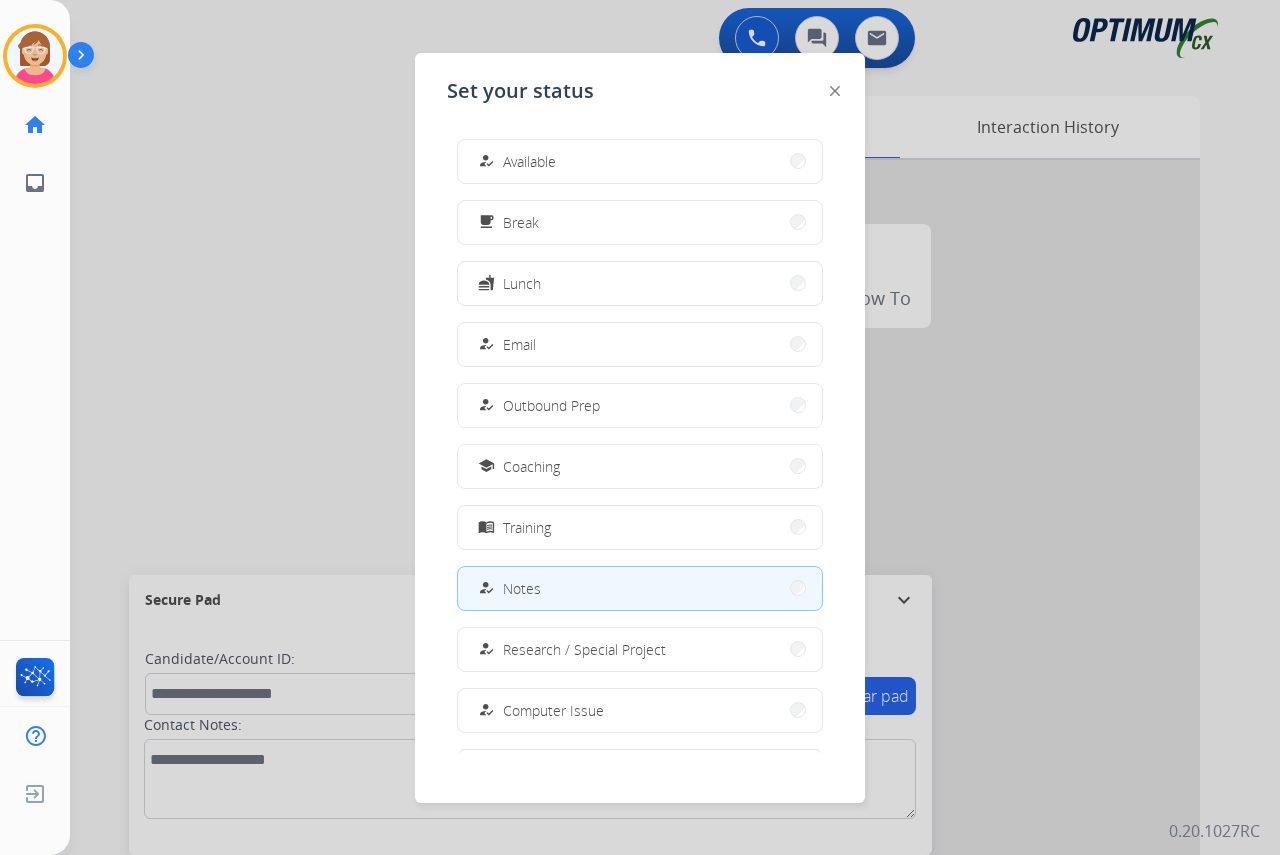 drag, startPoint x: 281, startPoint y: 344, endPoint x: 235, endPoint y: 374, distance: 54.91812 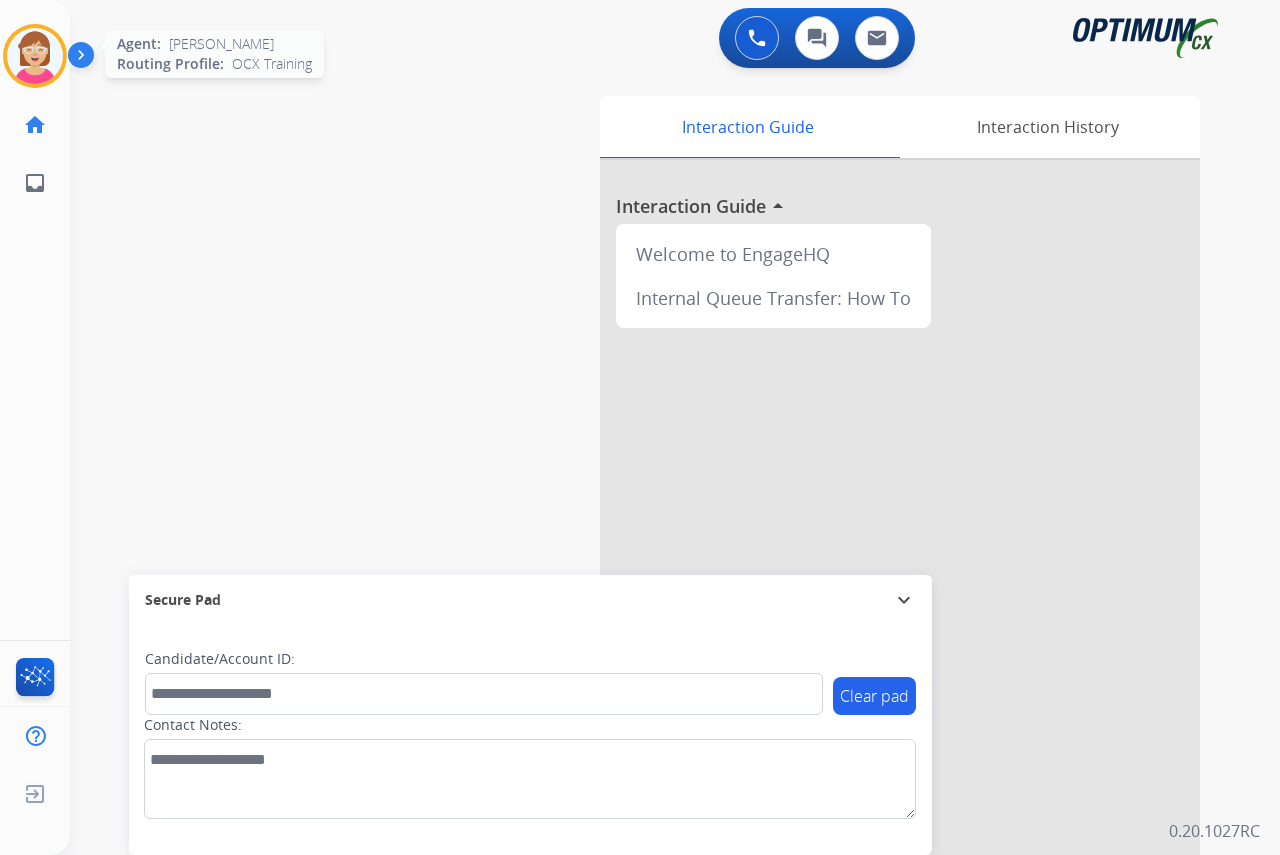 click at bounding box center [35, 56] 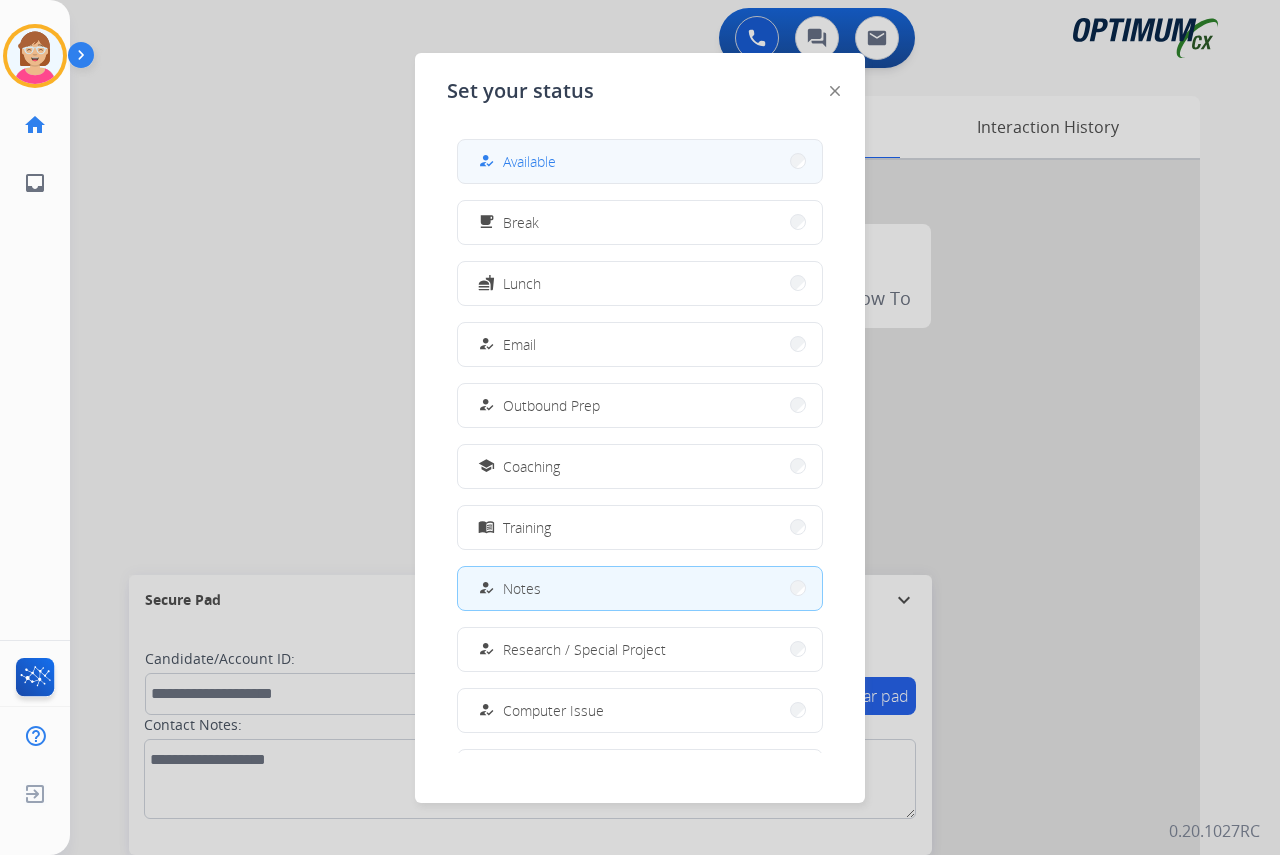 click on "Available" at bounding box center (529, 161) 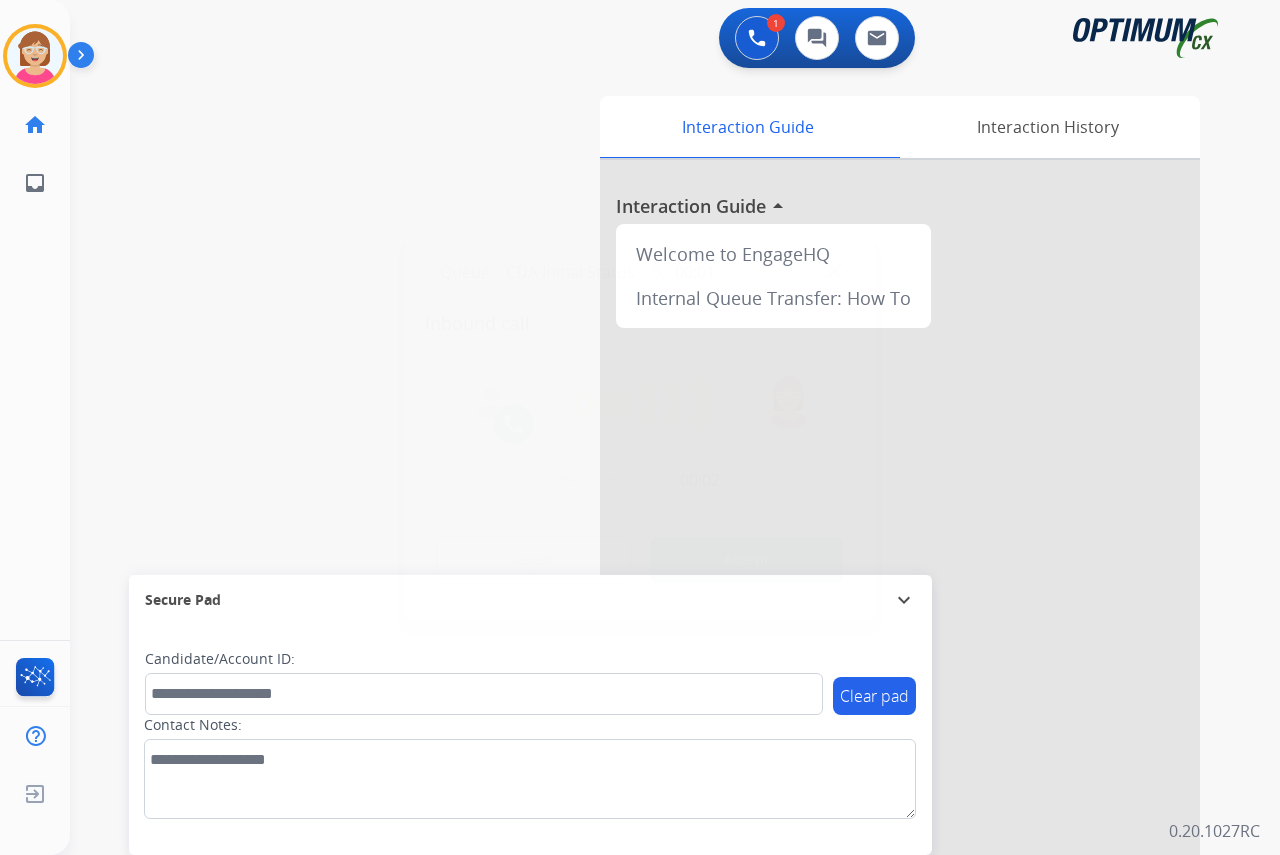 click at bounding box center [640, 427] 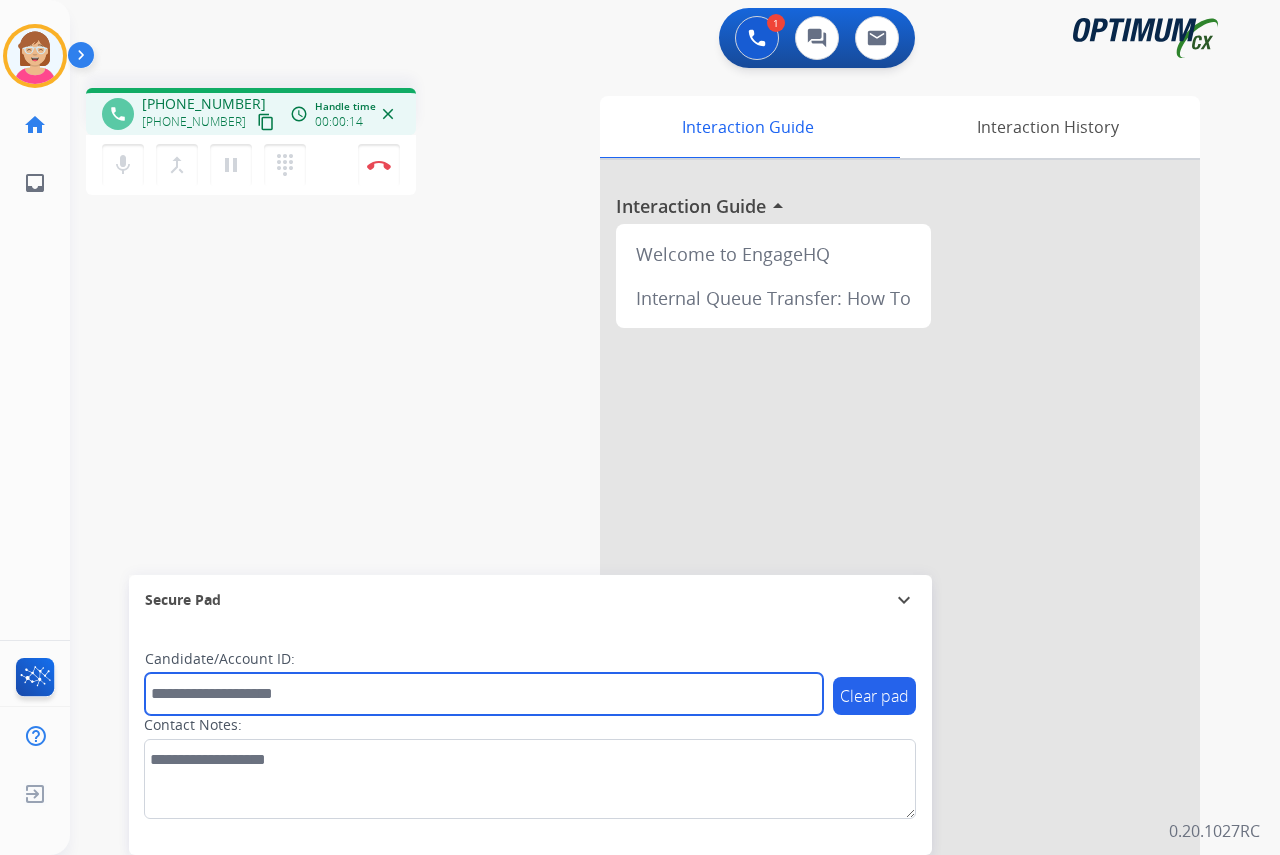 click at bounding box center (484, 694) 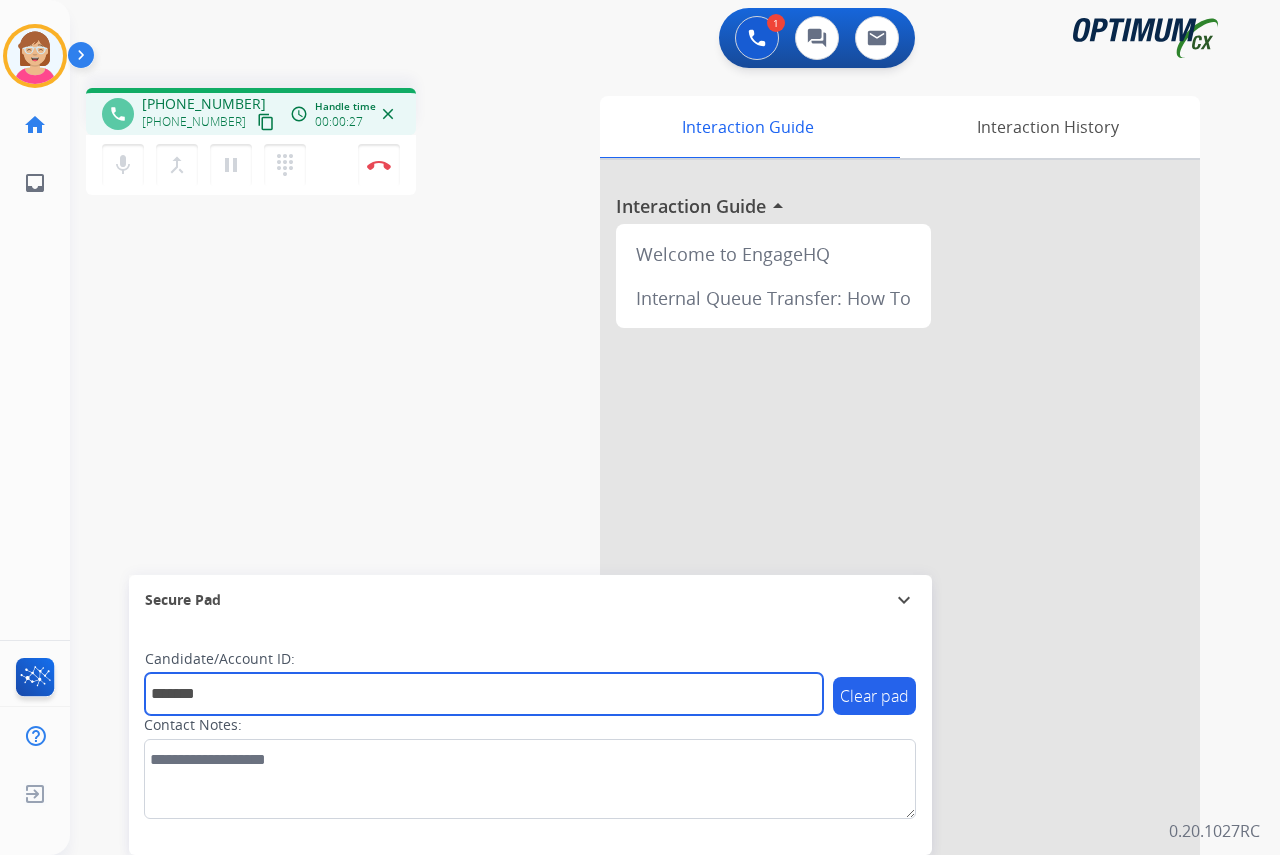 type on "*******" 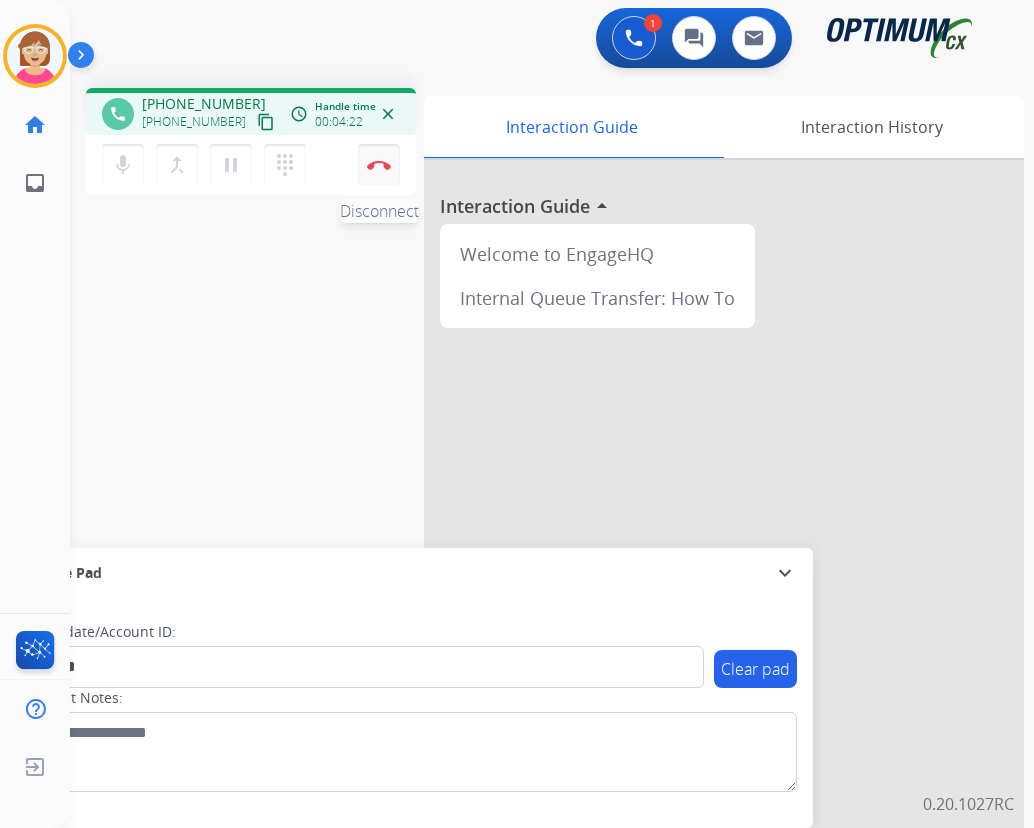 click at bounding box center [379, 165] 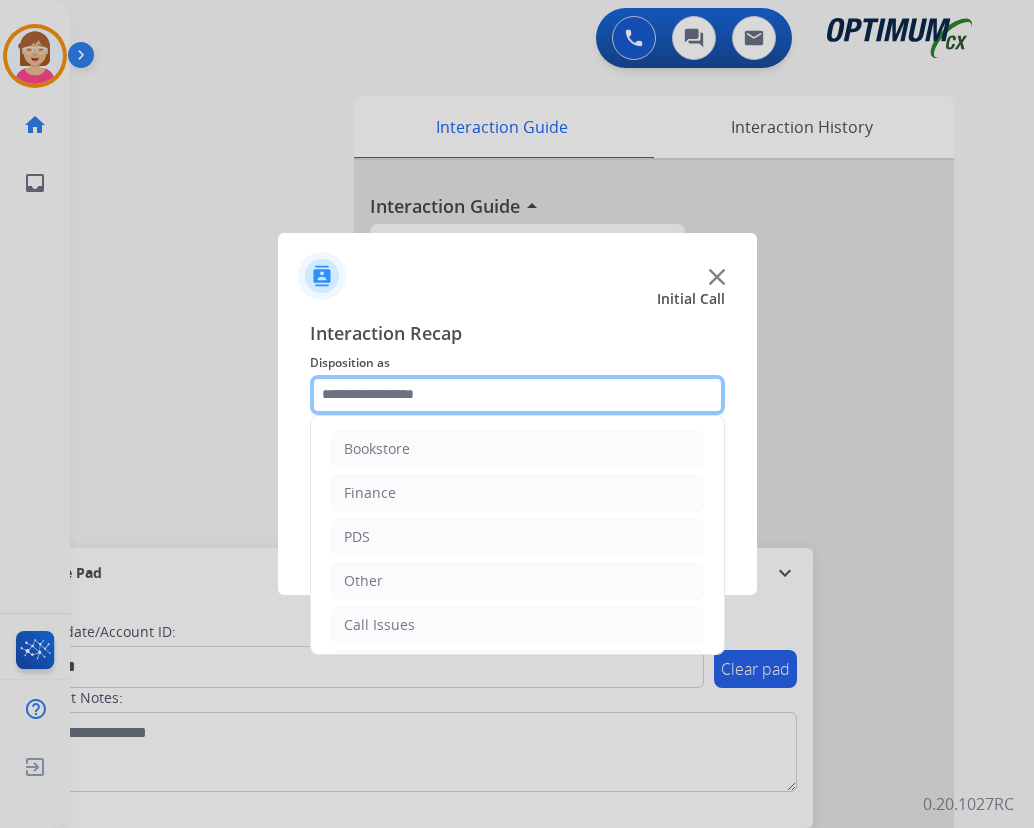 drag, startPoint x: 345, startPoint y: 393, endPoint x: 370, endPoint y: 409, distance: 29.681644 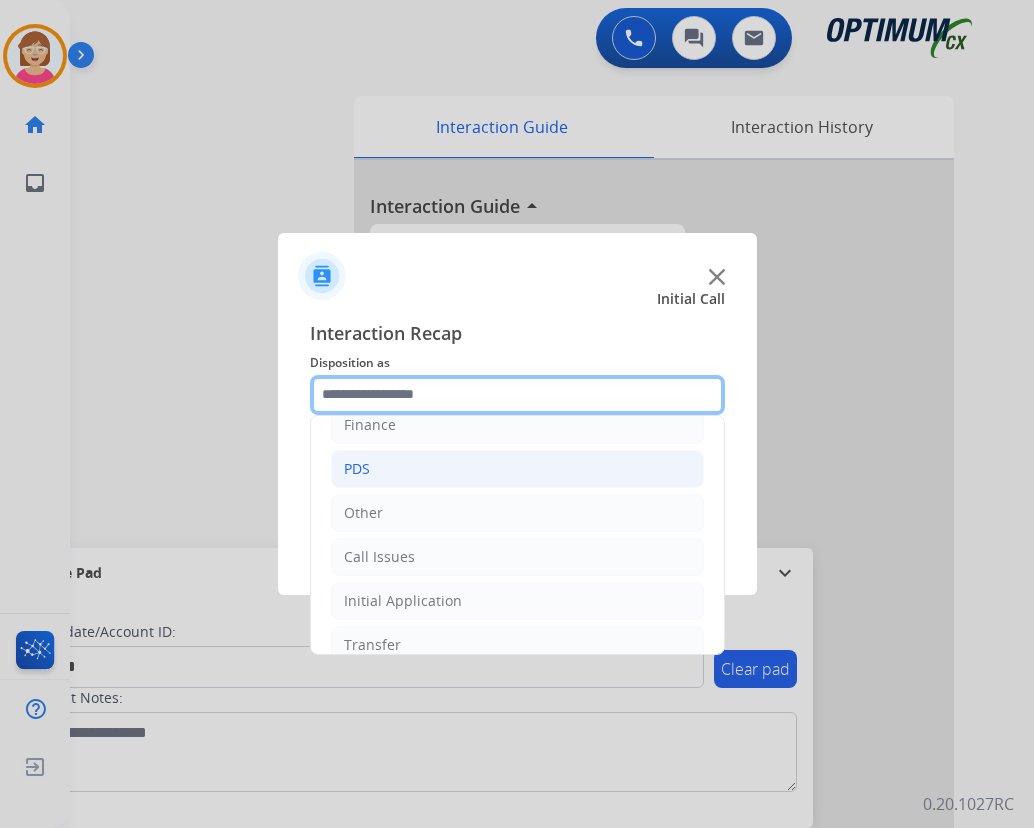 scroll, scrollTop: 136, scrollLeft: 0, axis: vertical 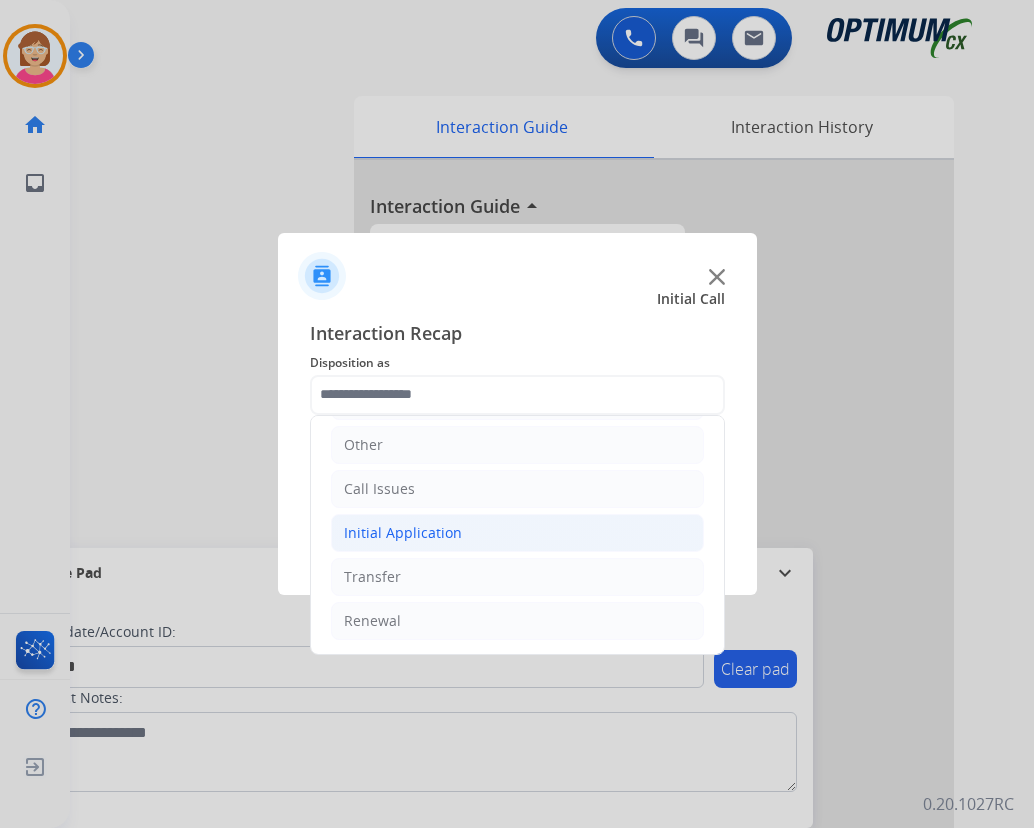 click on "Initial Application" 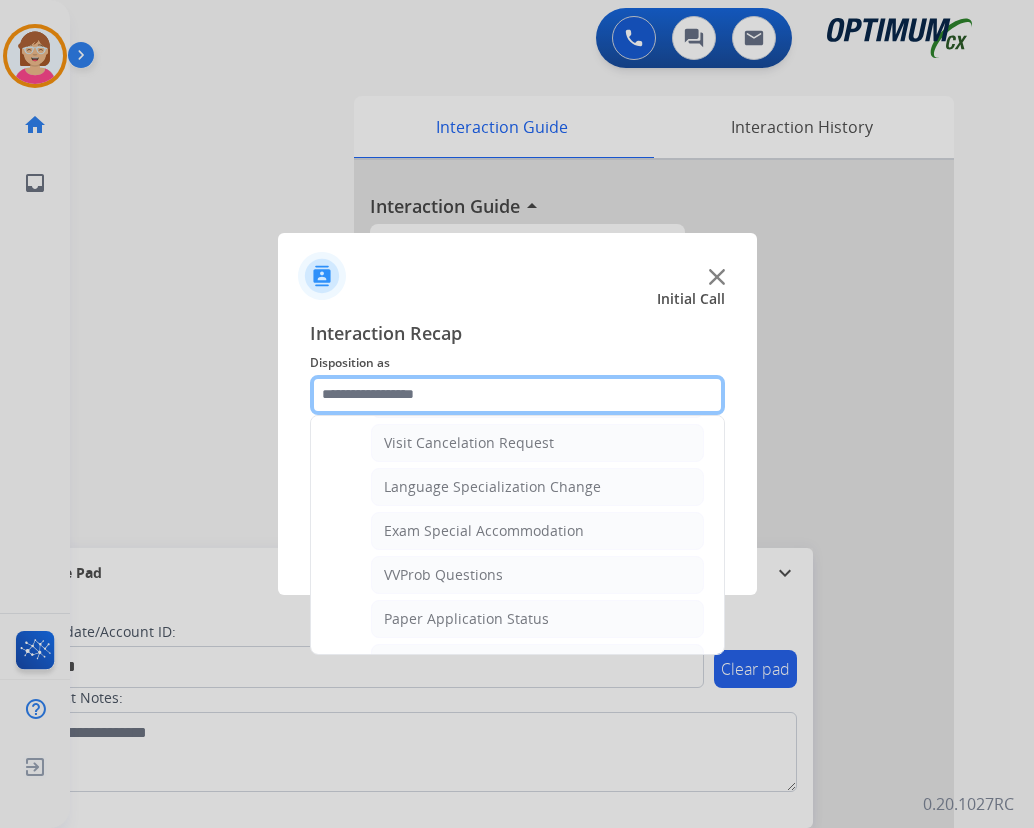 scroll, scrollTop: 1136, scrollLeft: 0, axis: vertical 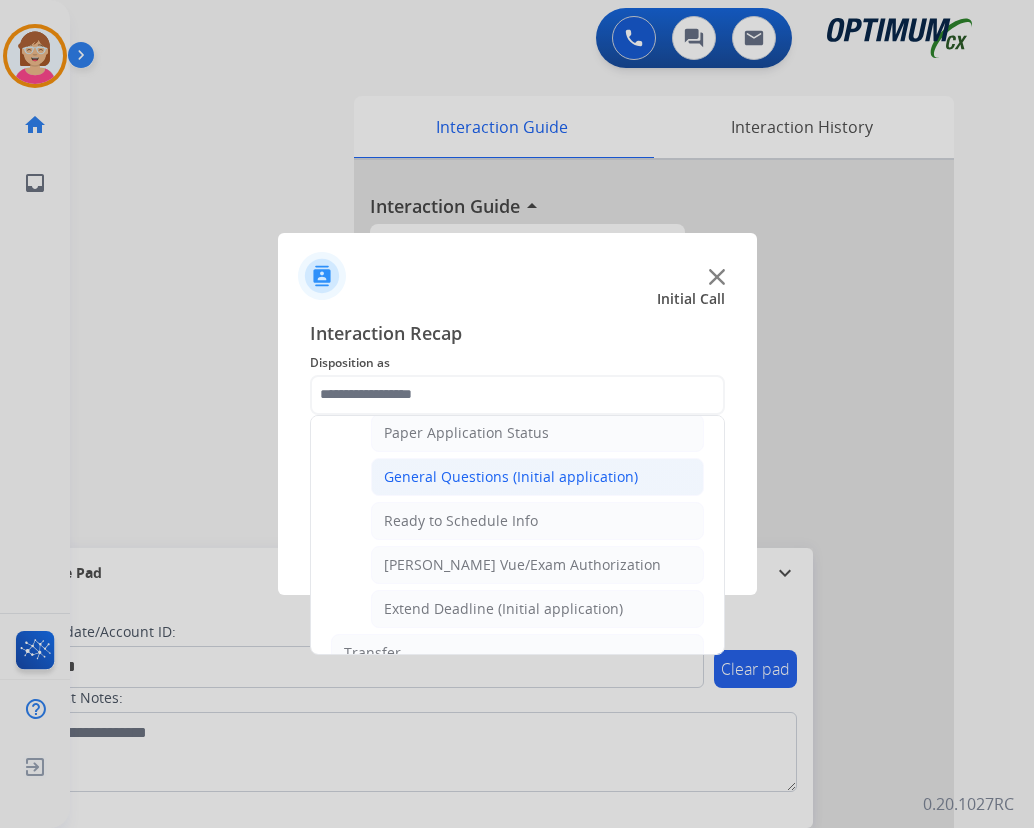 click on "General Questions (Initial application)" 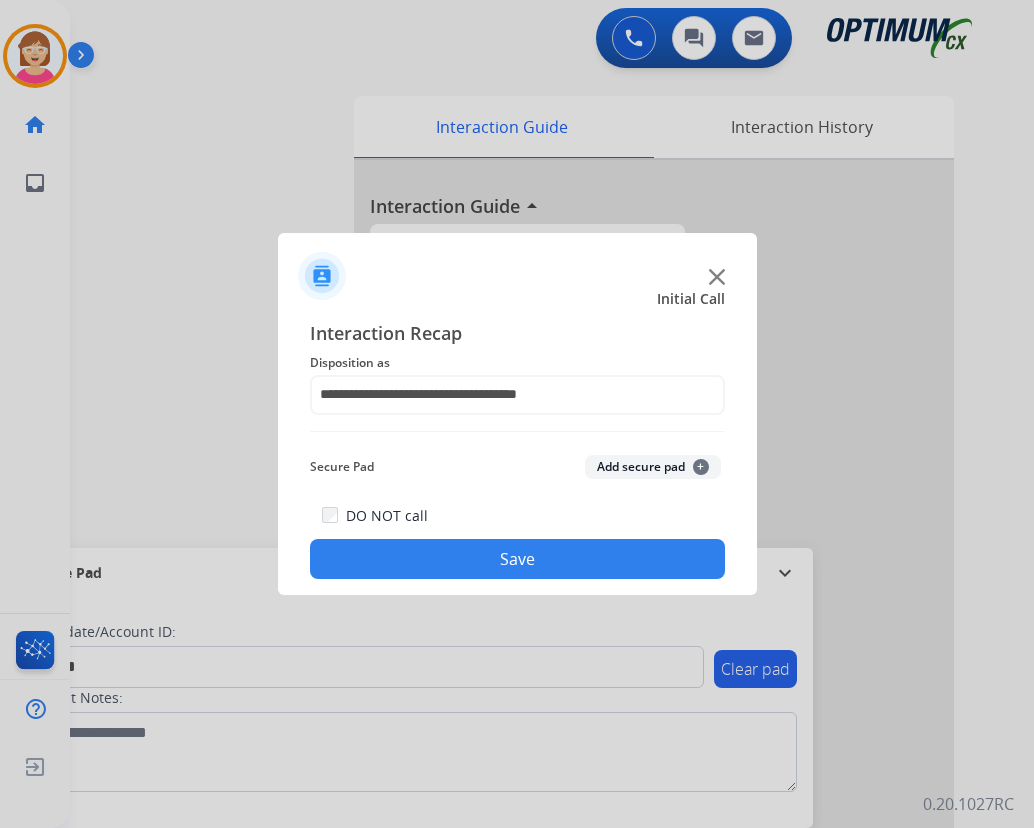 click on "+" 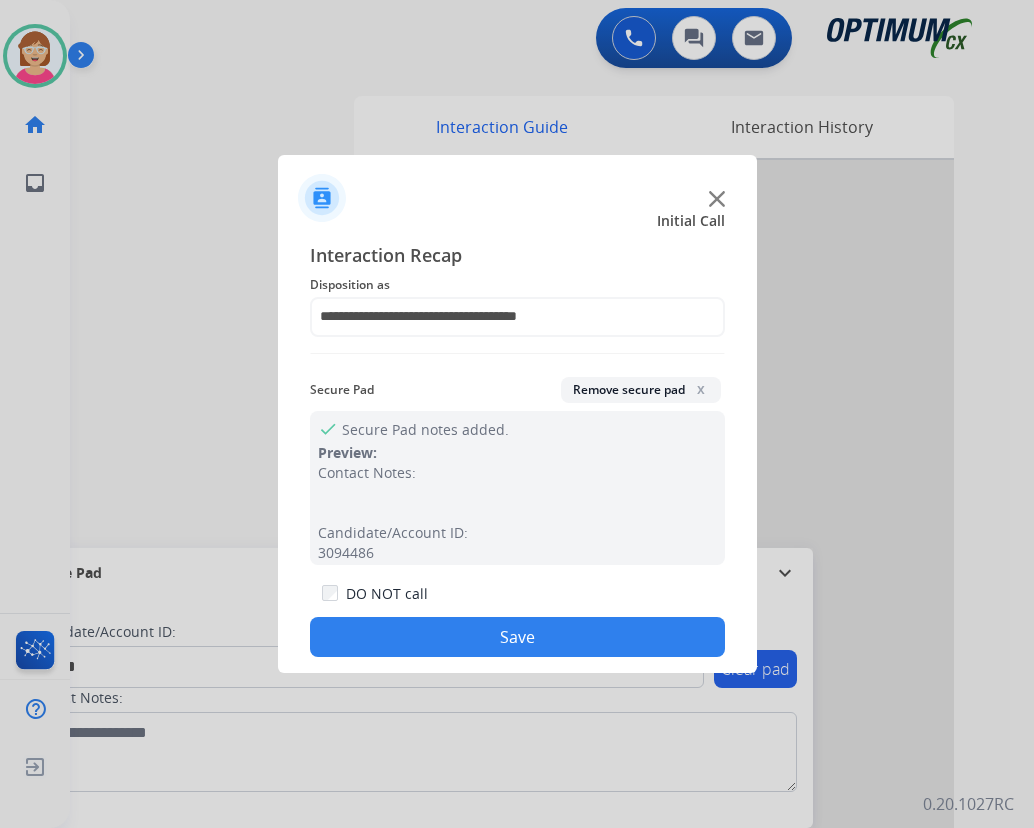 click on "Save" 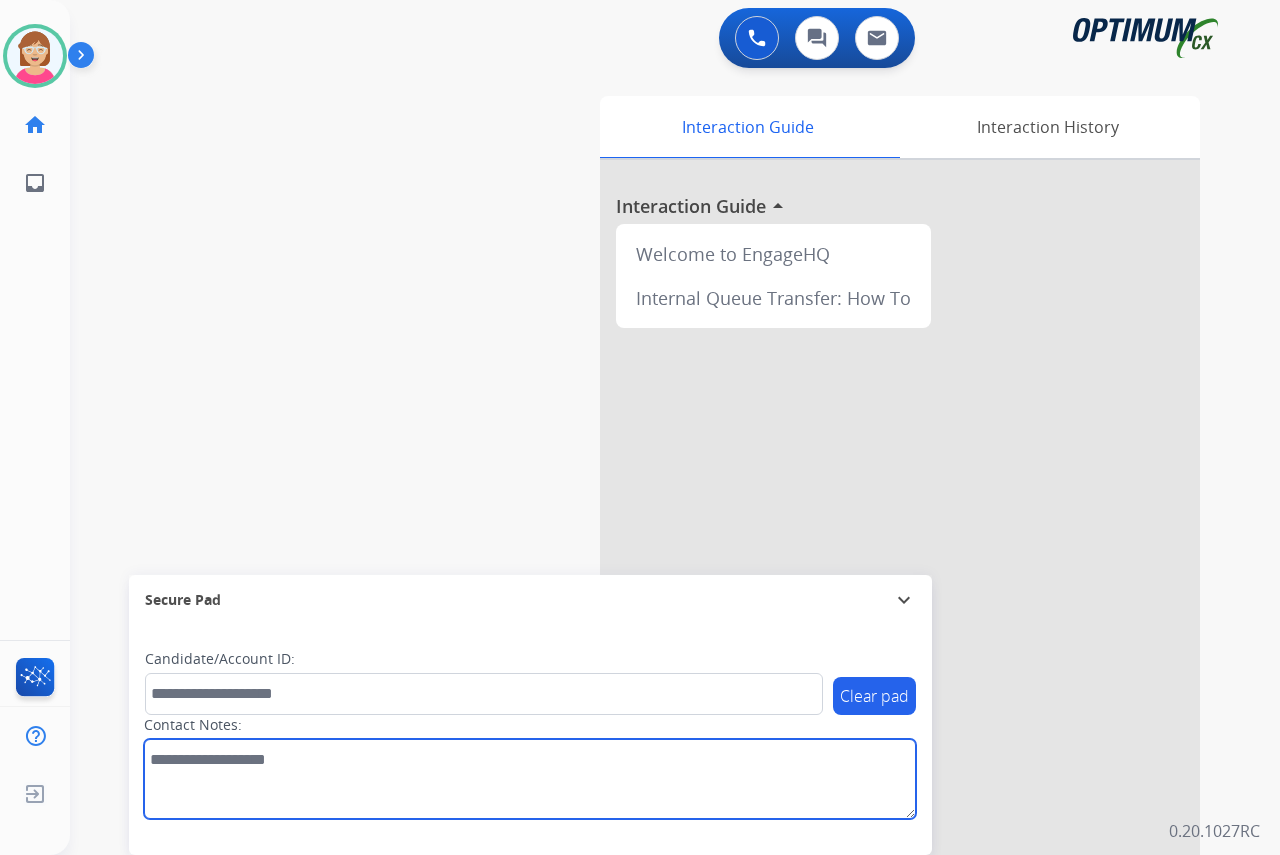 click at bounding box center [530, 779] 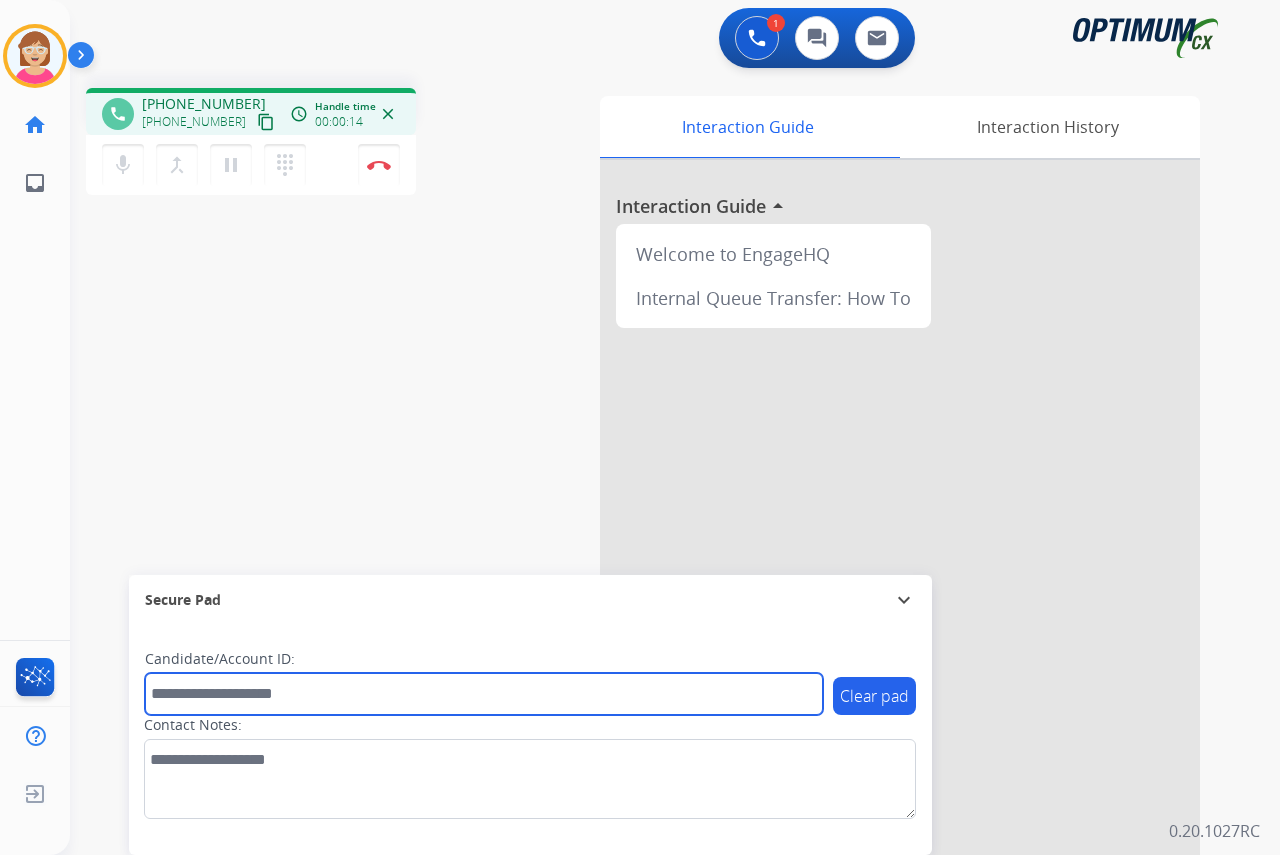 click at bounding box center (484, 694) 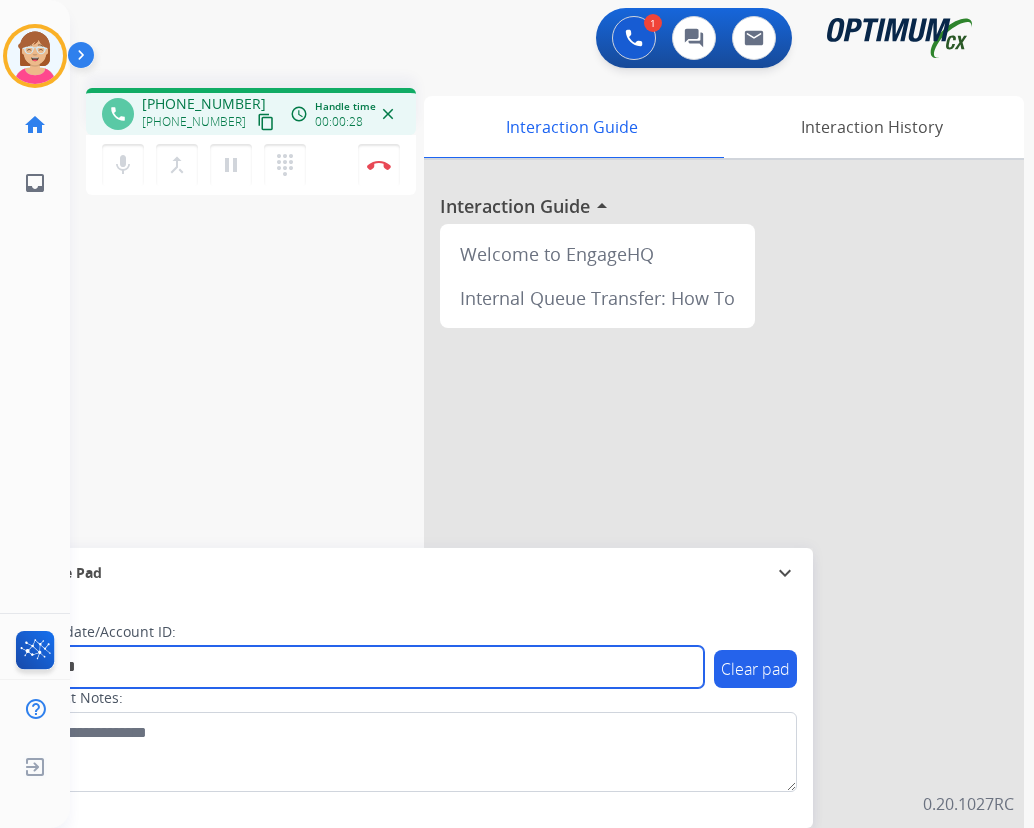 type on "*******" 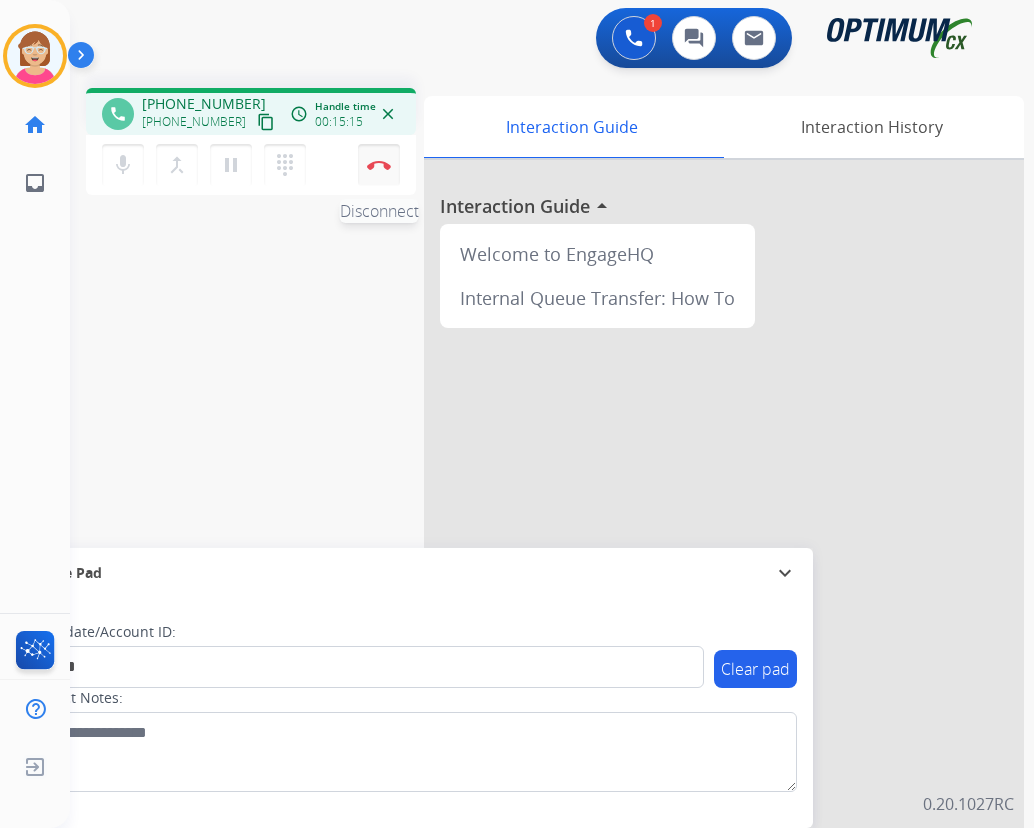 click at bounding box center [379, 165] 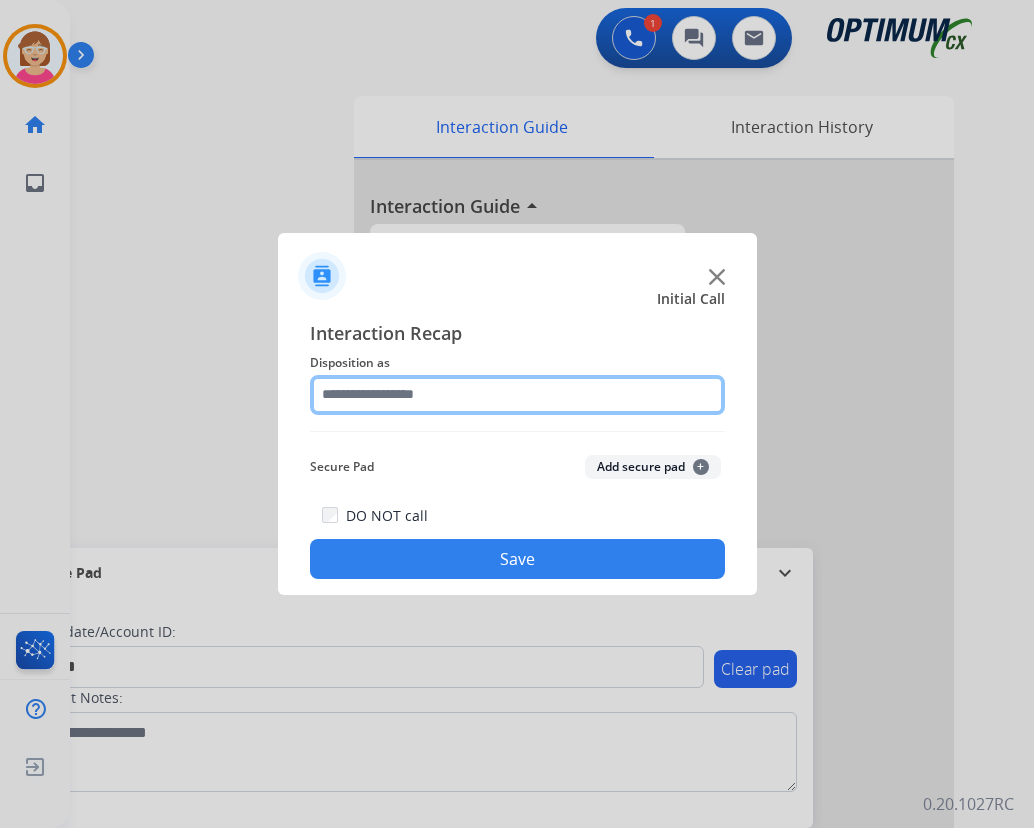 click 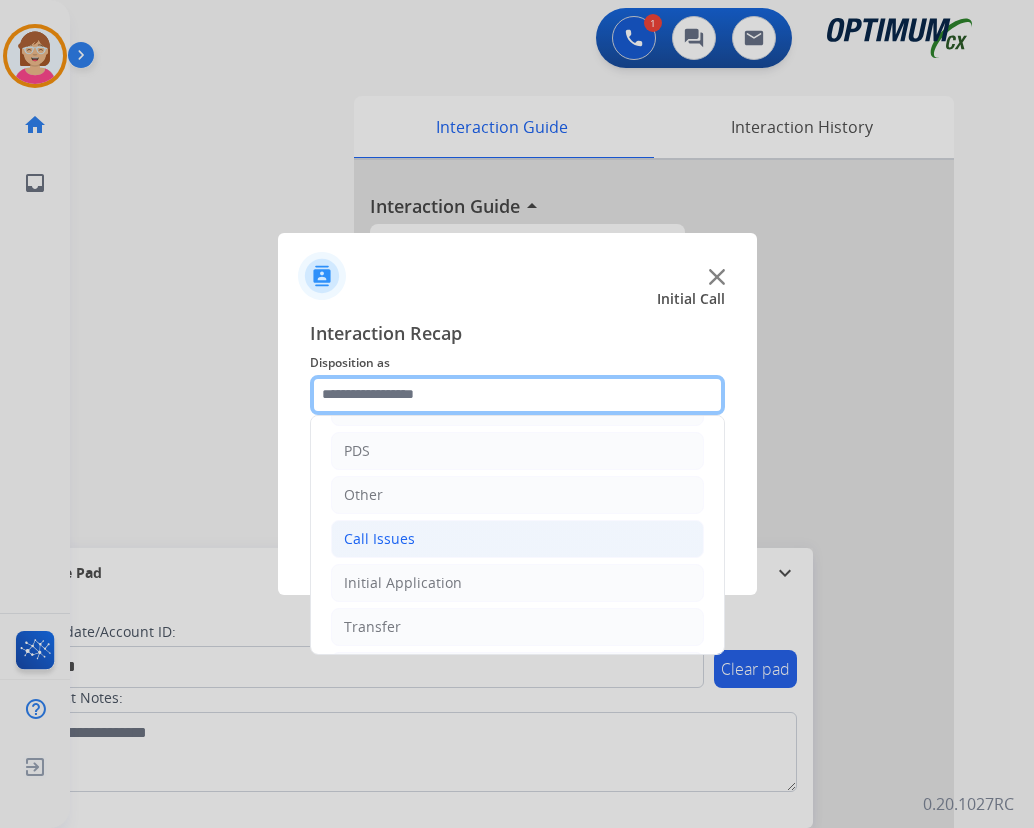 scroll, scrollTop: 136, scrollLeft: 0, axis: vertical 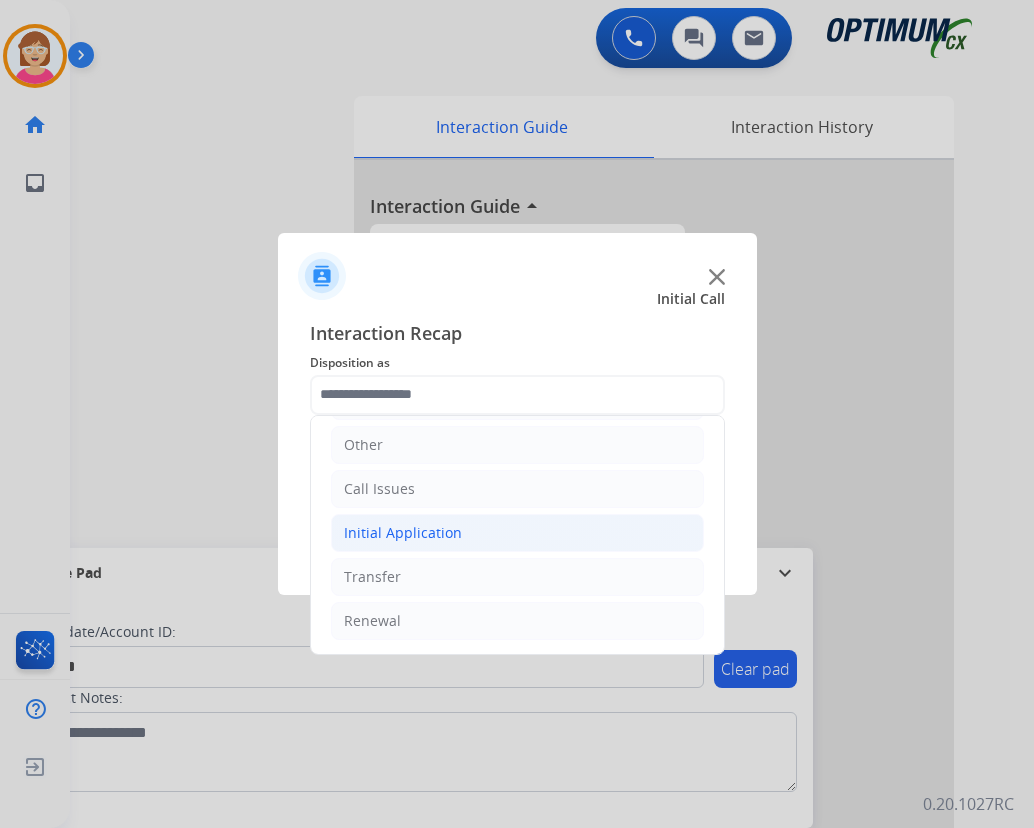 drag, startPoint x: 401, startPoint y: 536, endPoint x: 450, endPoint y: 516, distance: 52.924473 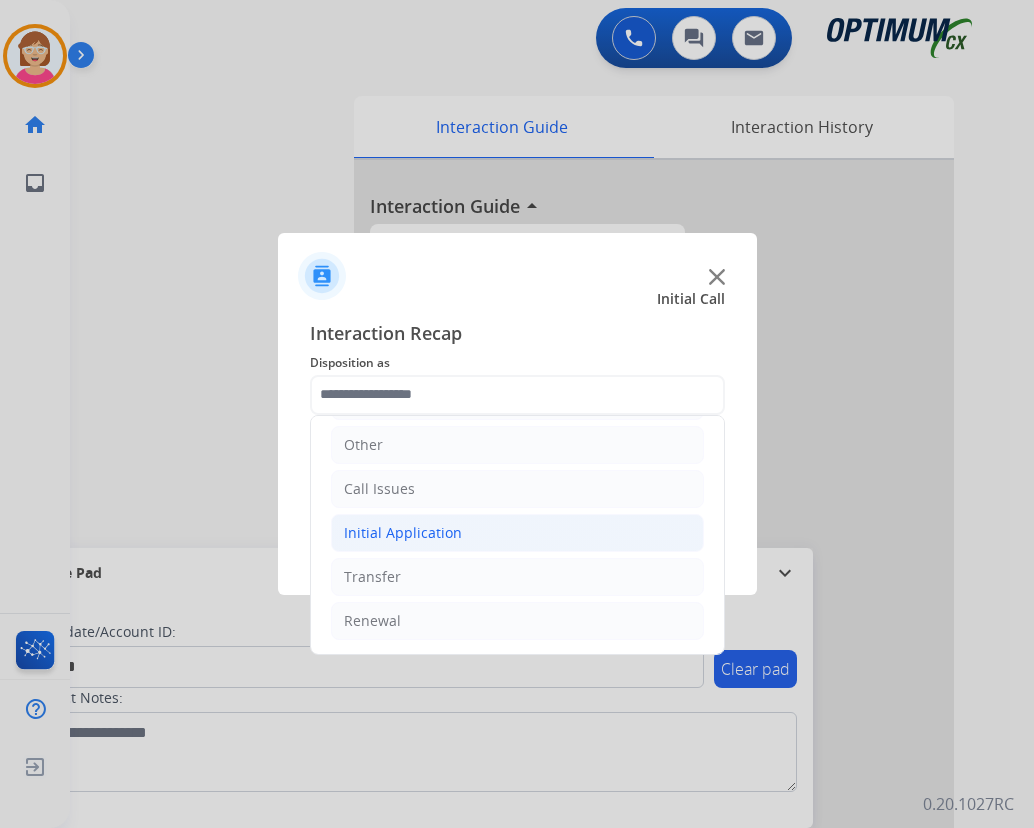 click on "Initial Application" 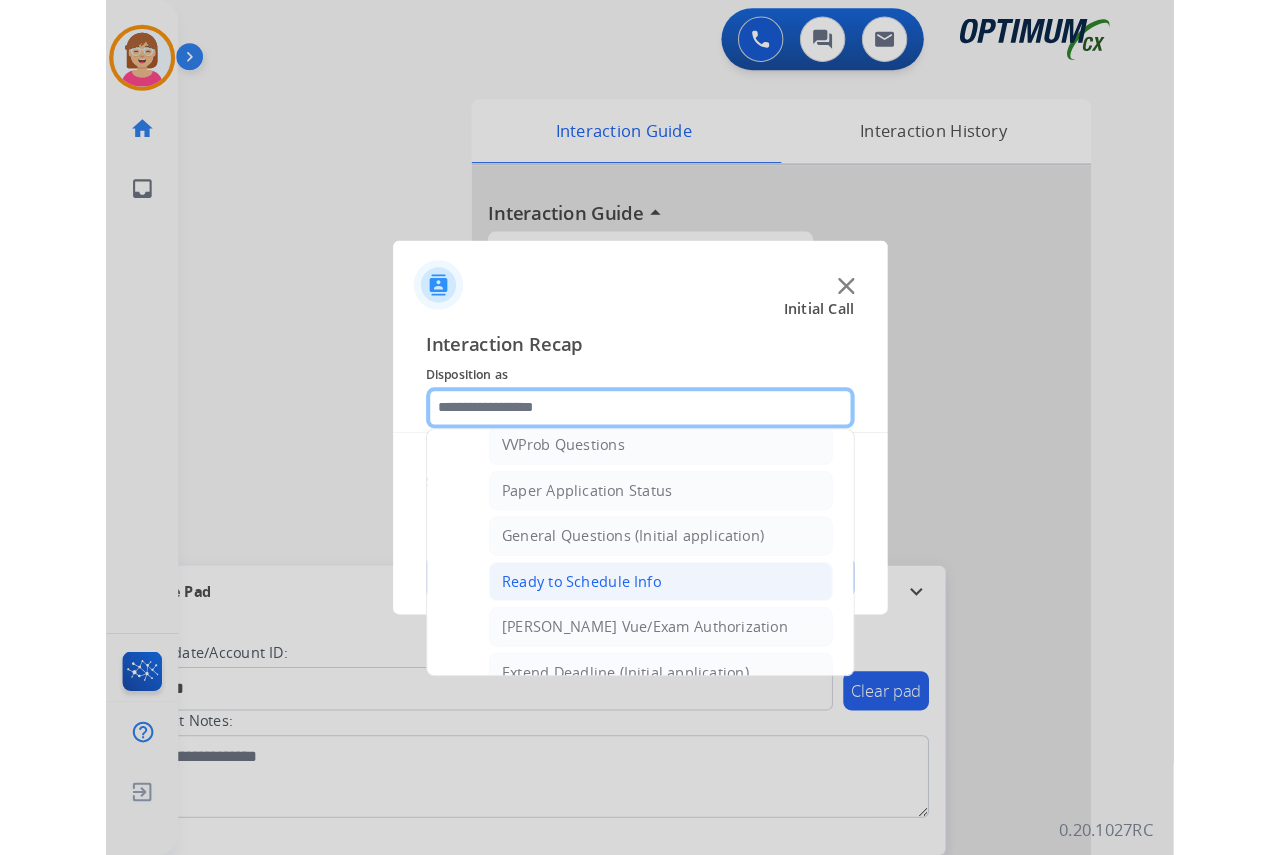 scroll, scrollTop: 1136, scrollLeft: 0, axis: vertical 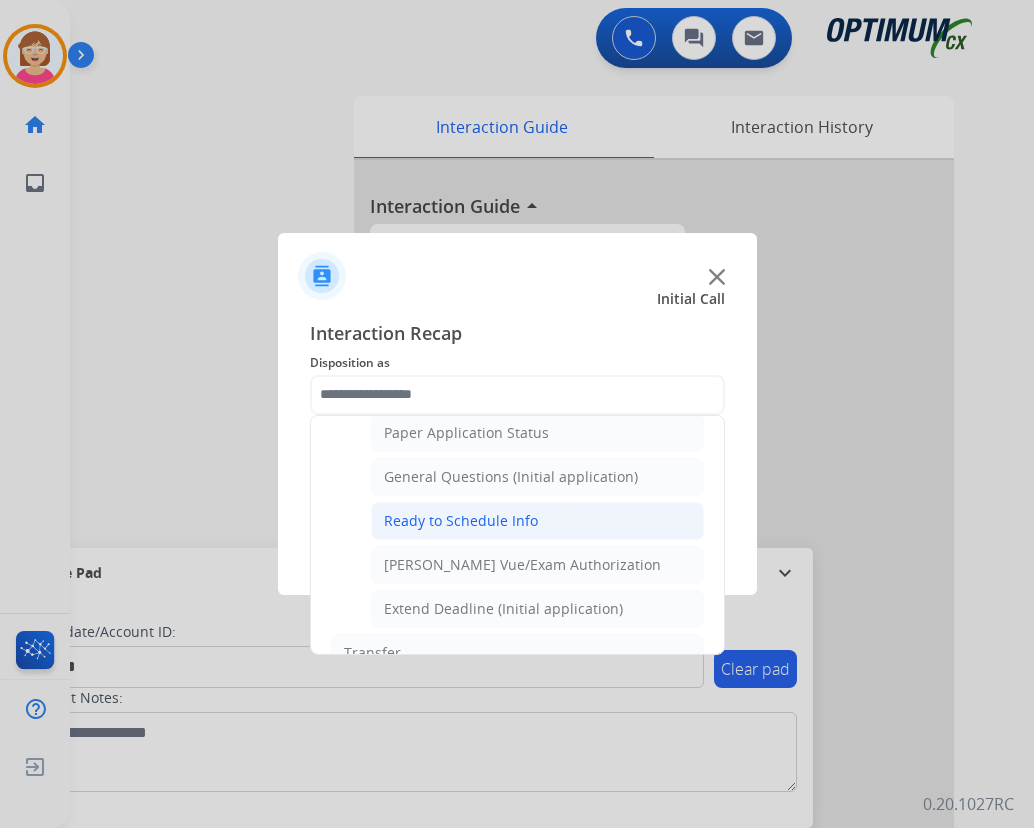 click on "Ready to Schedule Info" 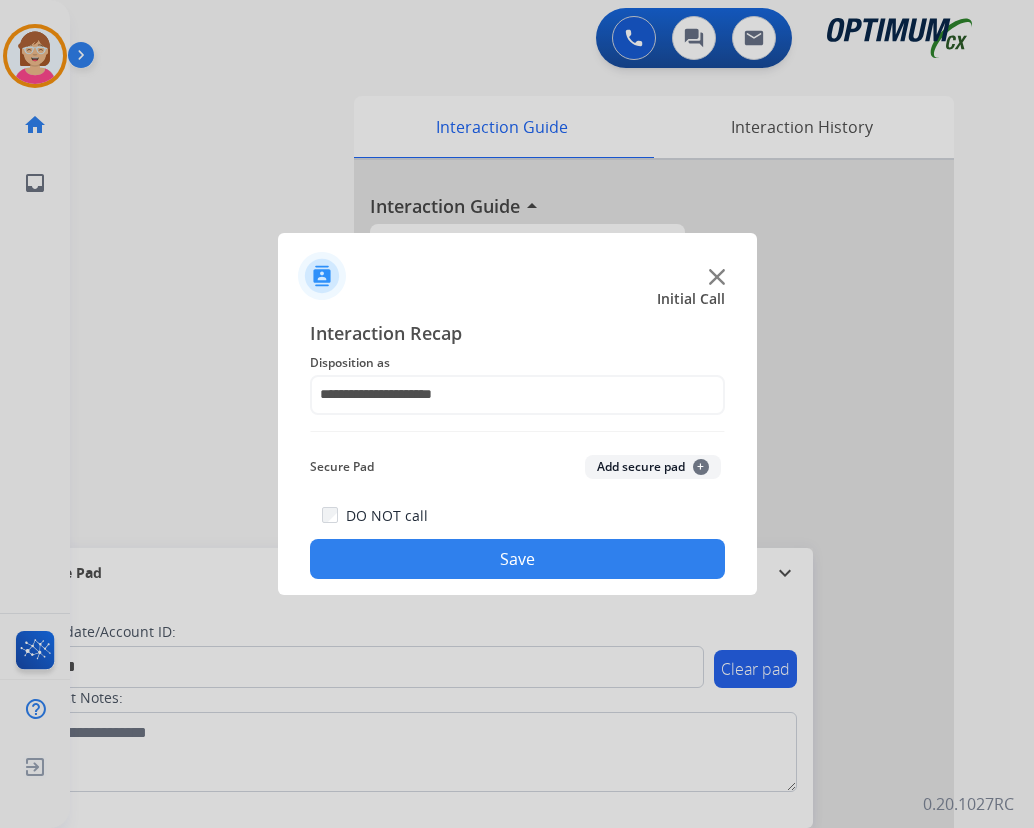 click on "+" 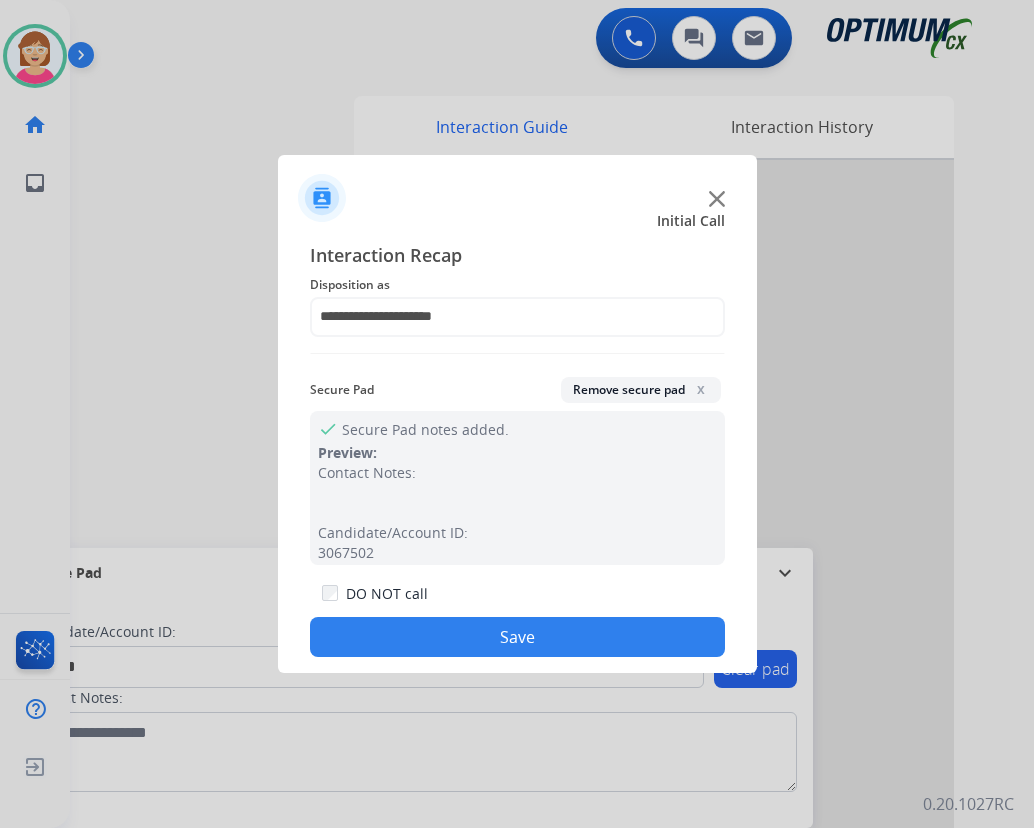 click on "Save" 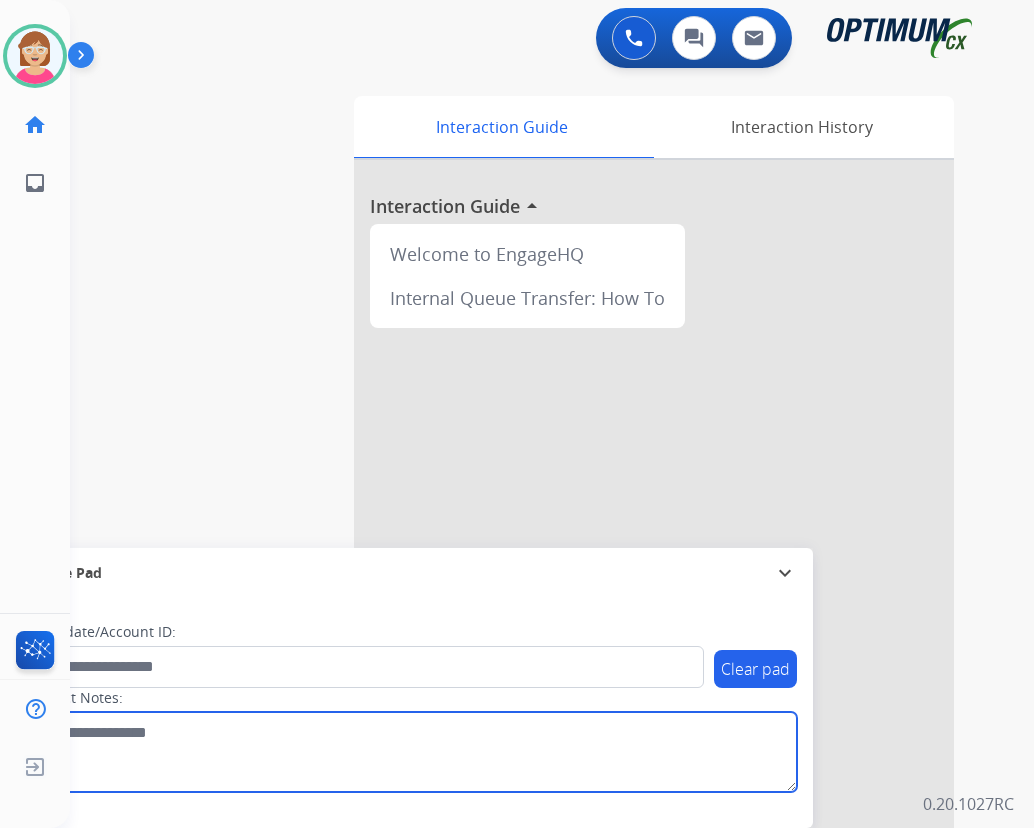drag, startPoint x: 478, startPoint y: 758, endPoint x: 457, endPoint y: 732, distance: 33.42155 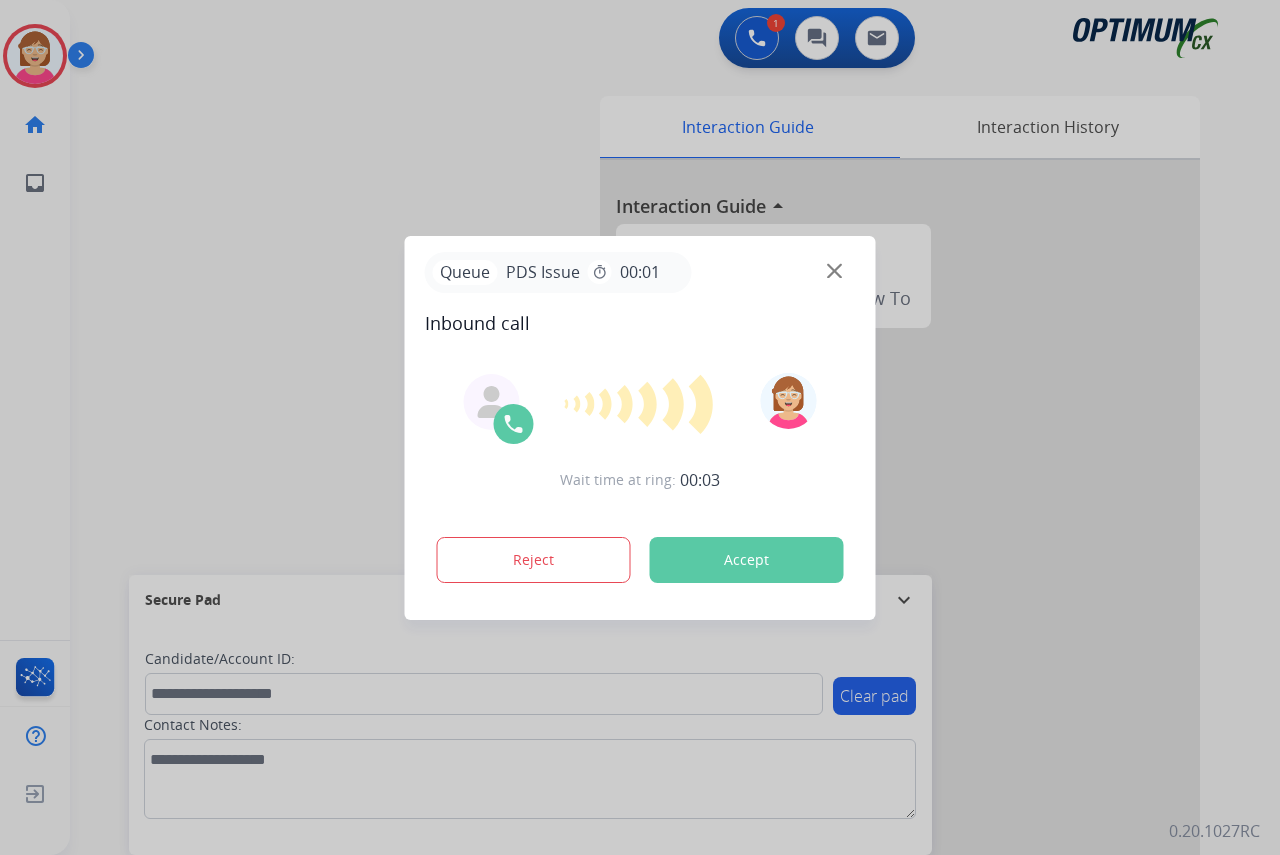 click at bounding box center [640, 427] 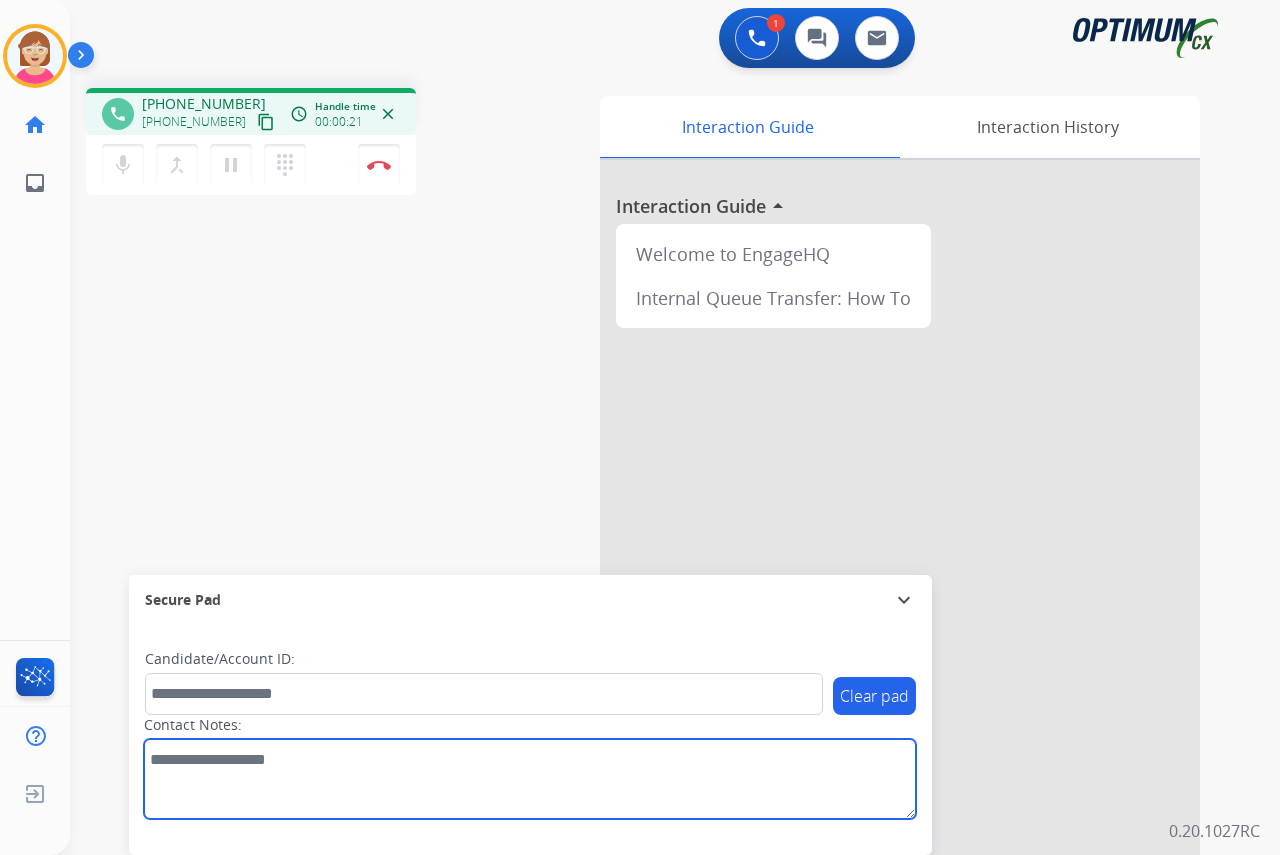 click at bounding box center (530, 779) 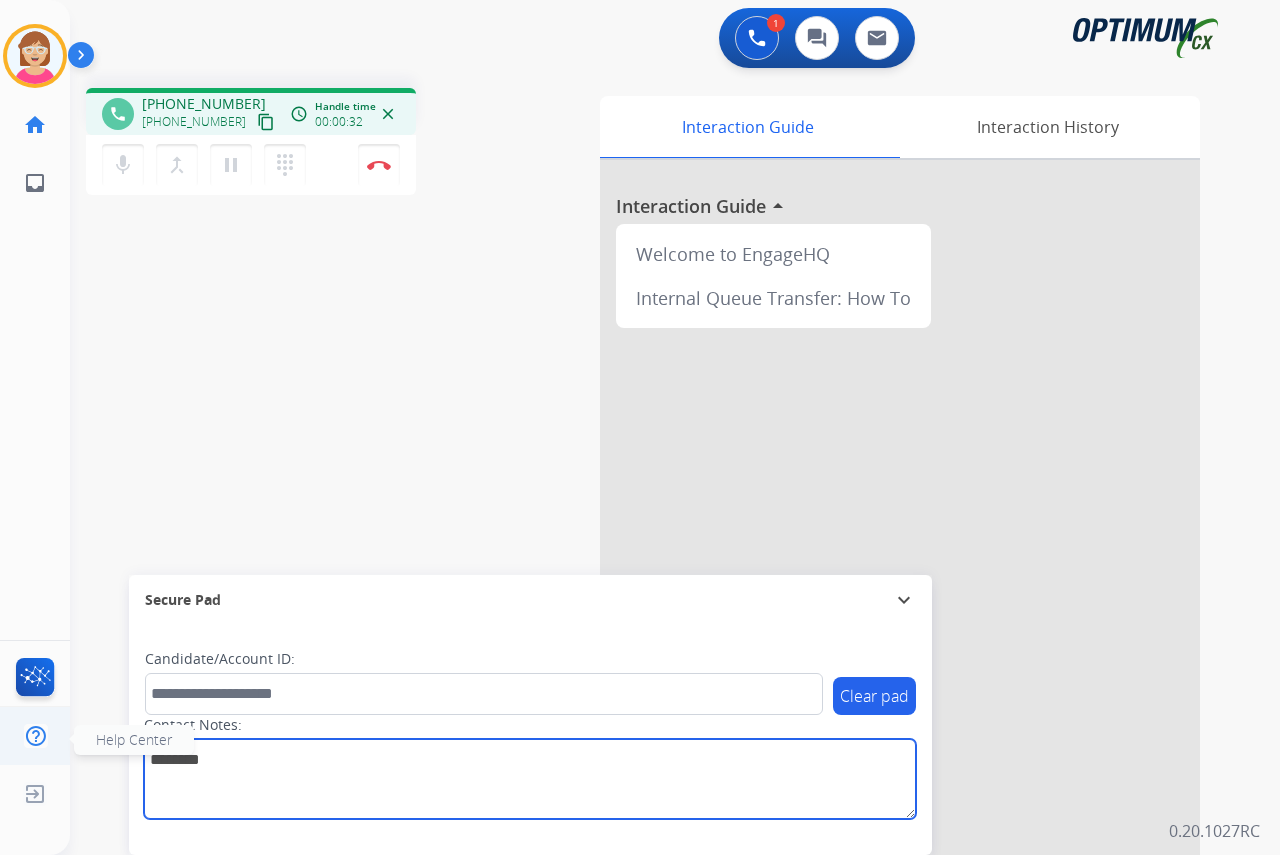 type on "********" 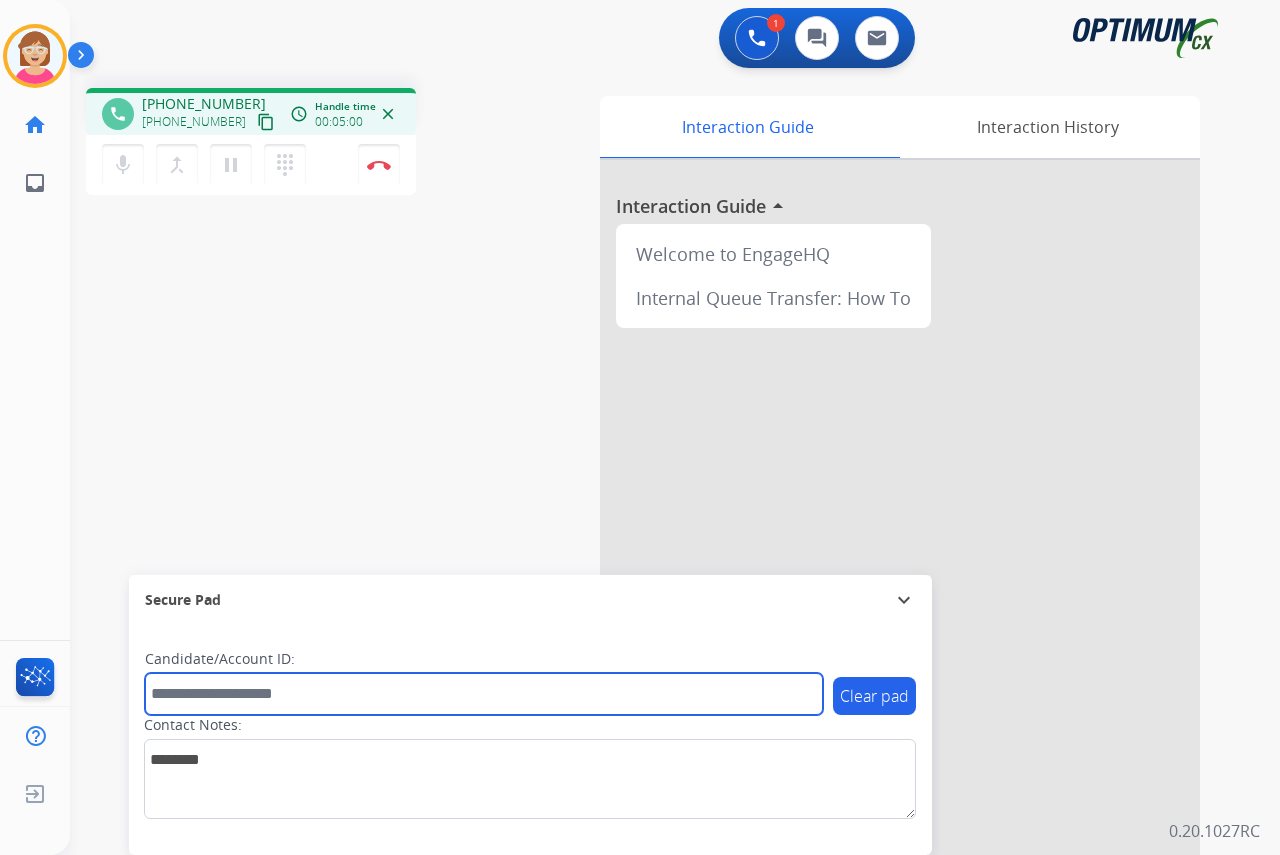 click at bounding box center [484, 694] 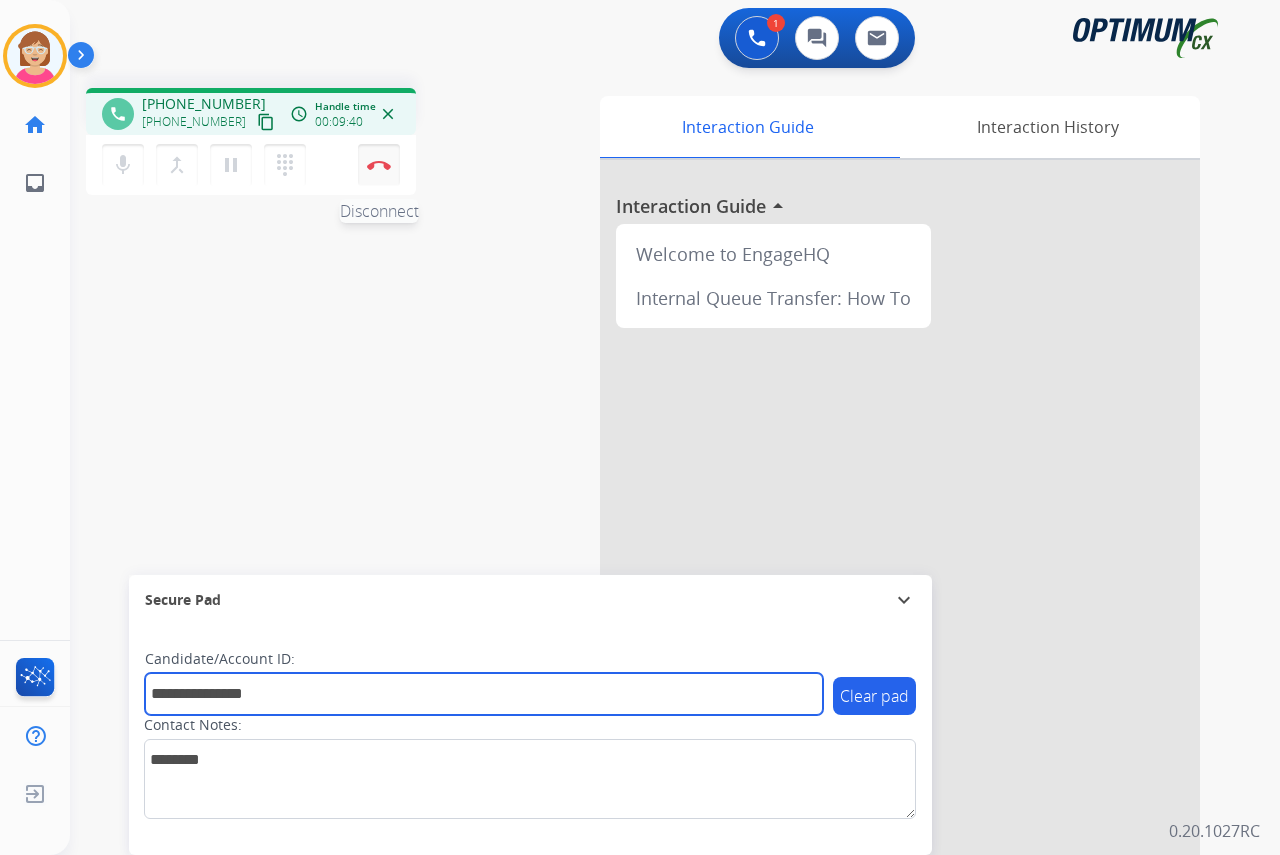 type on "**********" 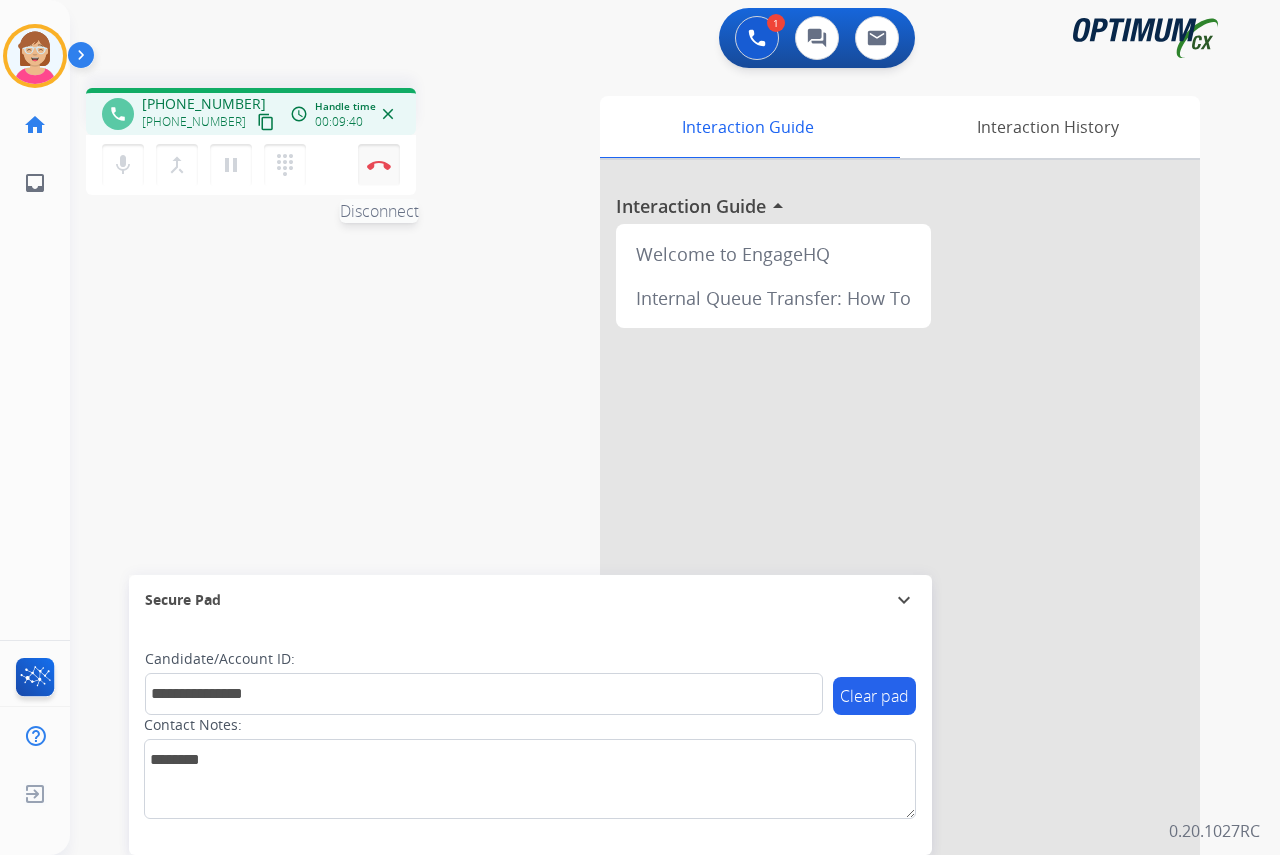 click at bounding box center [379, 165] 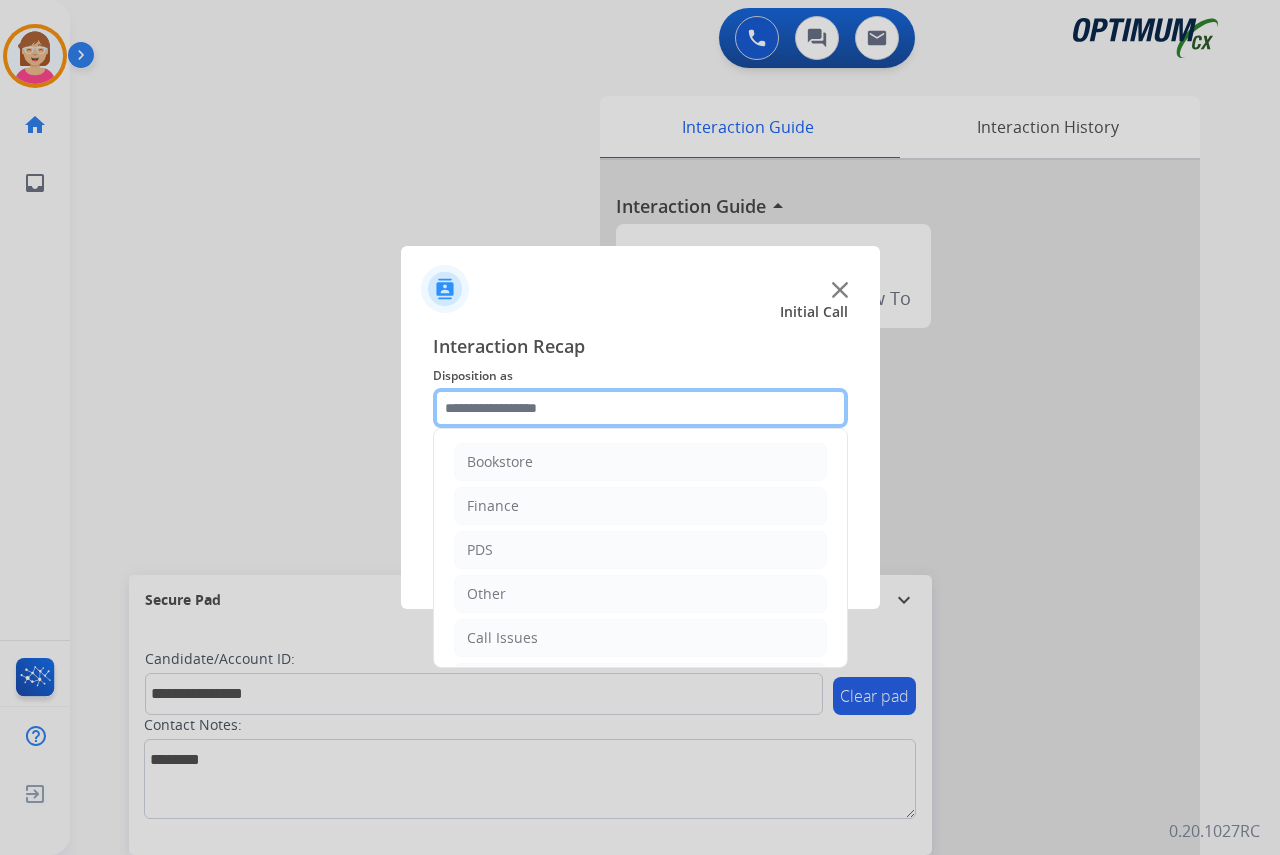 click 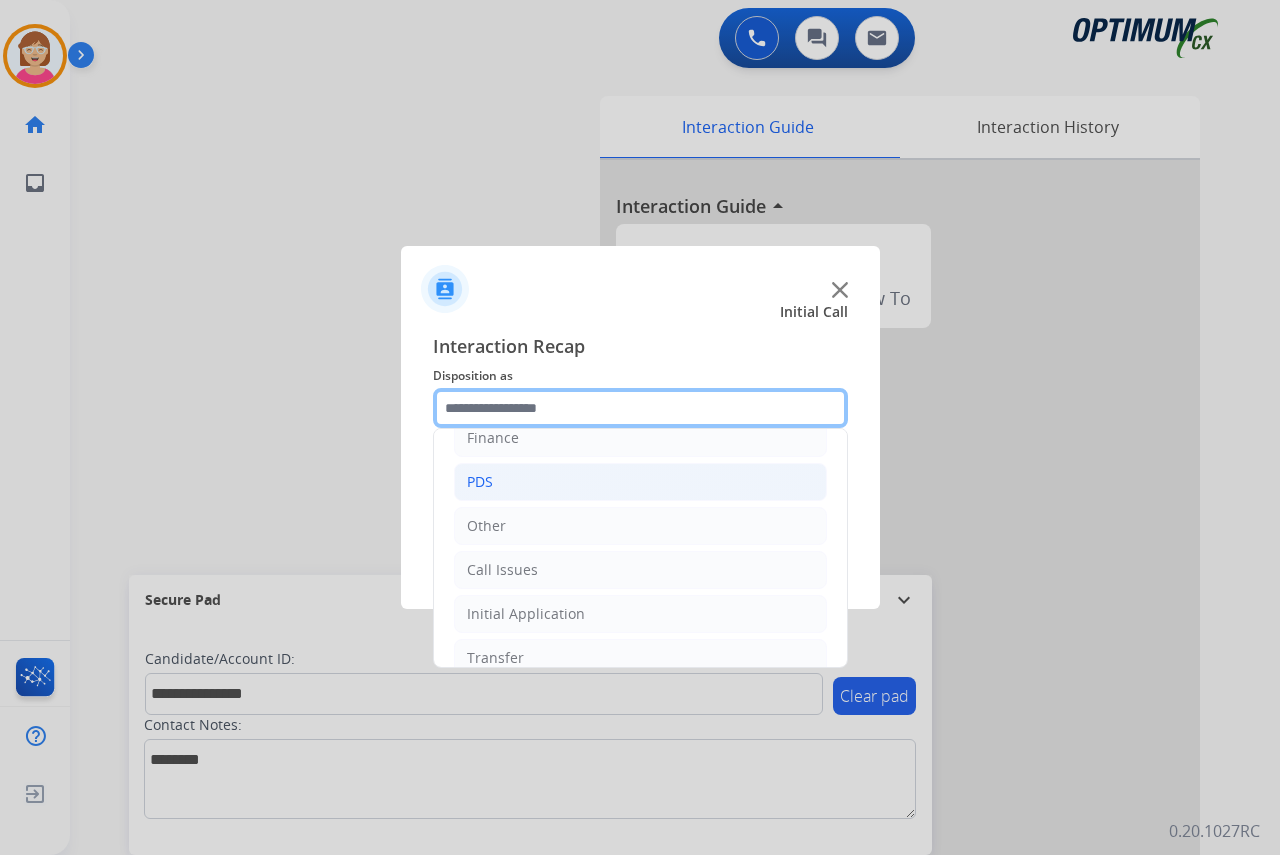 scroll, scrollTop: 136, scrollLeft: 0, axis: vertical 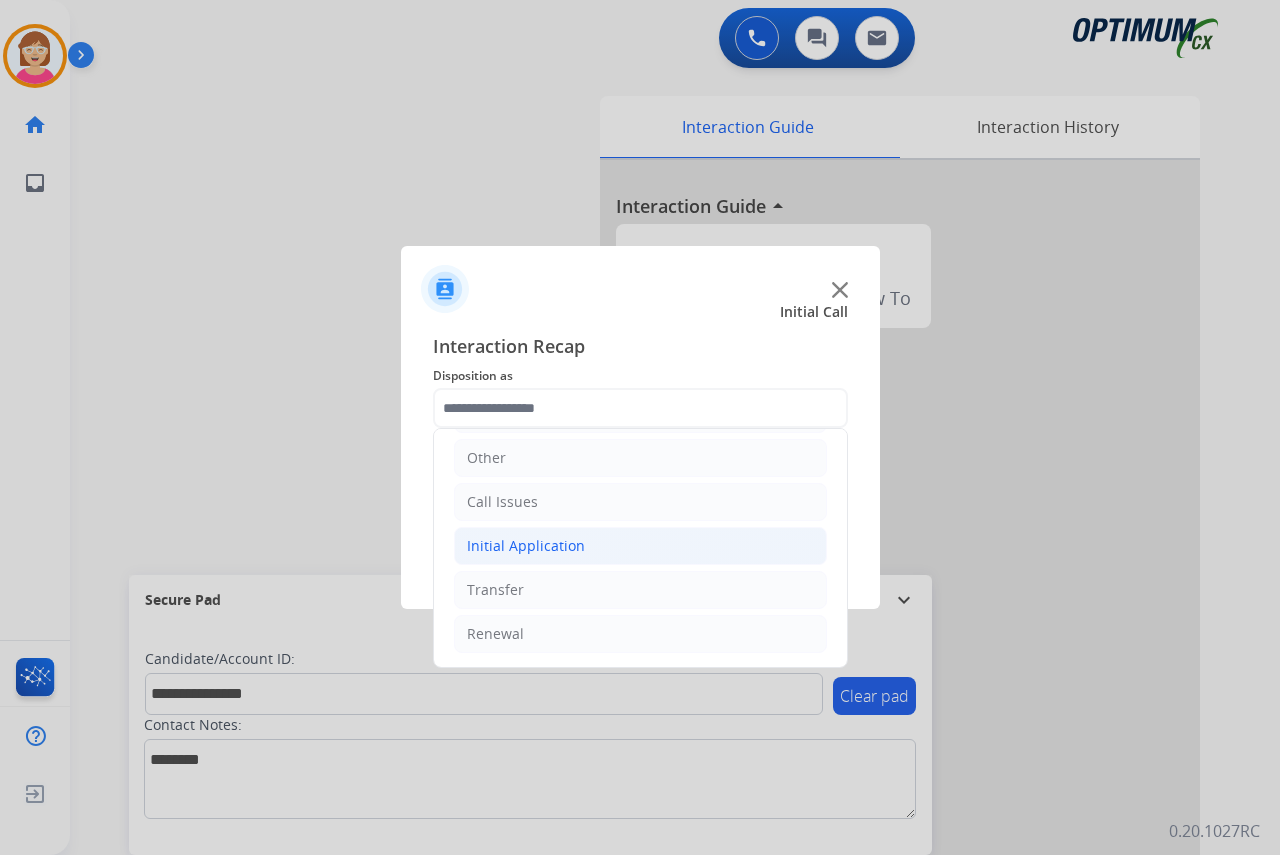click on "Initial Application" 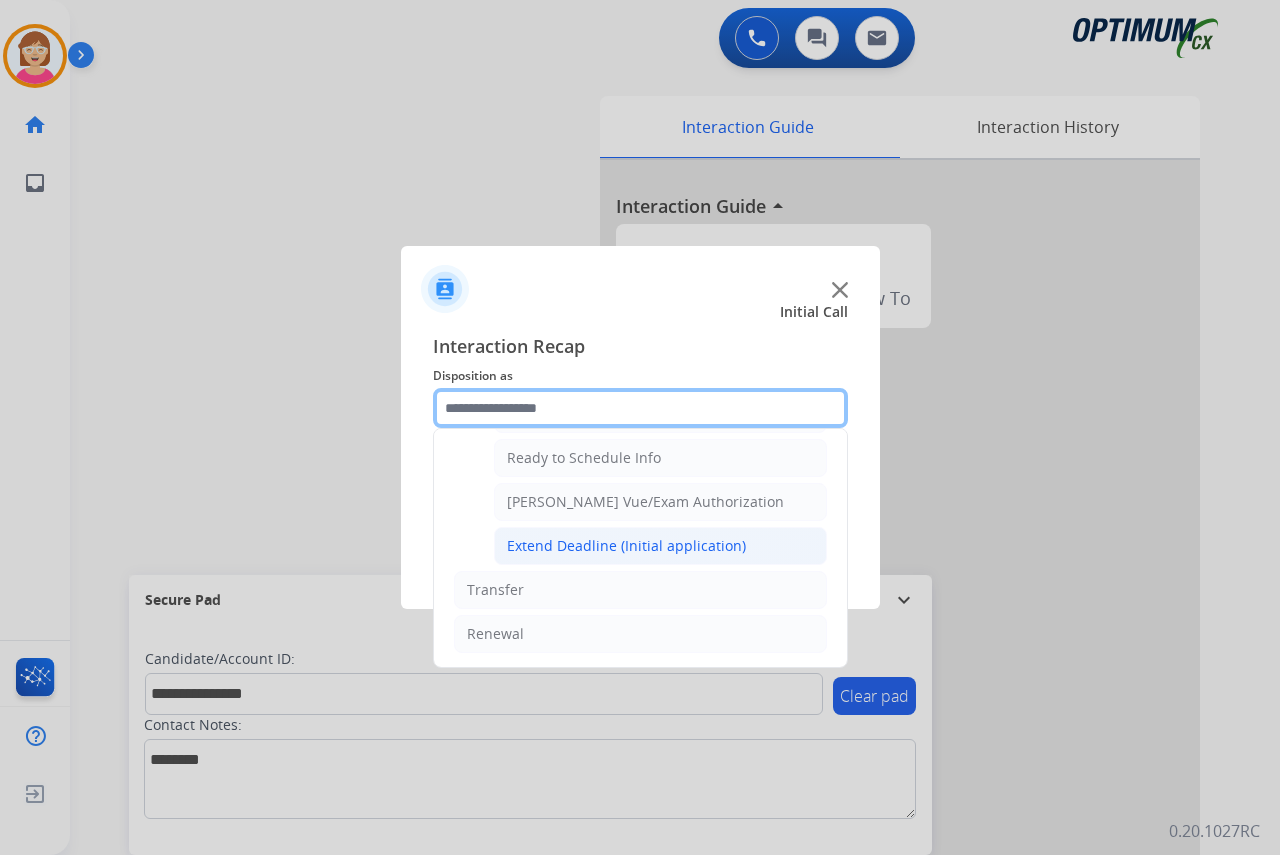 scroll, scrollTop: 1112, scrollLeft: 0, axis: vertical 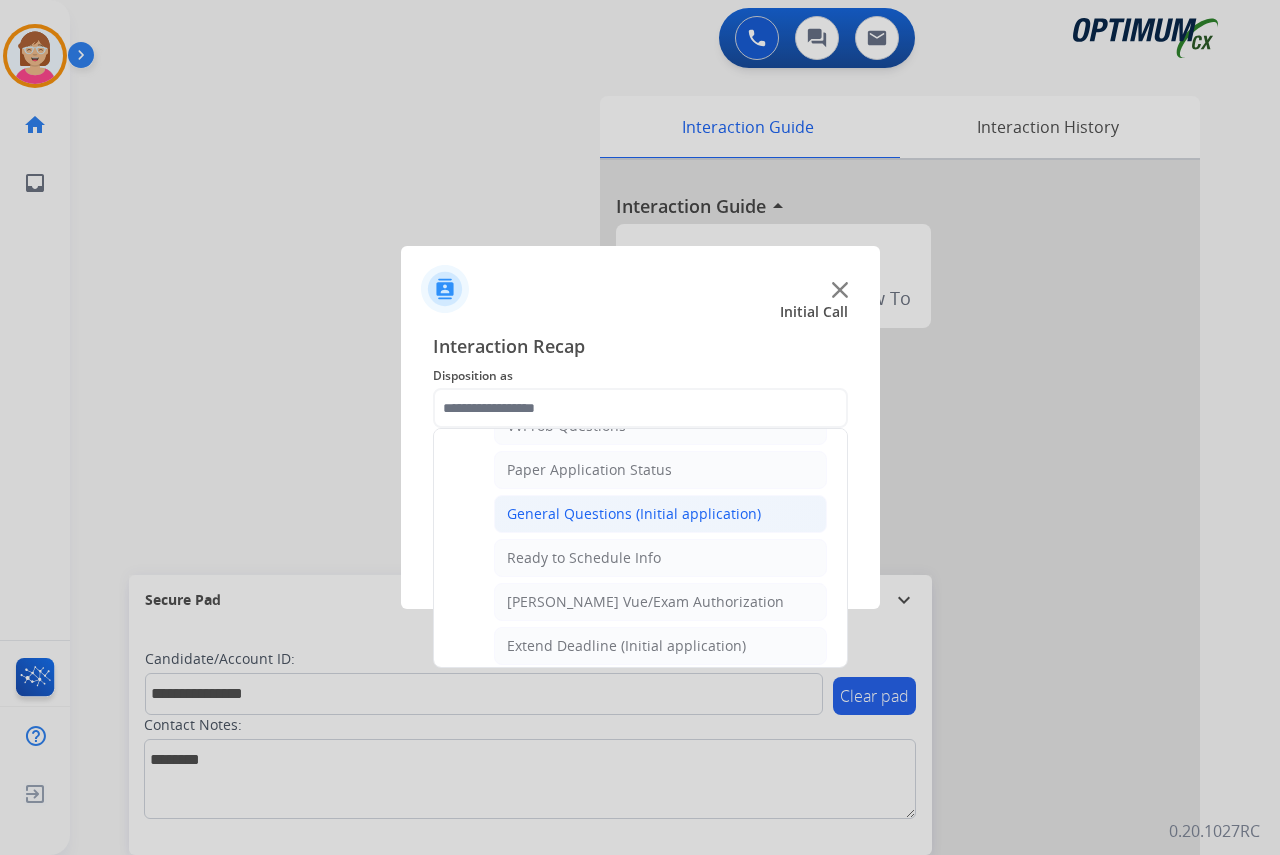 click on "General Questions (Initial application)" 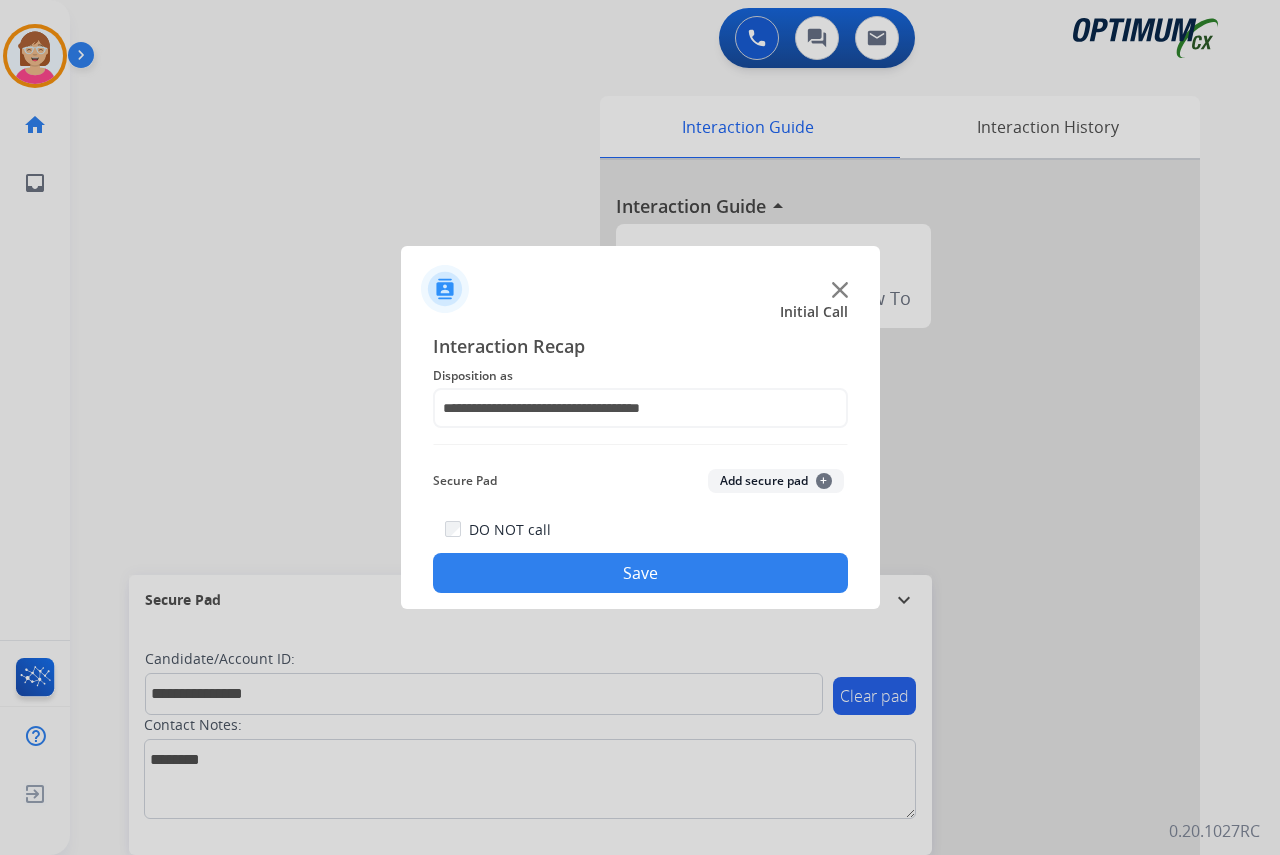 click on "+" 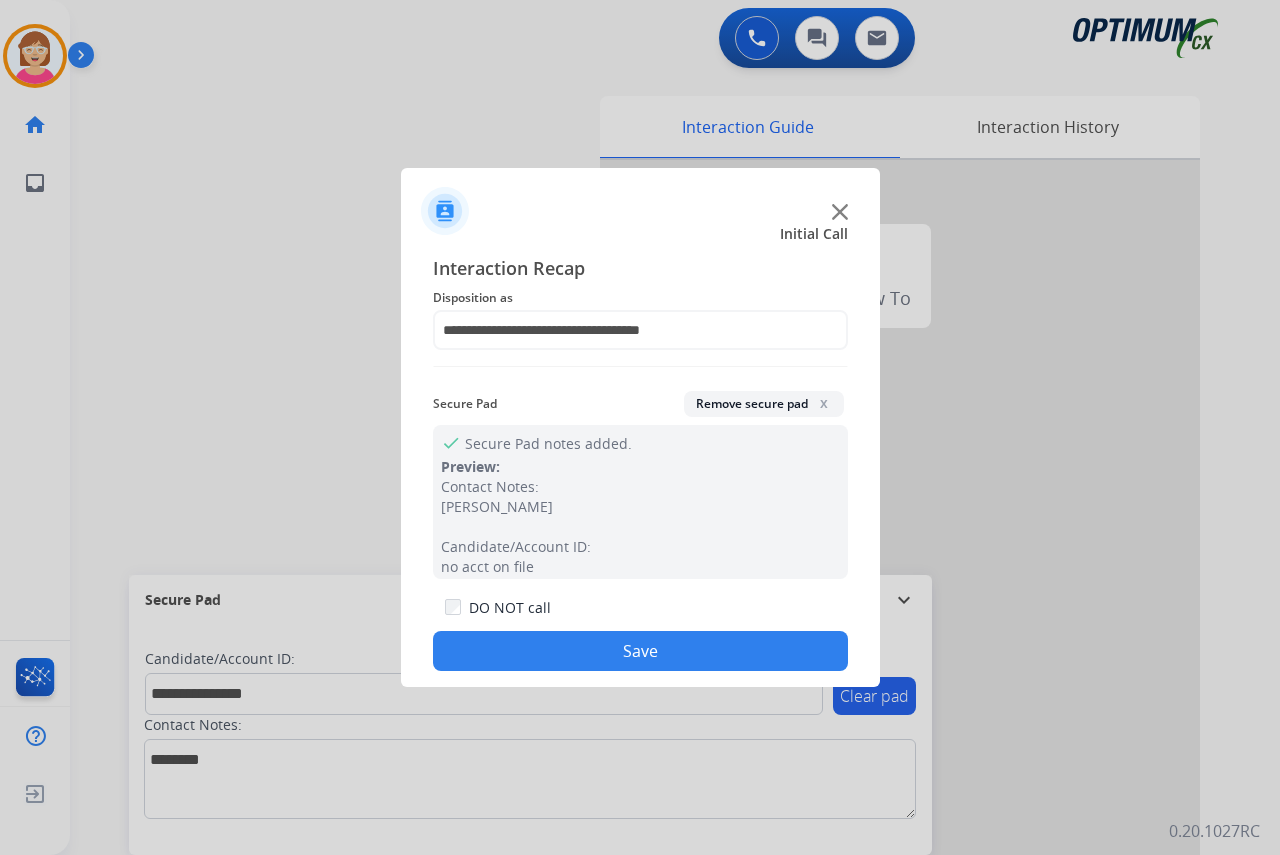 click on "Save" 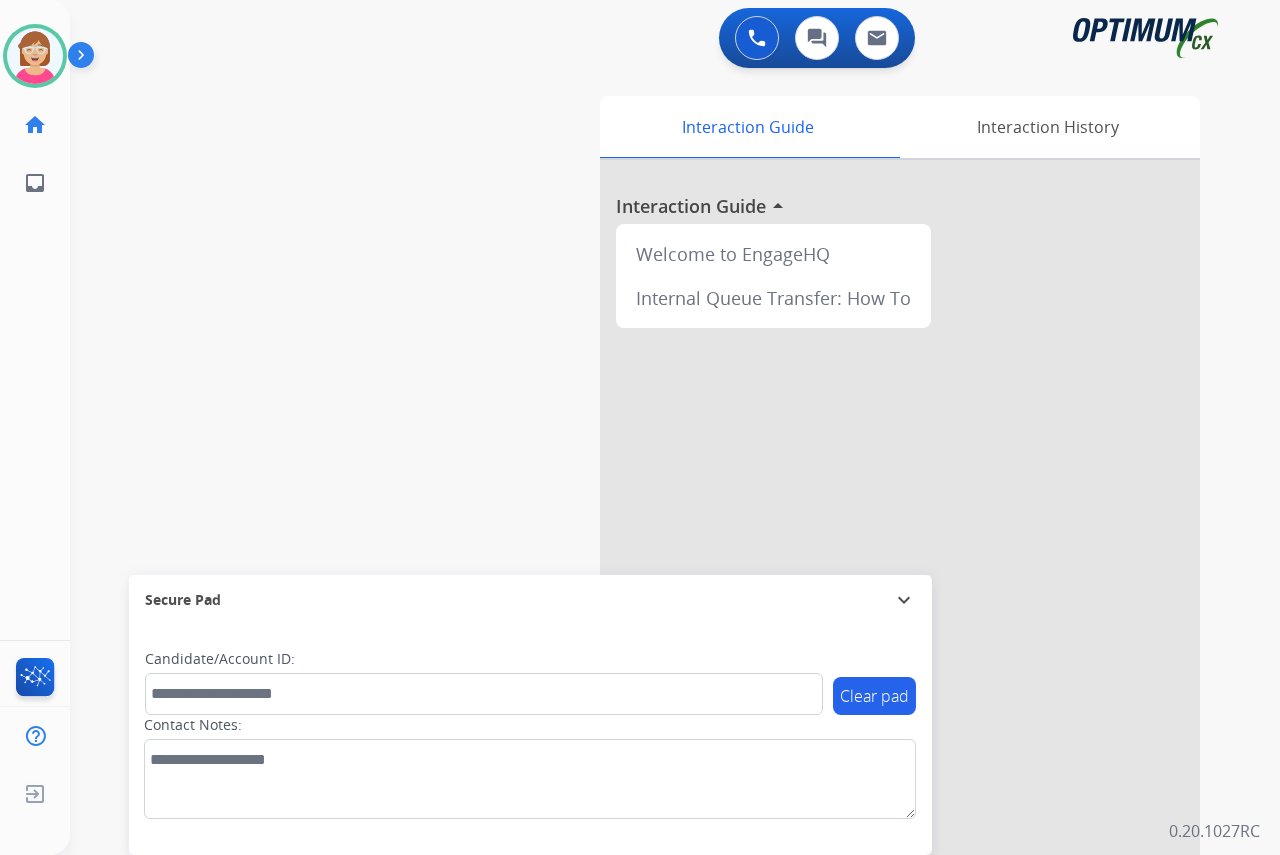 click on "[PERSON_NAME]   Available  Edit Avatar  Agent:   [PERSON_NAME] Profile:  OCX Training home  Home  Home inbox  Emails  Emails  FocalPoints  Help Center  Help Center  Log out  Log out" 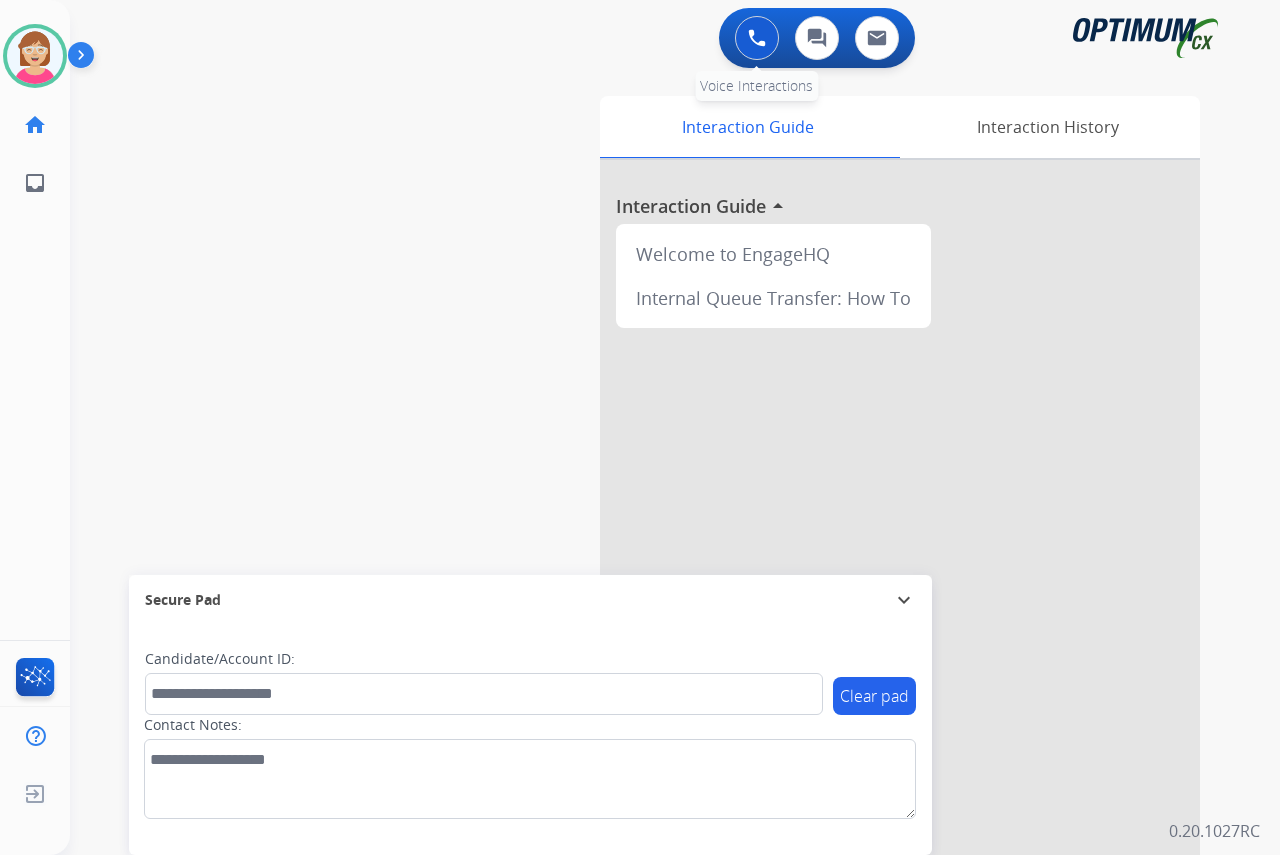 click at bounding box center [757, 38] 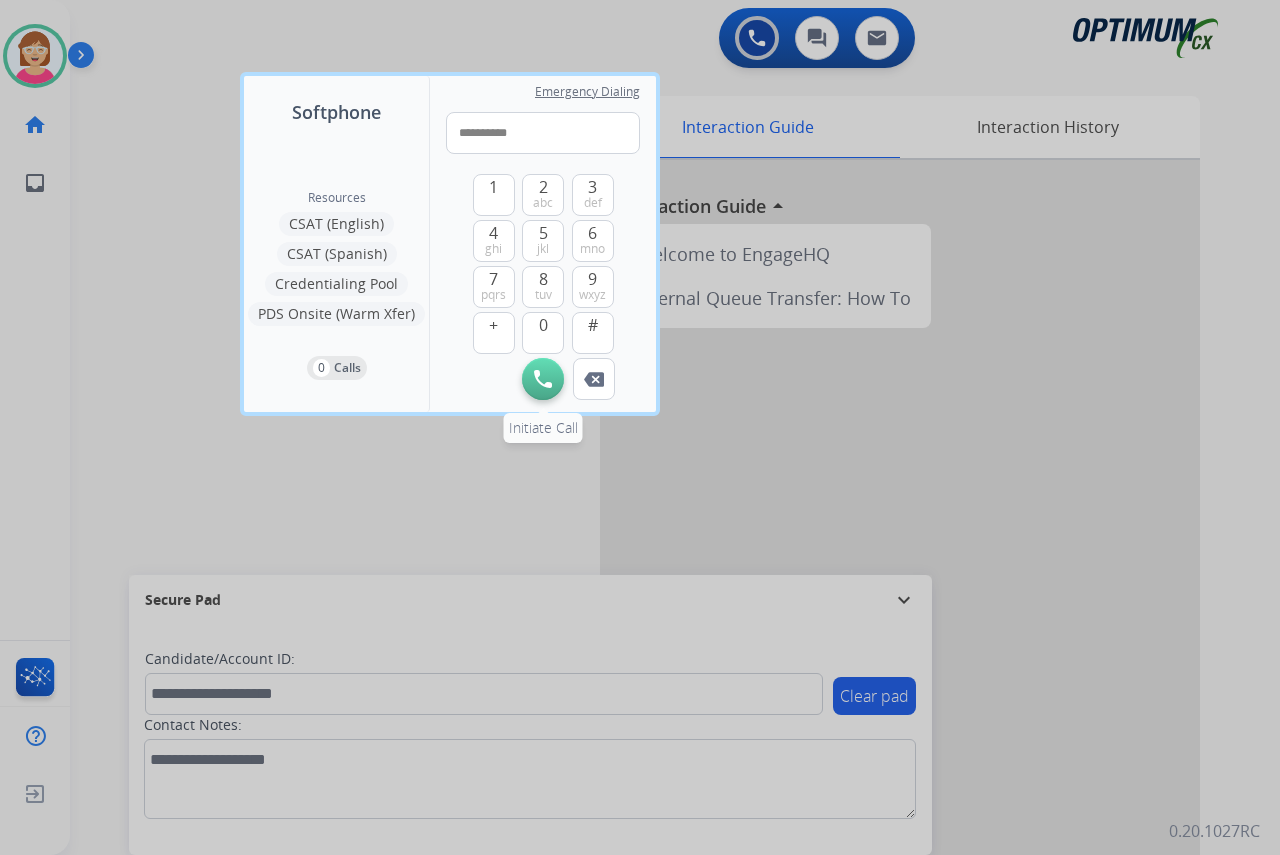 type on "**********" 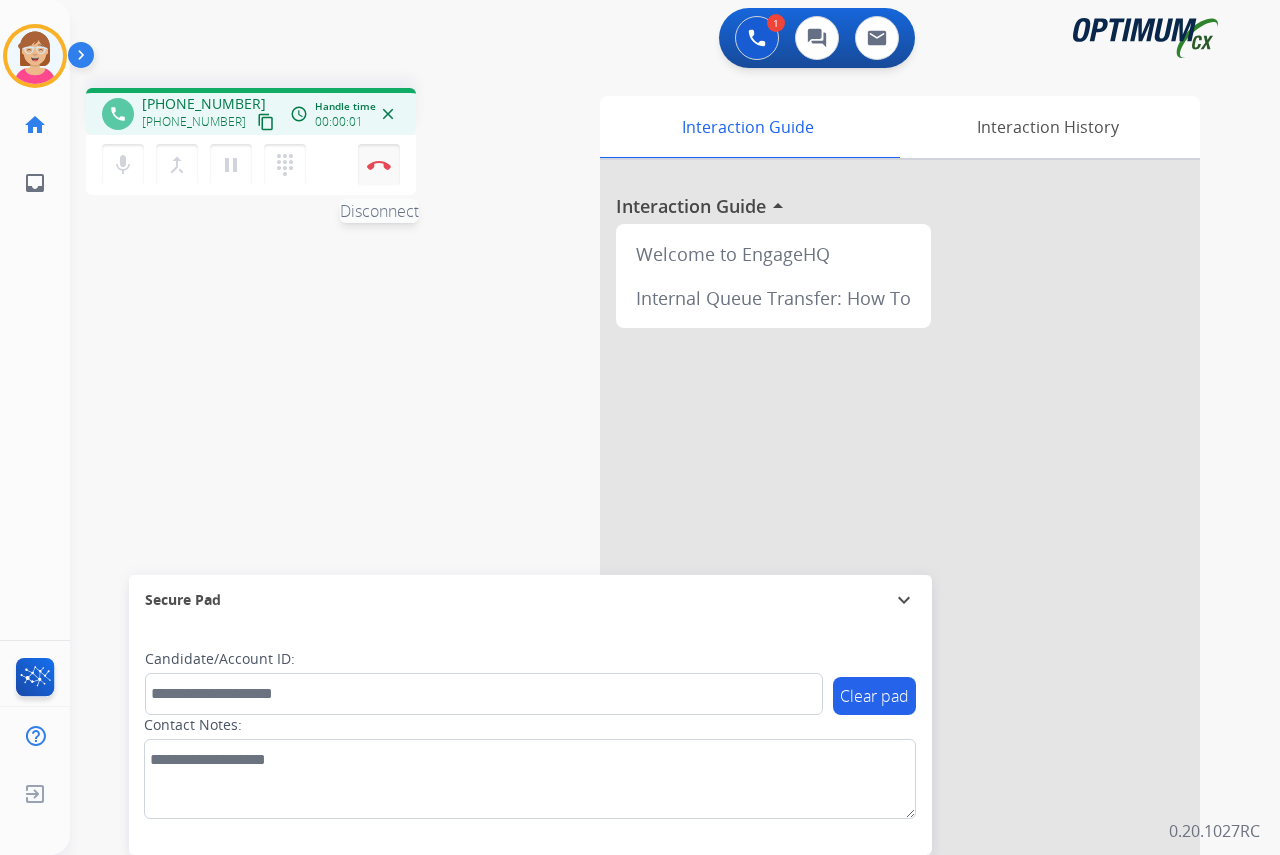click at bounding box center [379, 165] 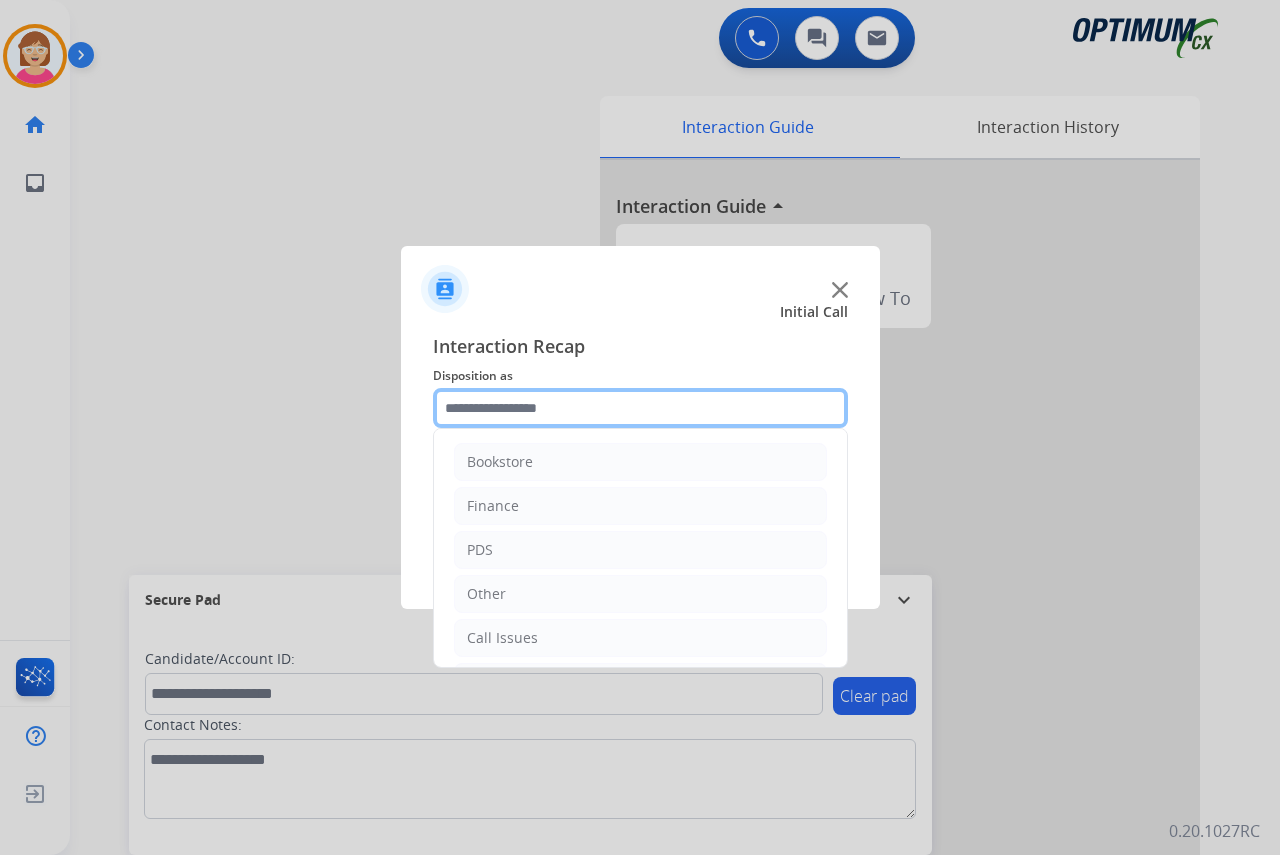 click 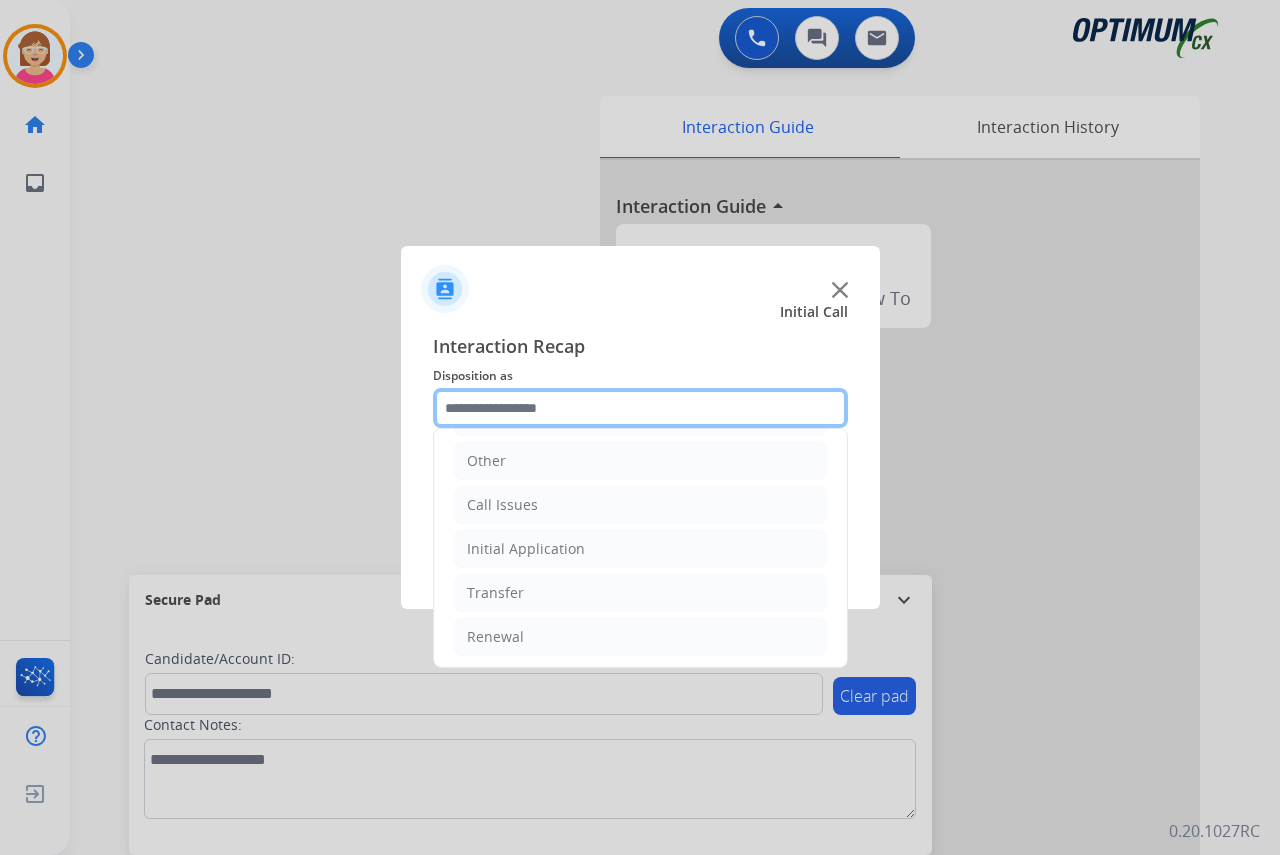 scroll, scrollTop: 136, scrollLeft: 0, axis: vertical 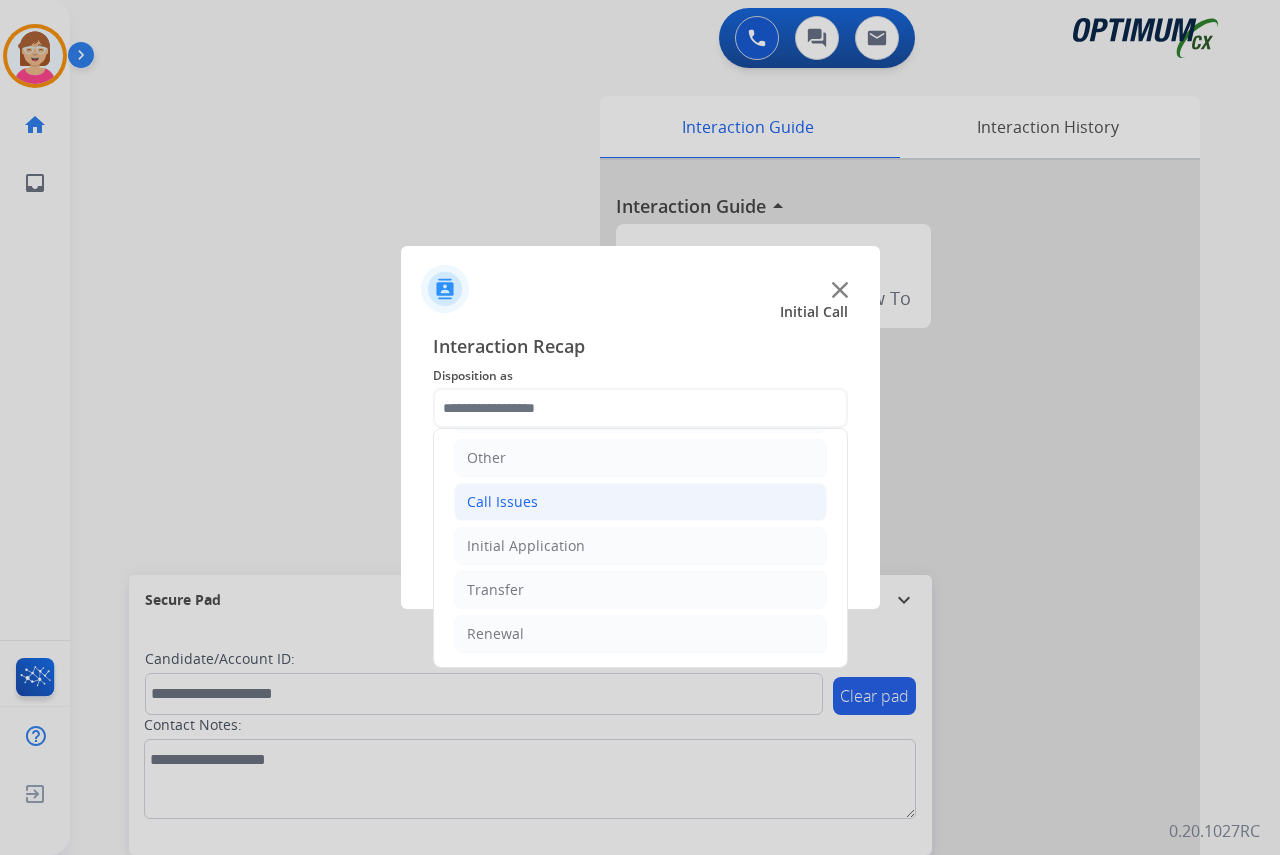 click on "Call Issues" 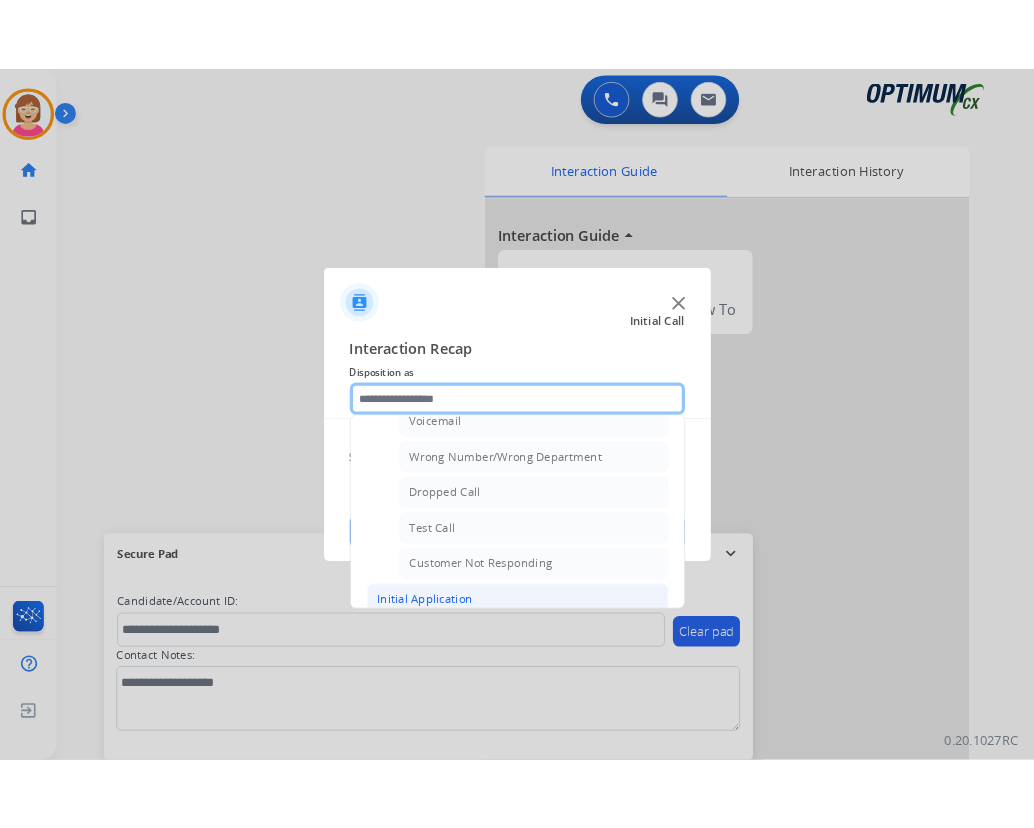 scroll, scrollTop: 356, scrollLeft: 0, axis: vertical 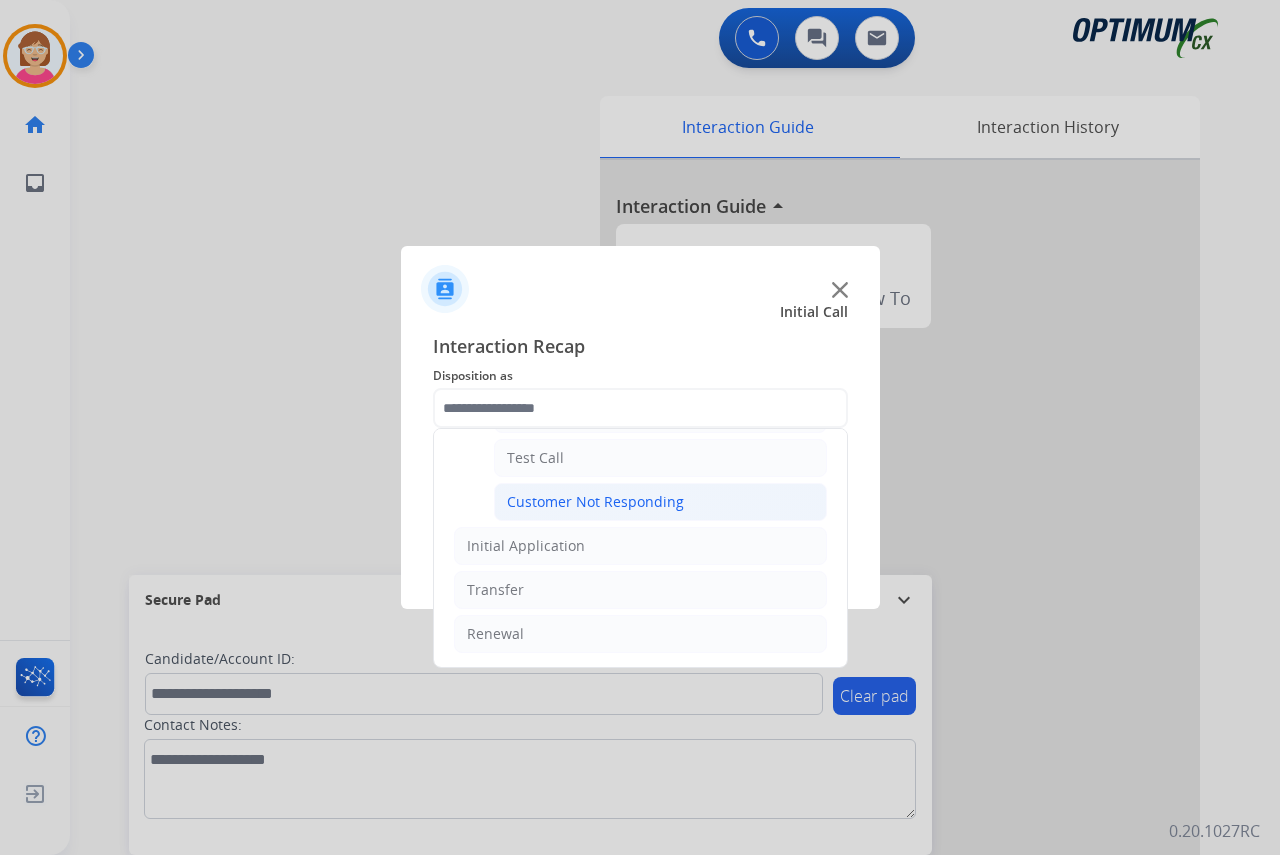 click on "Customer Not Responding" 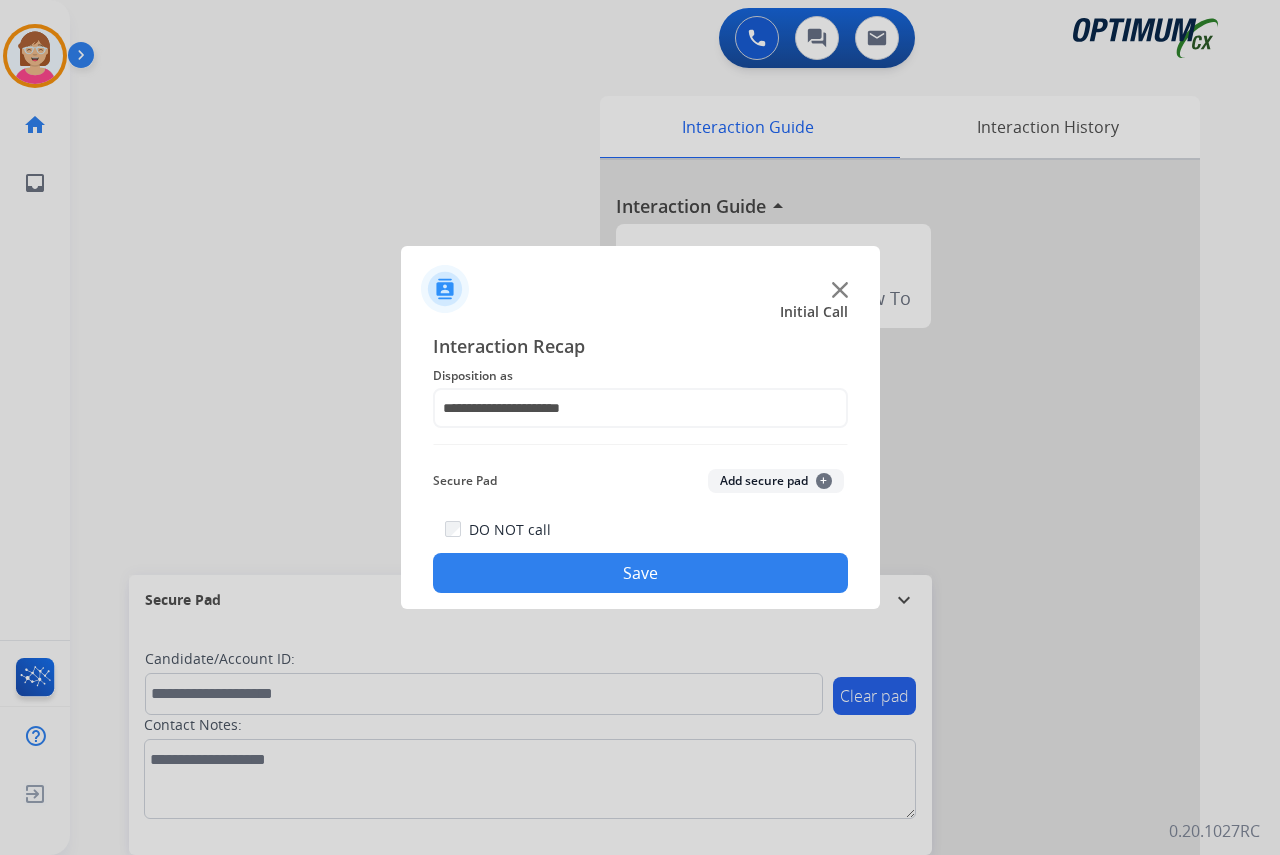 drag, startPoint x: 572, startPoint y: 572, endPoint x: 556, endPoint y: 556, distance: 22.627417 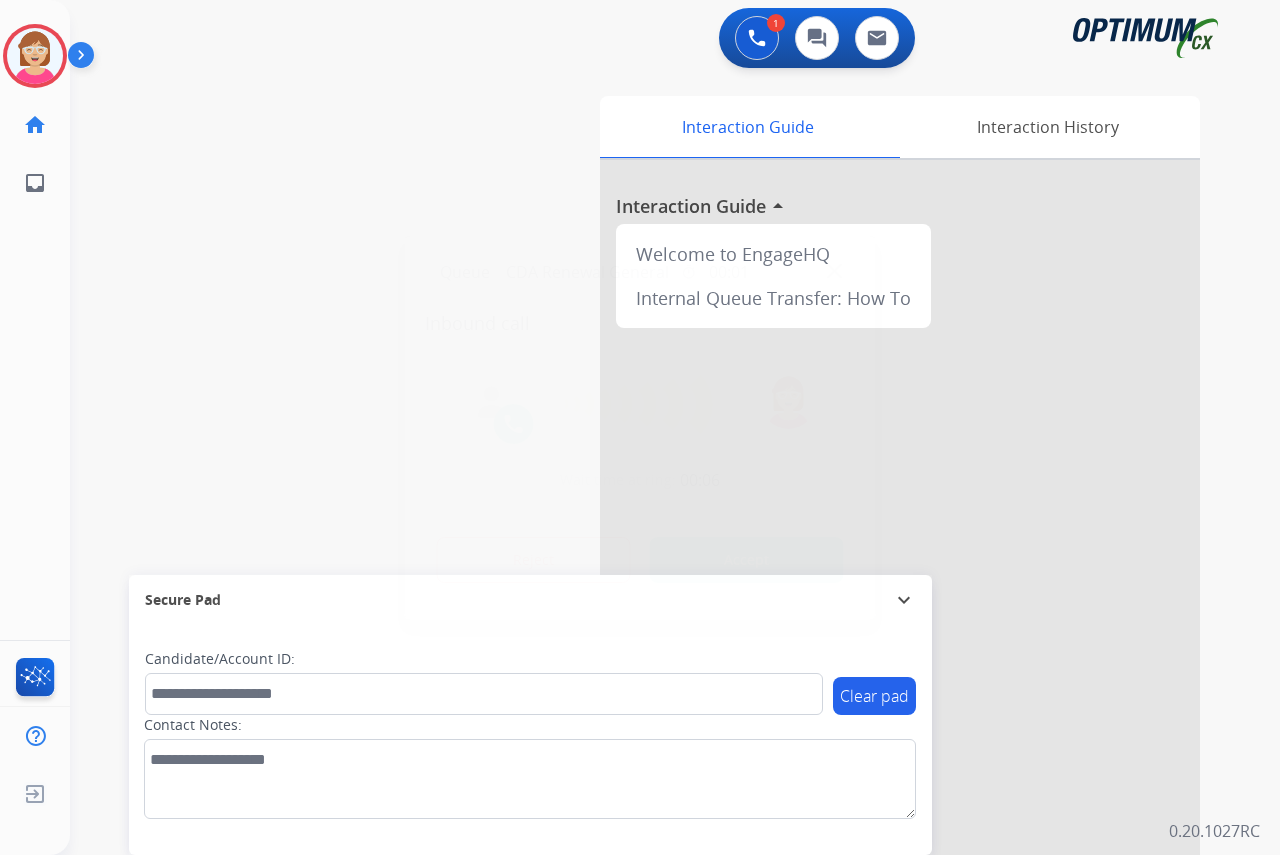 drag, startPoint x: 51, startPoint y: 278, endPoint x: 7, endPoint y: 280, distance: 44.04543 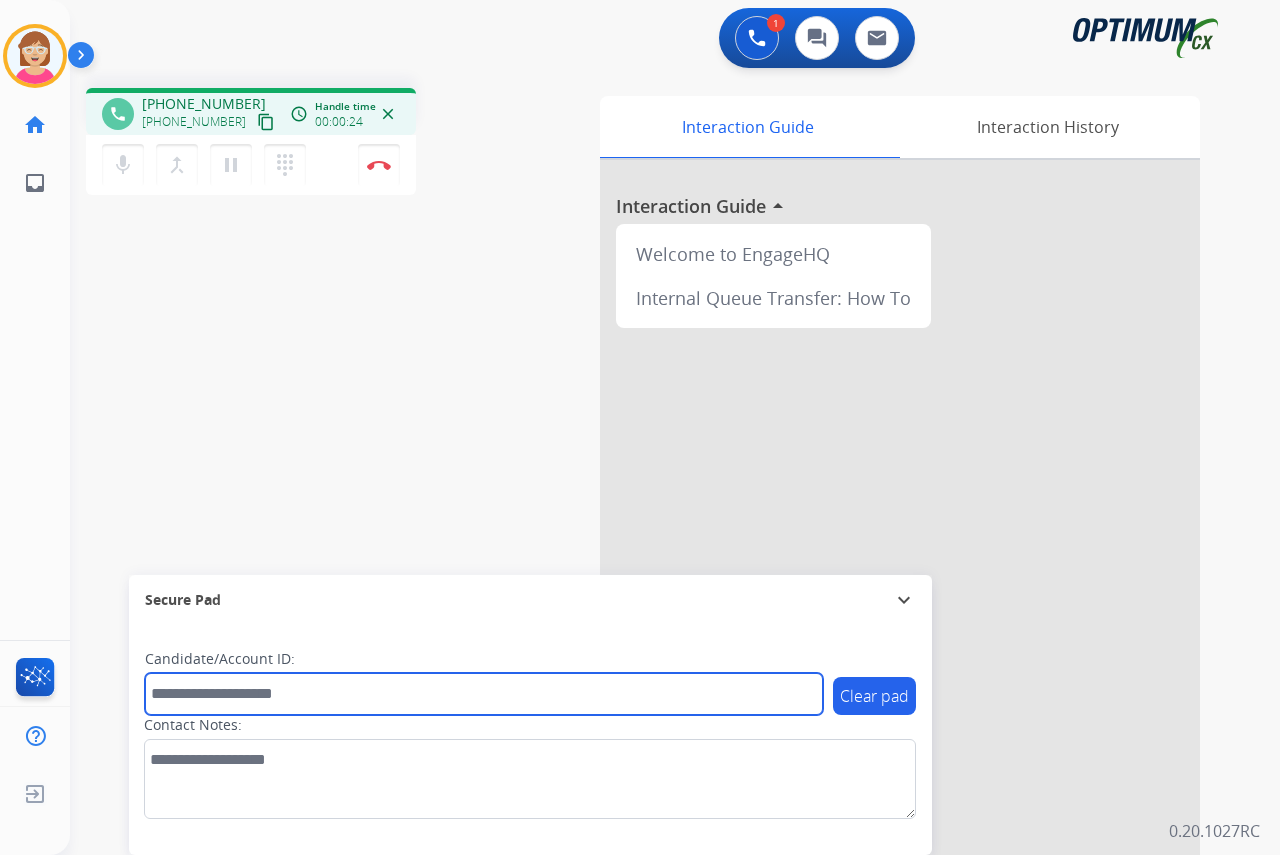 click at bounding box center [484, 694] 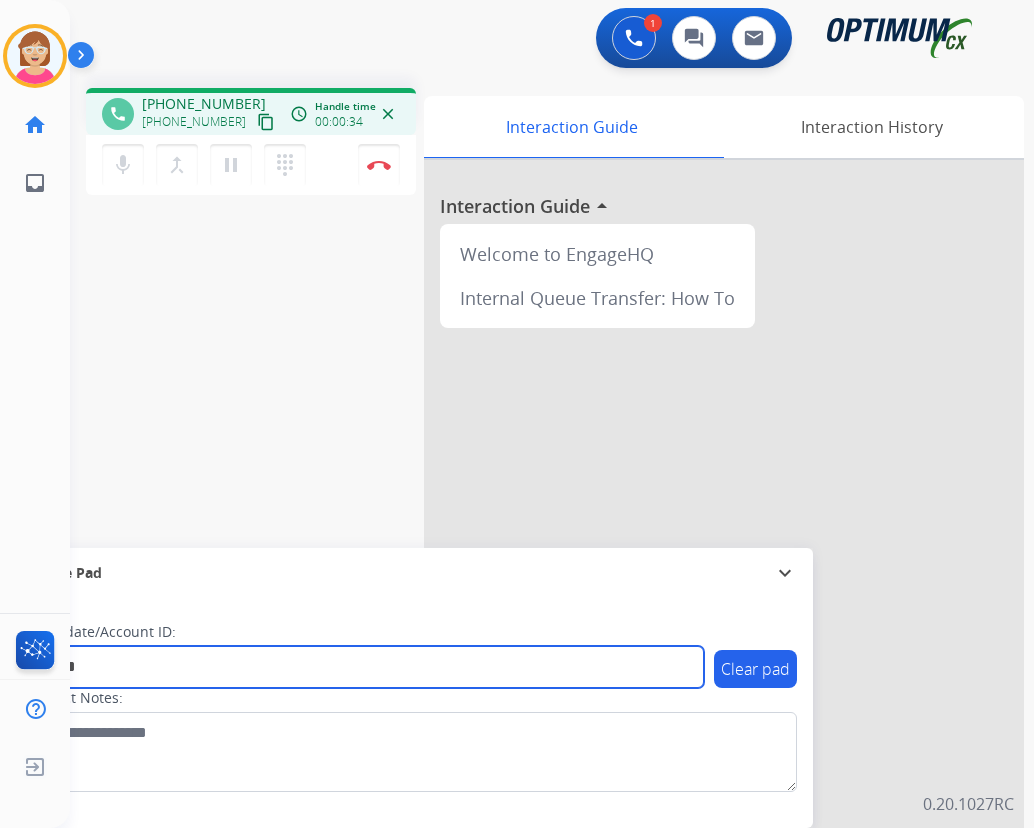 type on "*******" 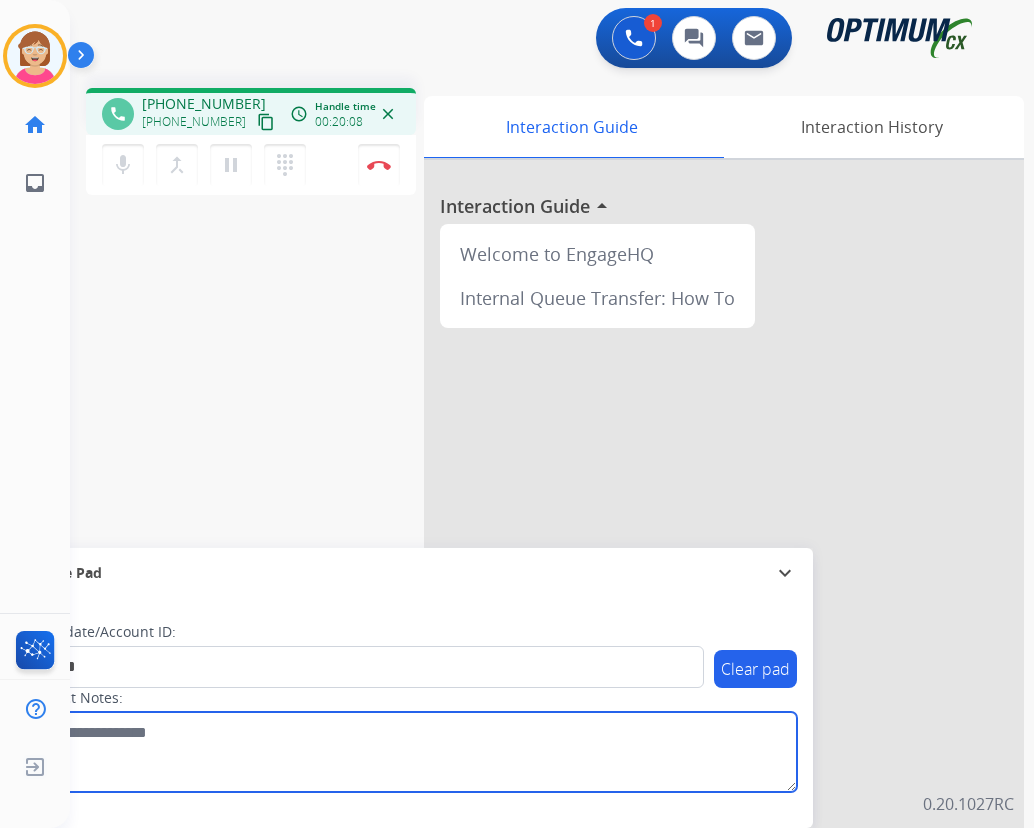 click at bounding box center [411, 752] 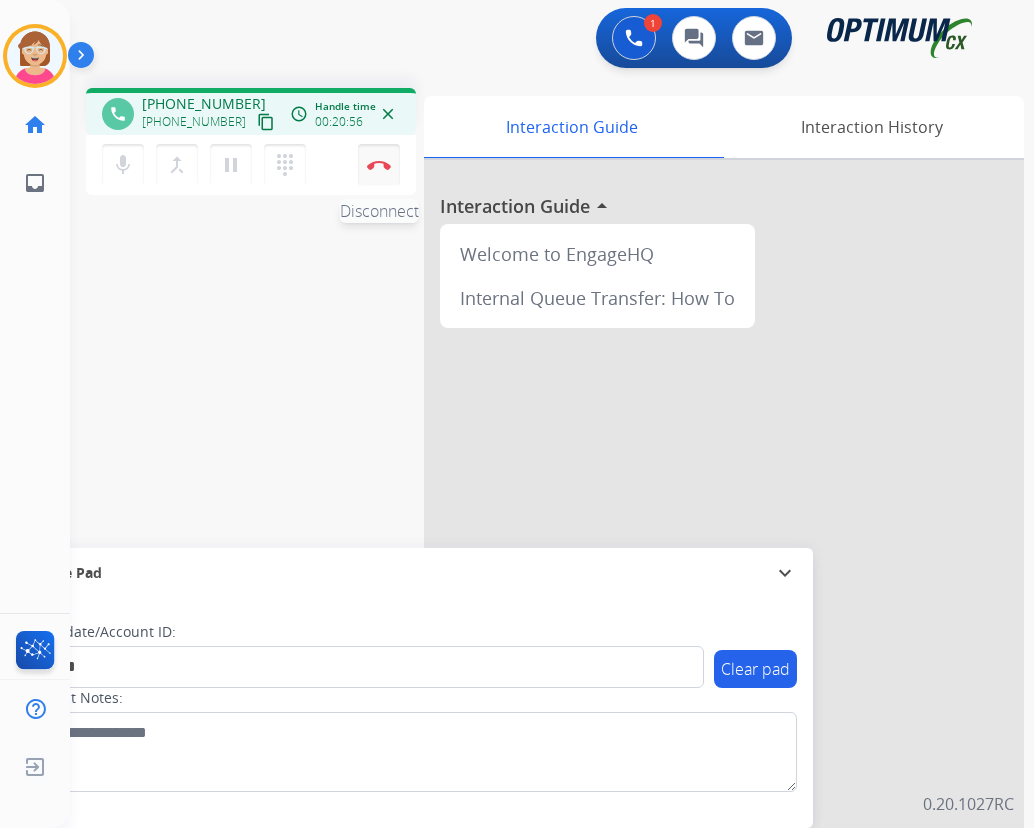 click at bounding box center [379, 165] 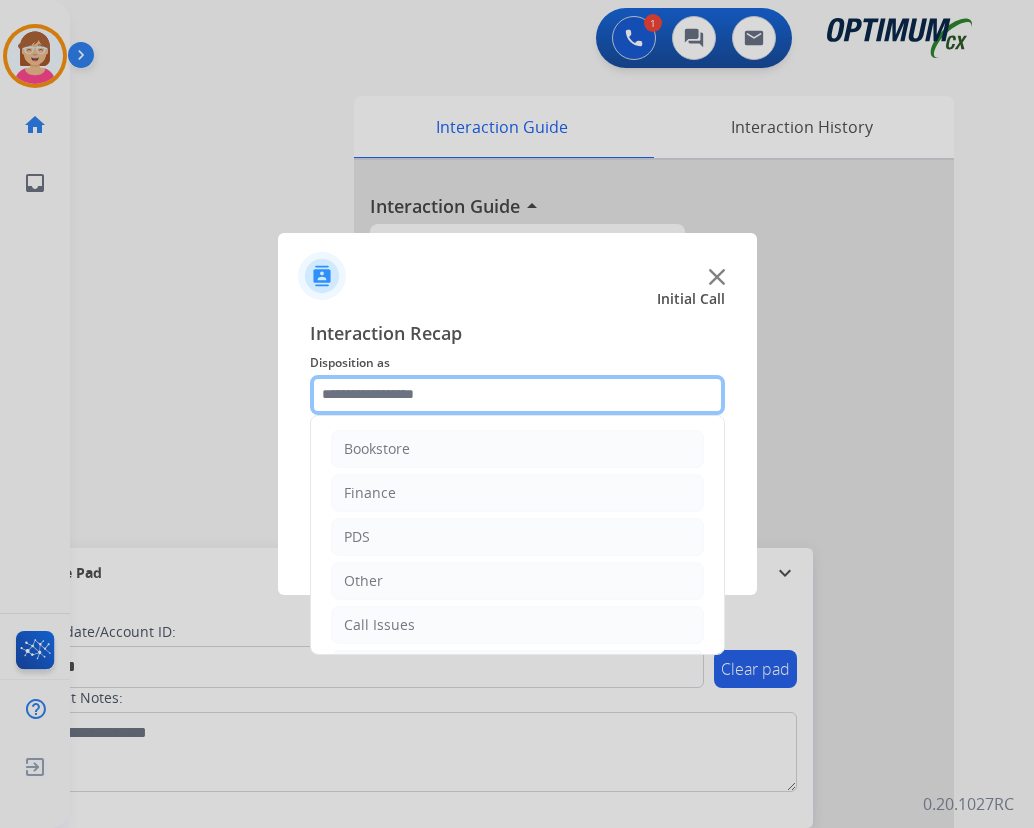 click 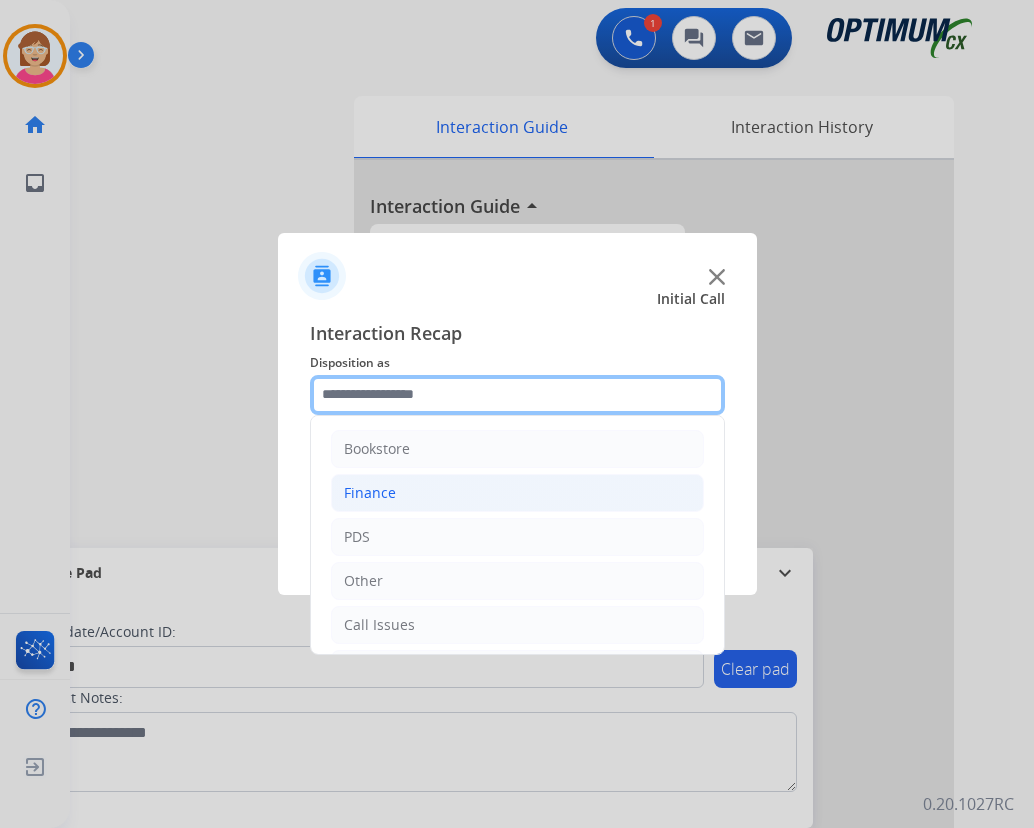 scroll, scrollTop: 136, scrollLeft: 0, axis: vertical 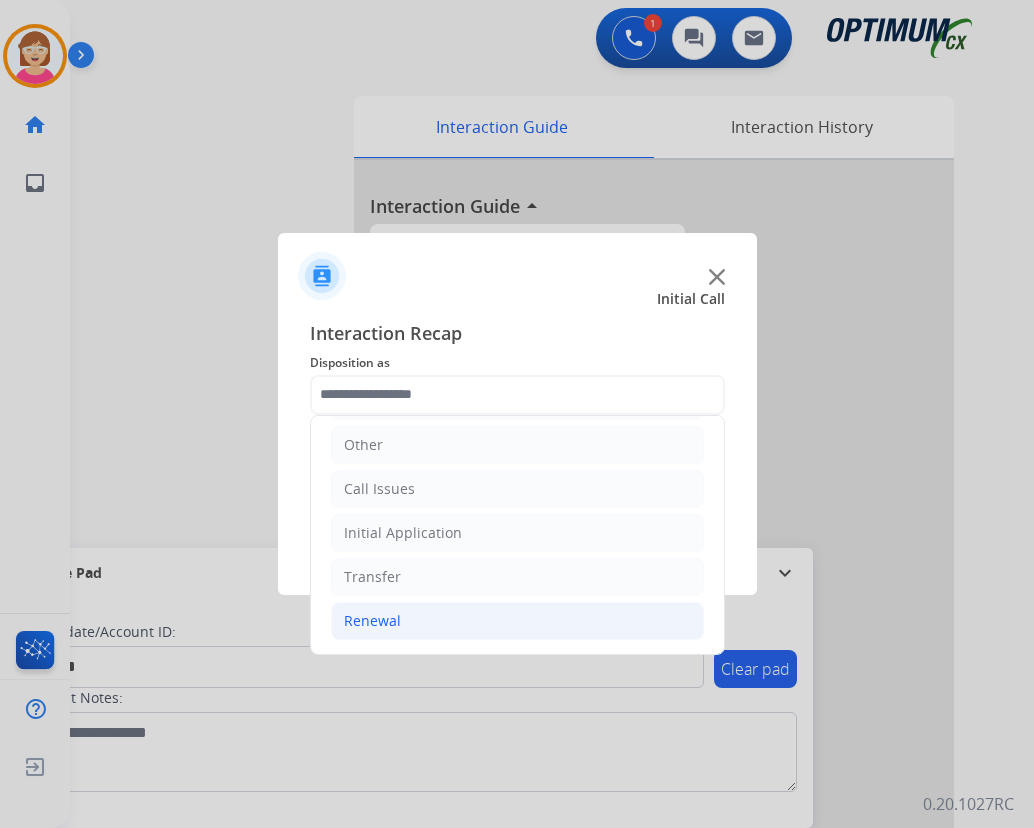 click on "Renewal" 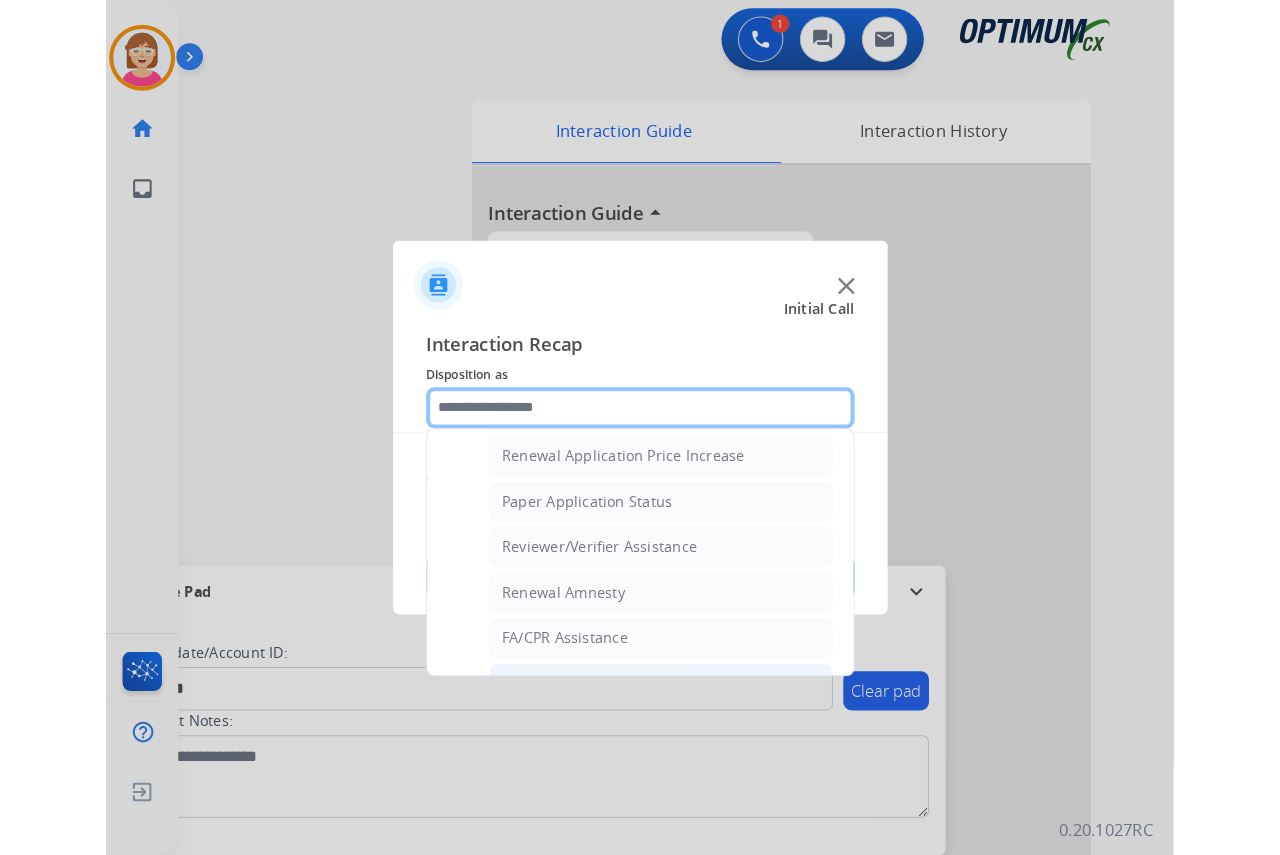 scroll, scrollTop: 772, scrollLeft: 0, axis: vertical 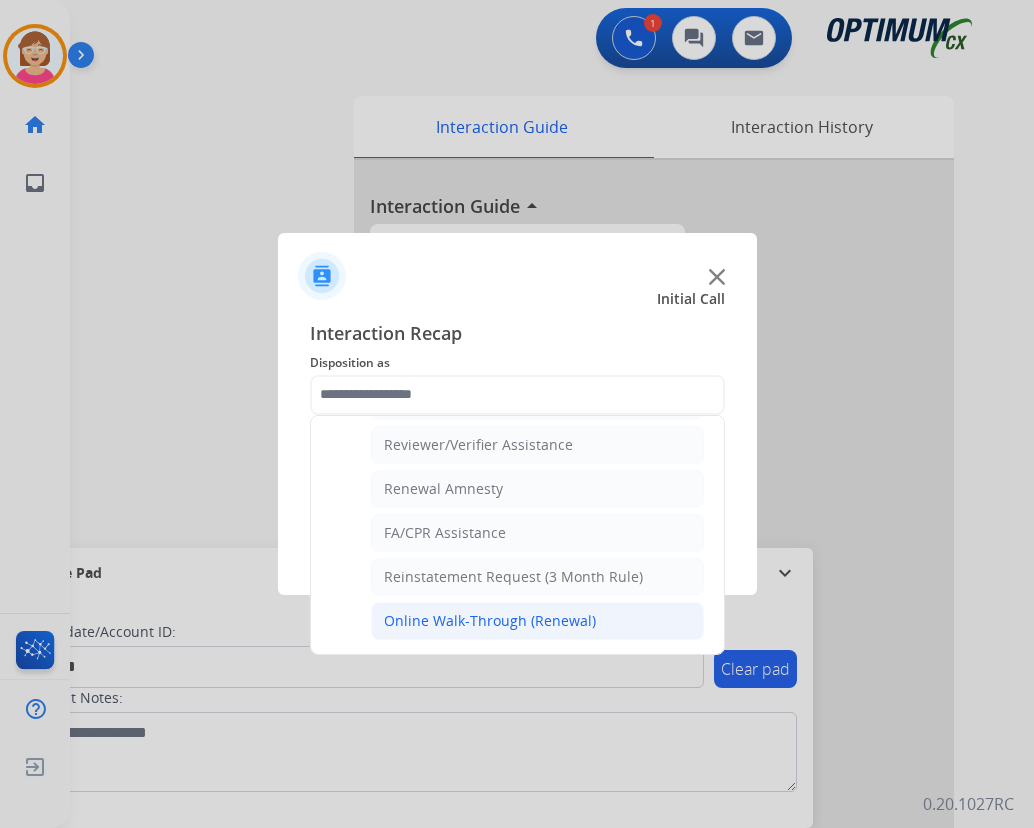 click on "Online Walk-Through (Renewal)" 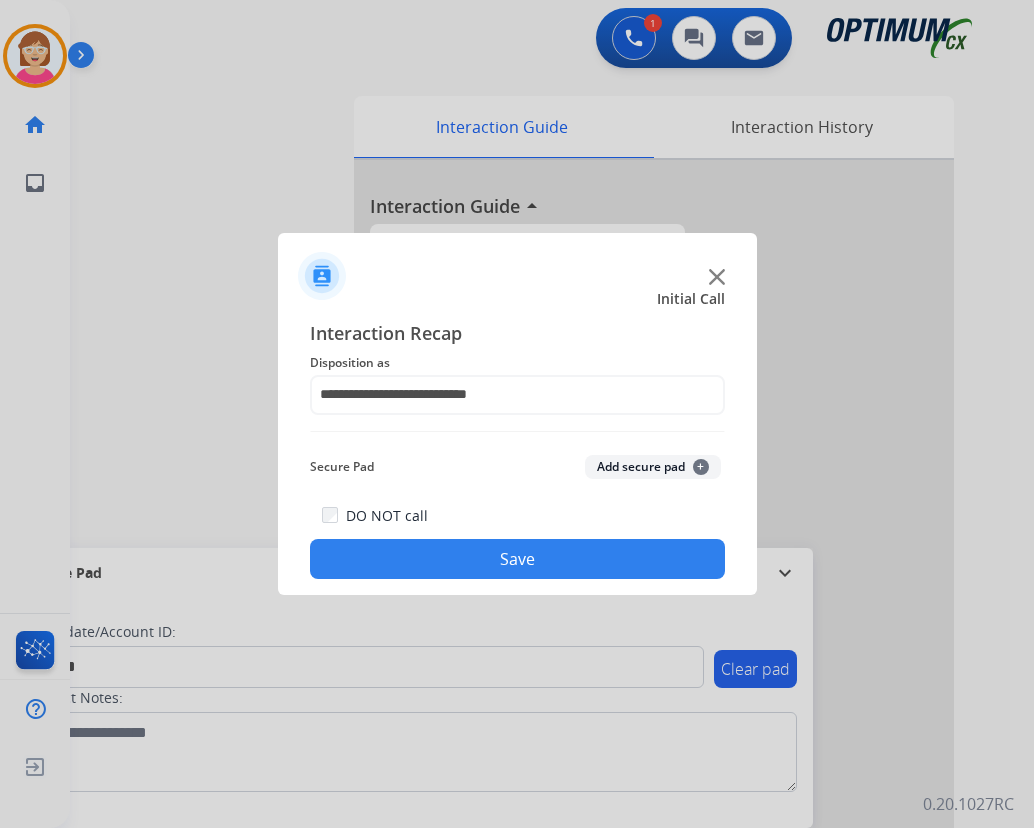 click on "+" 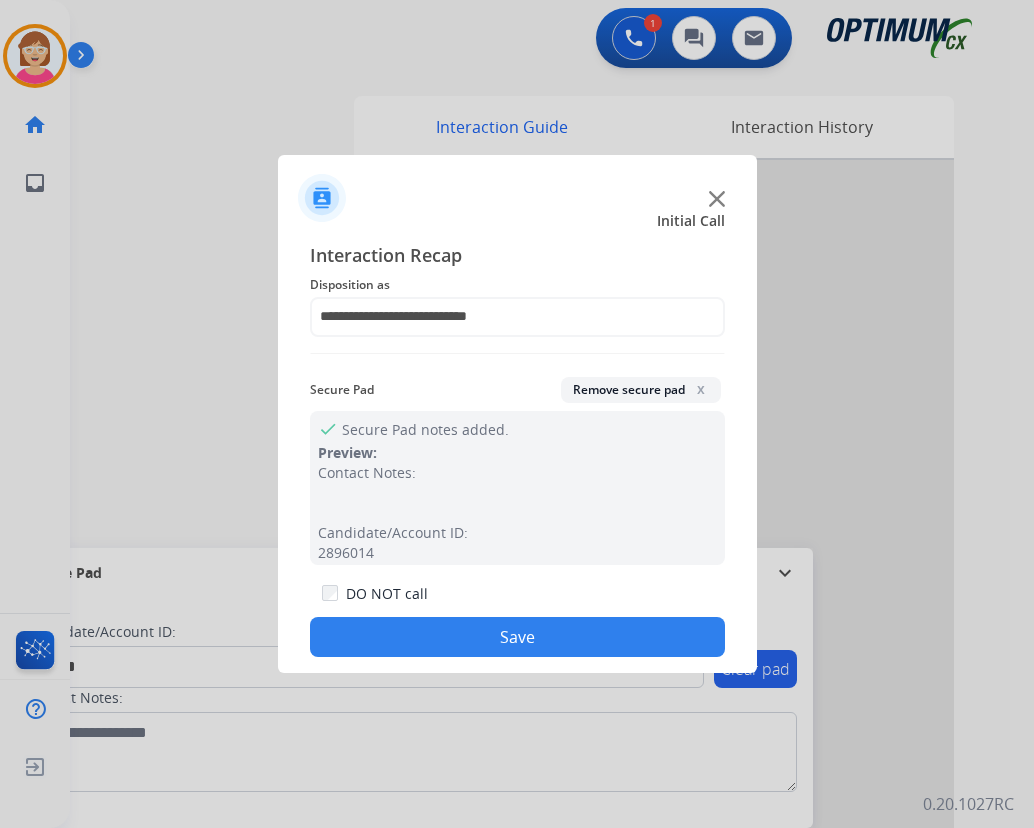 click on "Save" 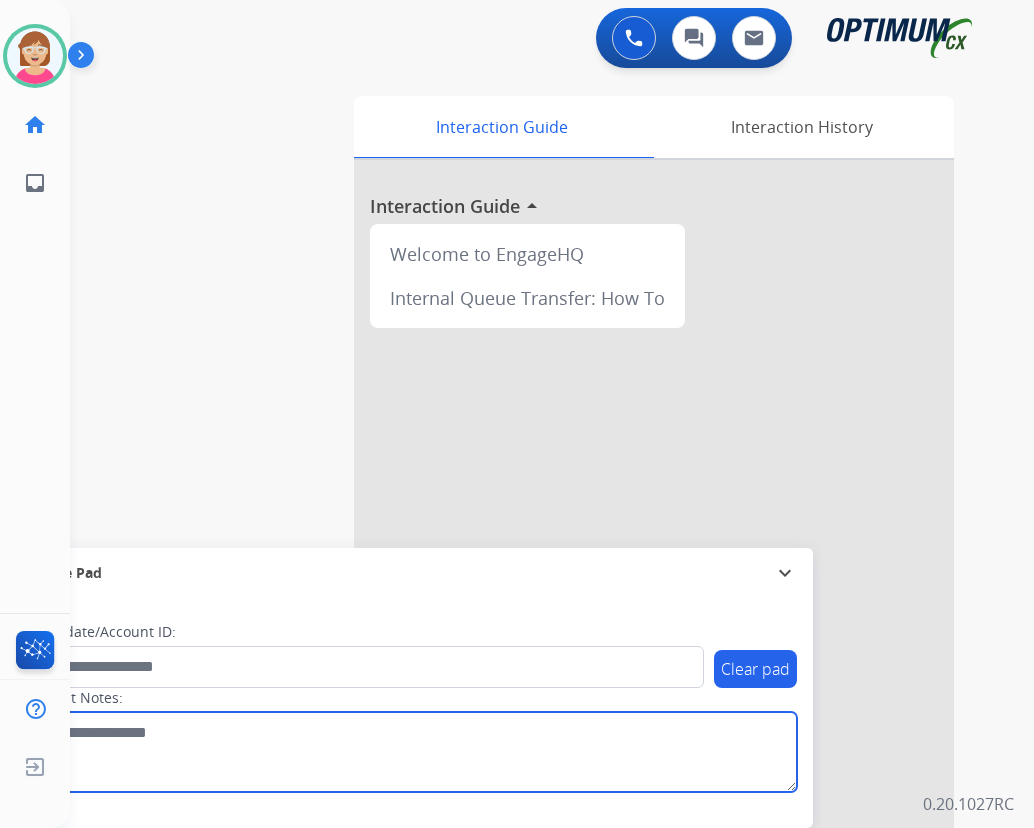 drag, startPoint x: 353, startPoint y: 759, endPoint x: 350, endPoint y: 734, distance: 25.179358 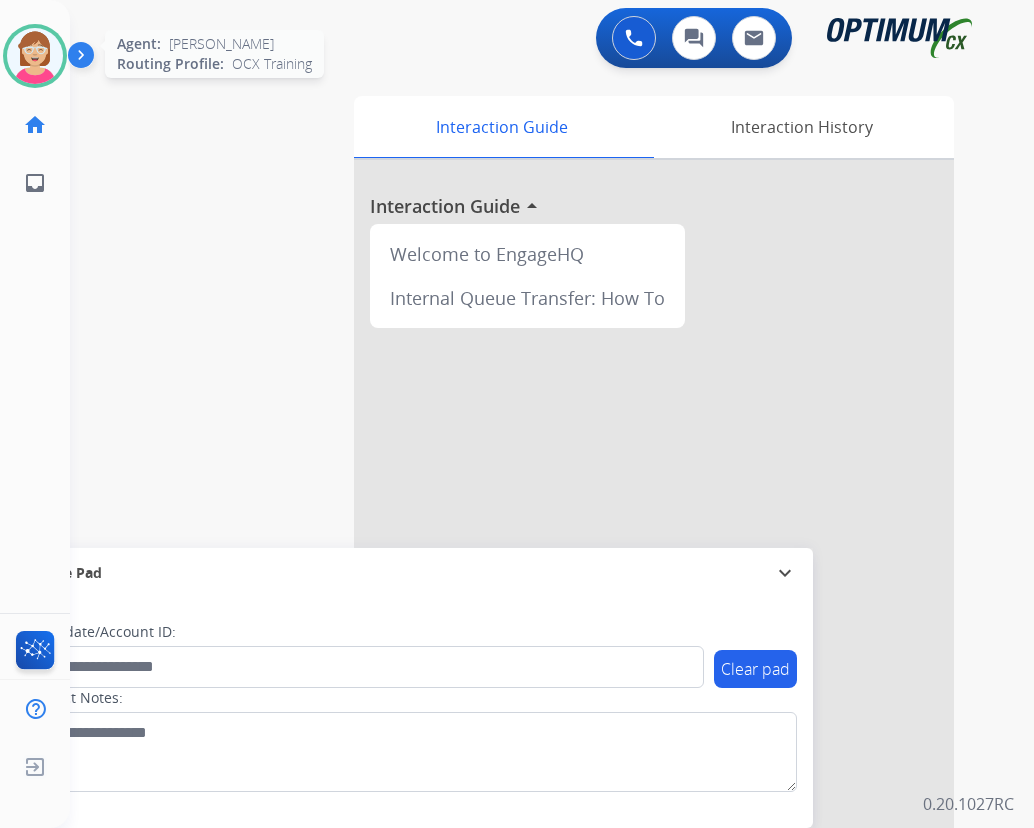 click at bounding box center [35, 56] 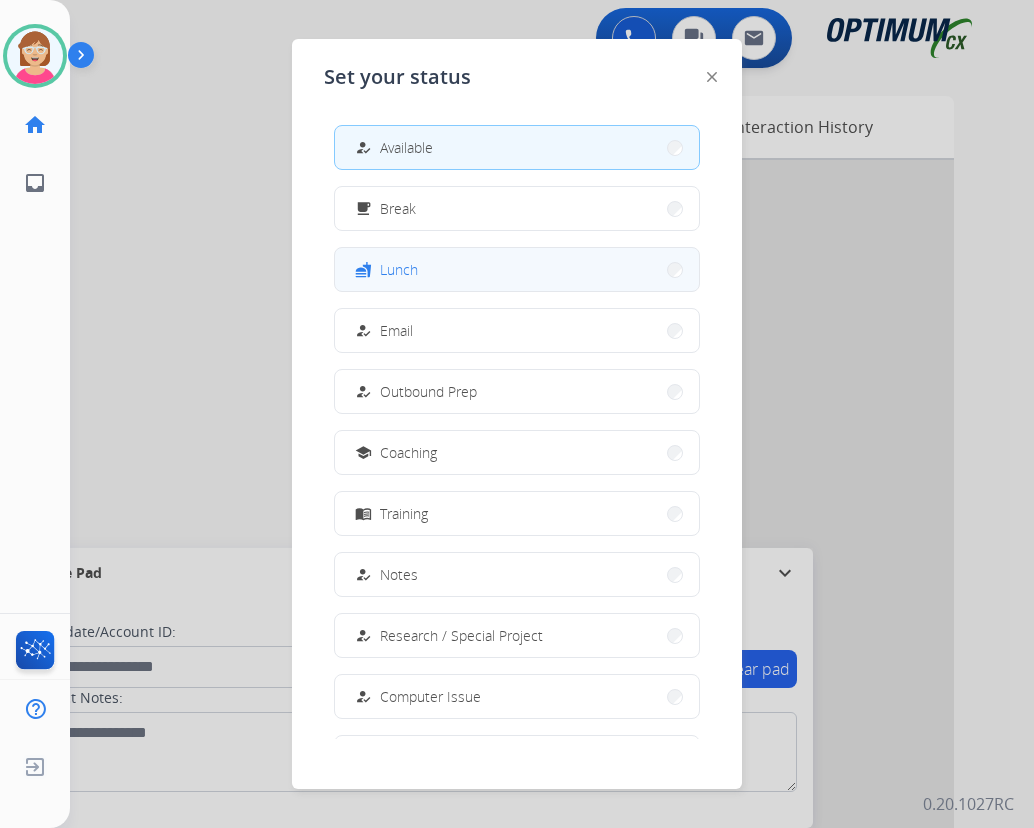 click on "fastfood Lunch" at bounding box center [517, 269] 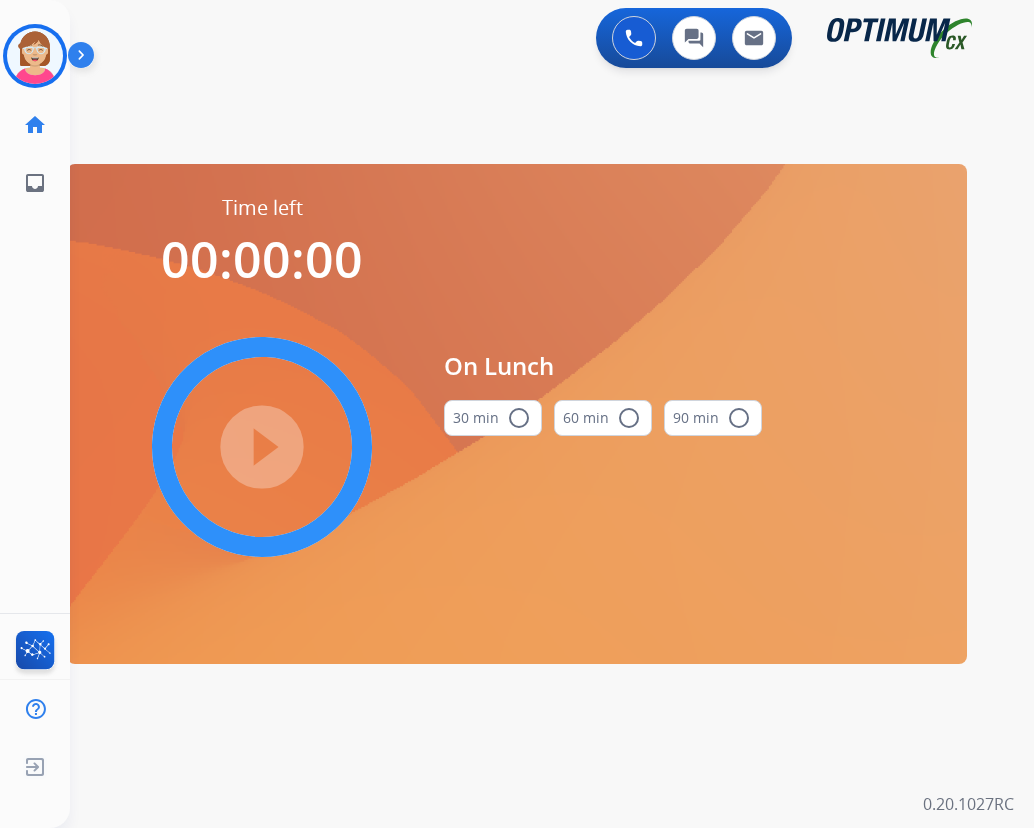 click on "radio_button_unchecked" at bounding box center [519, 418] 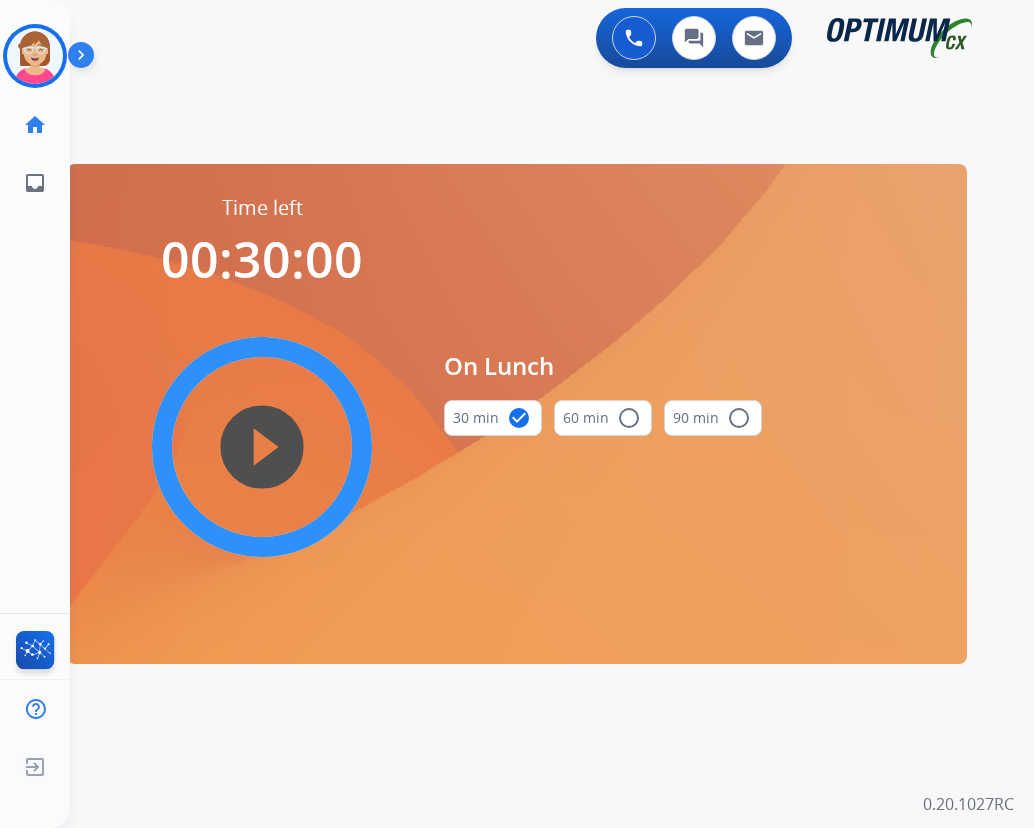click on "play_circle_filled" at bounding box center [262, 447] 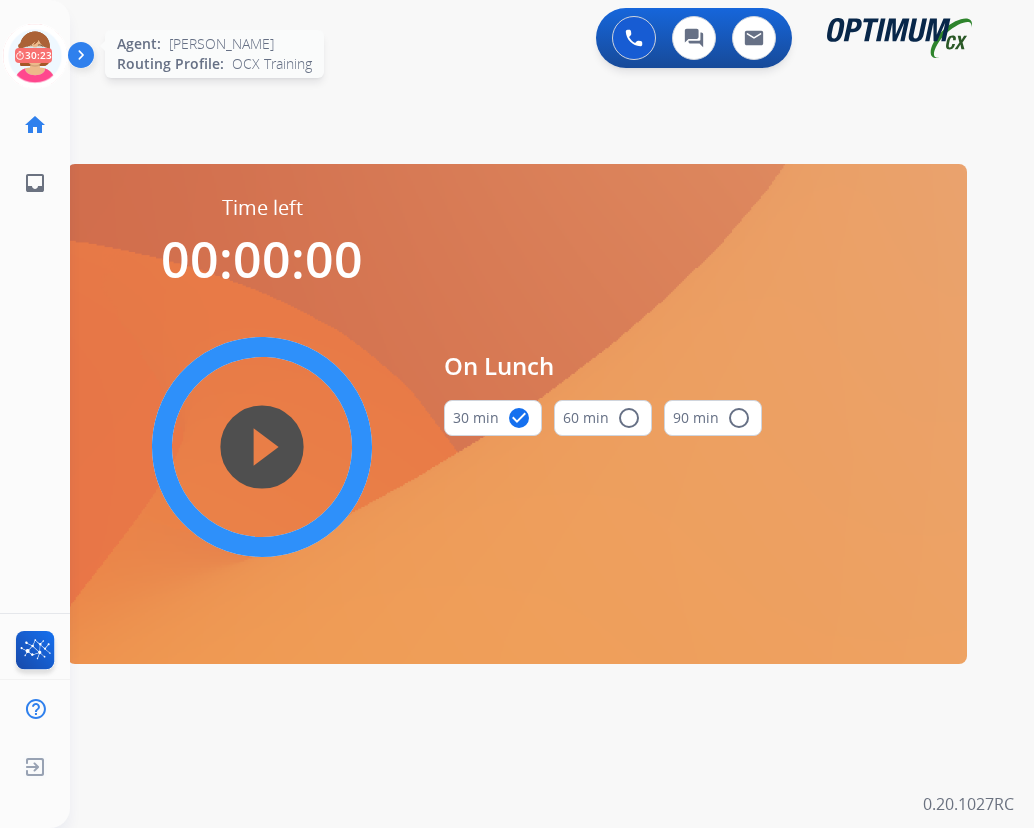 click 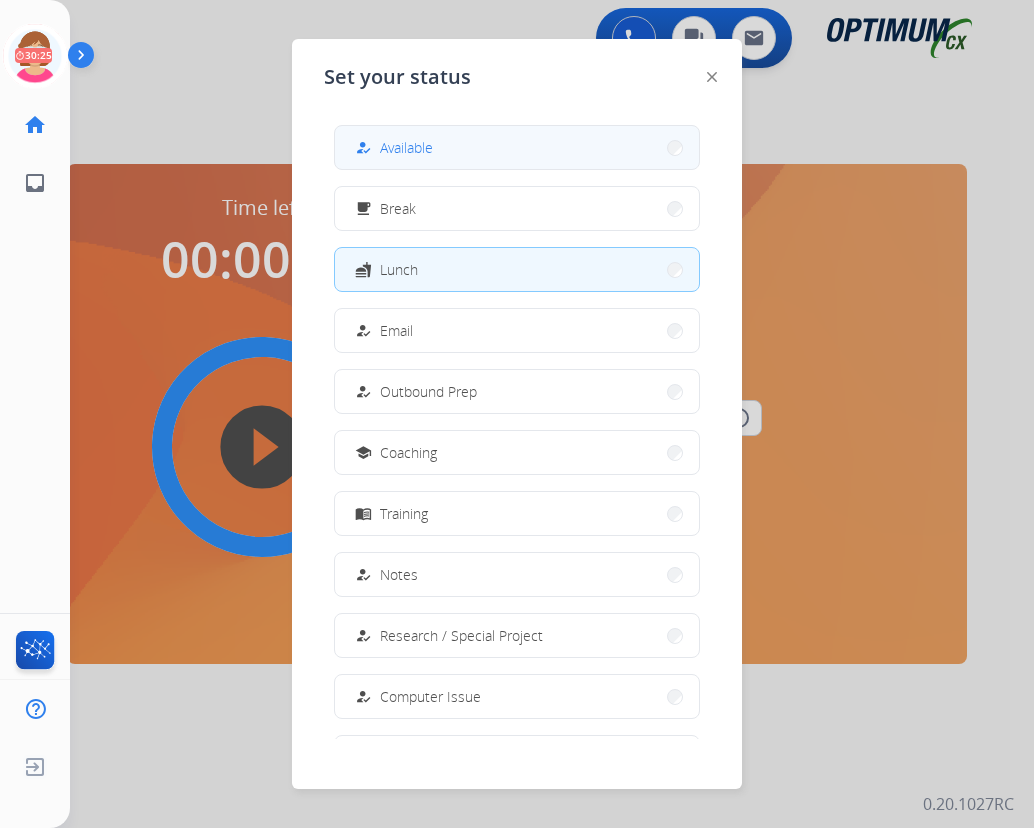 click on "Available" at bounding box center [406, 147] 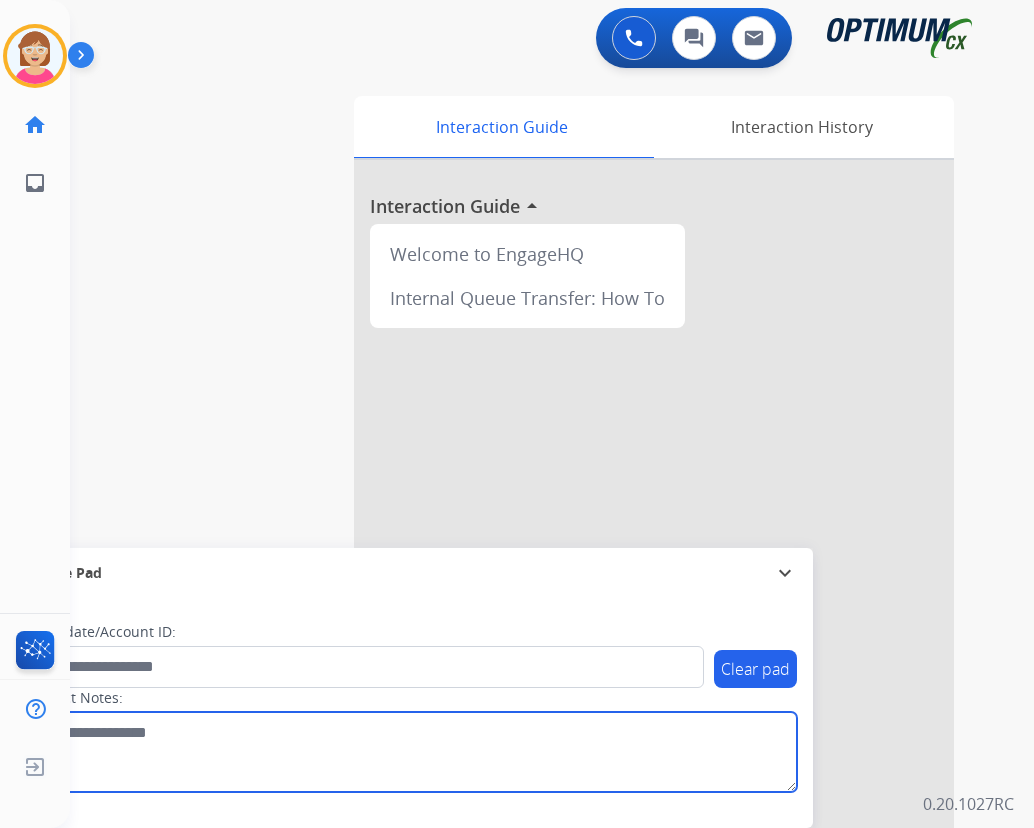 drag, startPoint x: 363, startPoint y: 760, endPoint x: 435, endPoint y: 752, distance: 72.443085 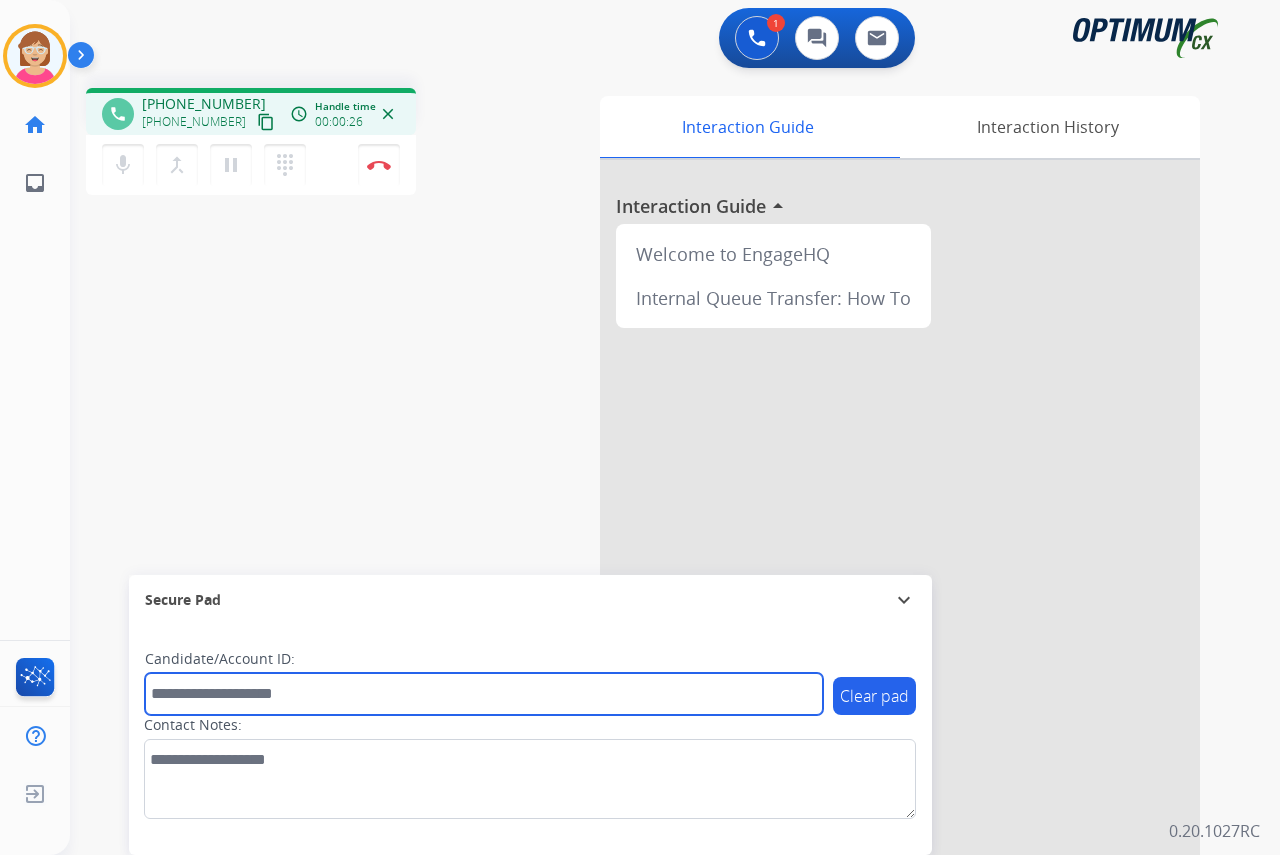 click at bounding box center (484, 694) 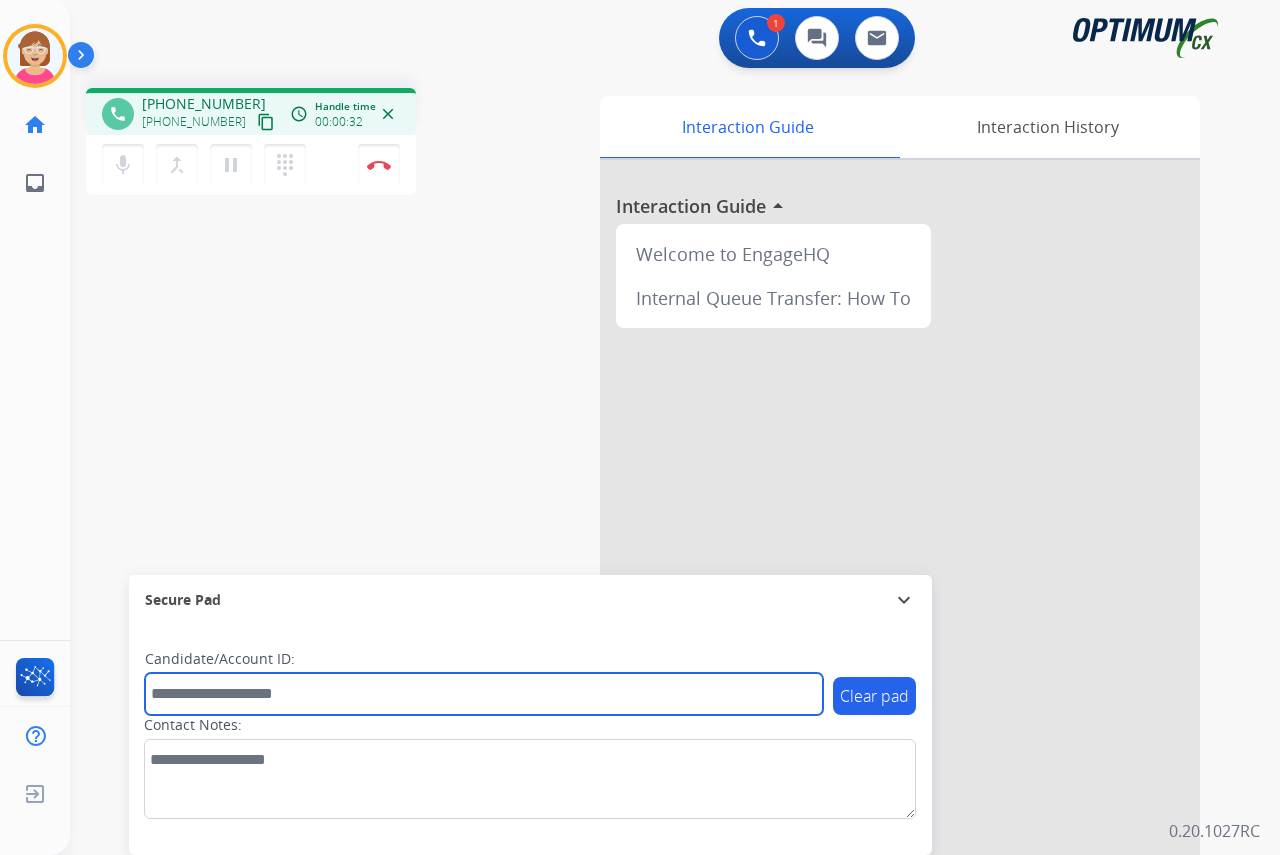 click at bounding box center [484, 694] 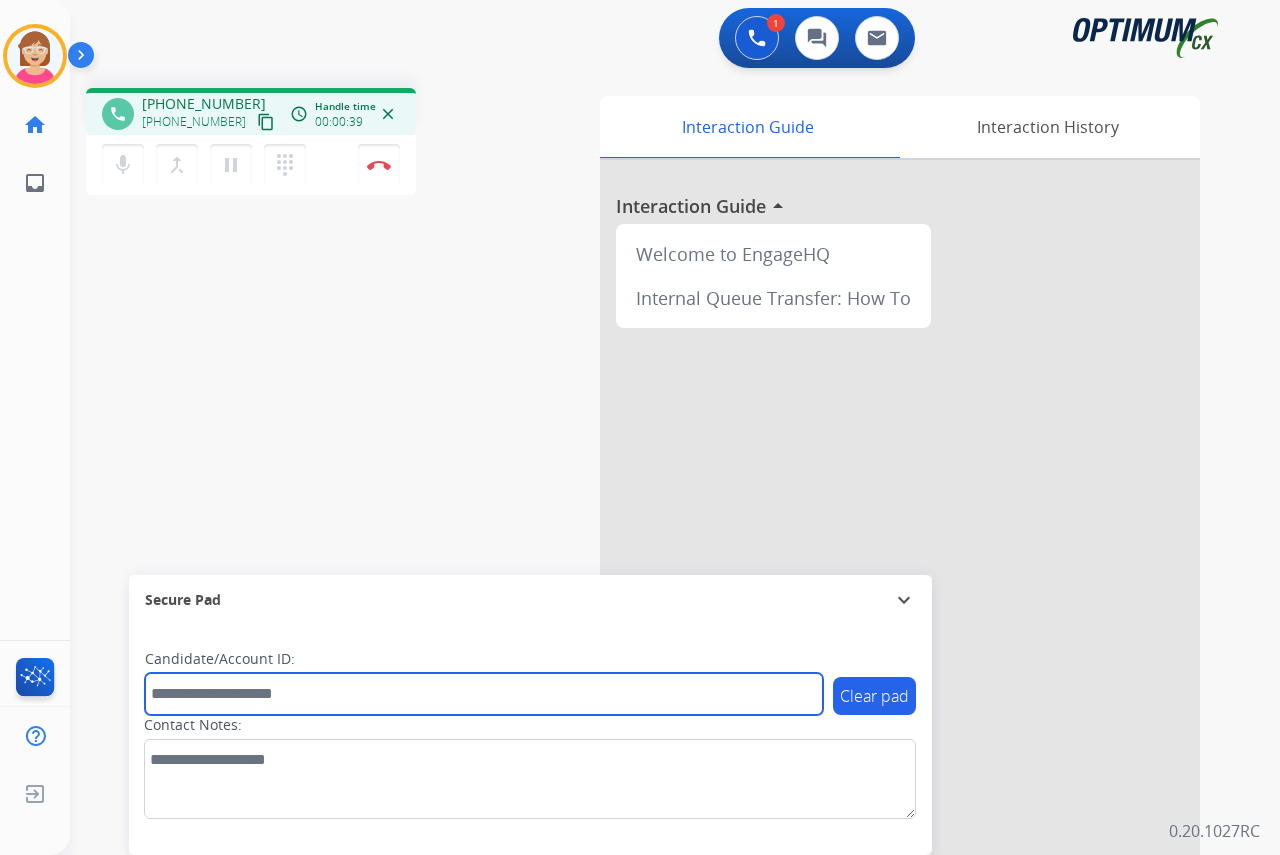 drag, startPoint x: 172, startPoint y: 705, endPoint x: 151, endPoint y: 688, distance: 27.018513 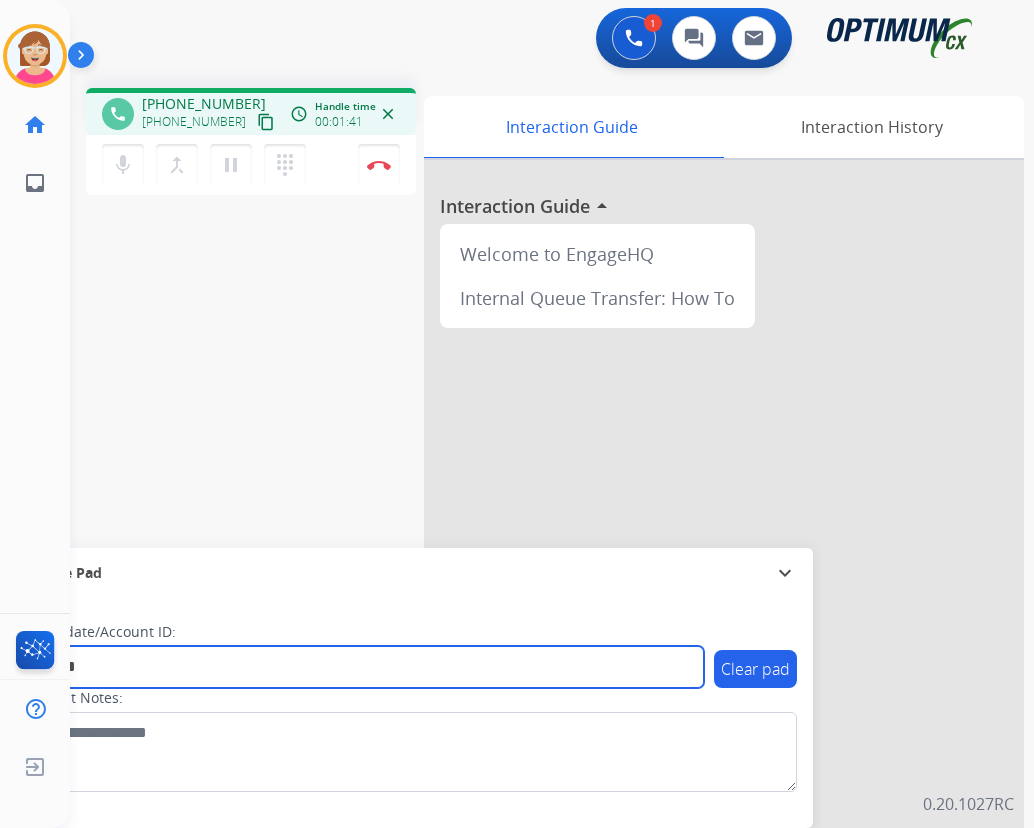 type on "*******" 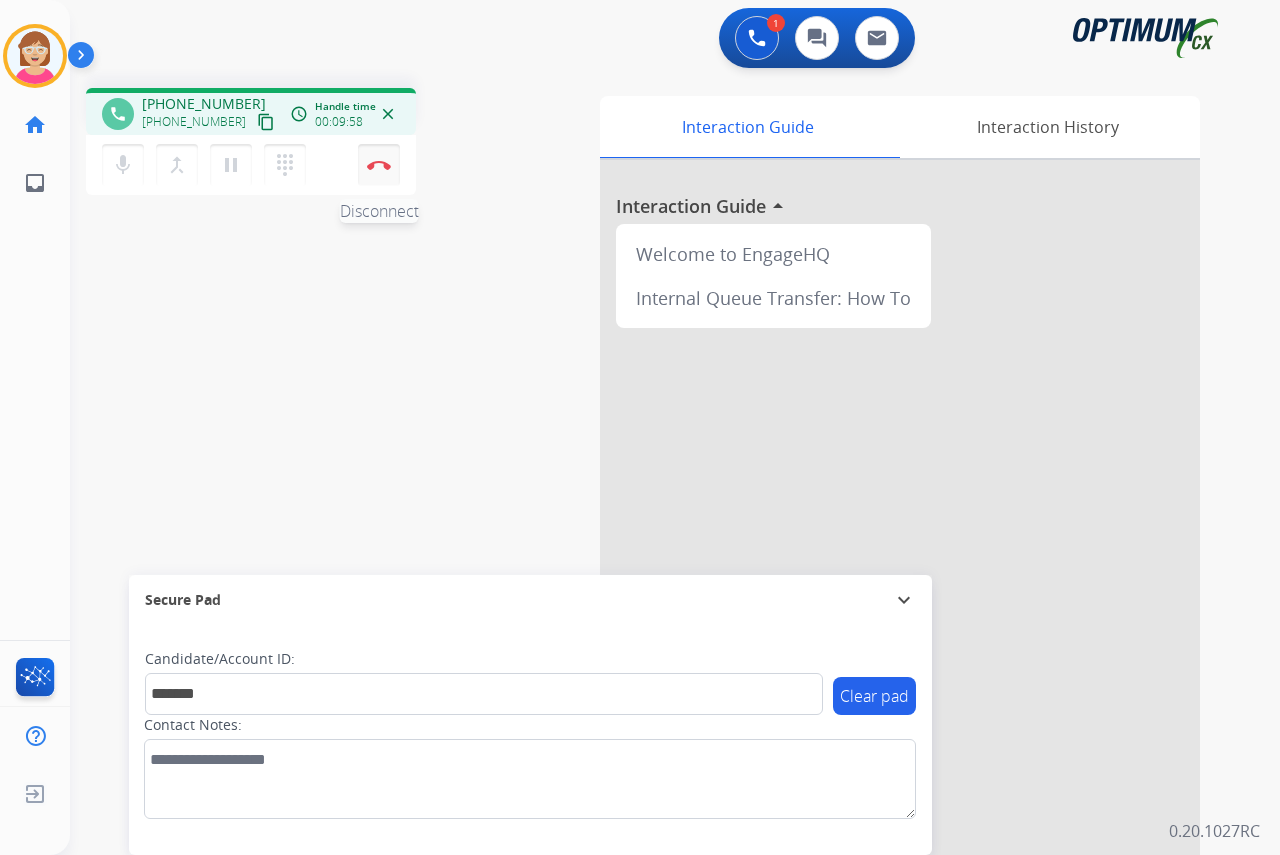 click at bounding box center [379, 165] 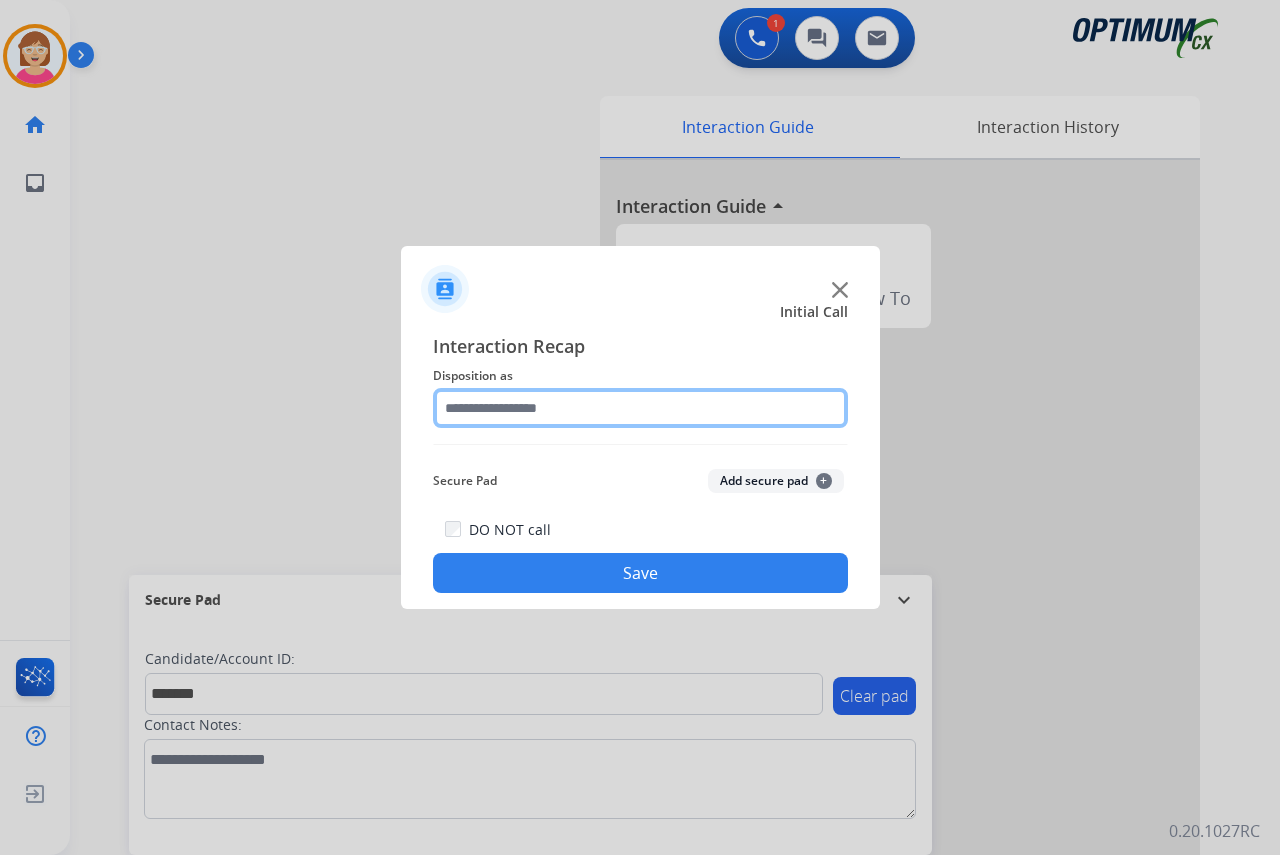 click 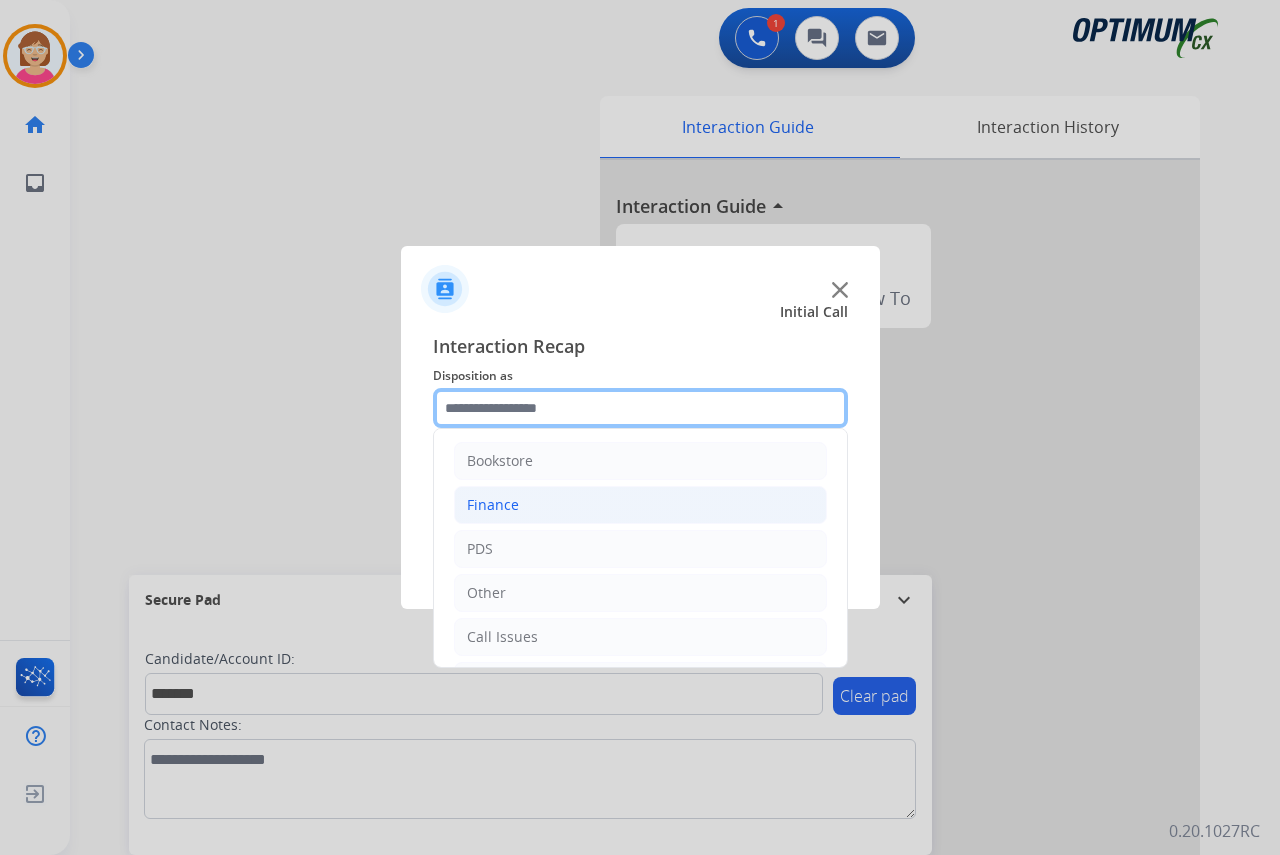 scroll, scrollTop: 0, scrollLeft: 0, axis: both 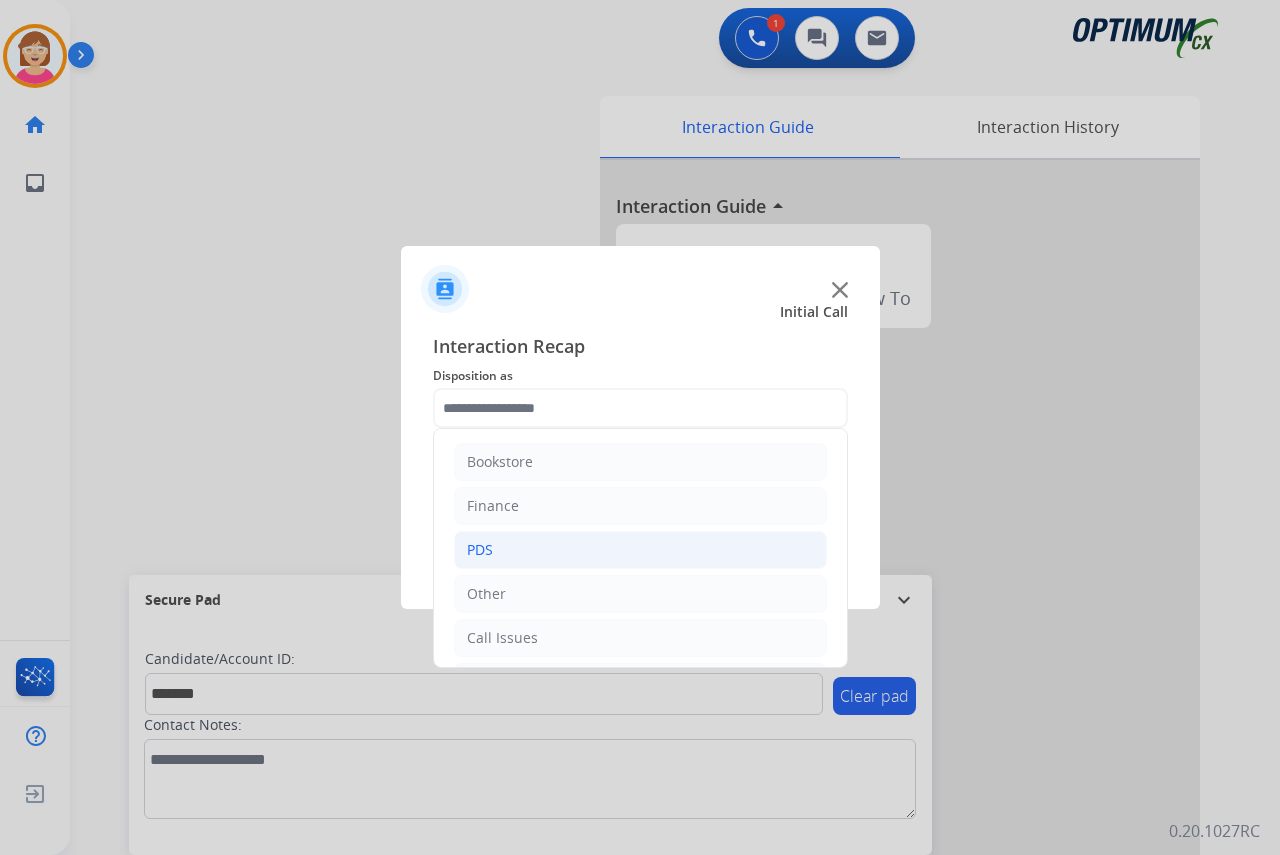 click on "PDS" 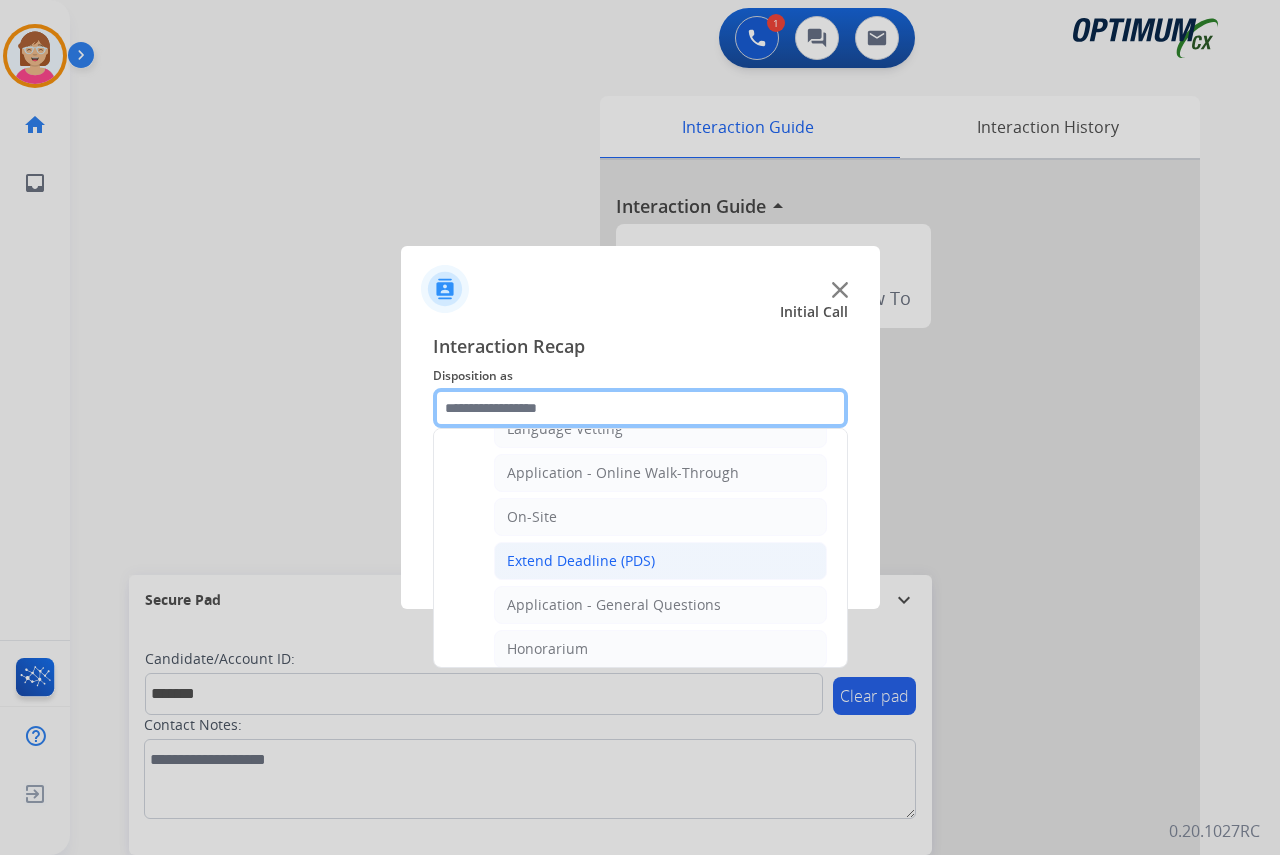 scroll, scrollTop: 500, scrollLeft: 0, axis: vertical 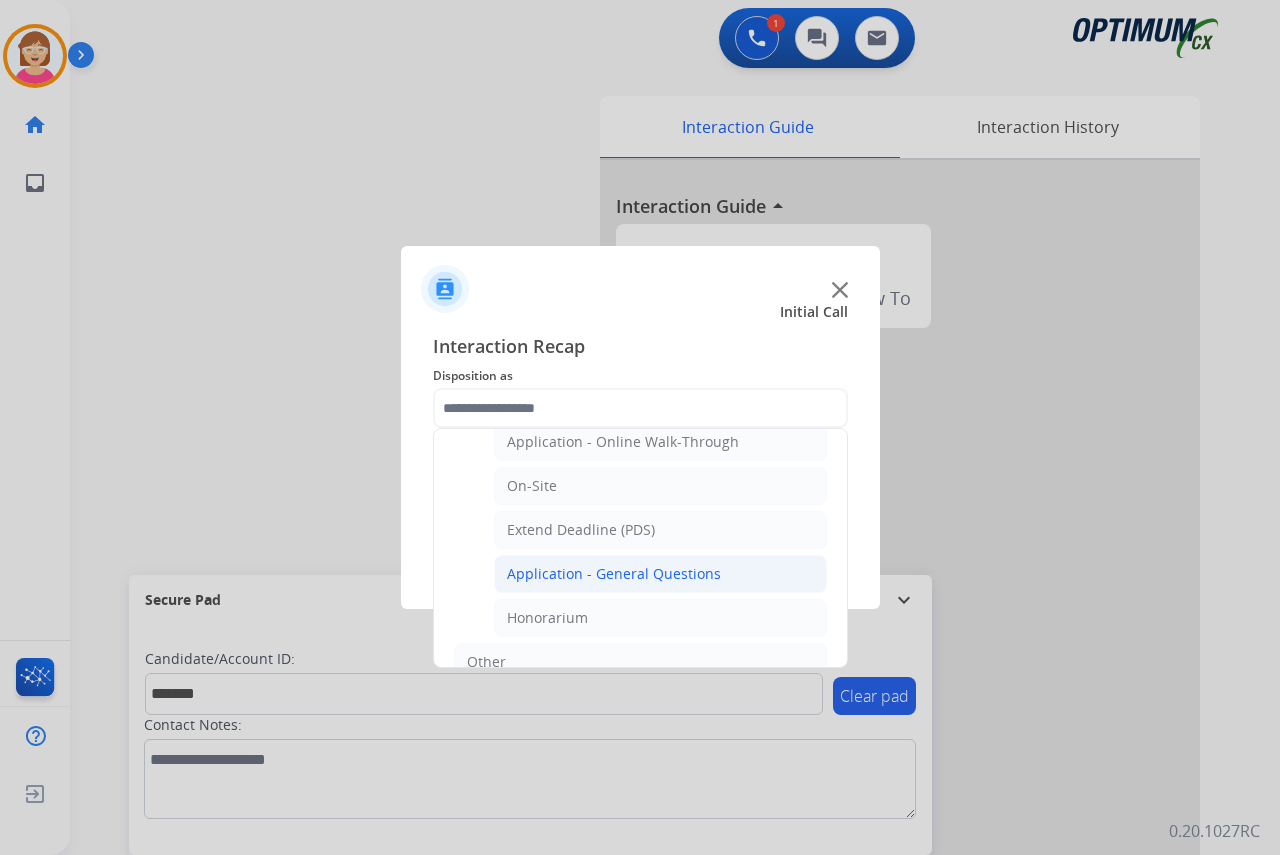 click on "Application - General Questions" 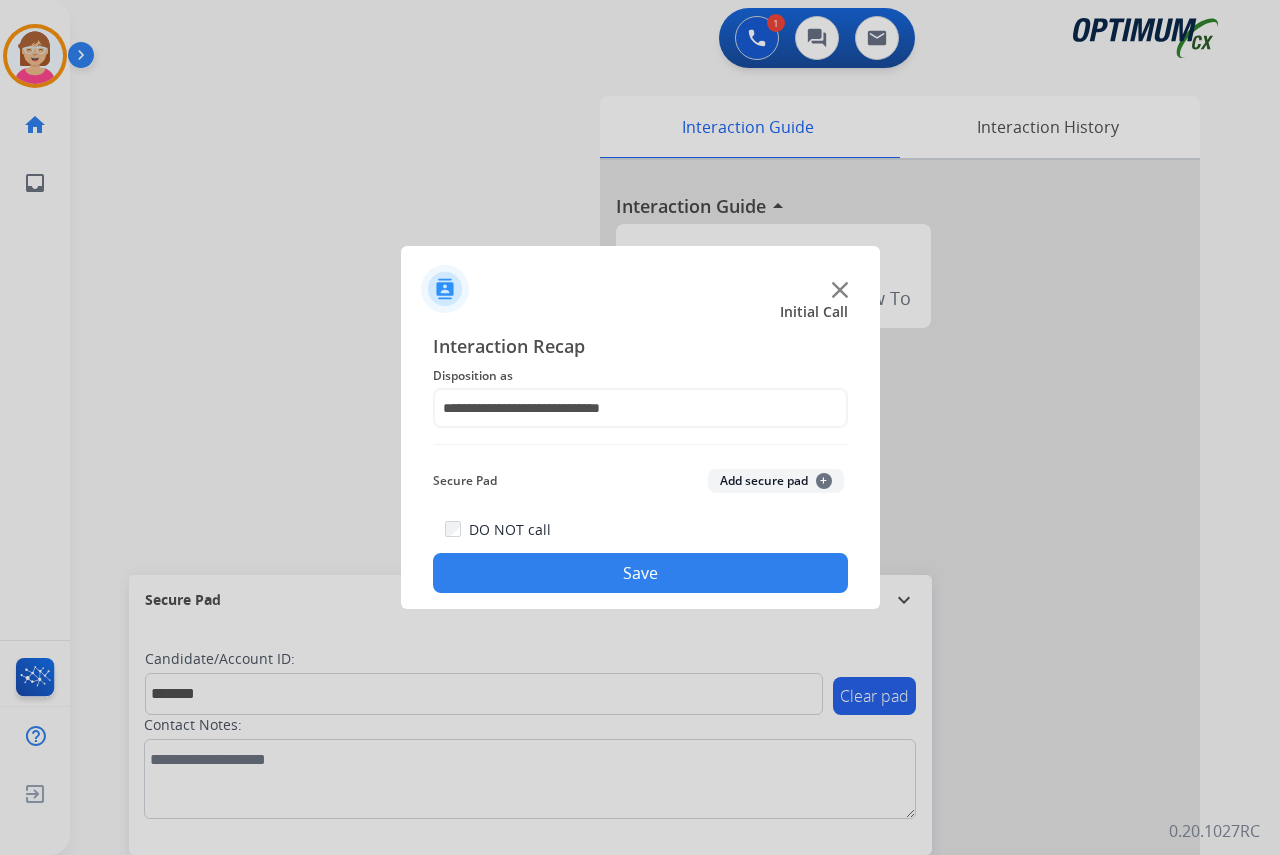 click on "+" 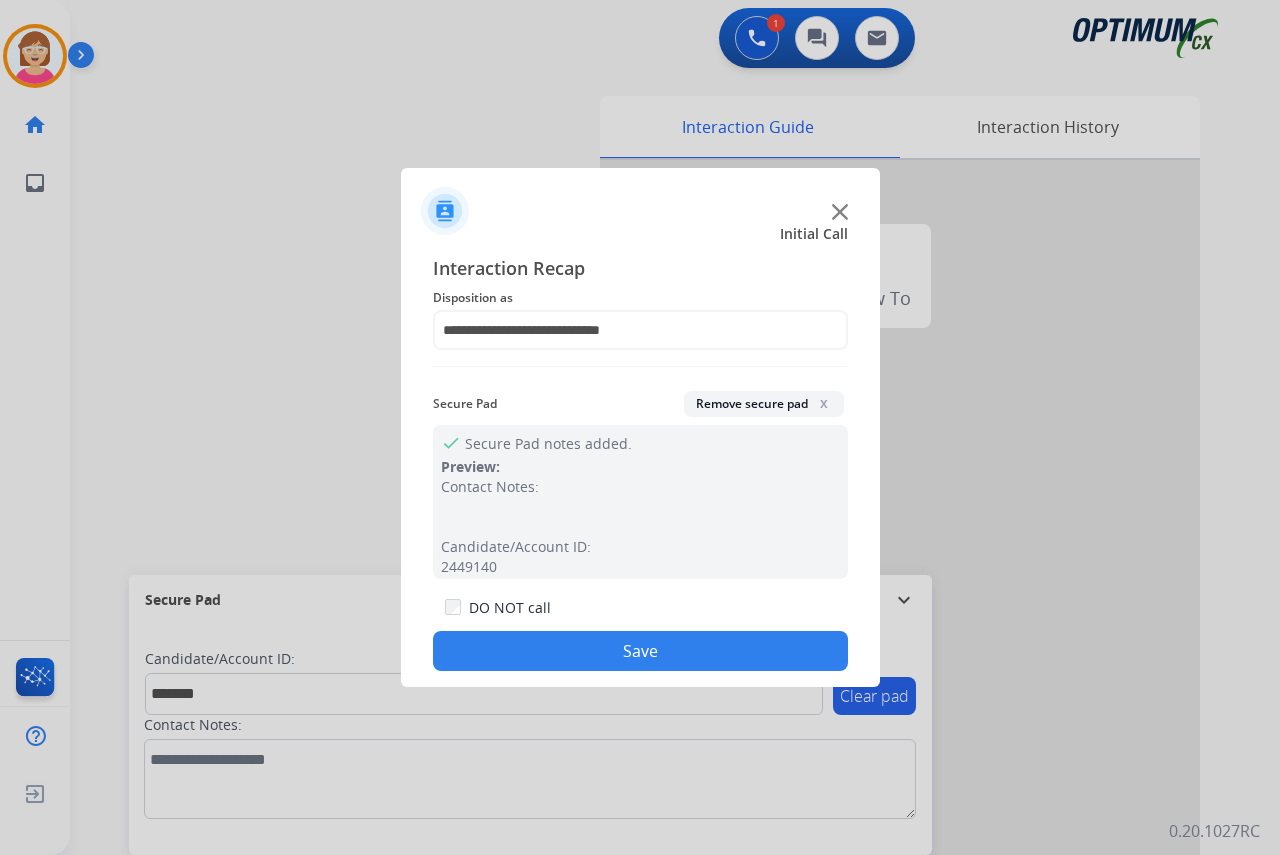 click on "Save" 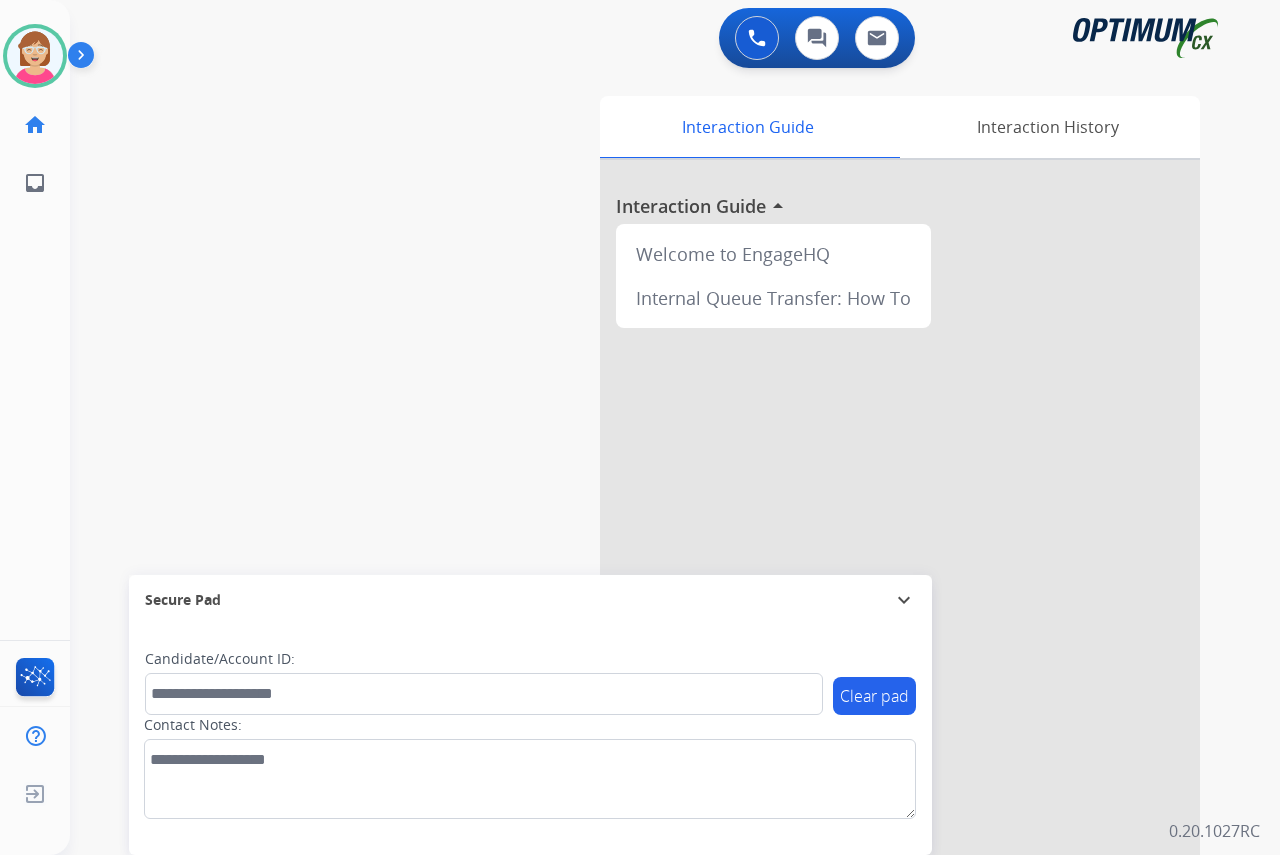 click on "[PERSON_NAME]   Available  Edit Avatar  Agent:   [PERSON_NAME] Profile:  OCX Training home  Home  Home inbox  Emails  Emails  FocalPoints  Help Center  Help Center  Log out  Log out" 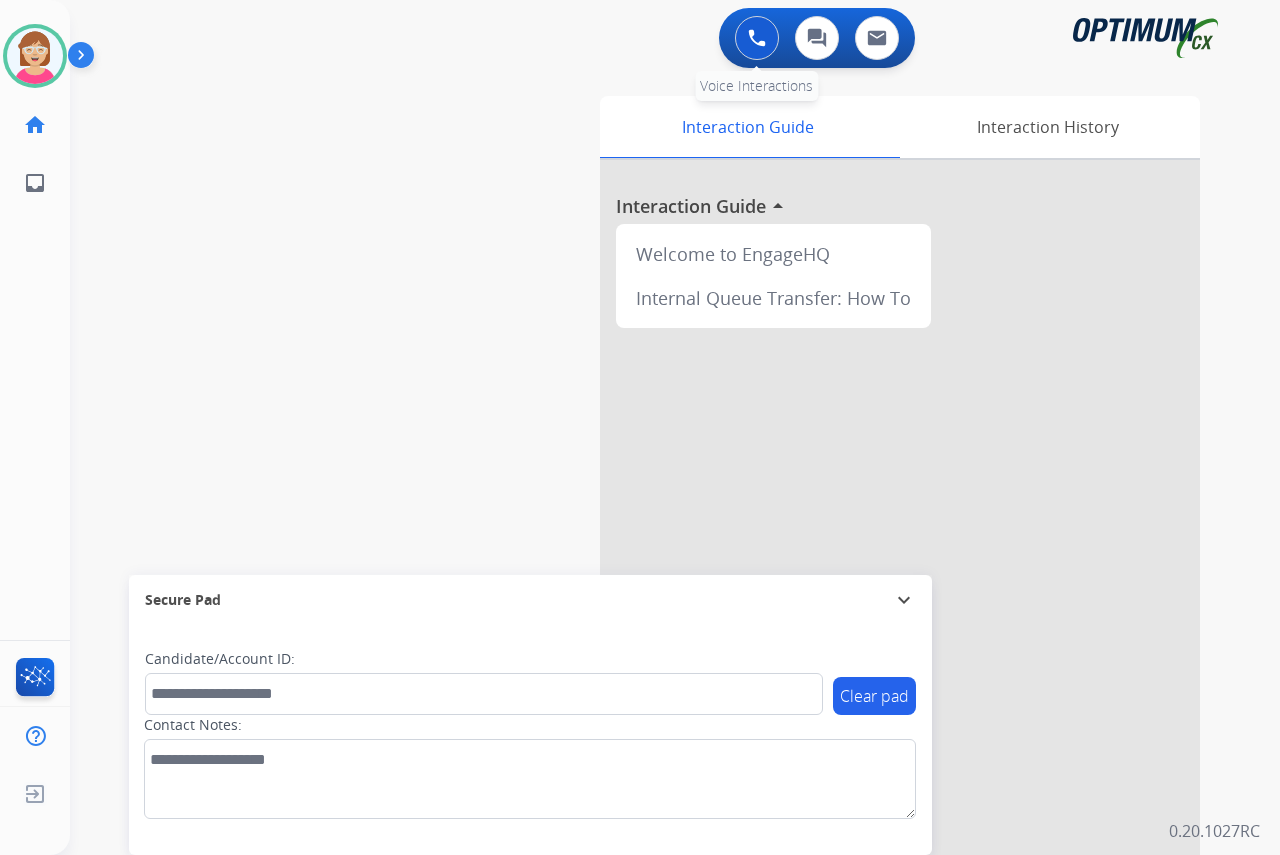 click at bounding box center (757, 38) 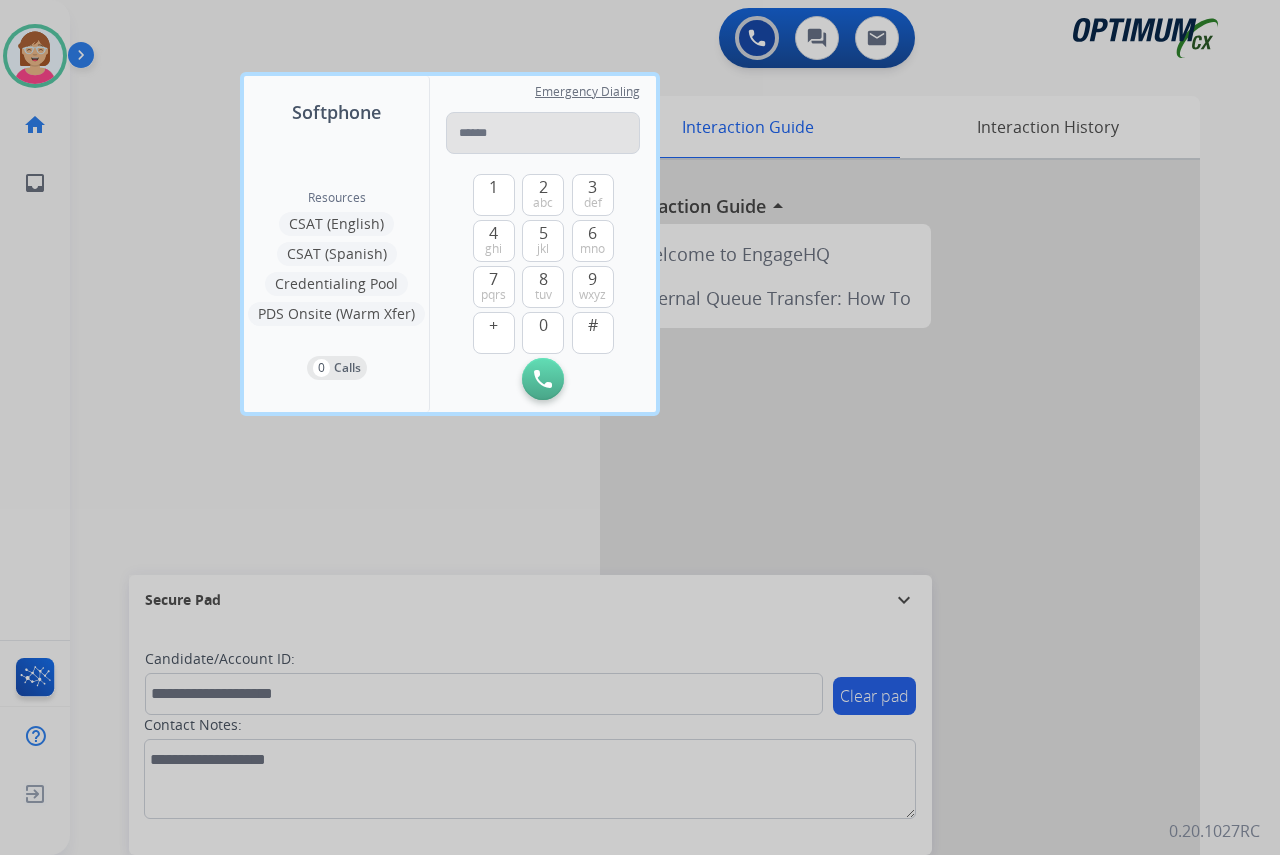 click at bounding box center (543, 133) 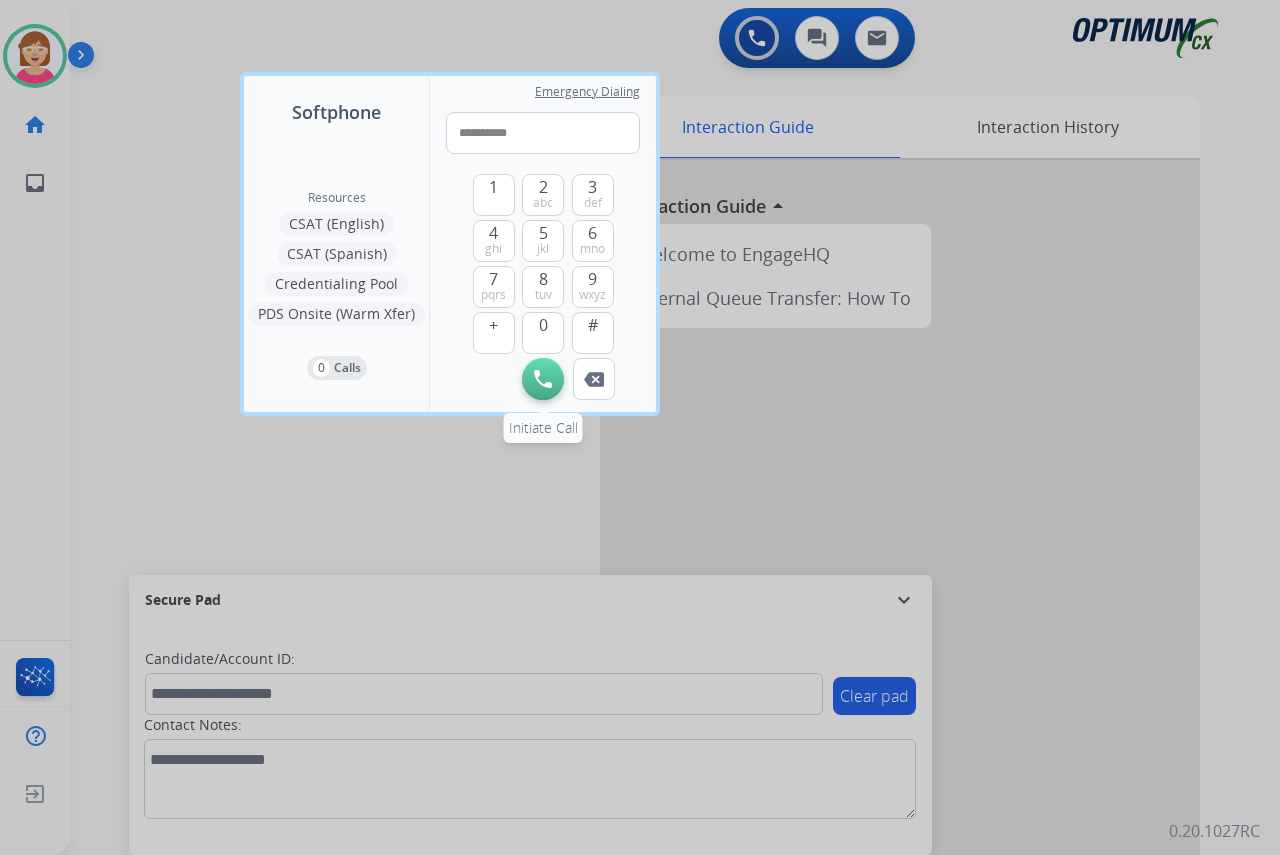 type on "**********" 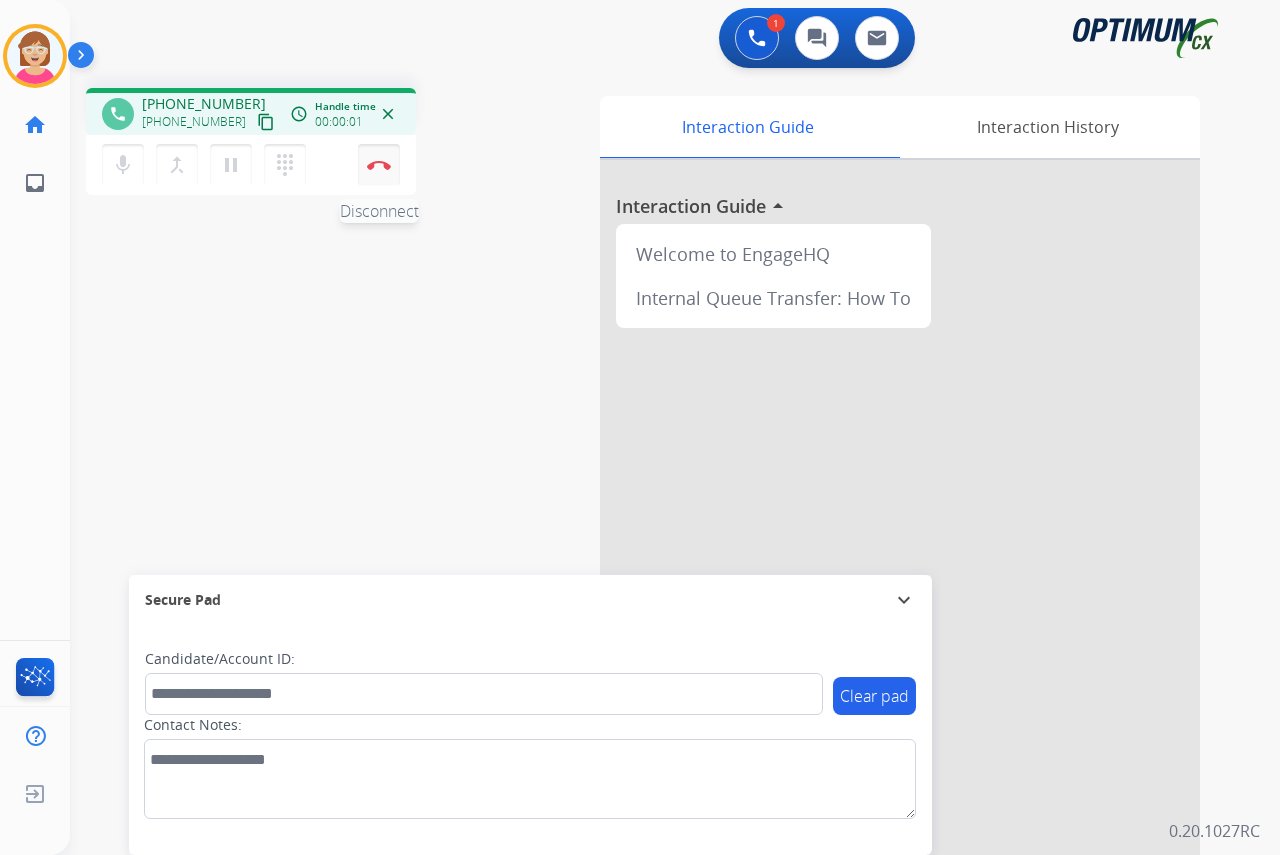 click at bounding box center (379, 165) 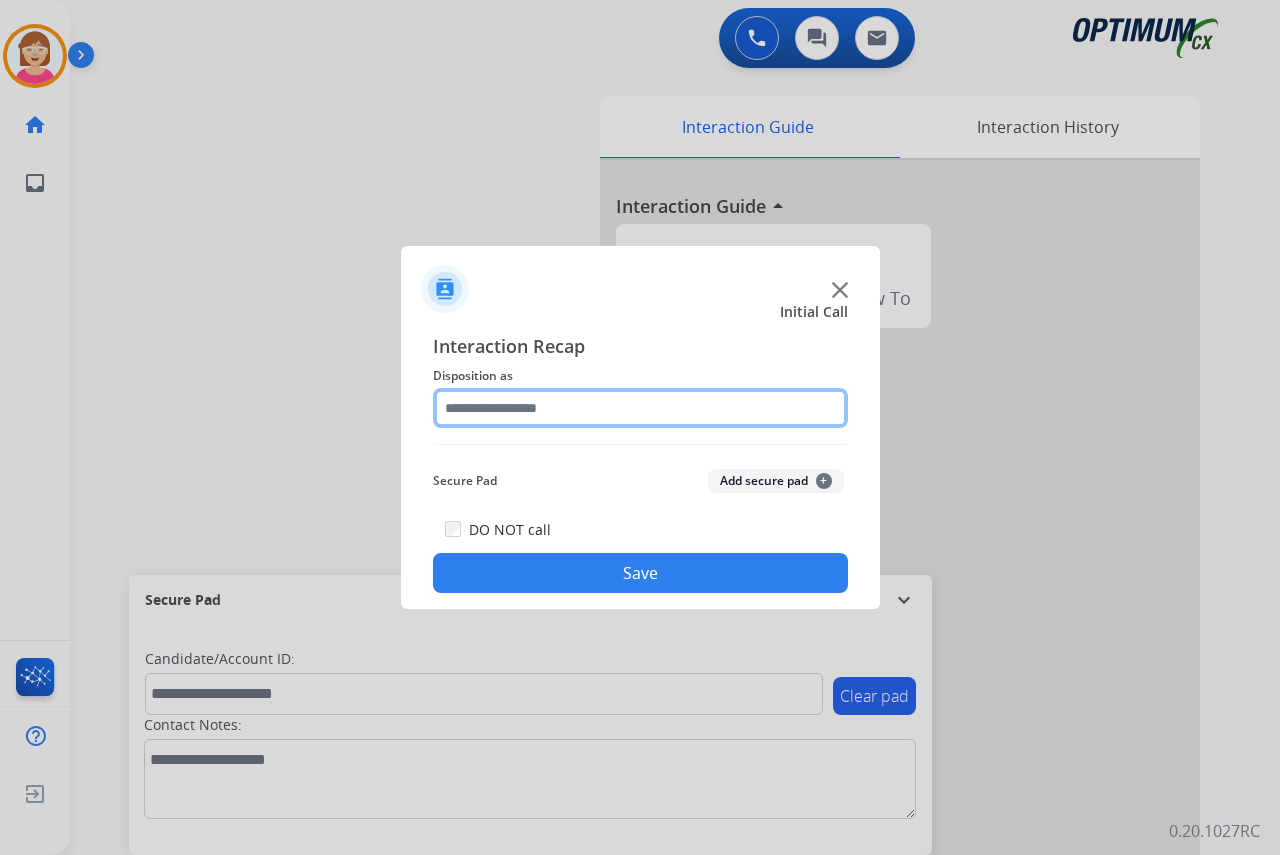 click 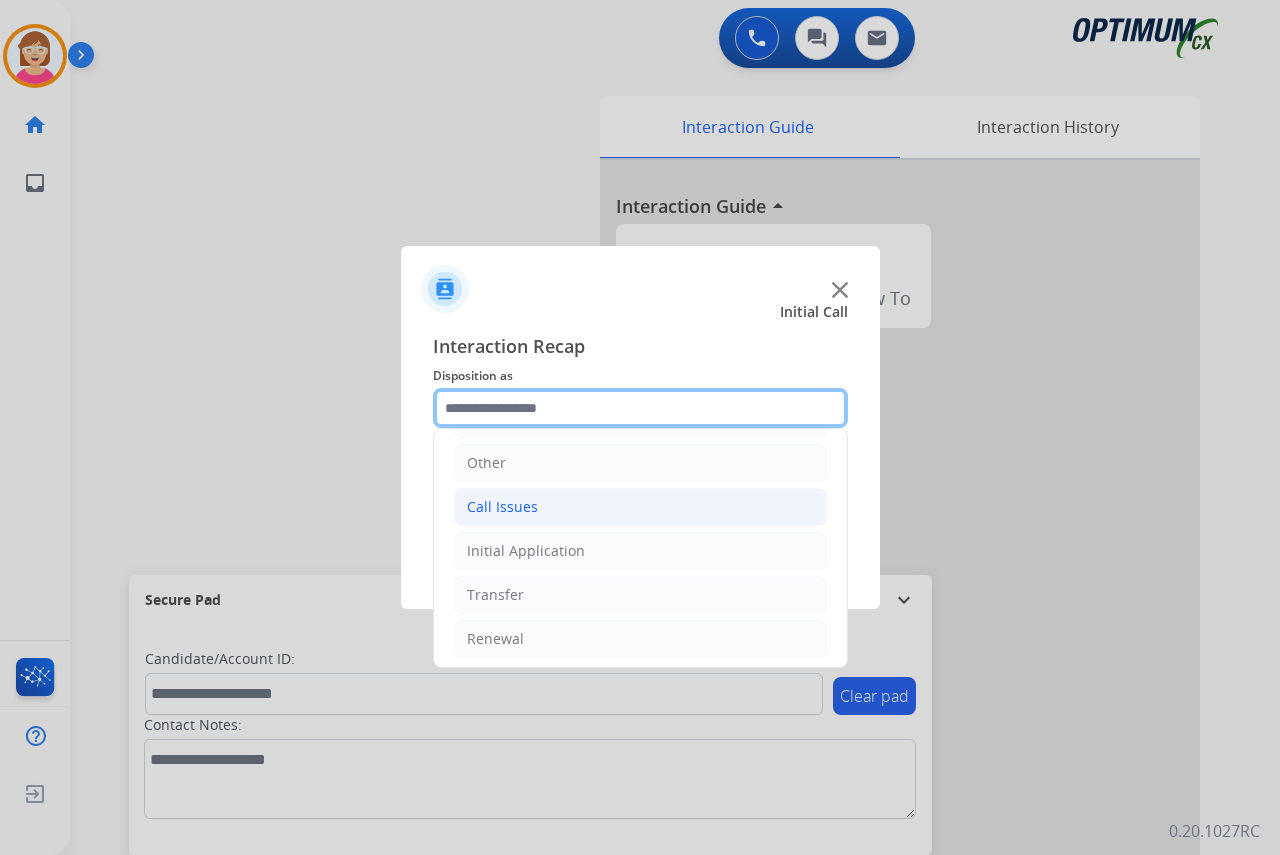 scroll, scrollTop: 136, scrollLeft: 0, axis: vertical 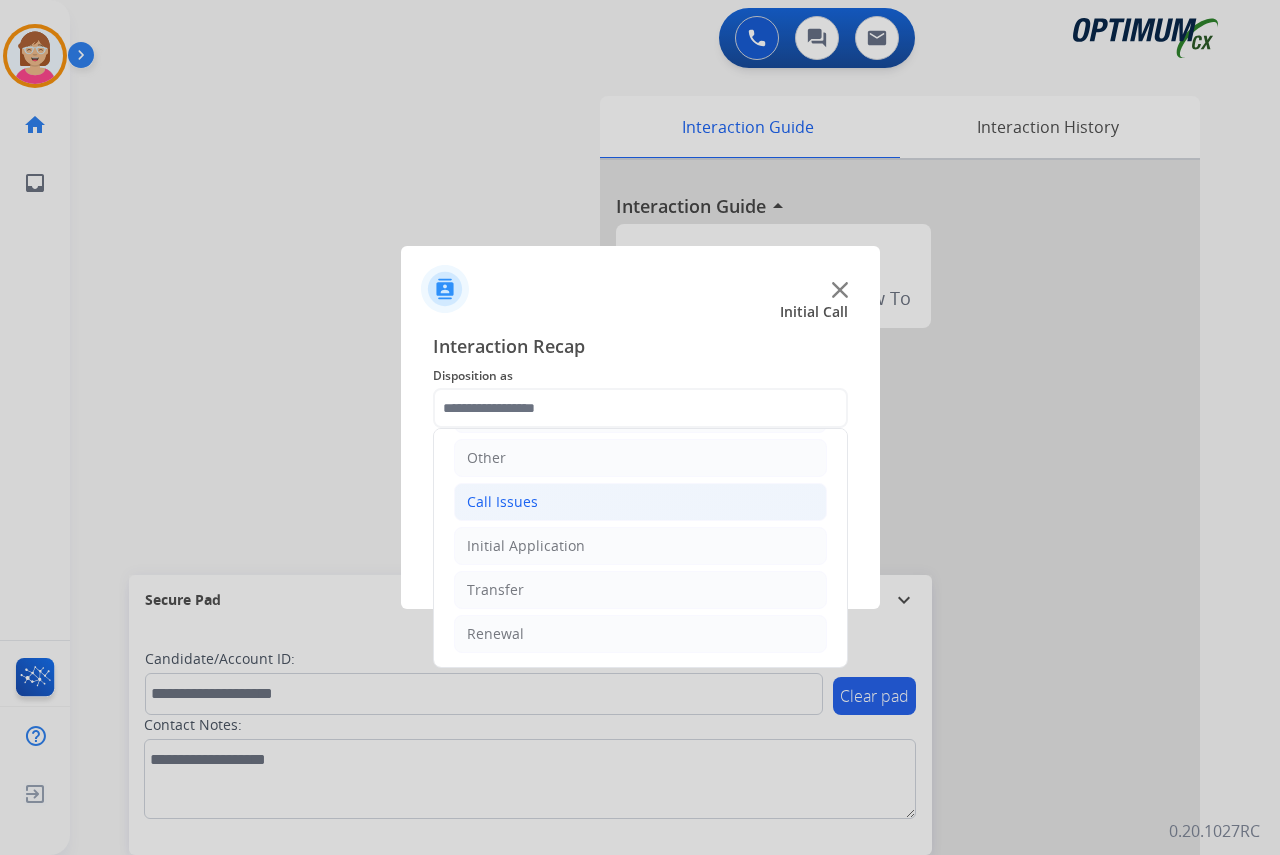 click on "Call Issues" 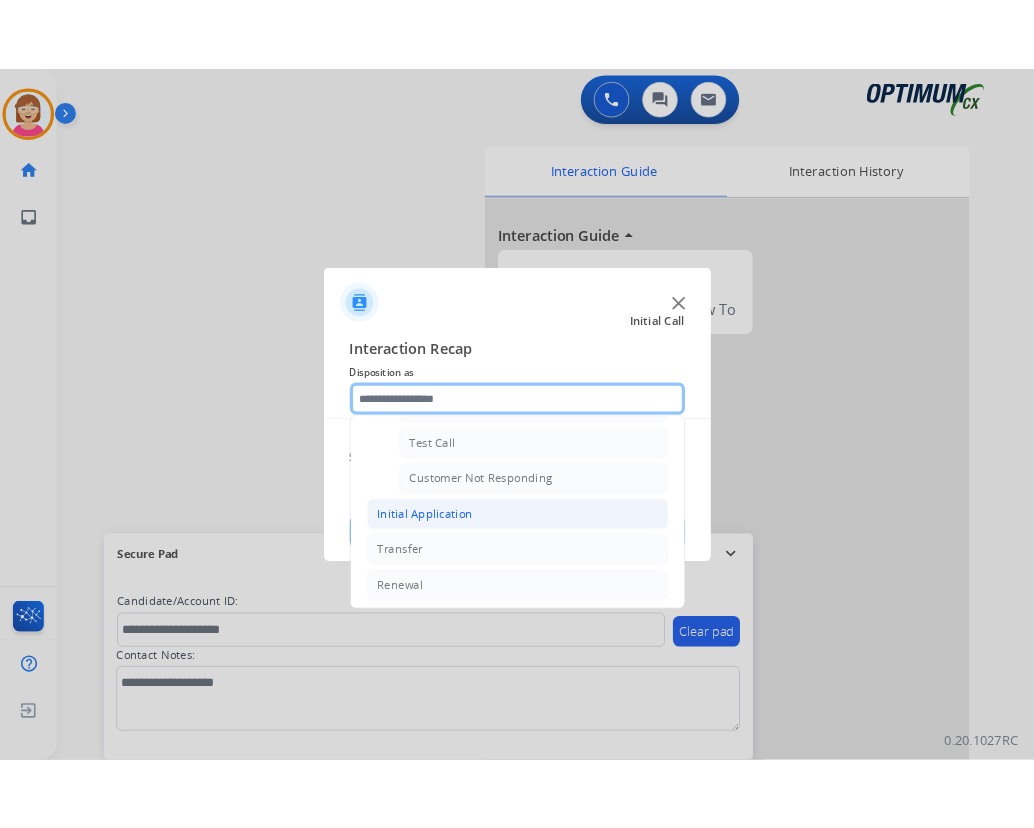 scroll, scrollTop: 356, scrollLeft: 0, axis: vertical 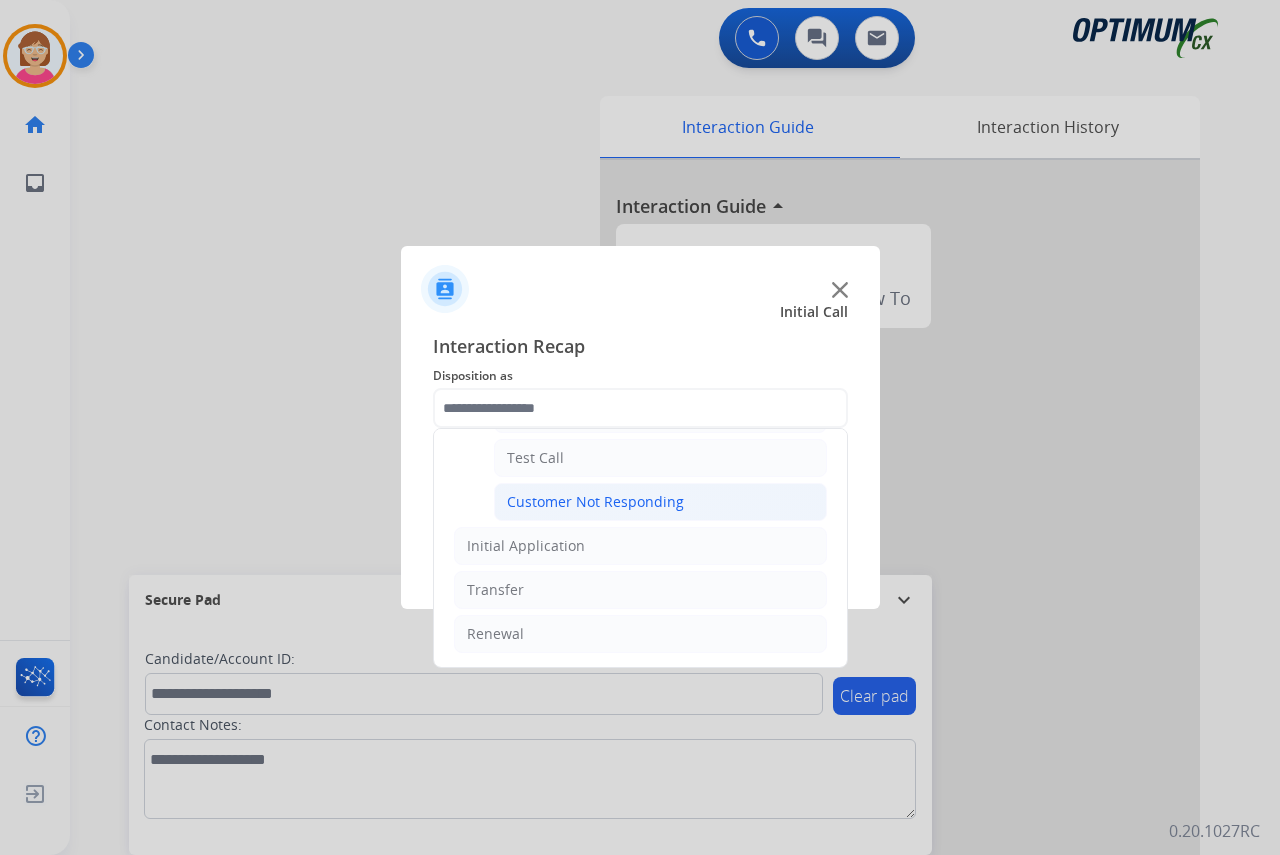 click on "Customer Not Responding" 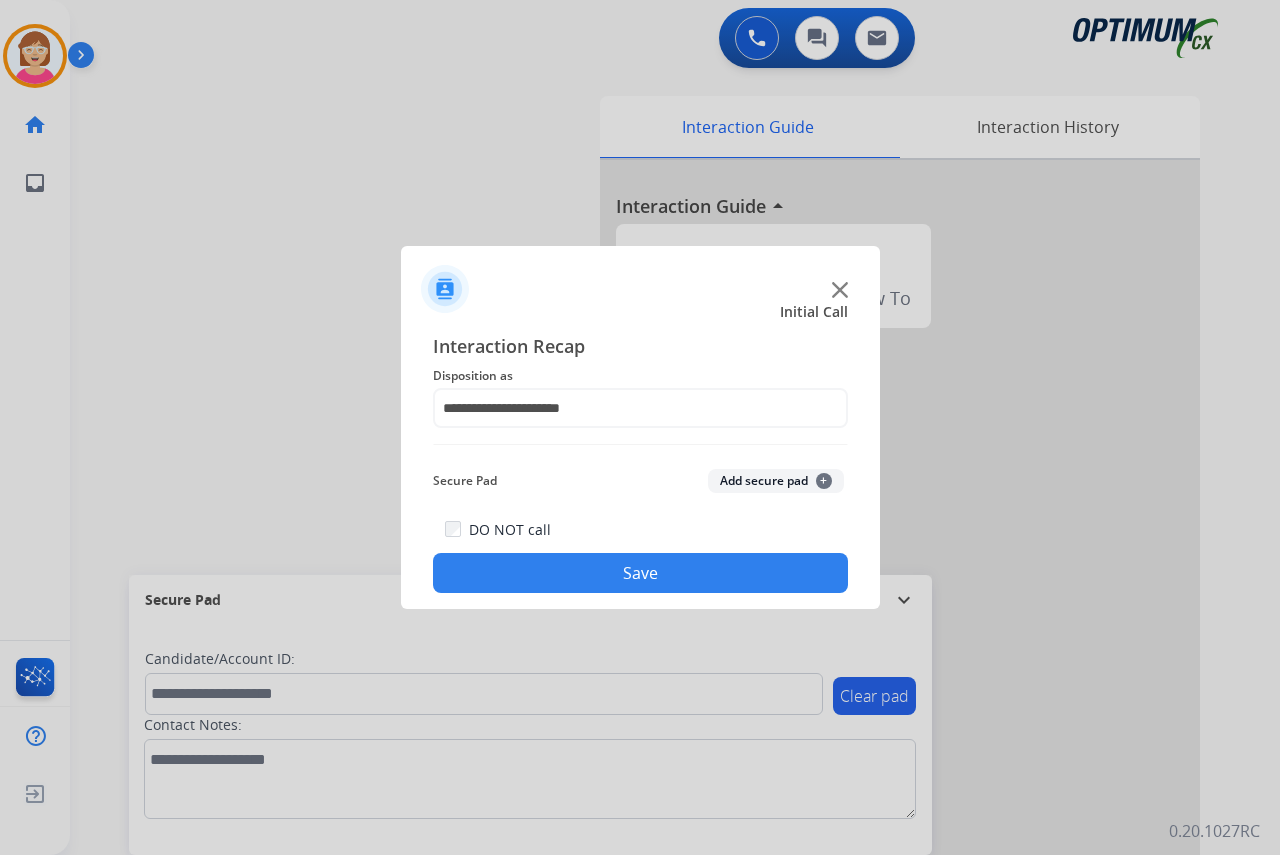 click on "+" 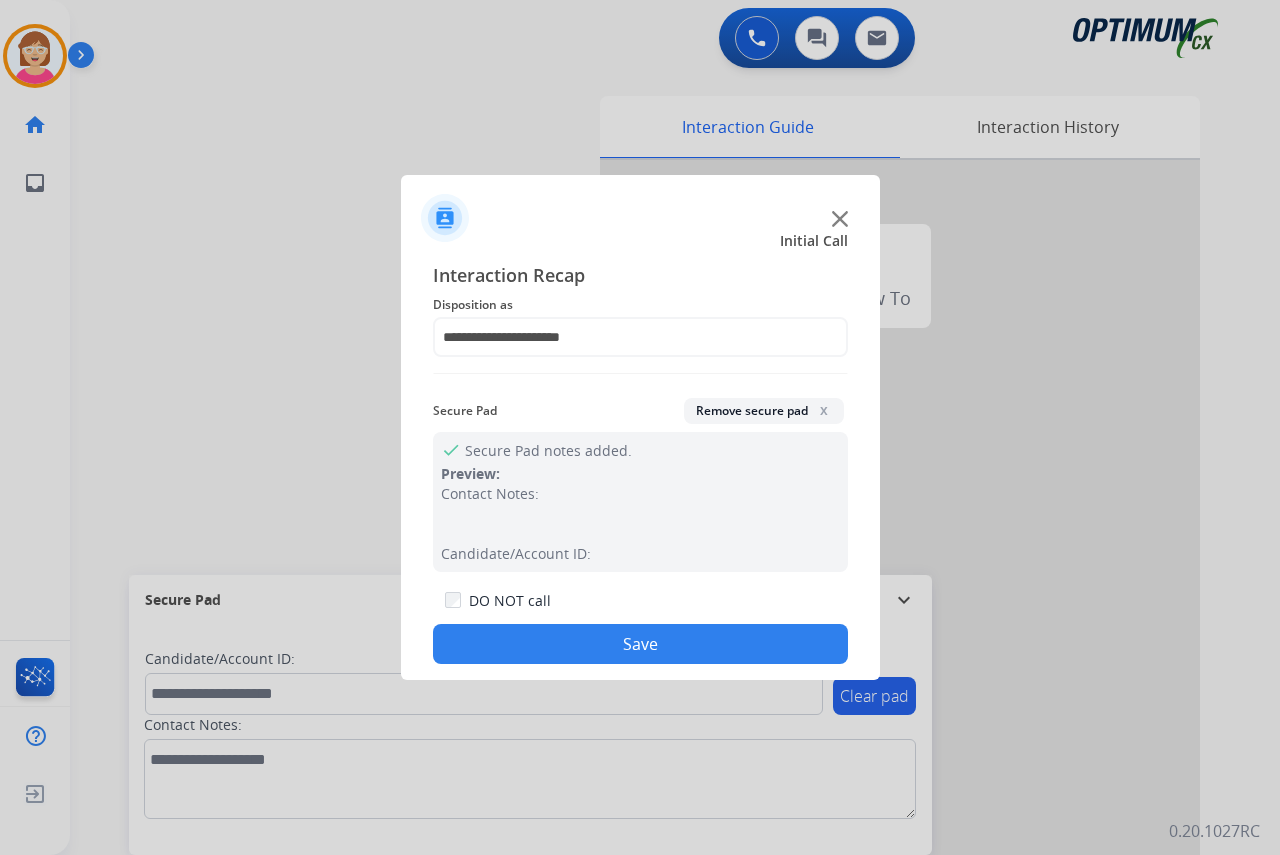 click on "Save" 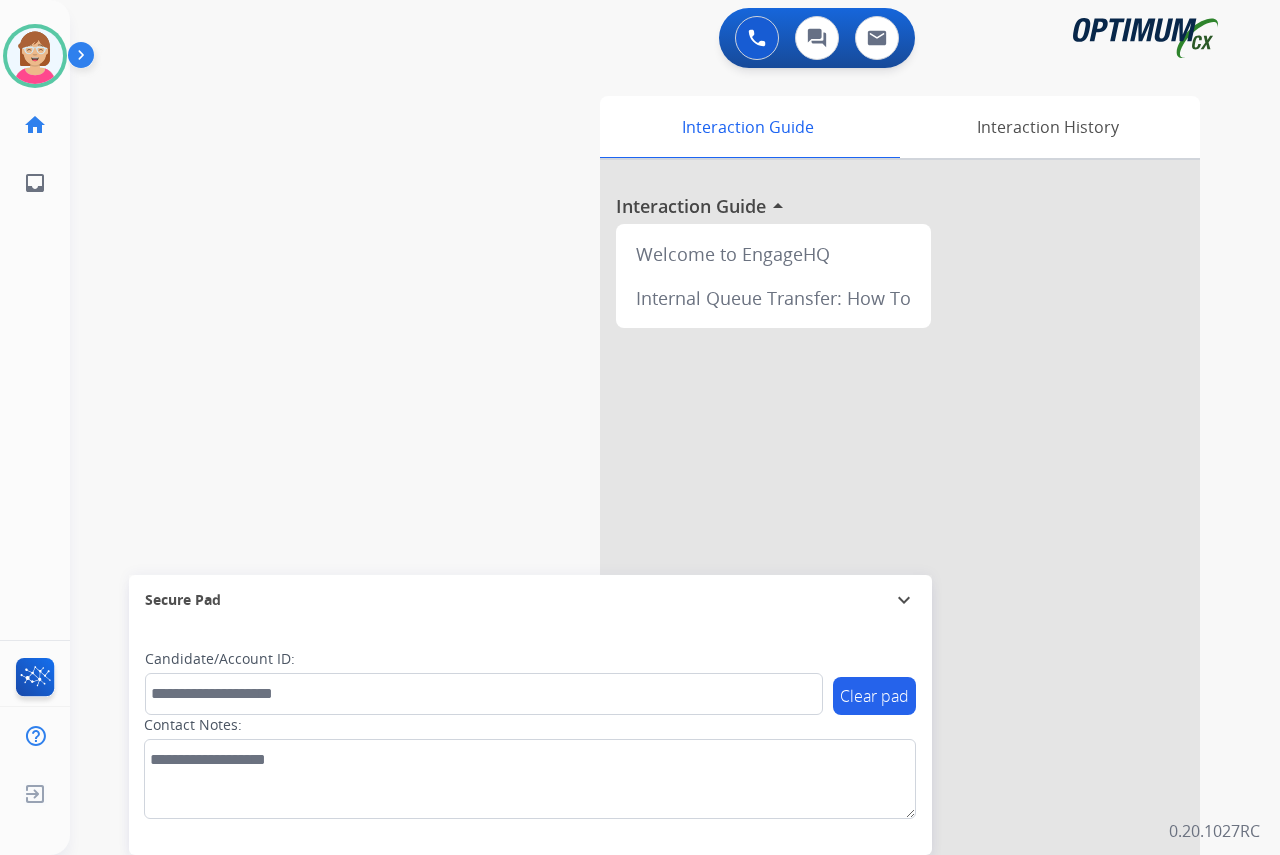 click on "[PERSON_NAME]   Available  Edit Avatar  Agent:   [PERSON_NAME] Profile:  OCX Training home  Home  Home inbox  Emails  Emails  FocalPoints  Help Center  Help Center  Log out  Log out" 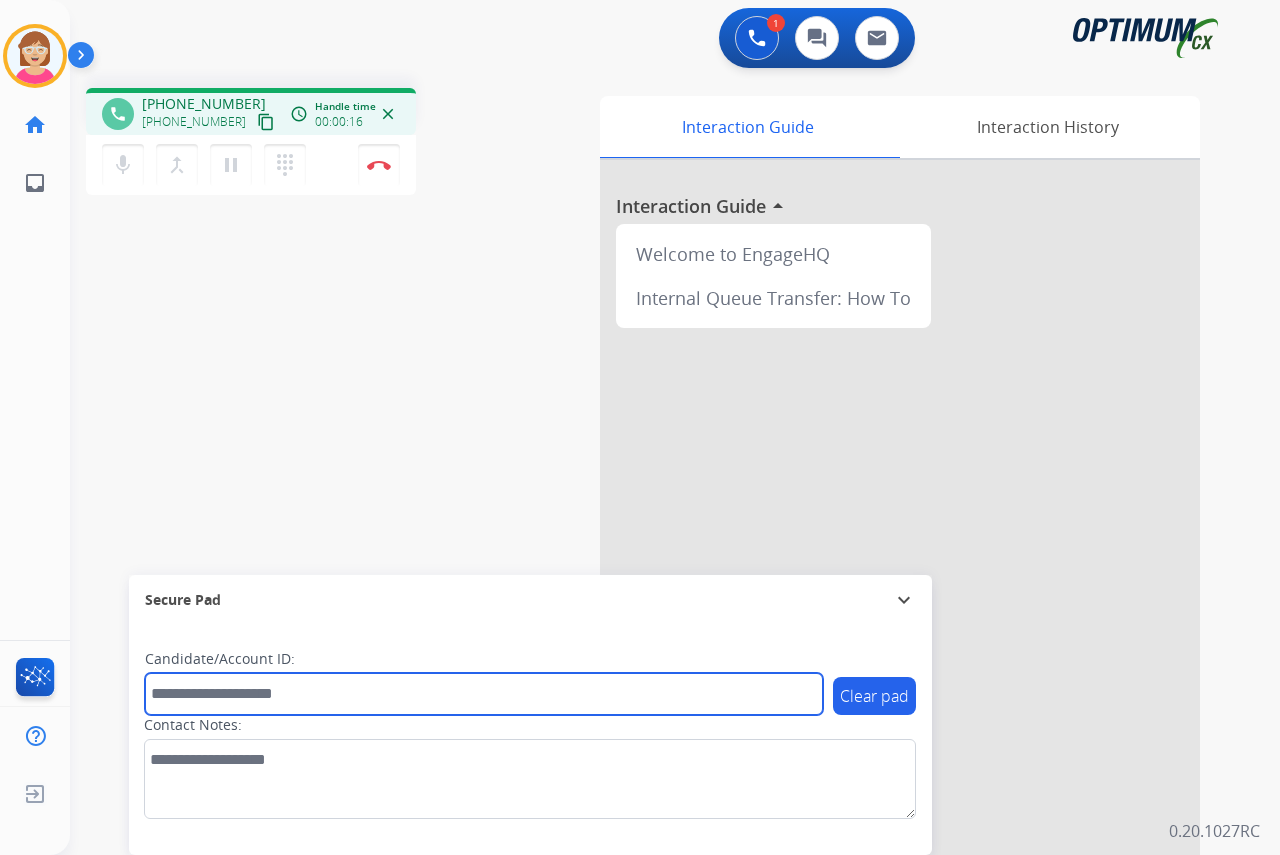 drag, startPoint x: 182, startPoint y: 697, endPoint x: 163, endPoint y: 673, distance: 30.610456 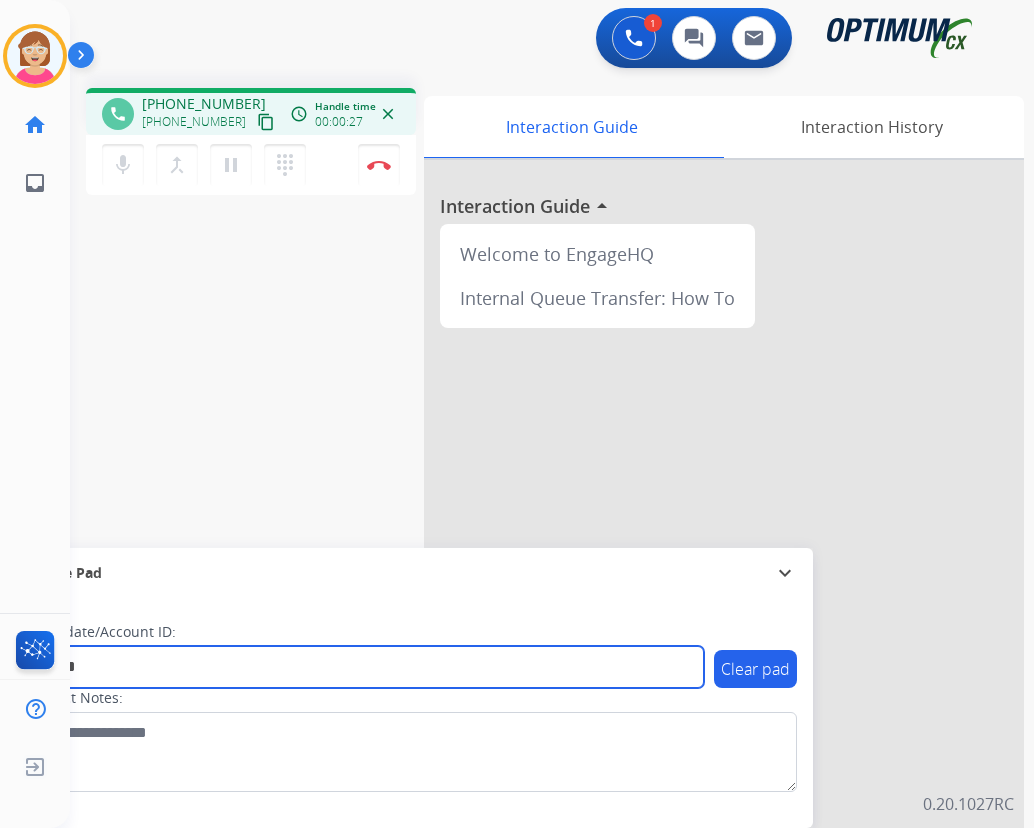 type on "*******" 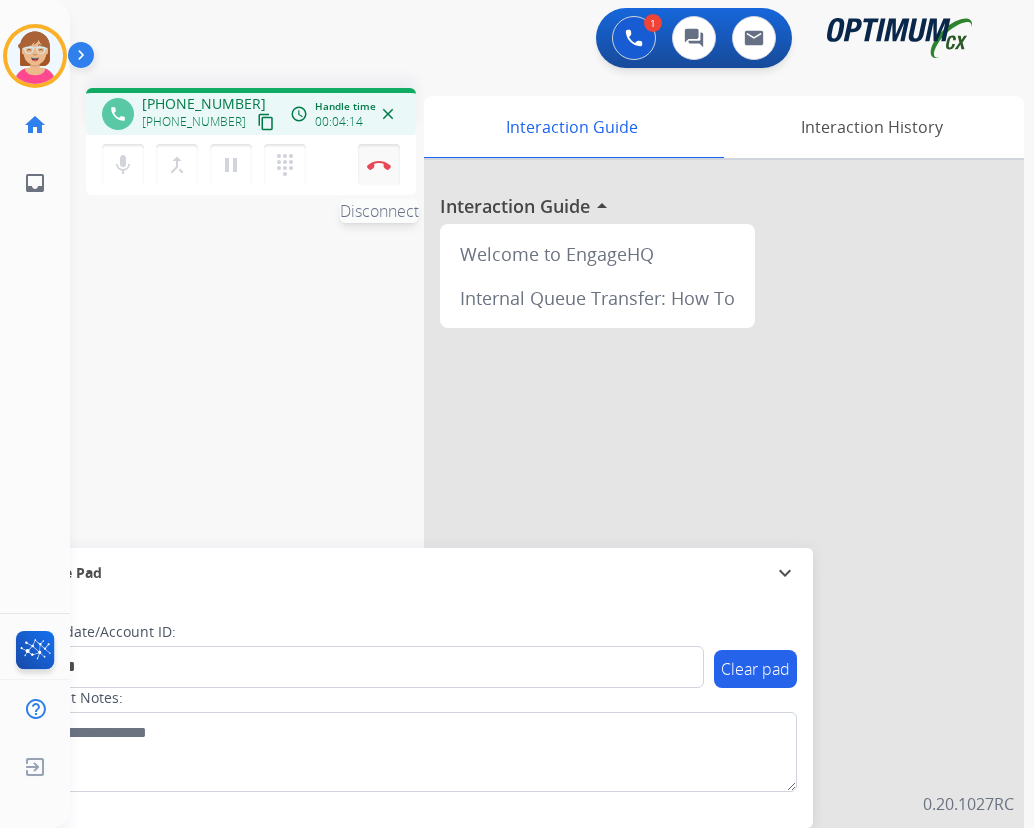 click at bounding box center (379, 165) 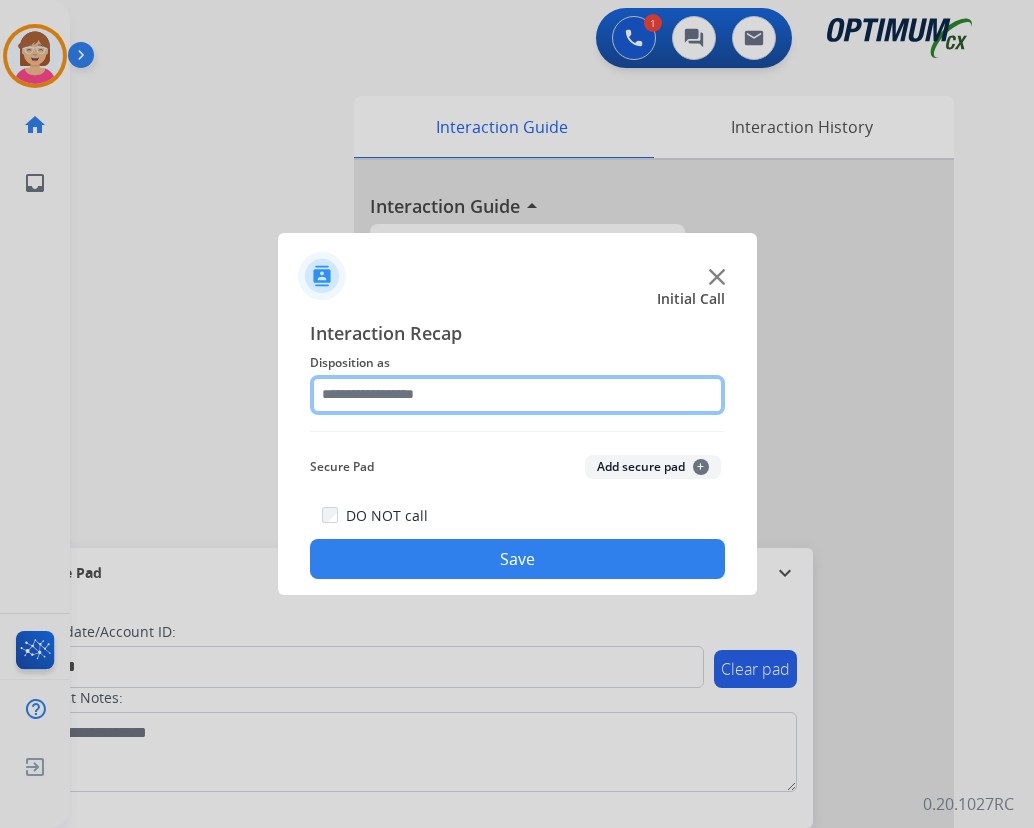 click 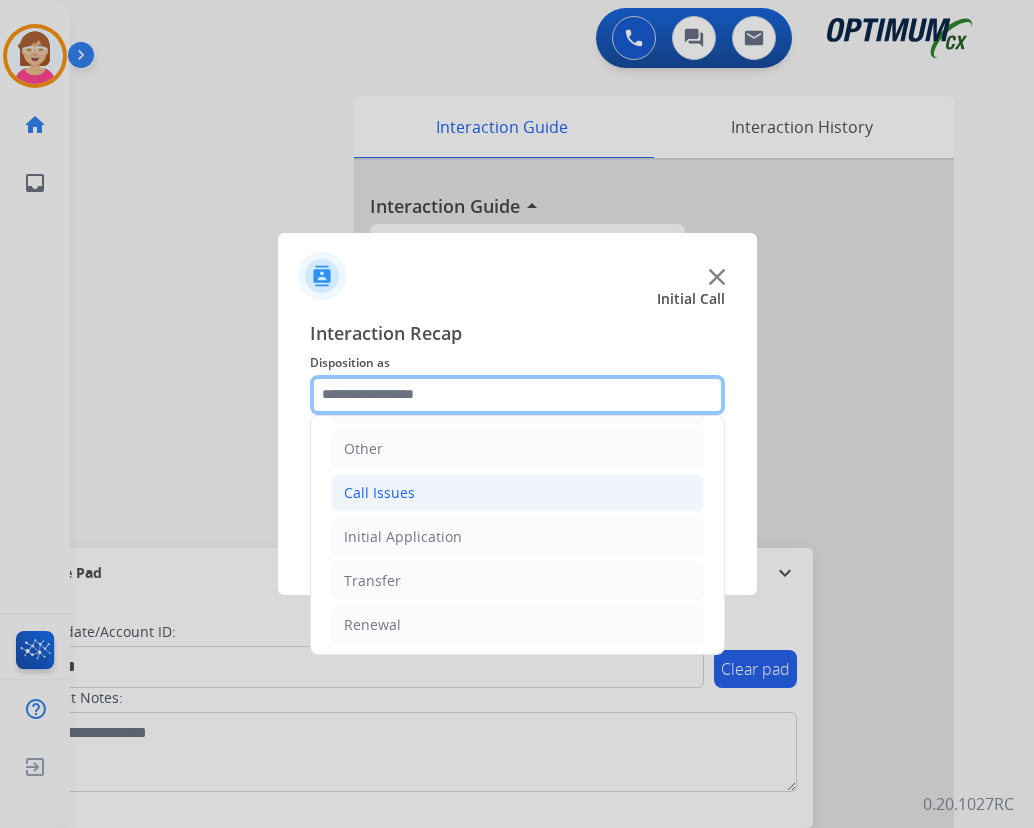 scroll, scrollTop: 136, scrollLeft: 0, axis: vertical 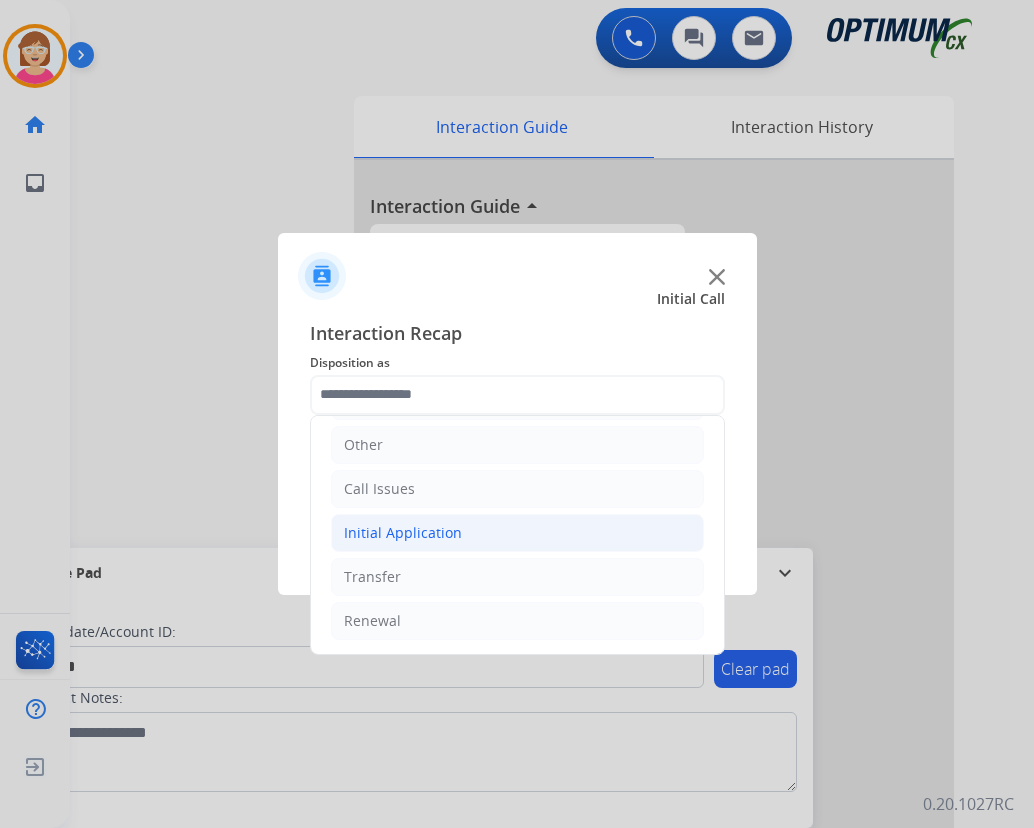 click on "Initial Application" 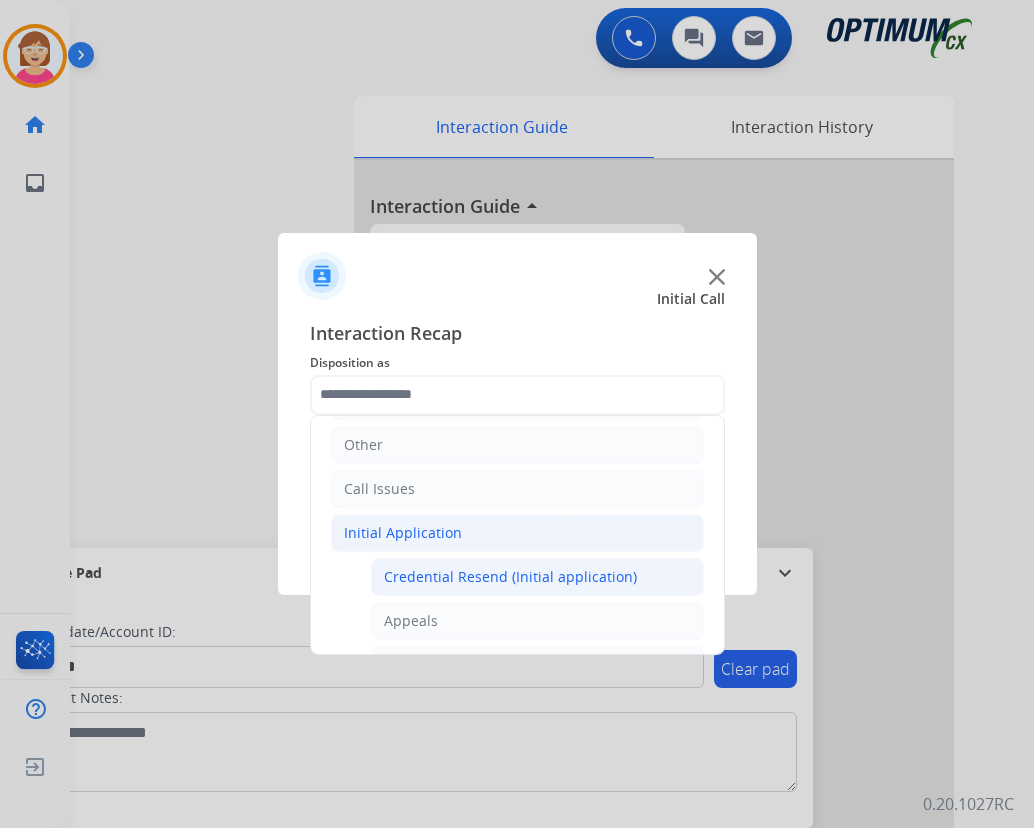 click on "Credential Resend (Initial application)" 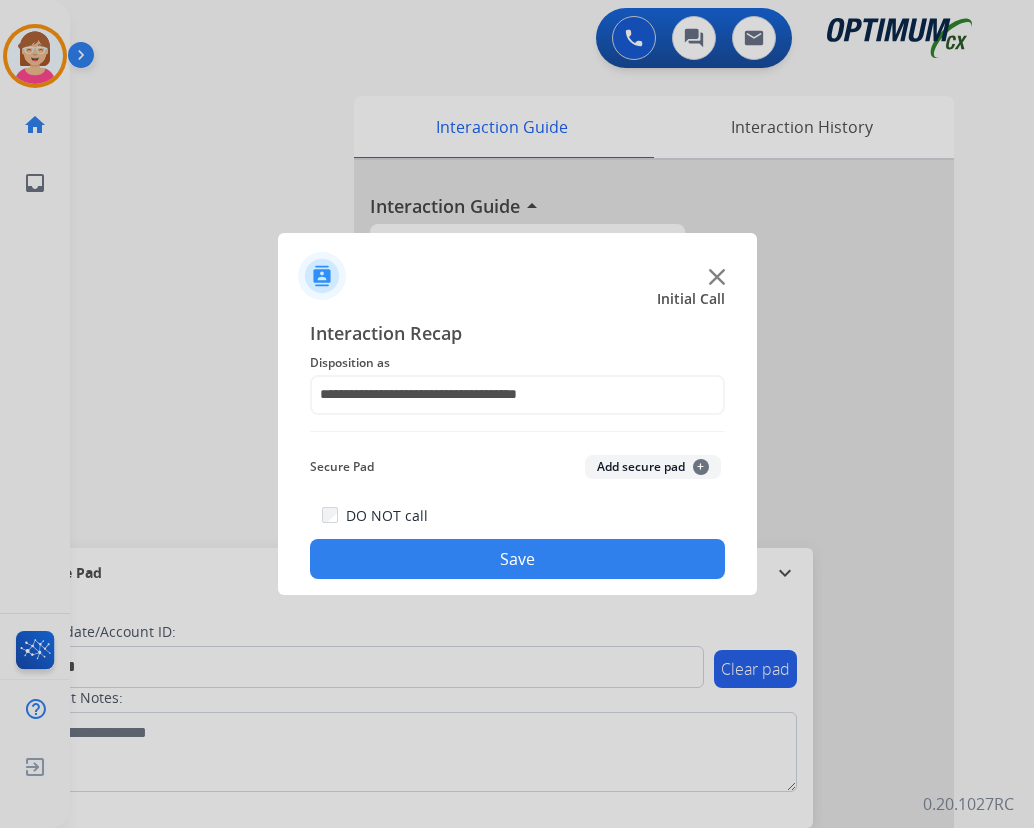 click on "+" 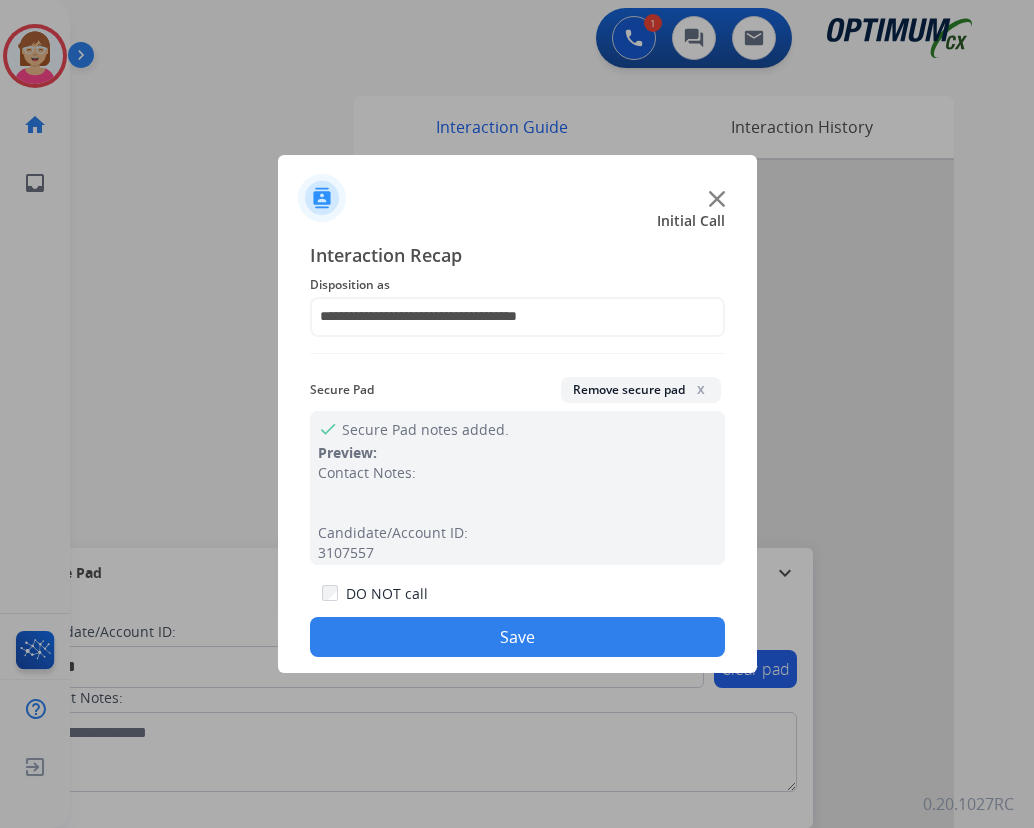 click on "Save" 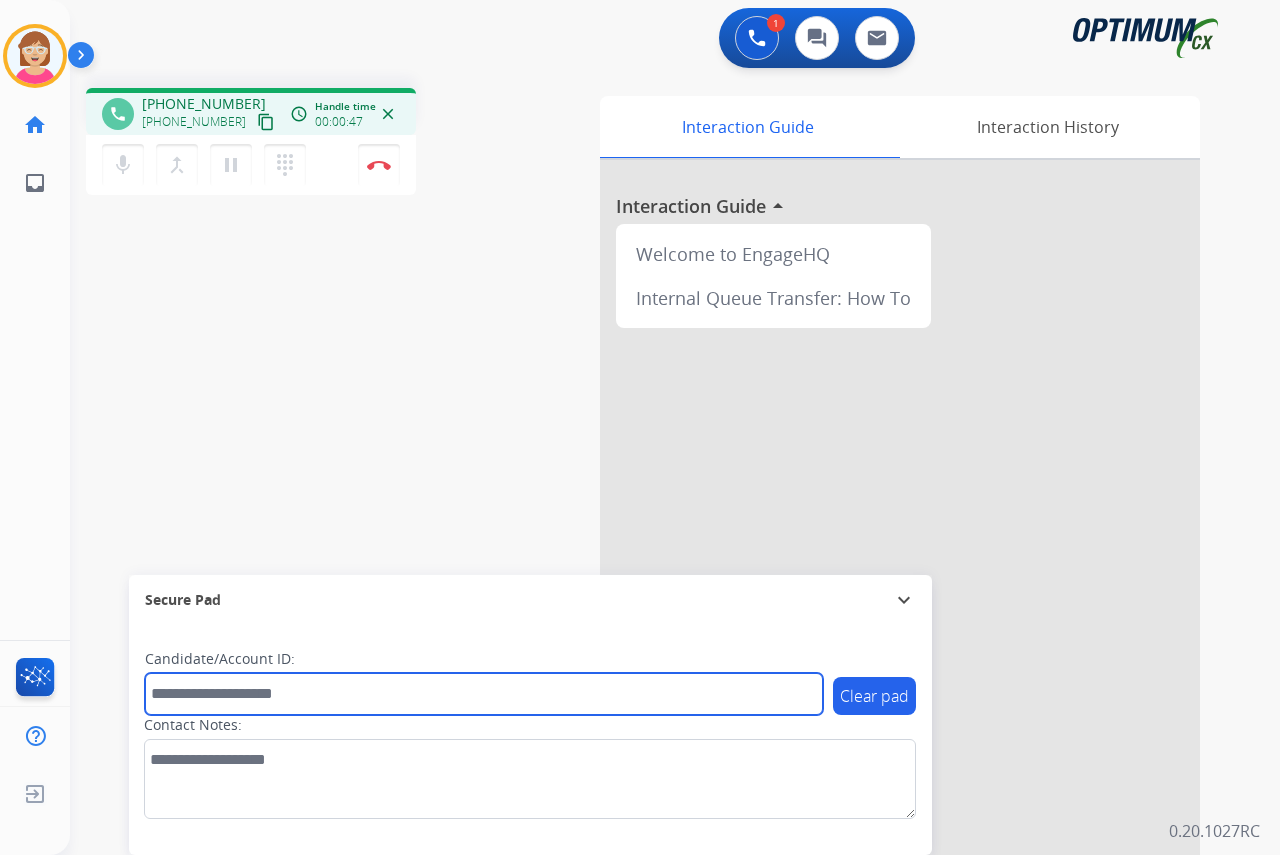 click at bounding box center (484, 694) 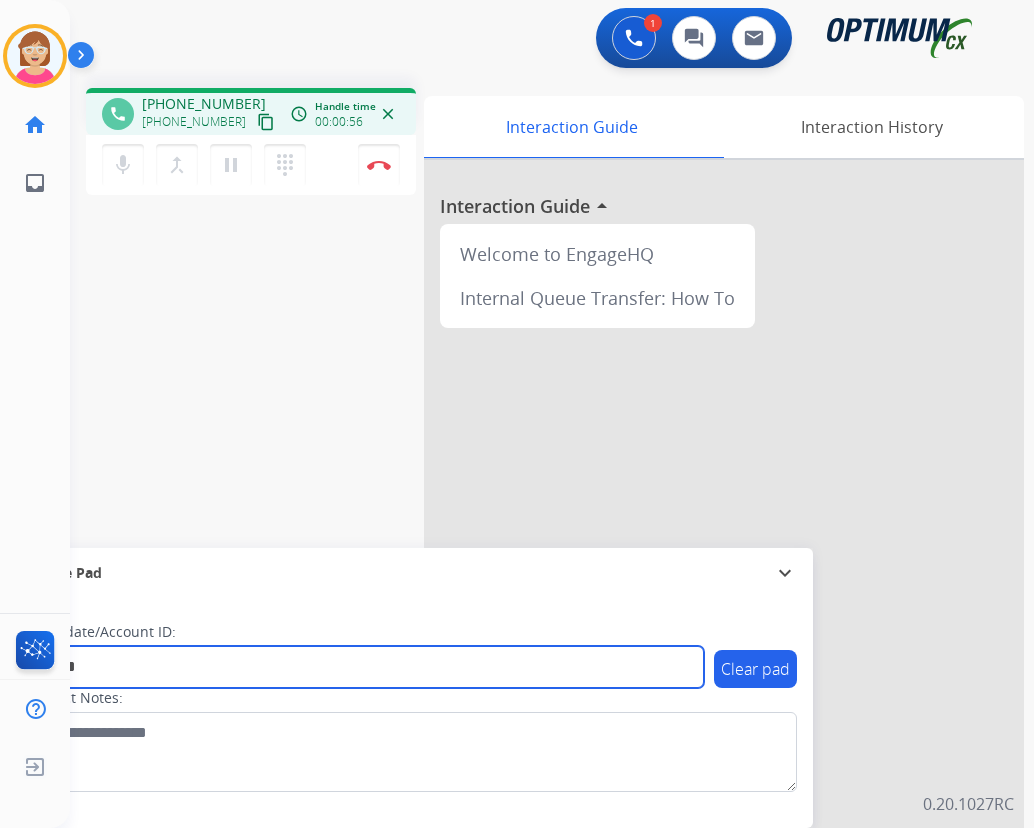 type on "*******" 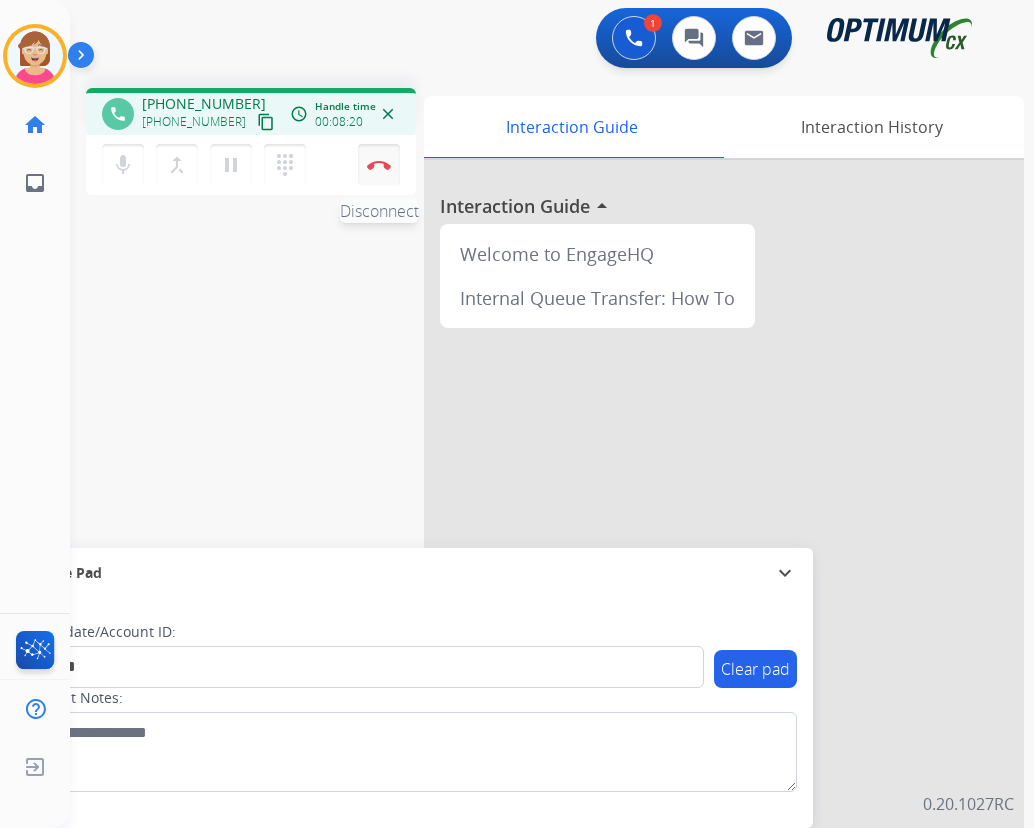 click at bounding box center (379, 165) 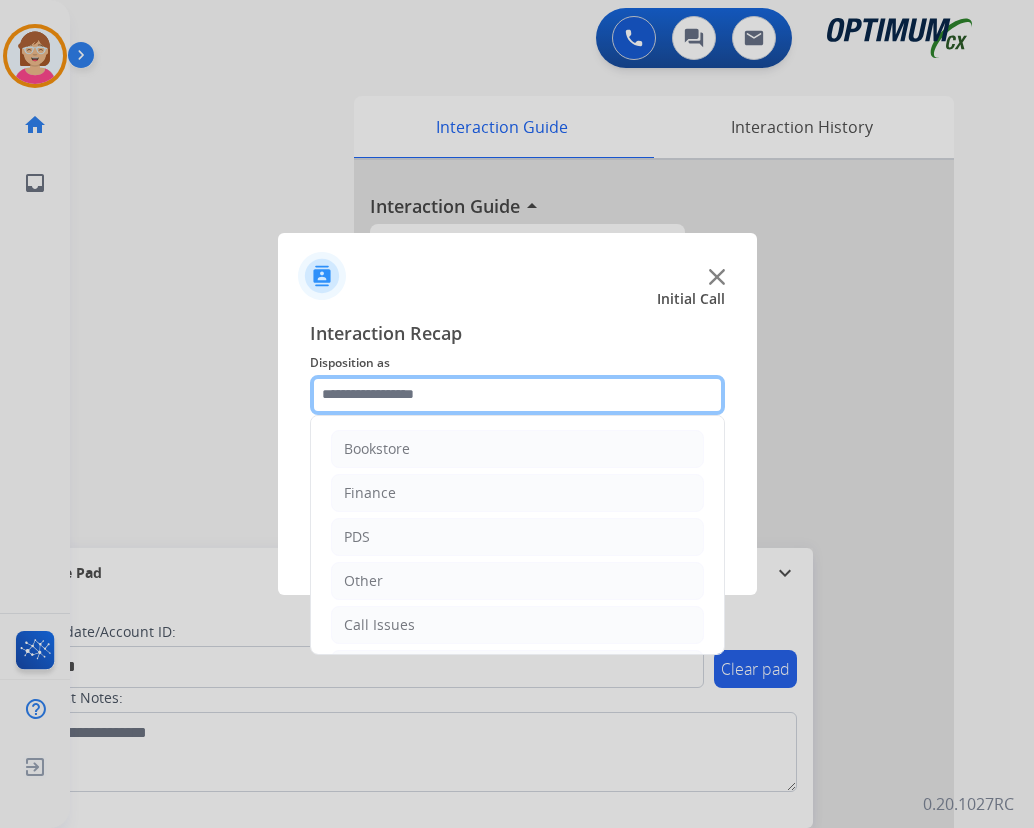 click 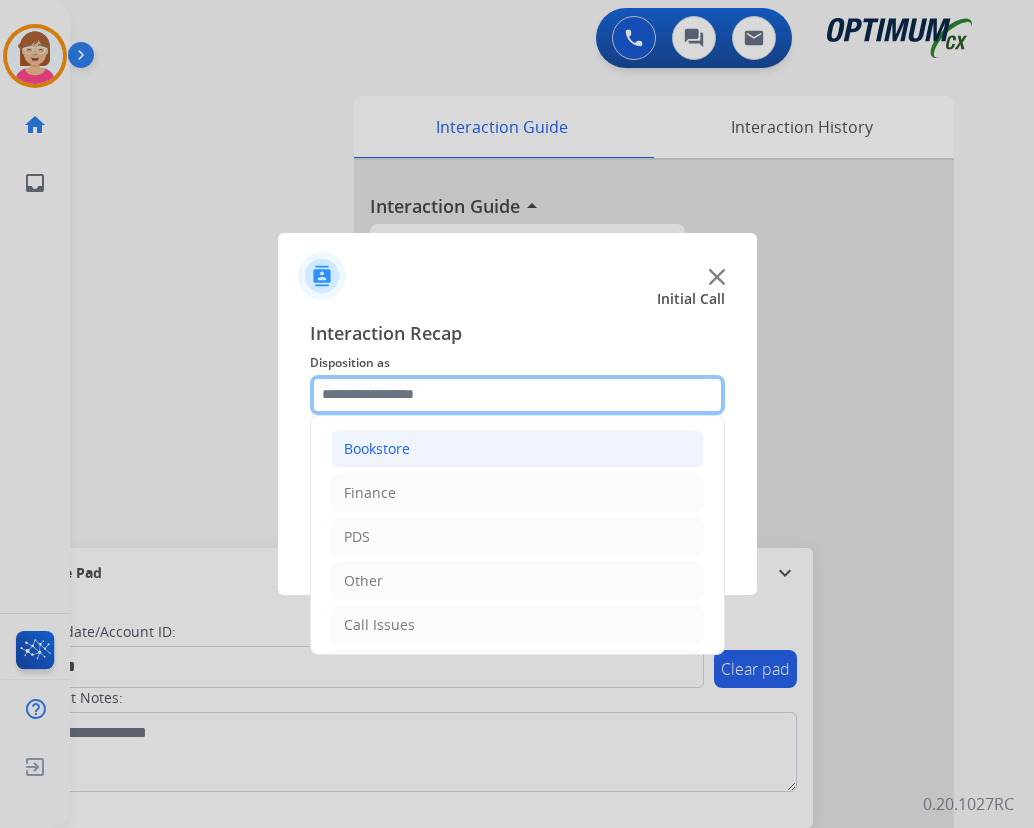 scroll, scrollTop: 136, scrollLeft: 0, axis: vertical 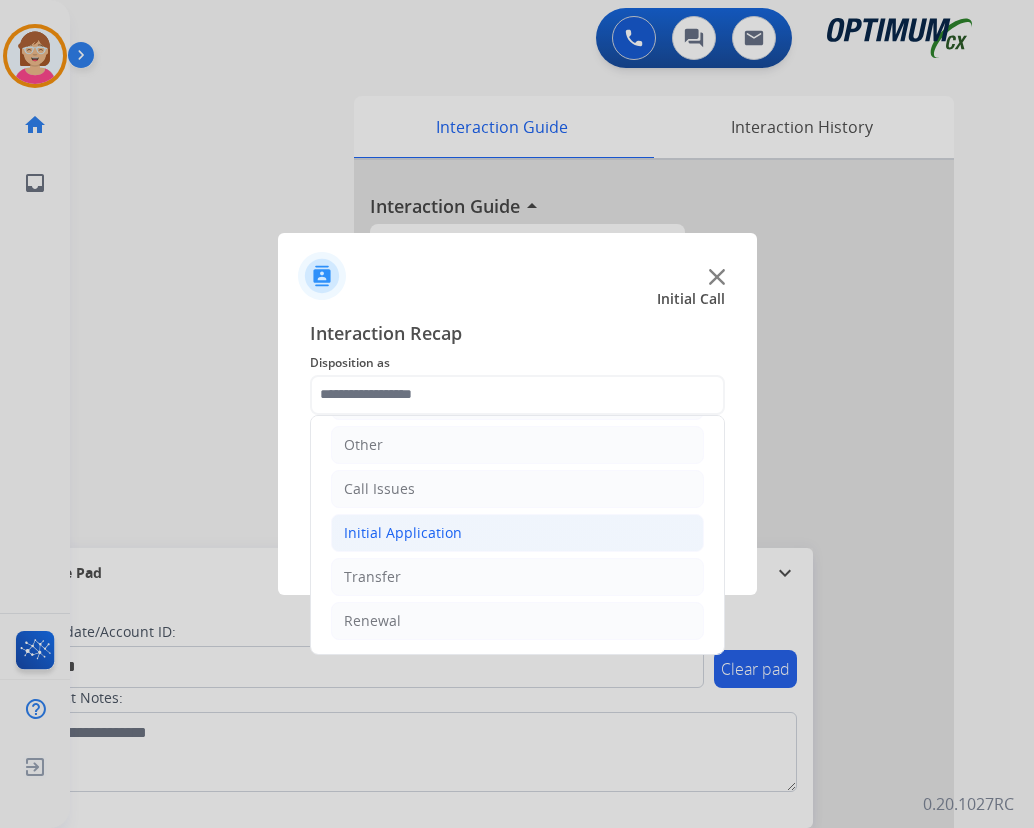 click on "Initial Application" 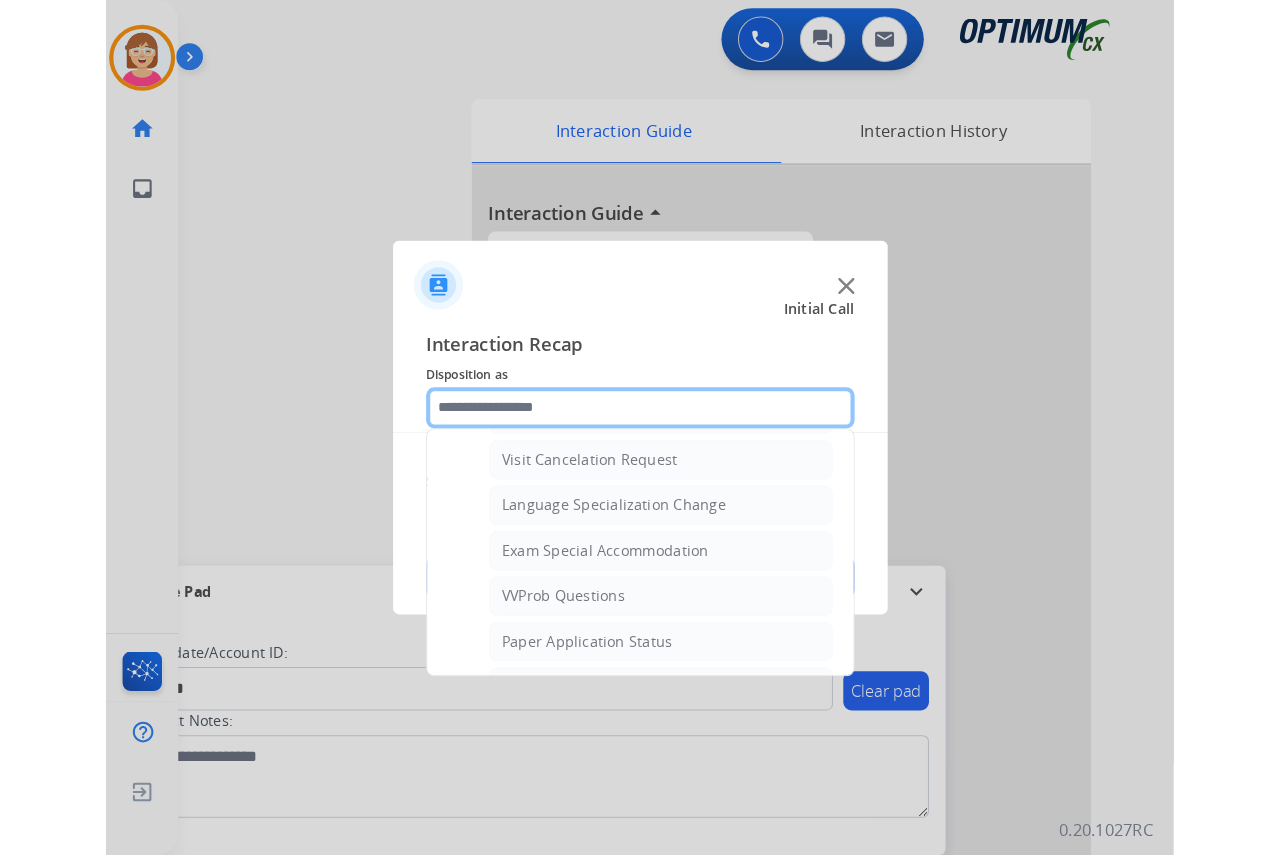 scroll, scrollTop: 912, scrollLeft: 0, axis: vertical 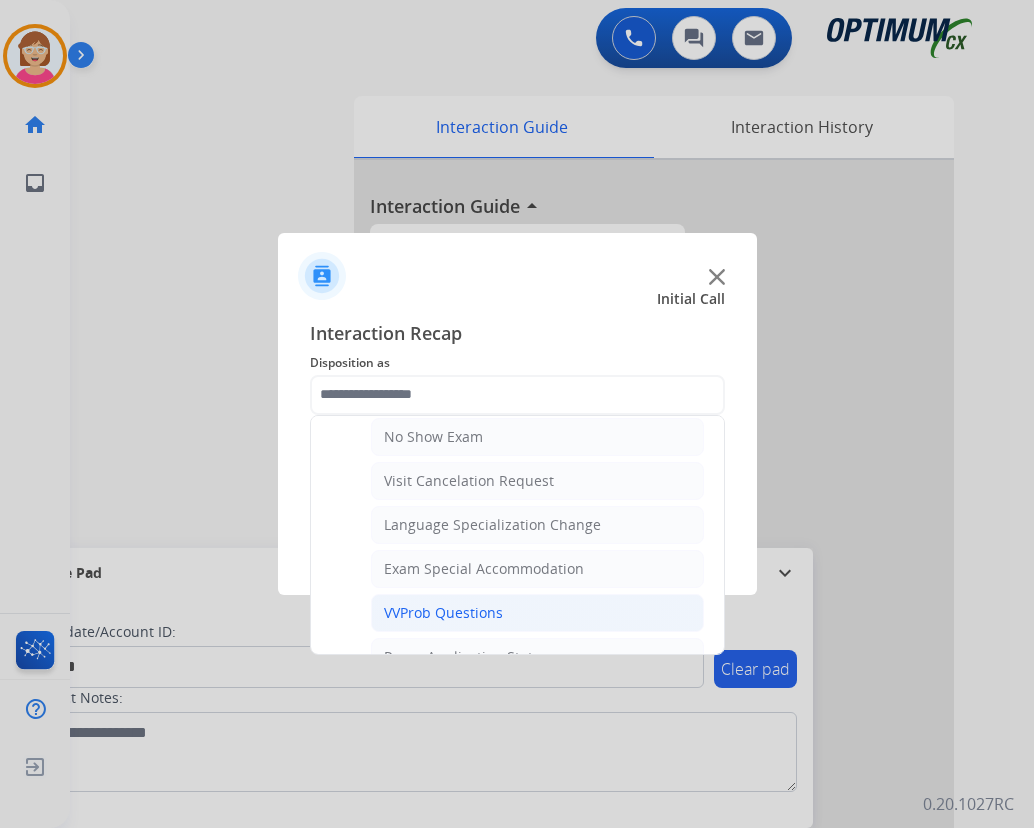 click on "VVProb Questions" 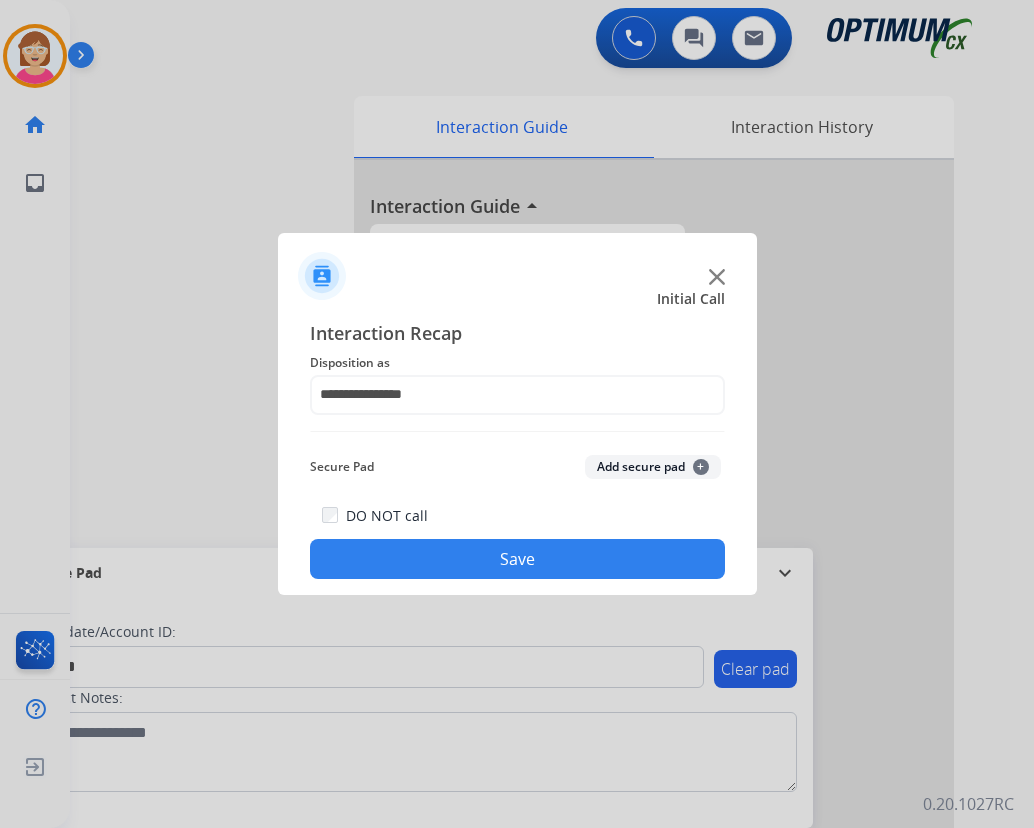 click on "+" 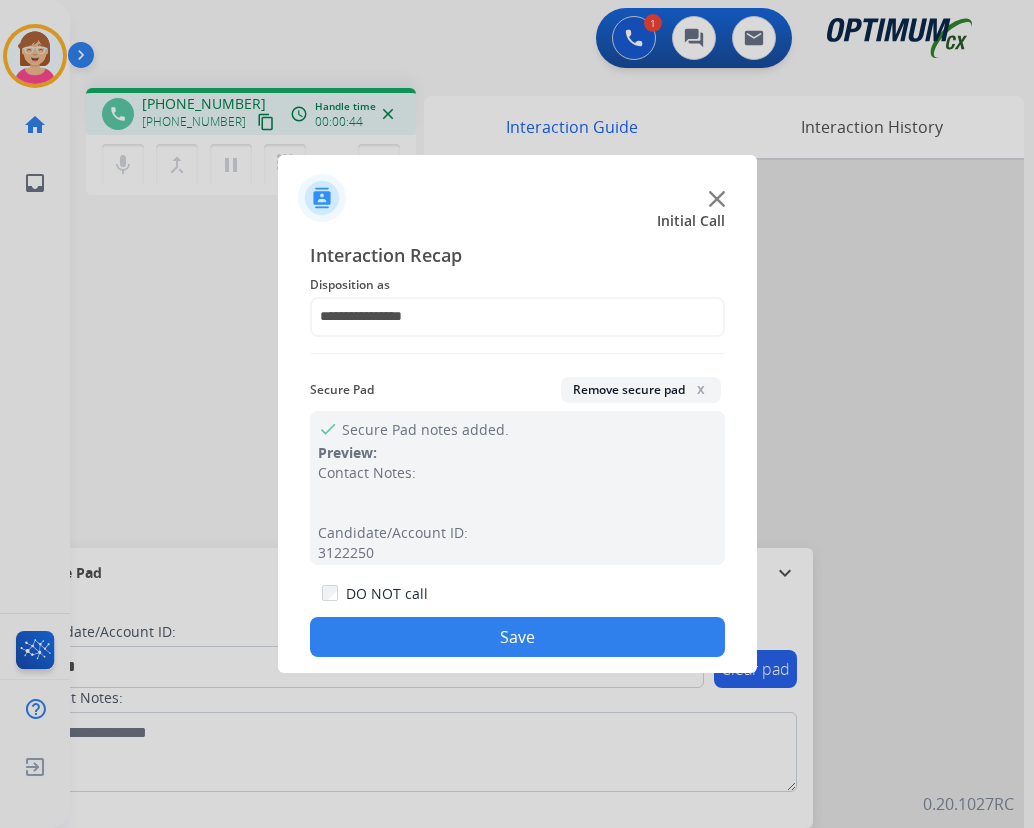 click at bounding box center (517, 414) 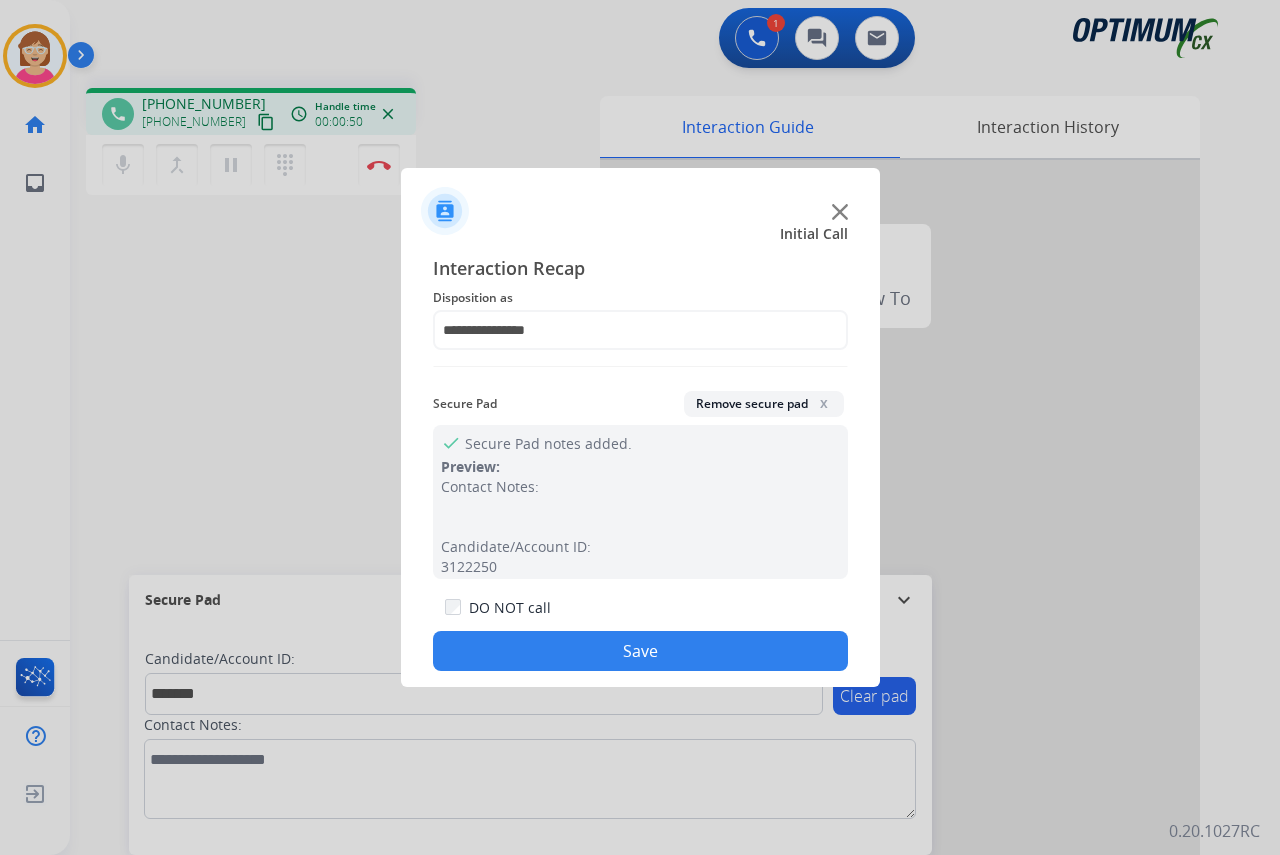 click on "Save" 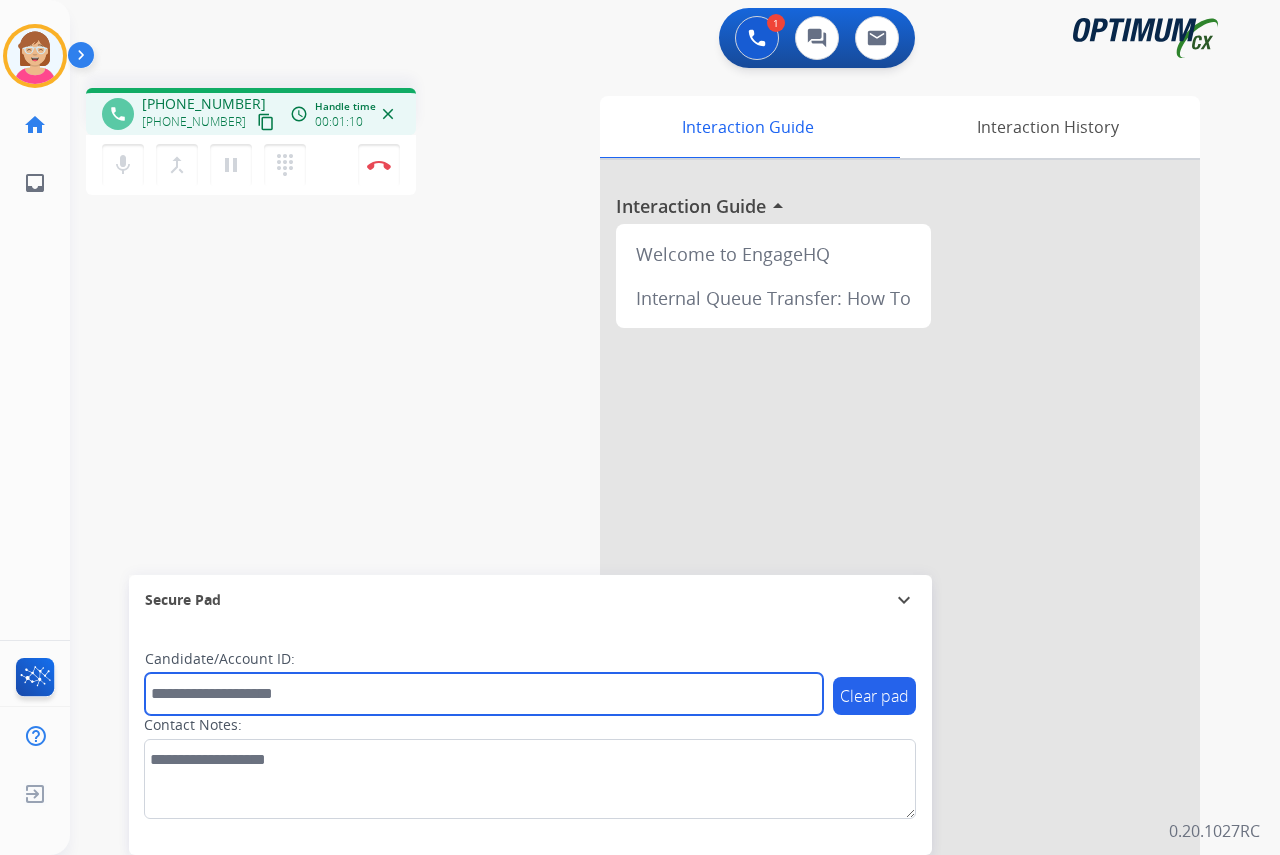 click at bounding box center (484, 694) 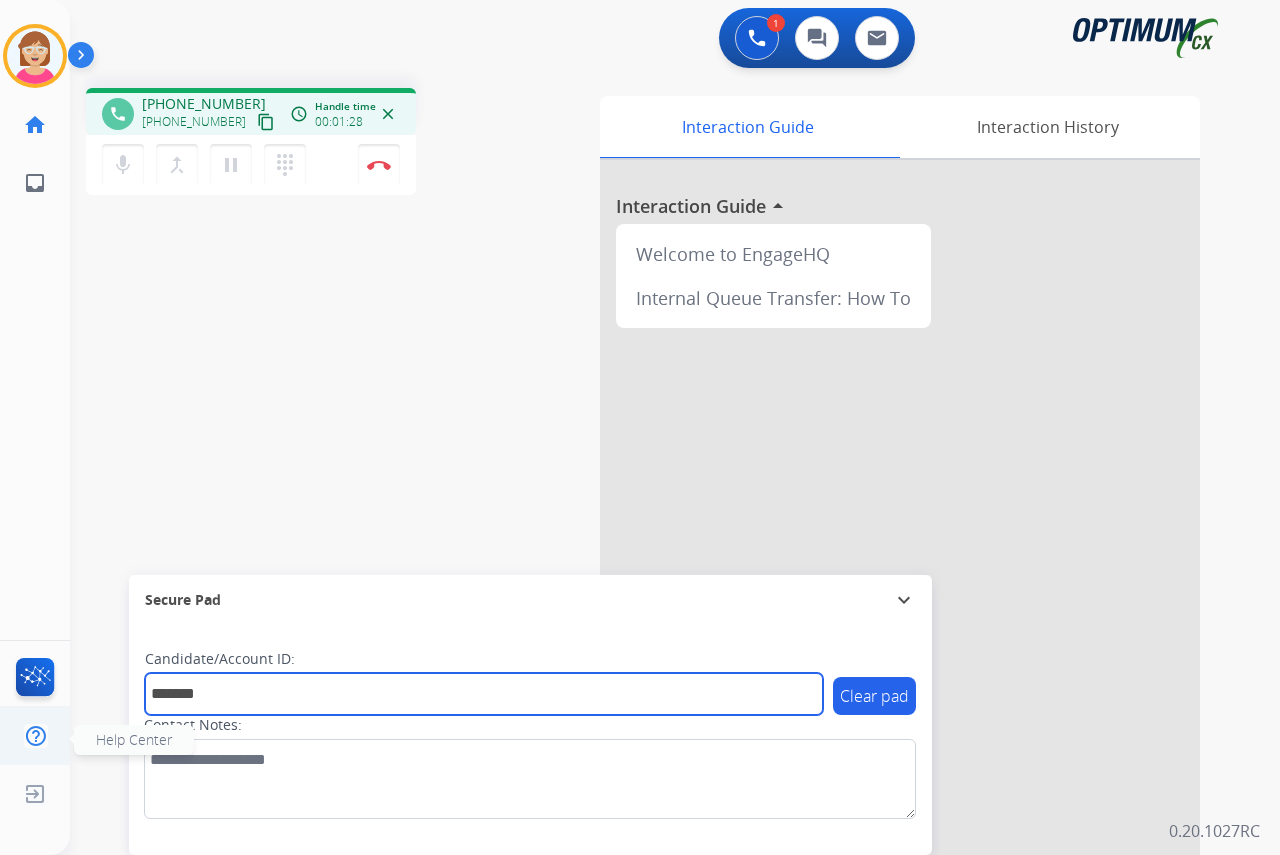 type on "*******" 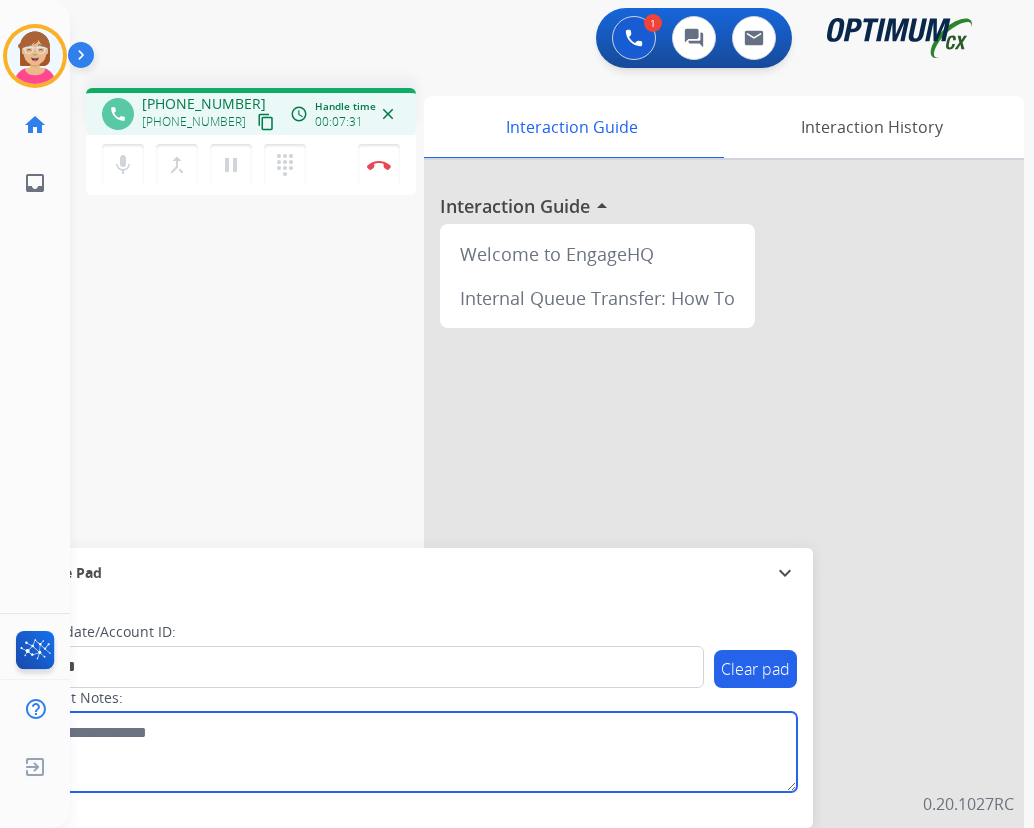 drag, startPoint x: 450, startPoint y: 763, endPoint x: 534, endPoint y: 734, distance: 88.86507 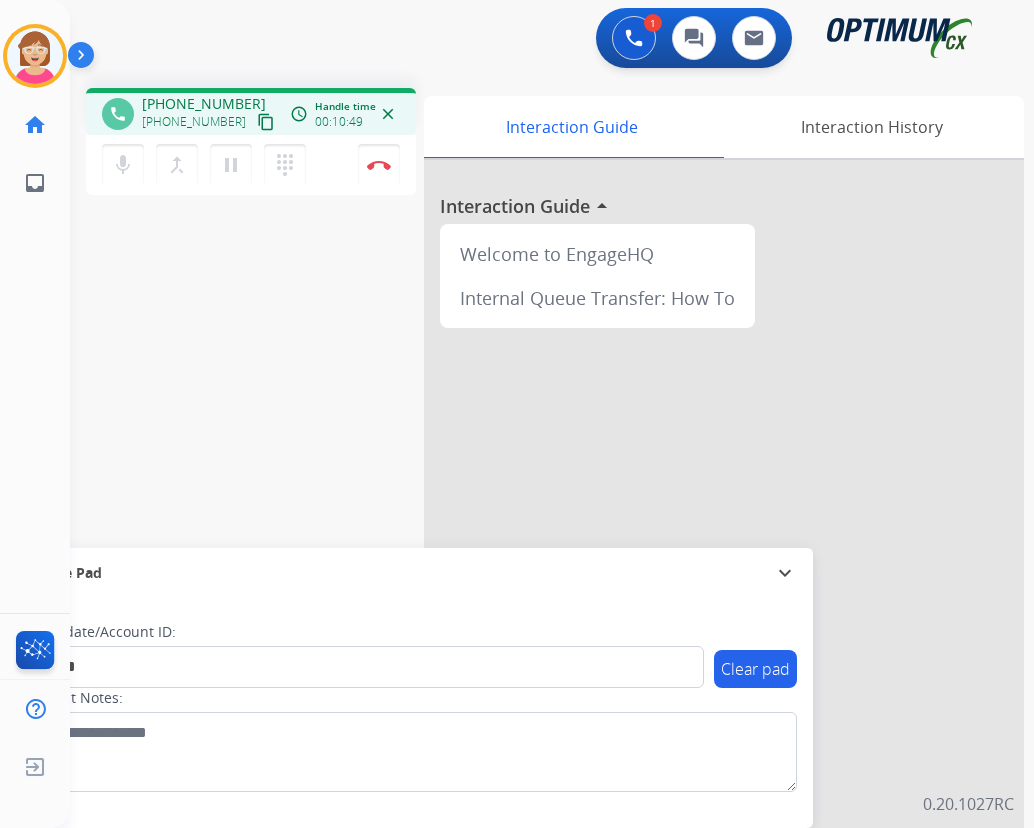 click on "Clear pad Candidate/Account ID: ******* Contact Notes:" at bounding box center (411, 713) 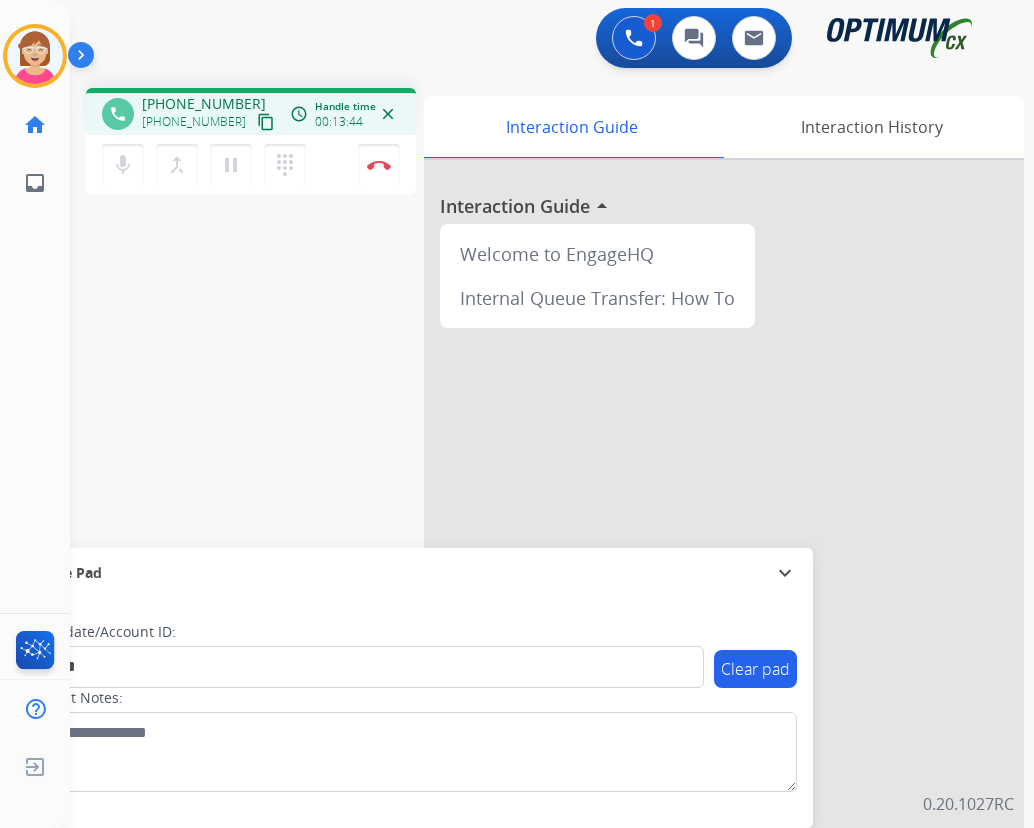 click on "Clear pad Candidate/Account ID: ******* Contact Notes:" at bounding box center (411, 713) 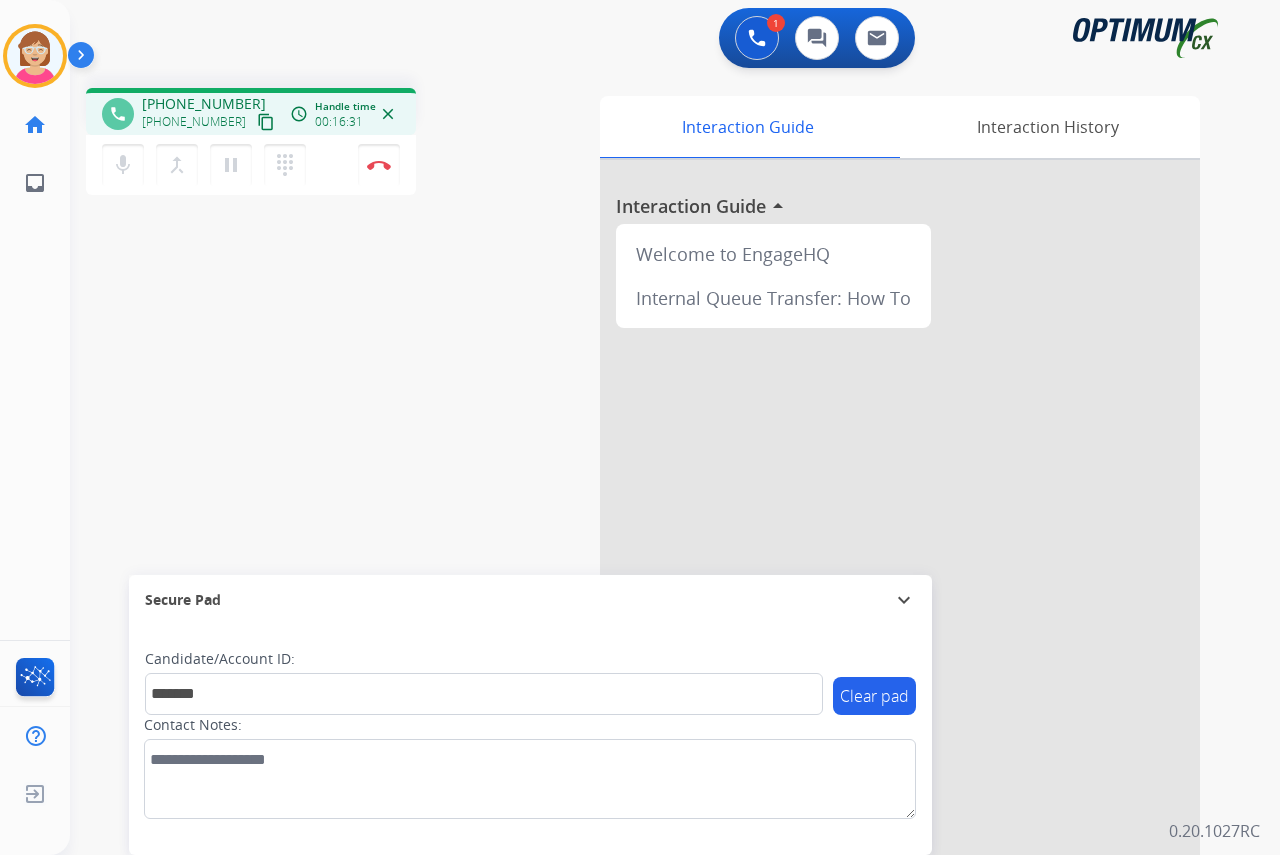 click on "[PERSON_NAME]  Edit Avatar  Agent:   [PERSON_NAME] Profile:  OCX Training home  Home  Home inbox  Emails  Emails  FocalPoints  Help Center  Help Center  Log out  Log out" 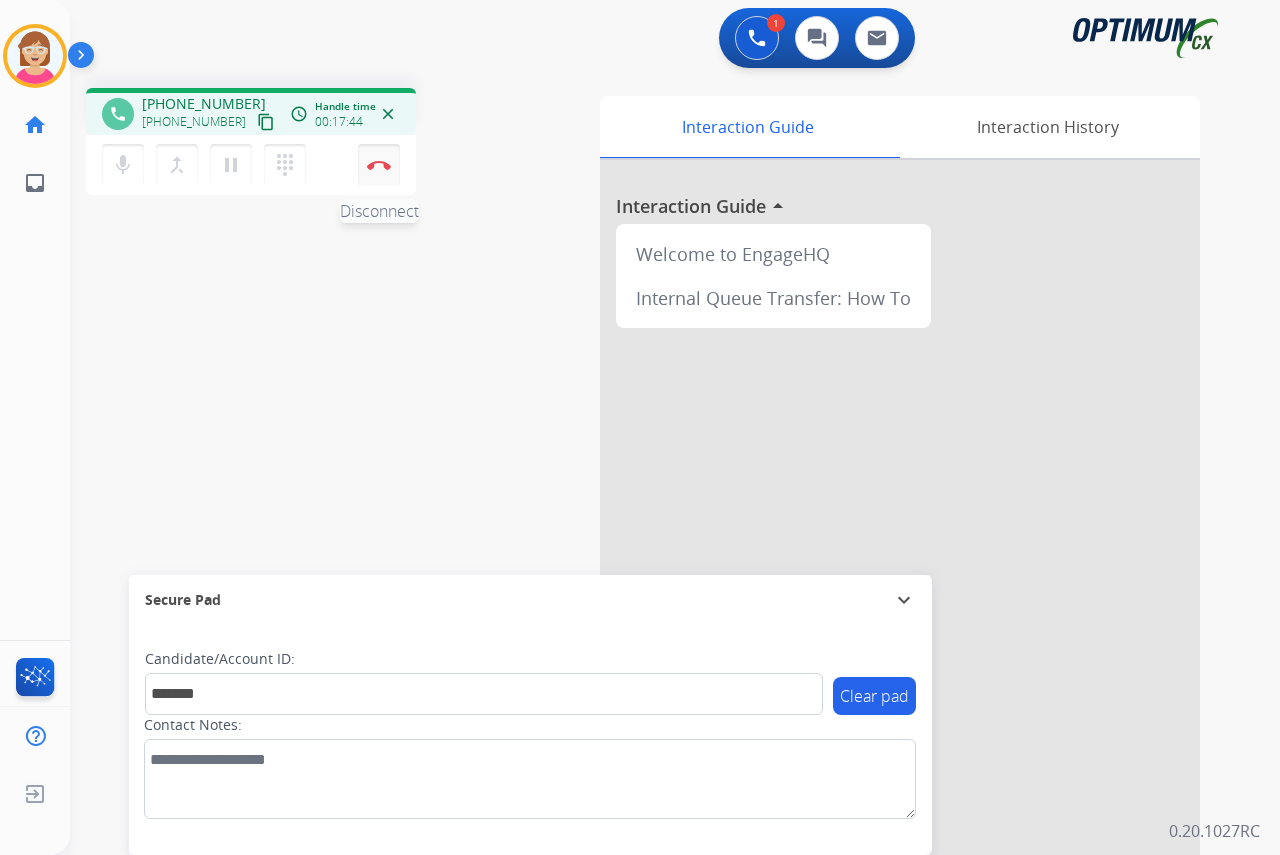 click at bounding box center [379, 165] 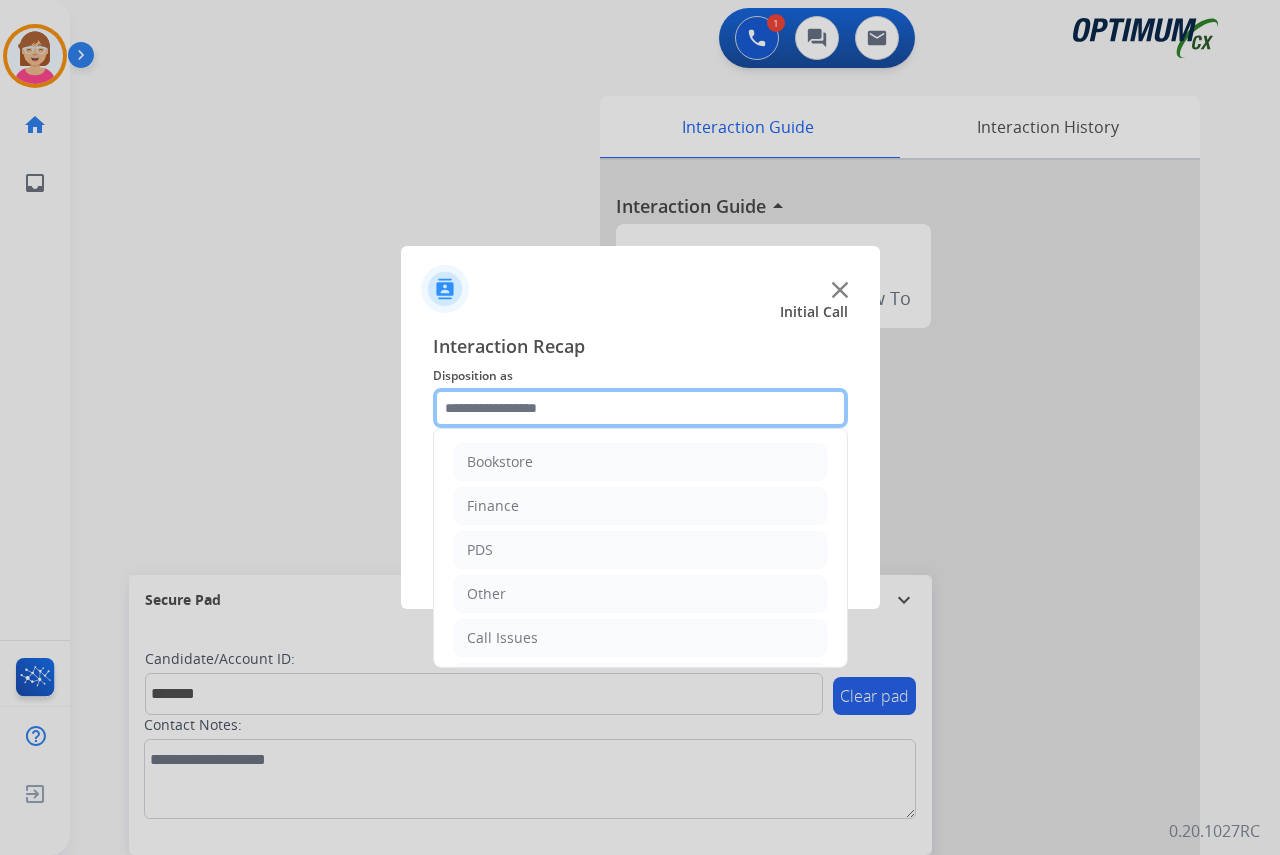 click 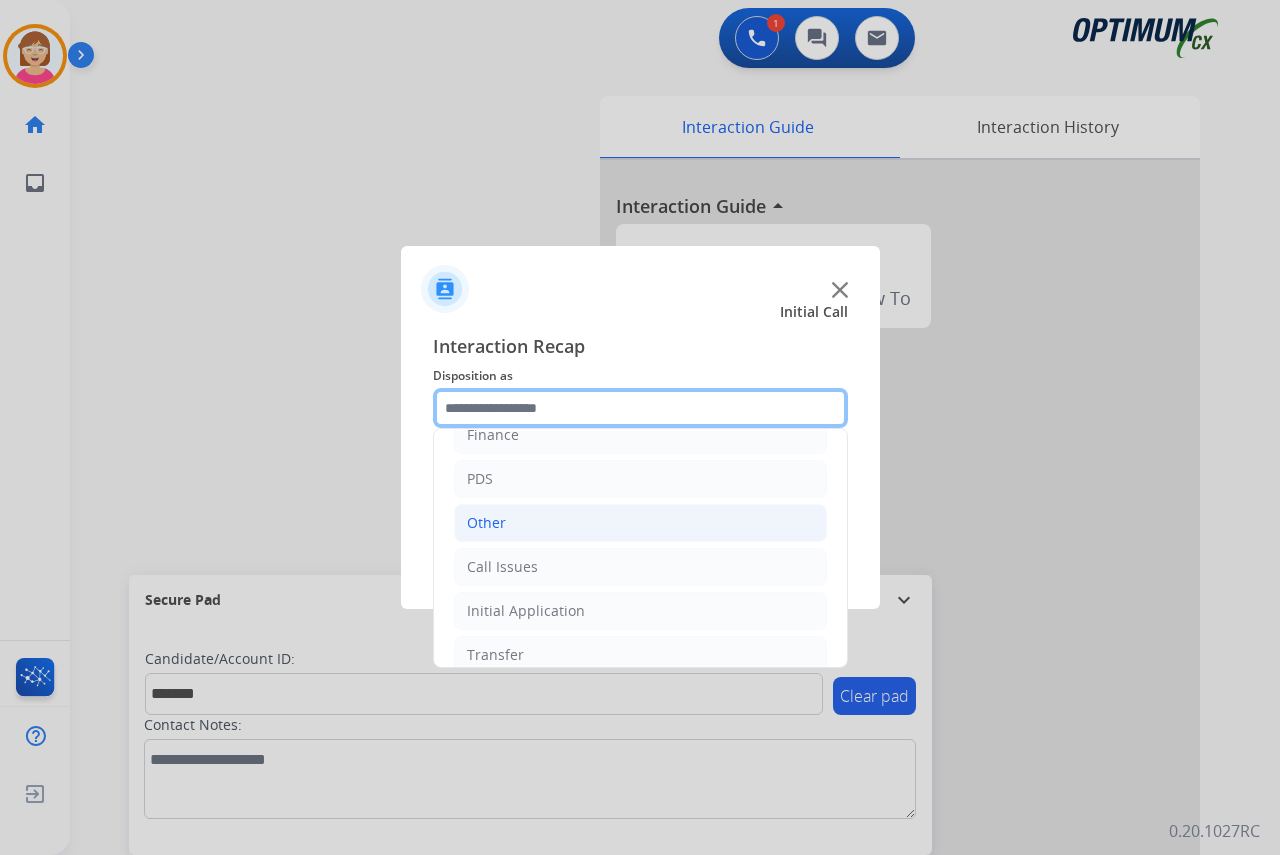 scroll, scrollTop: 136, scrollLeft: 0, axis: vertical 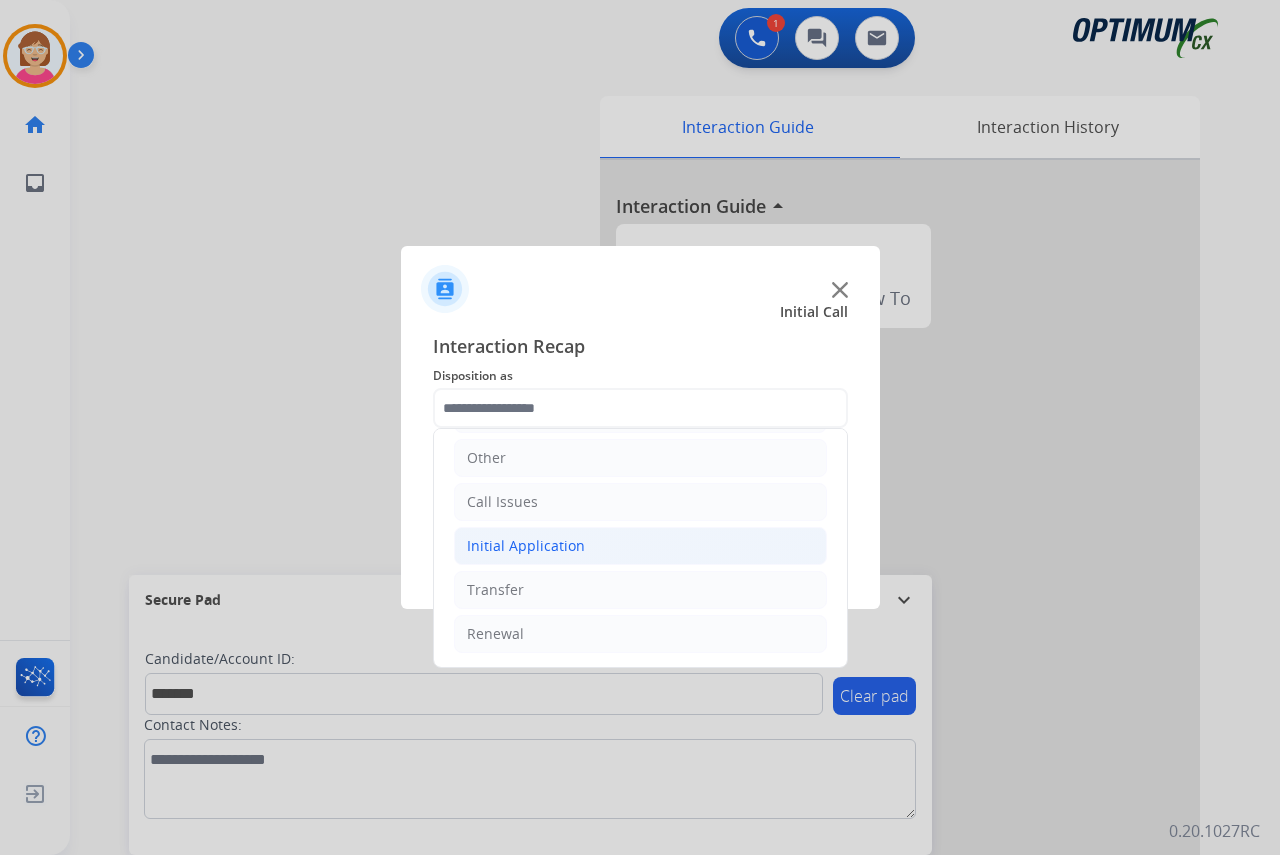 click on "Initial Application" 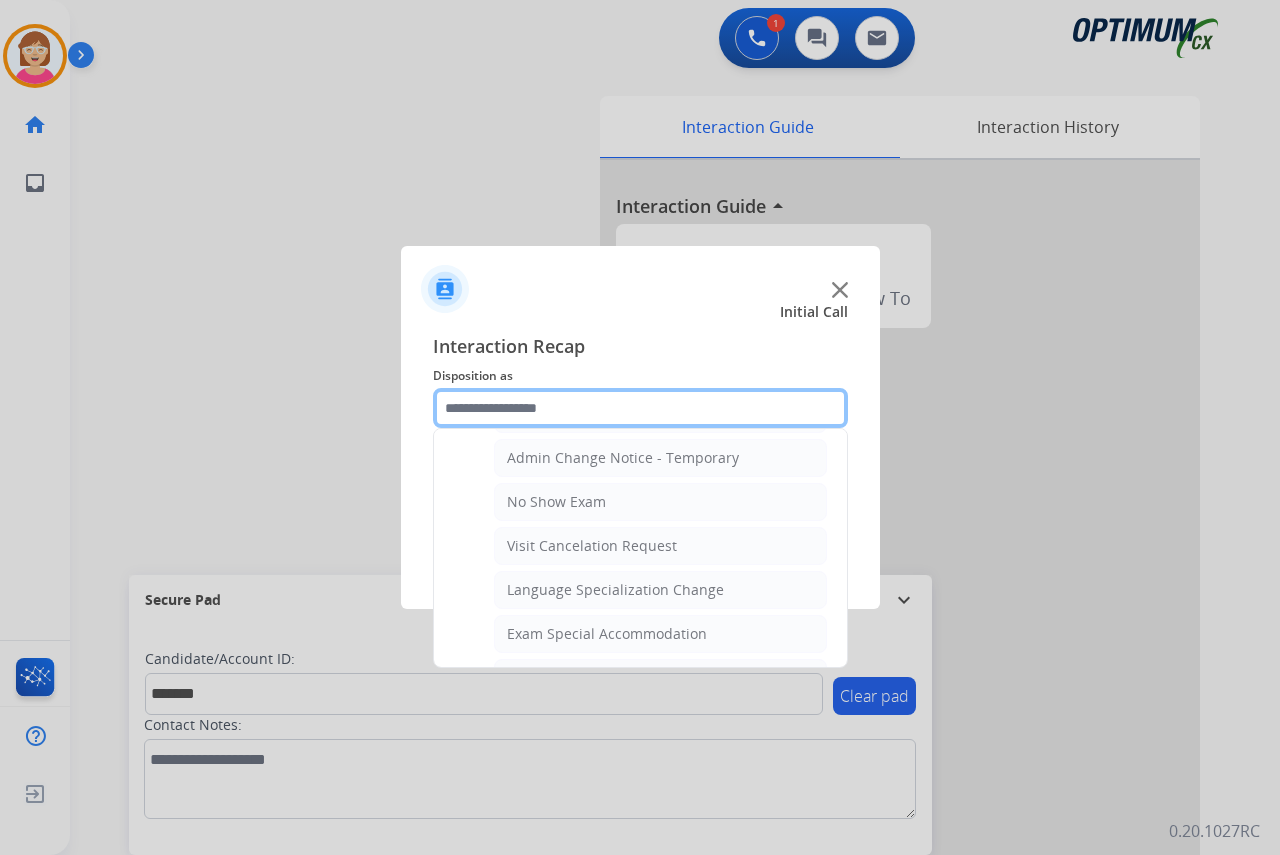 scroll, scrollTop: 1036, scrollLeft: 0, axis: vertical 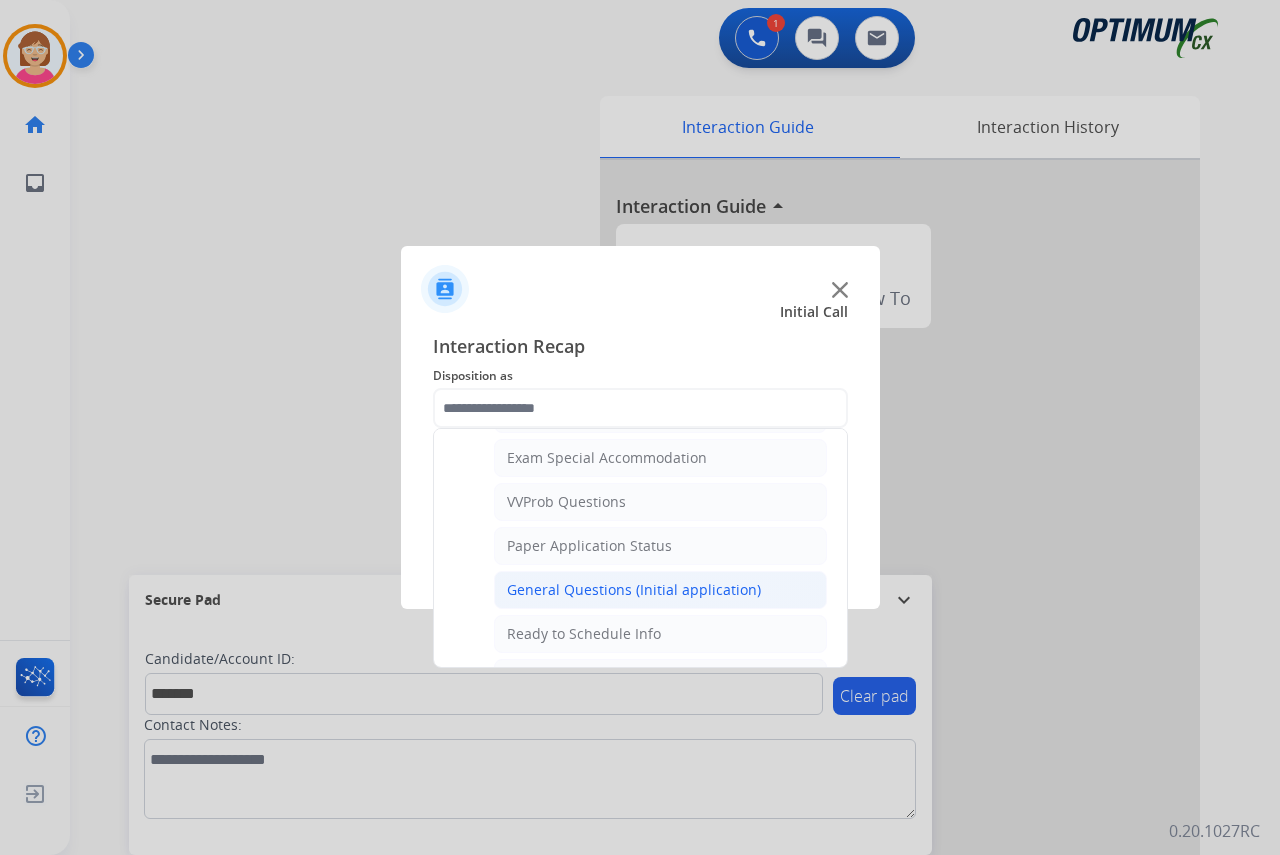 click on "General Questions (Initial application)" 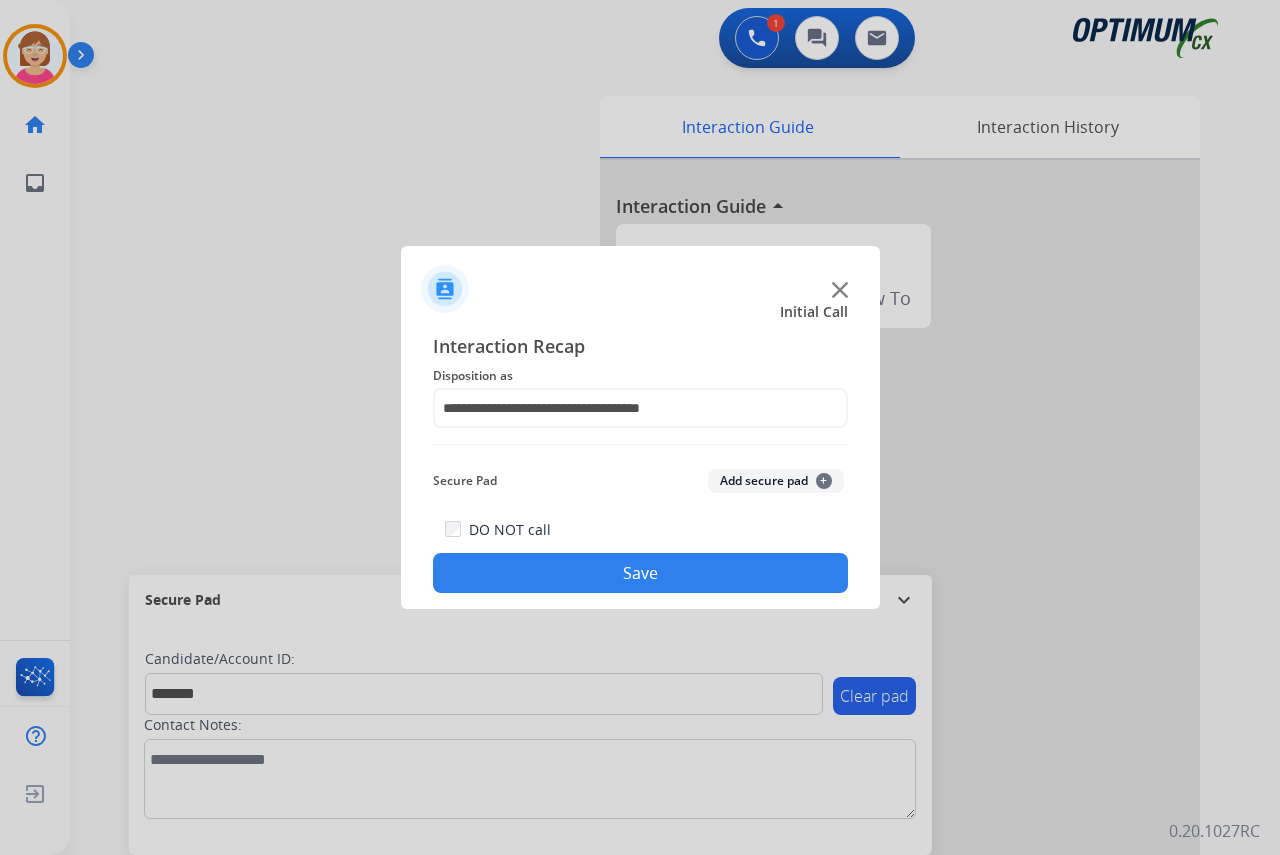 click on "+" 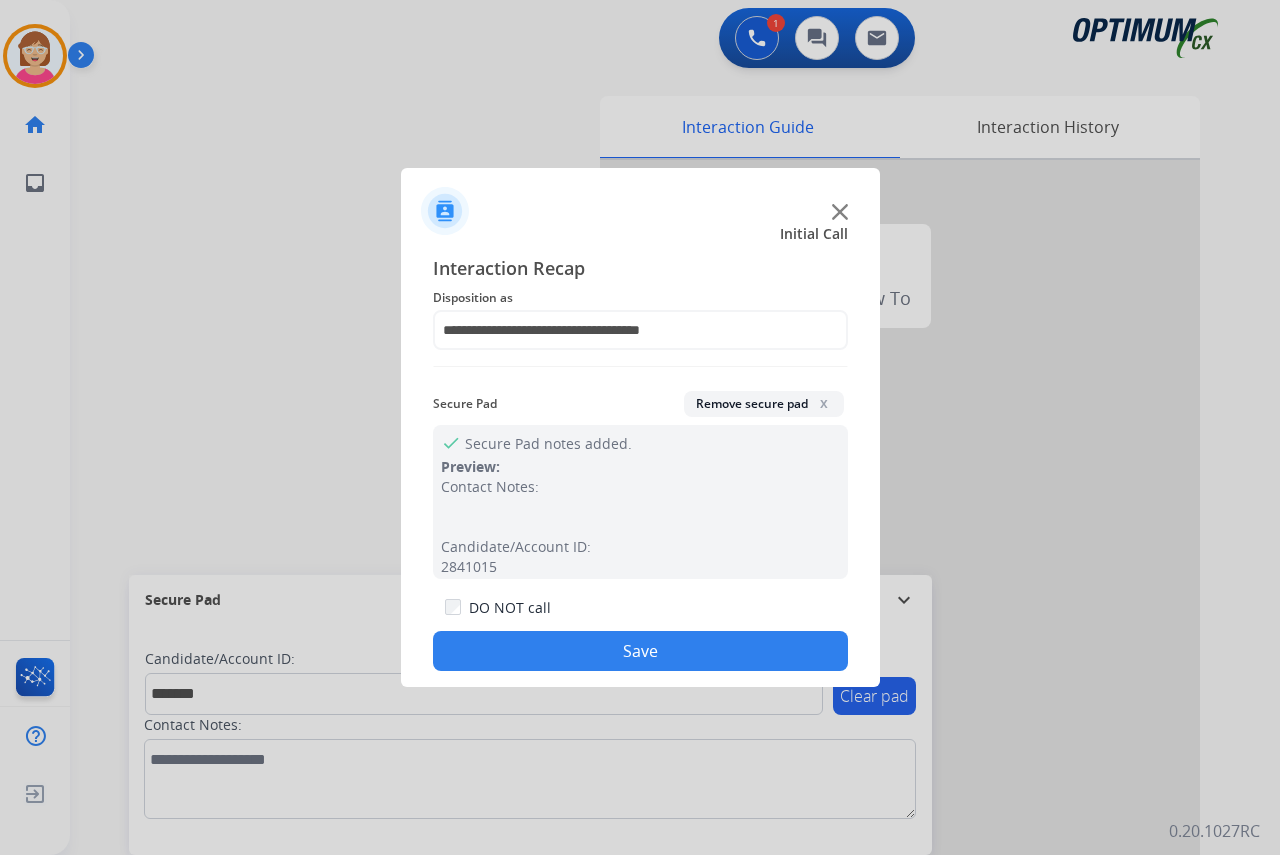click on "Save" 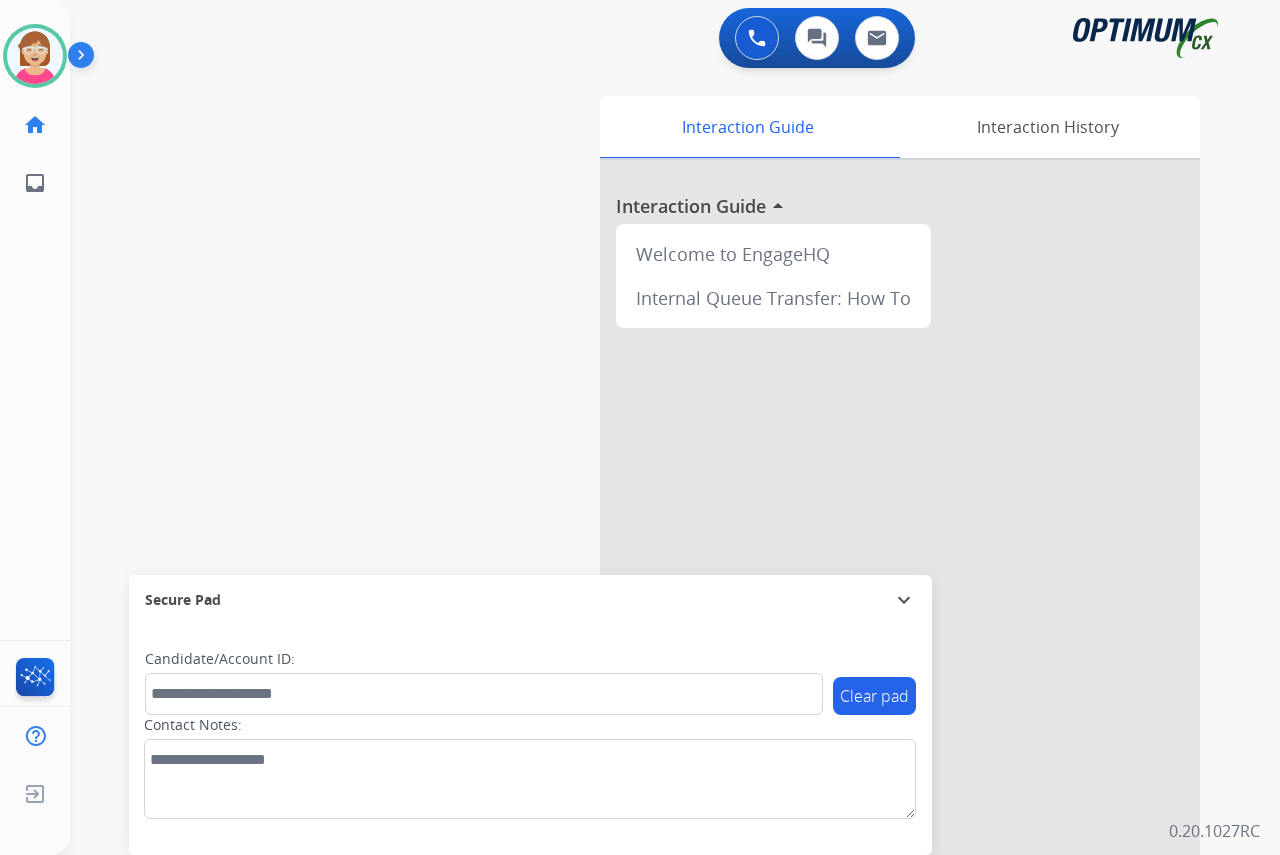 click on "swap_horiz Break voice bridge close_fullscreen Connect 3-Way Call merge_type Separate 3-Way Call  Interaction Guide   Interaction History  Interaction Guide arrow_drop_up  Welcome to EngageHQ   Internal Queue Transfer: How To  Secure Pad expand_more Clear pad Candidate/Account ID: Contact Notes:" at bounding box center (651, 489) 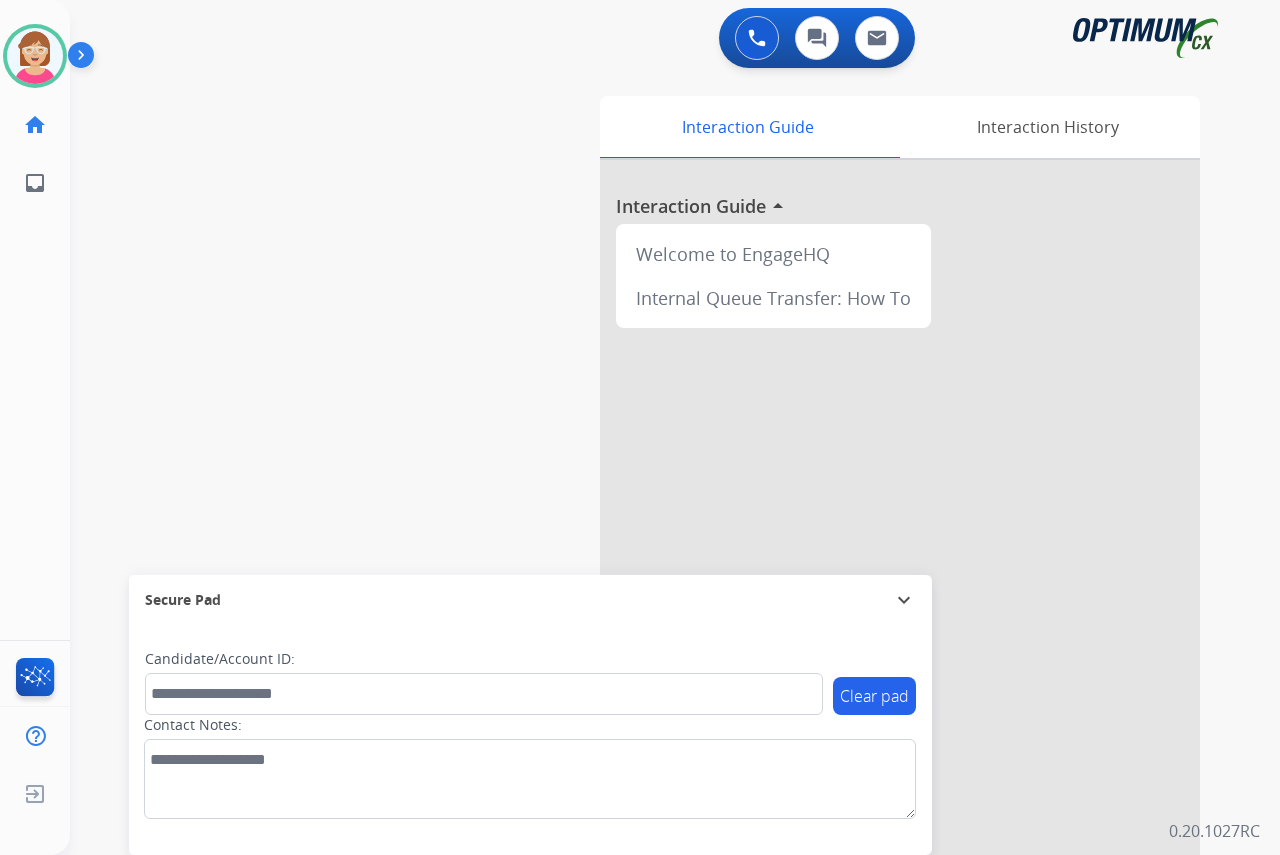 scroll, scrollTop: 51, scrollLeft: 0, axis: vertical 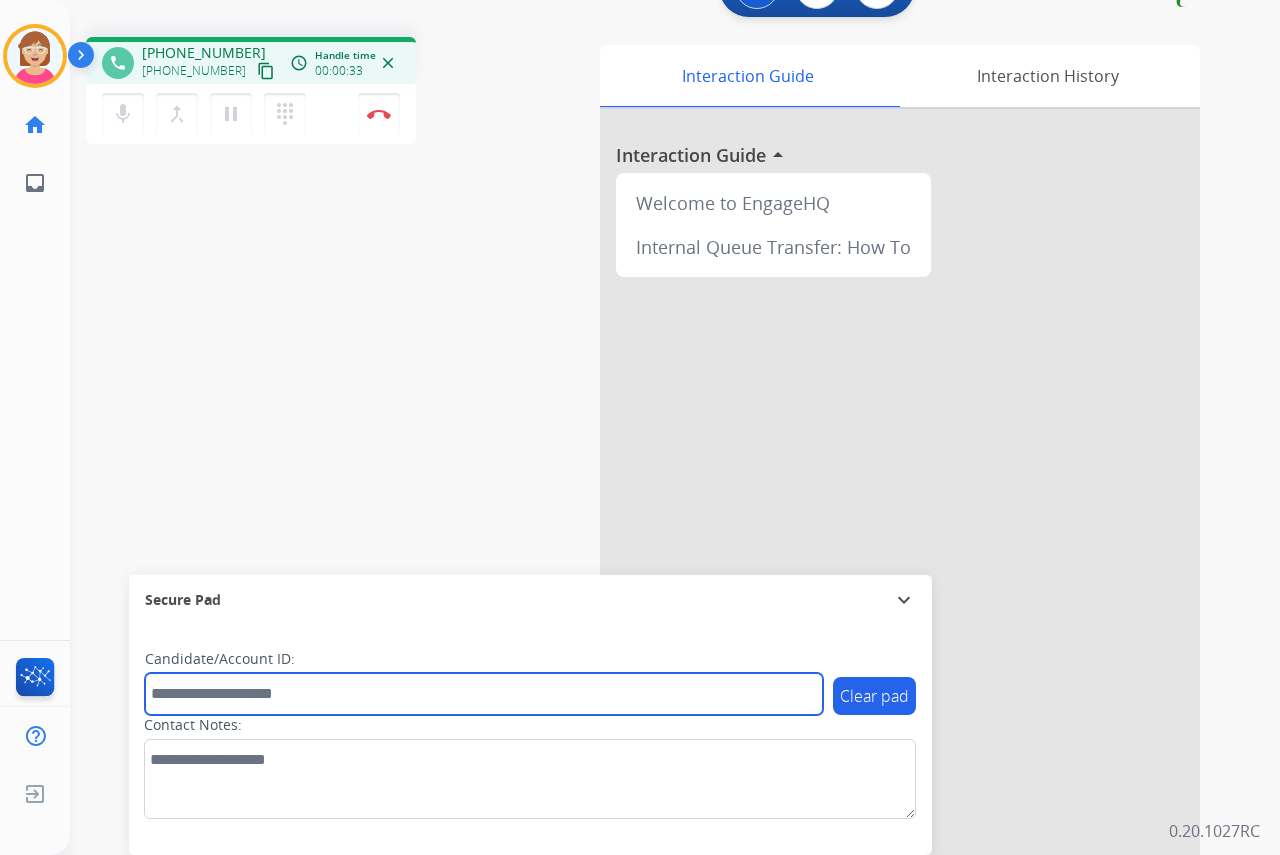 click at bounding box center (484, 694) 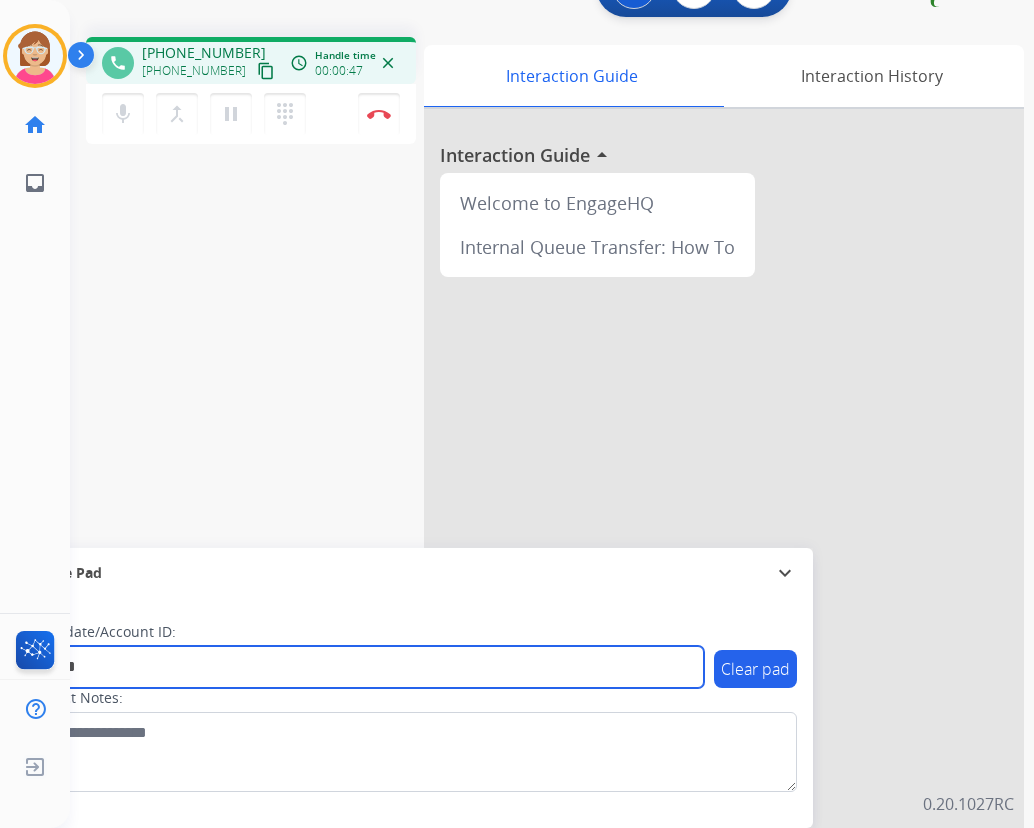 type on "*******" 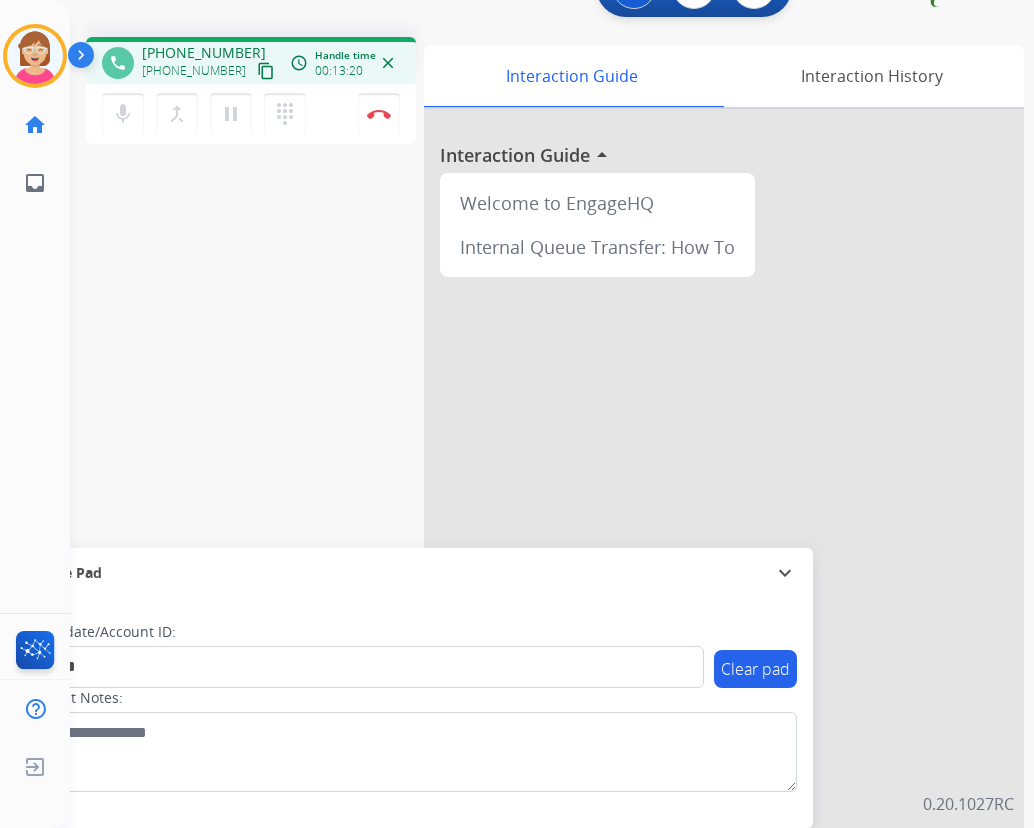 click on "Clear pad Candidate/Account ID: ******* Contact Notes:" at bounding box center (411, 713) 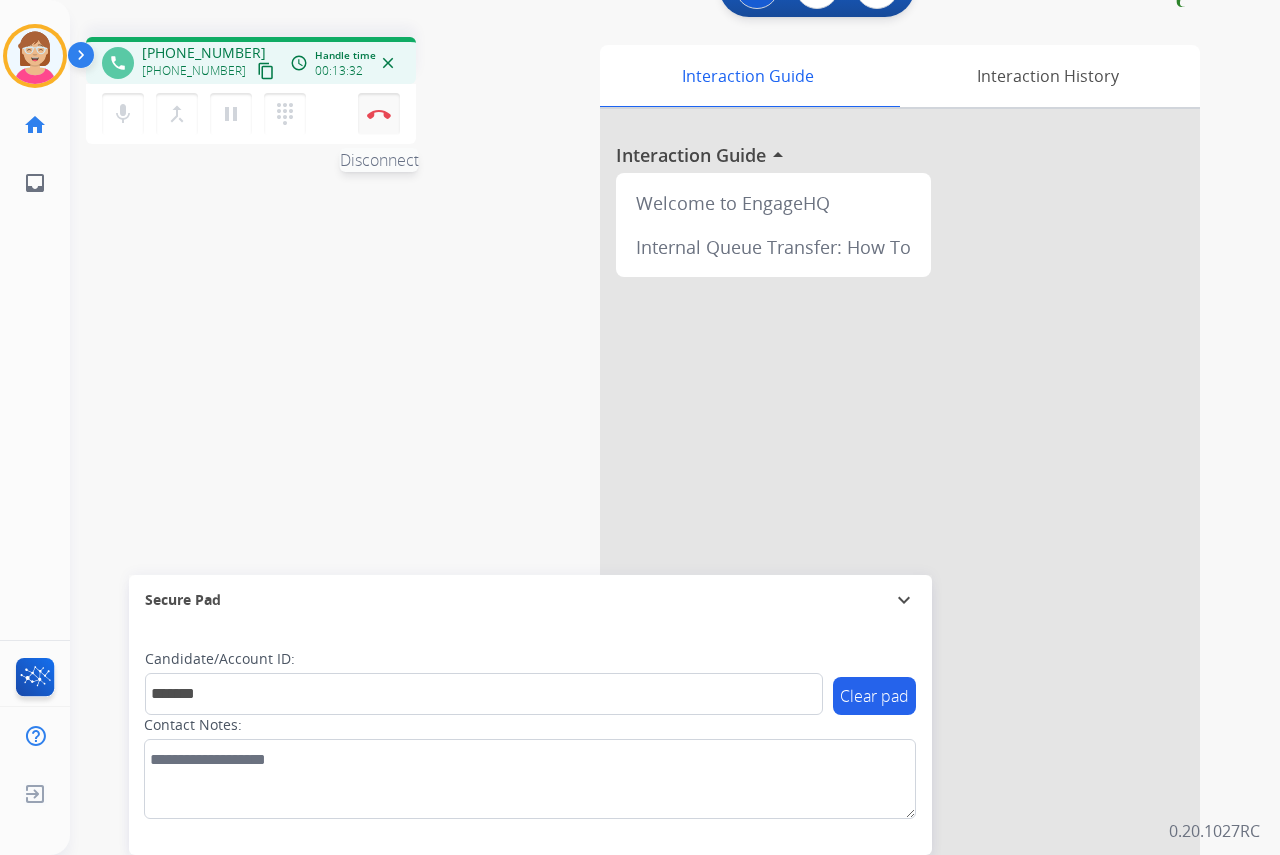 click at bounding box center [379, 114] 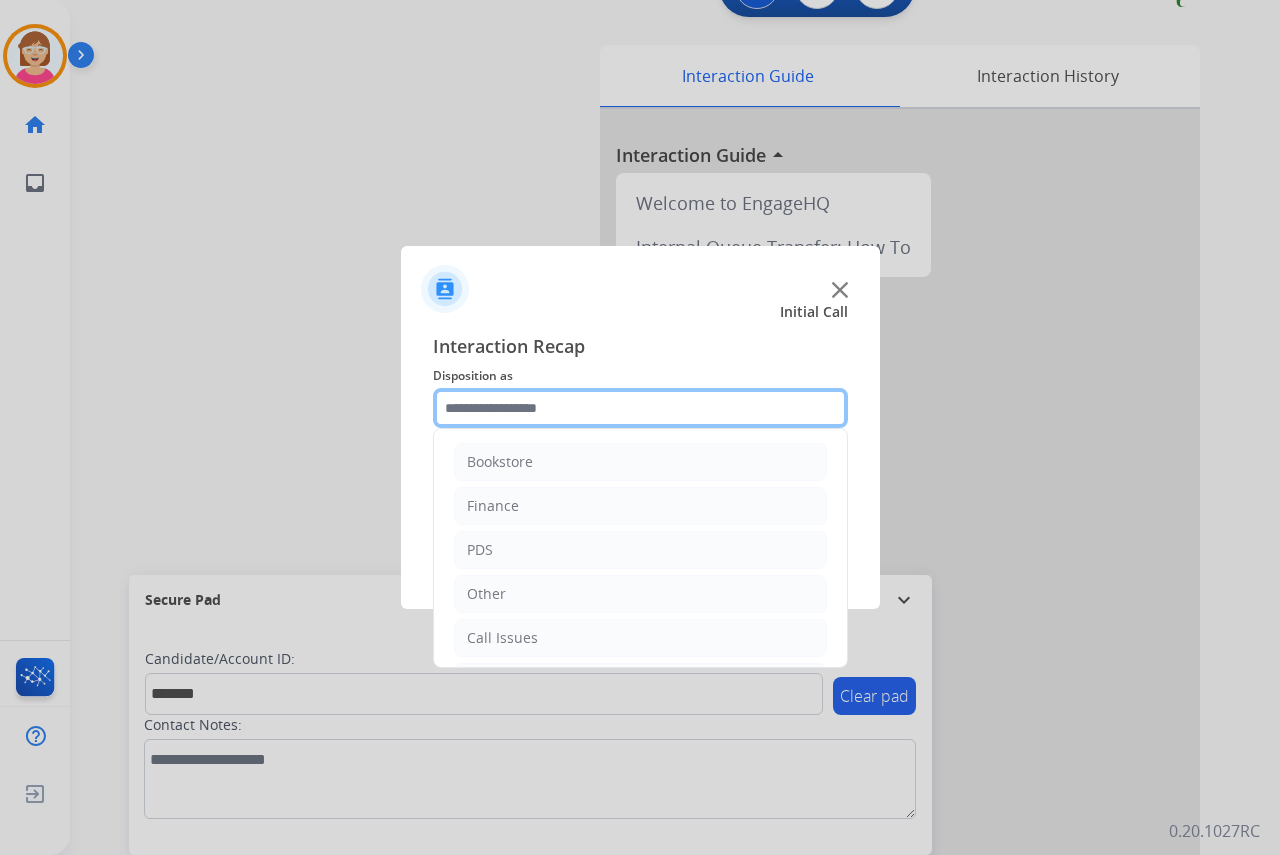 click 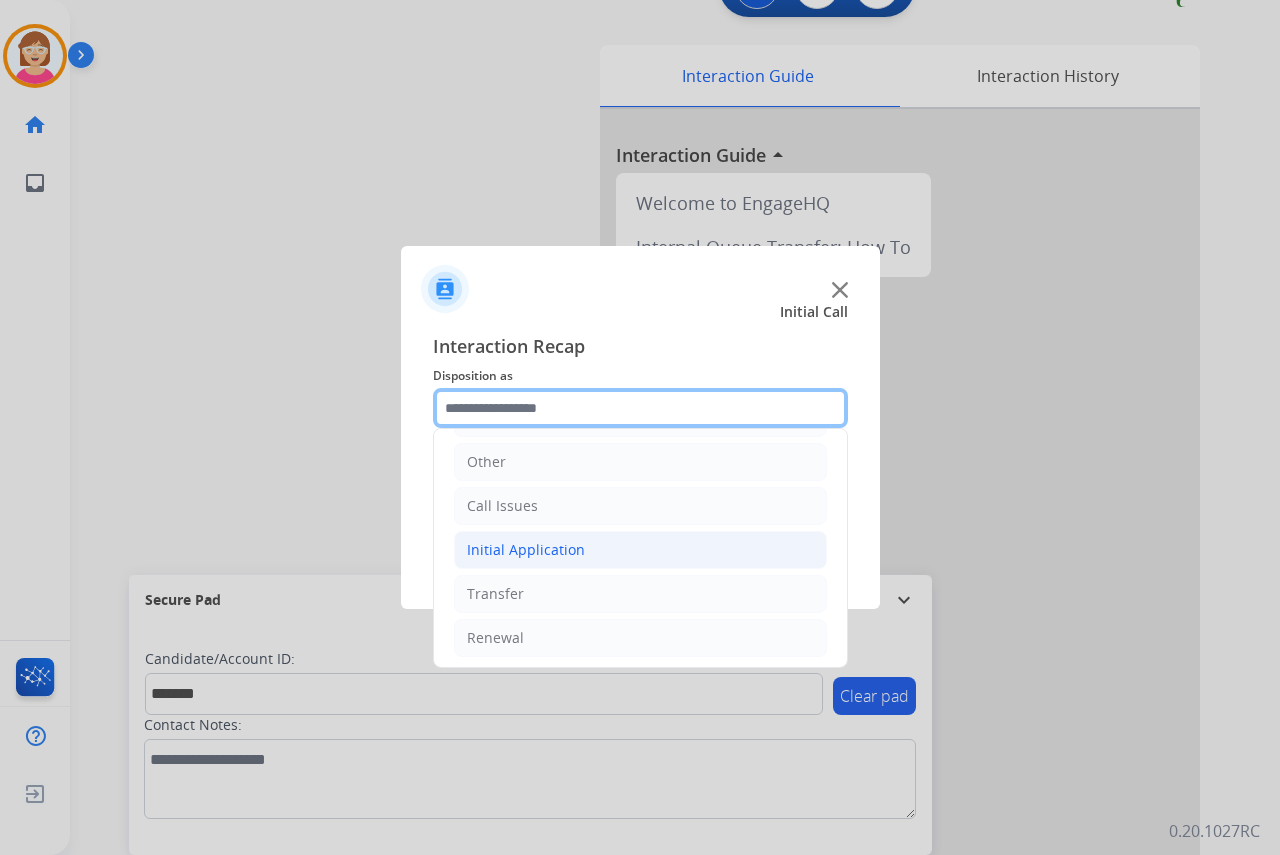 scroll, scrollTop: 136, scrollLeft: 0, axis: vertical 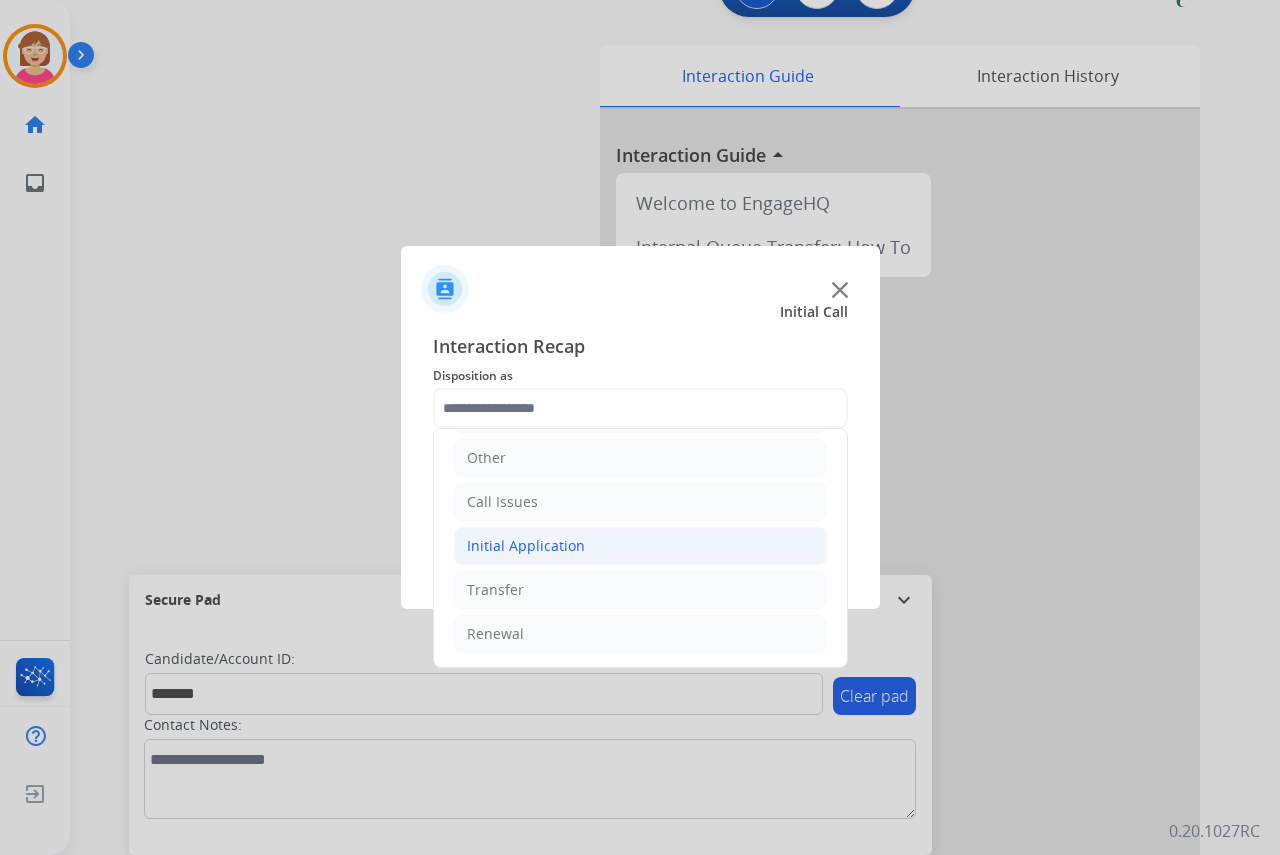 click on "Initial Application" 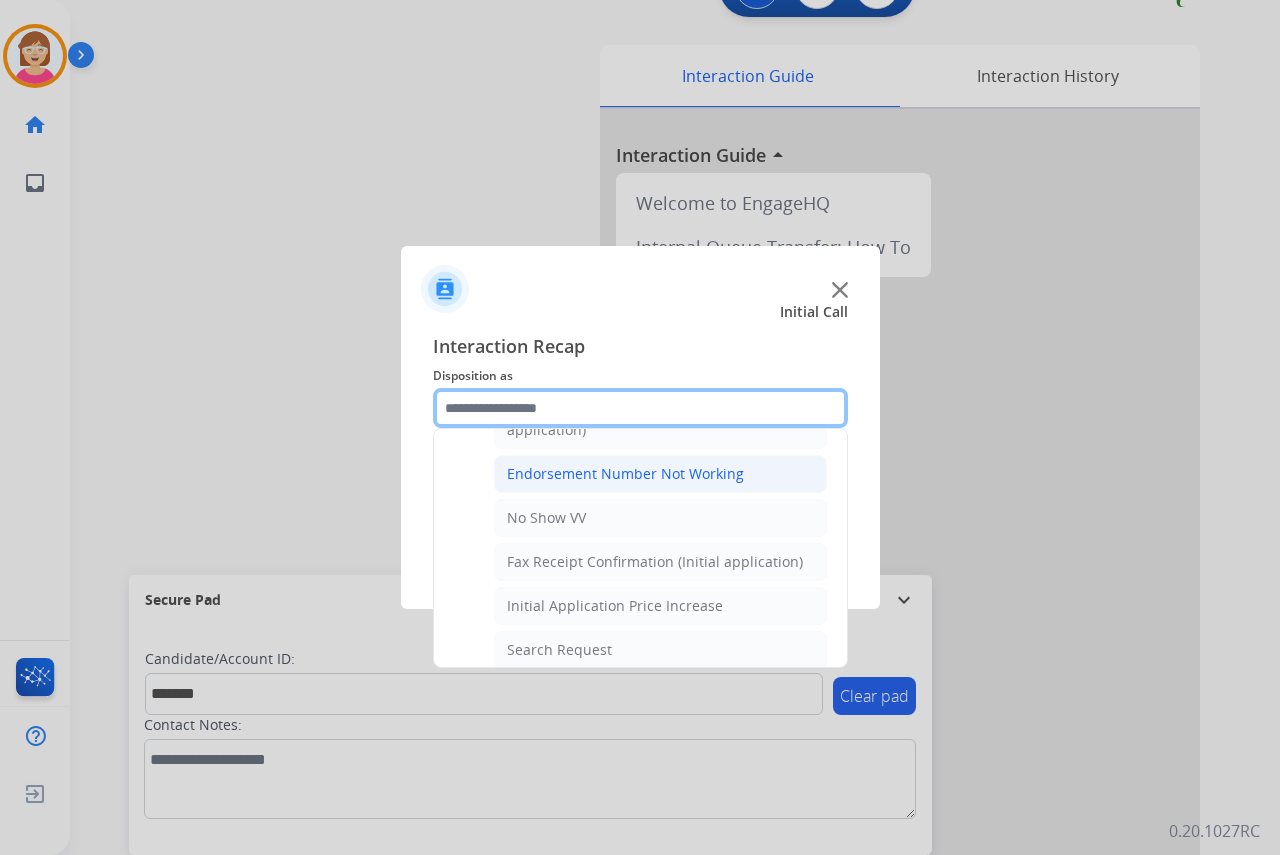scroll, scrollTop: 436, scrollLeft: 0, axis: vertical 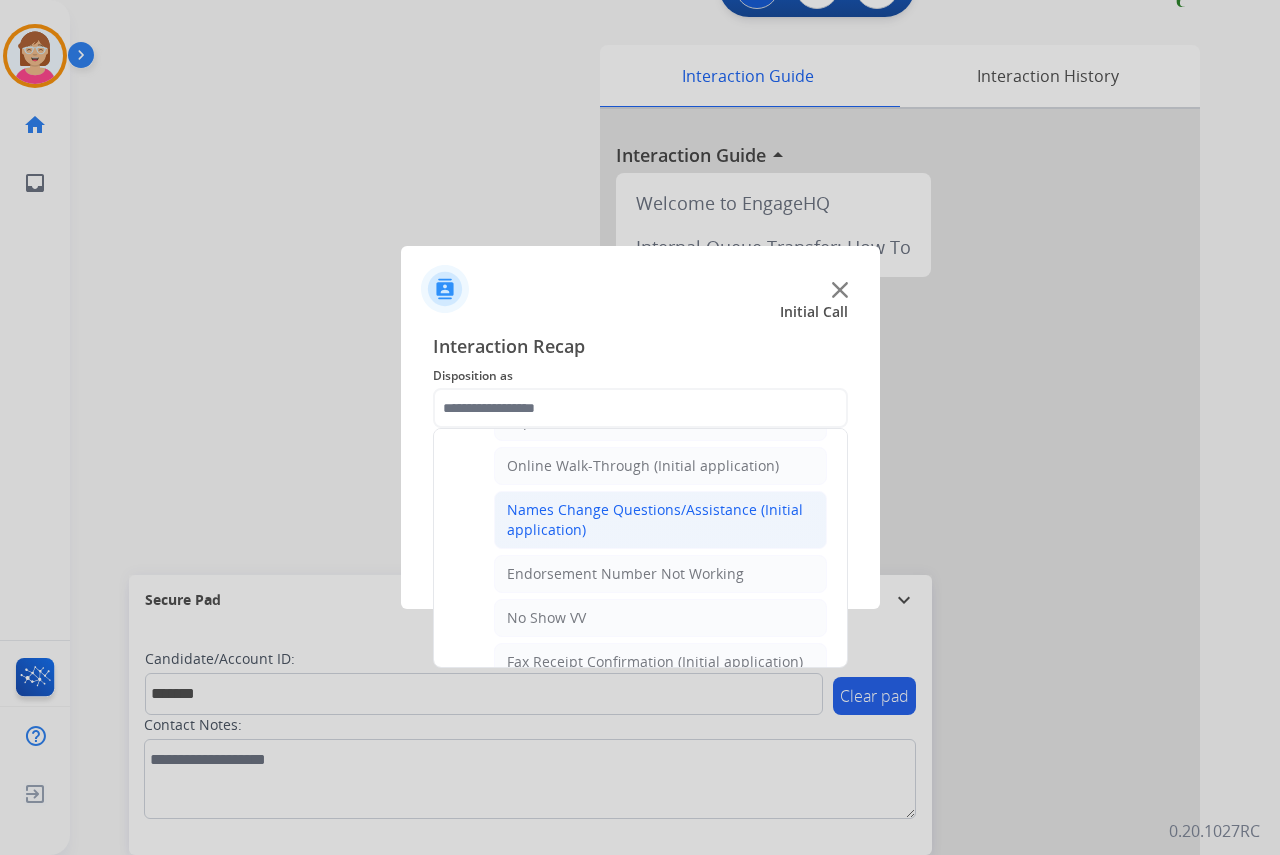 click on "Names Change Questions/Assistance (Initial application)" 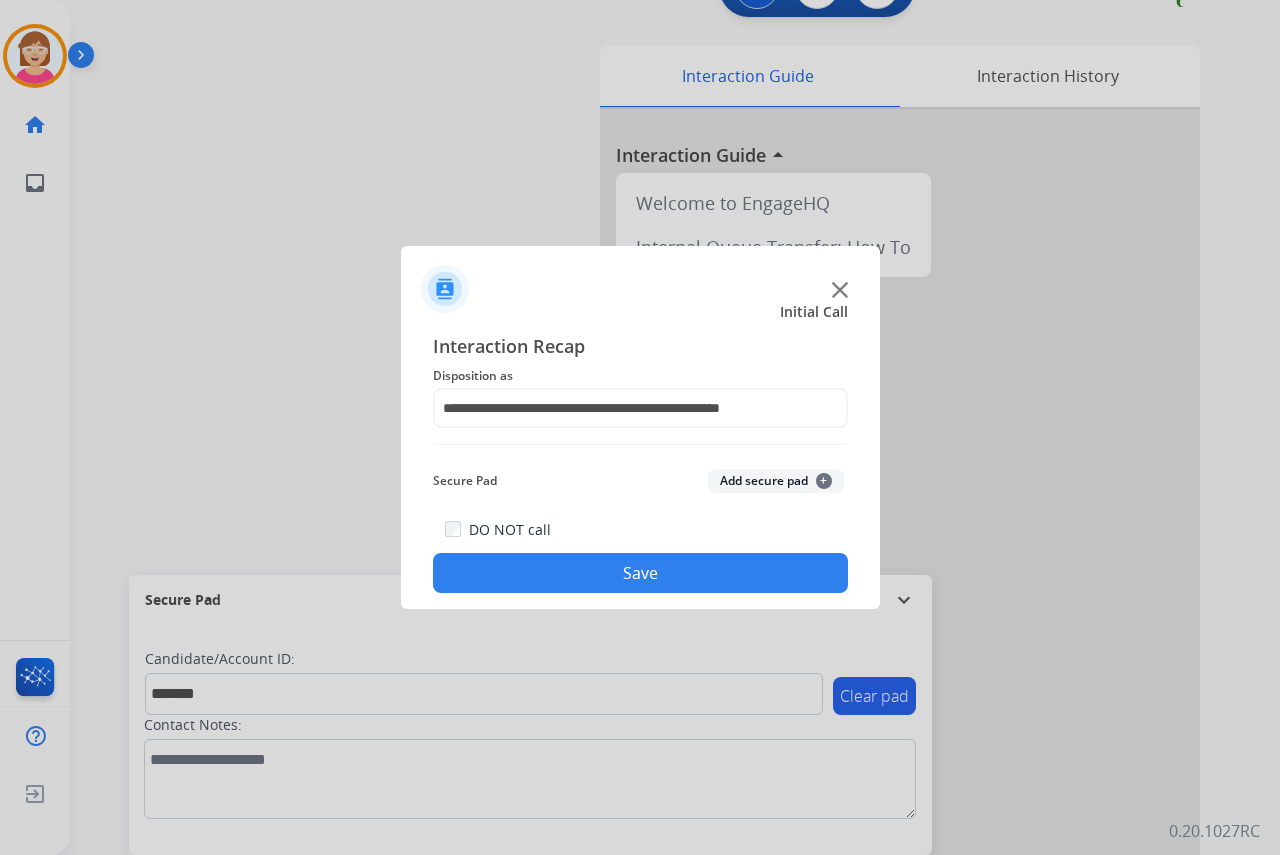 click on "+" 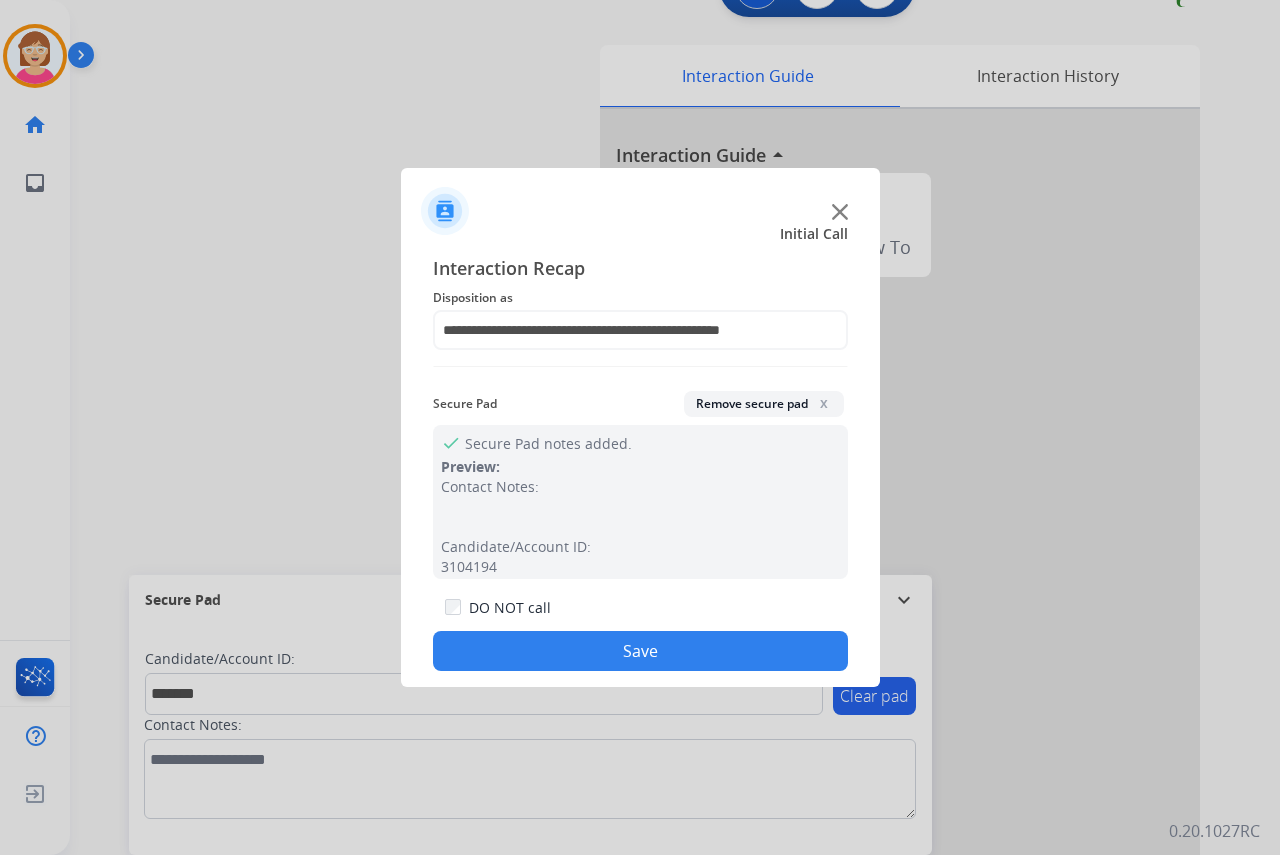 click on "Save" 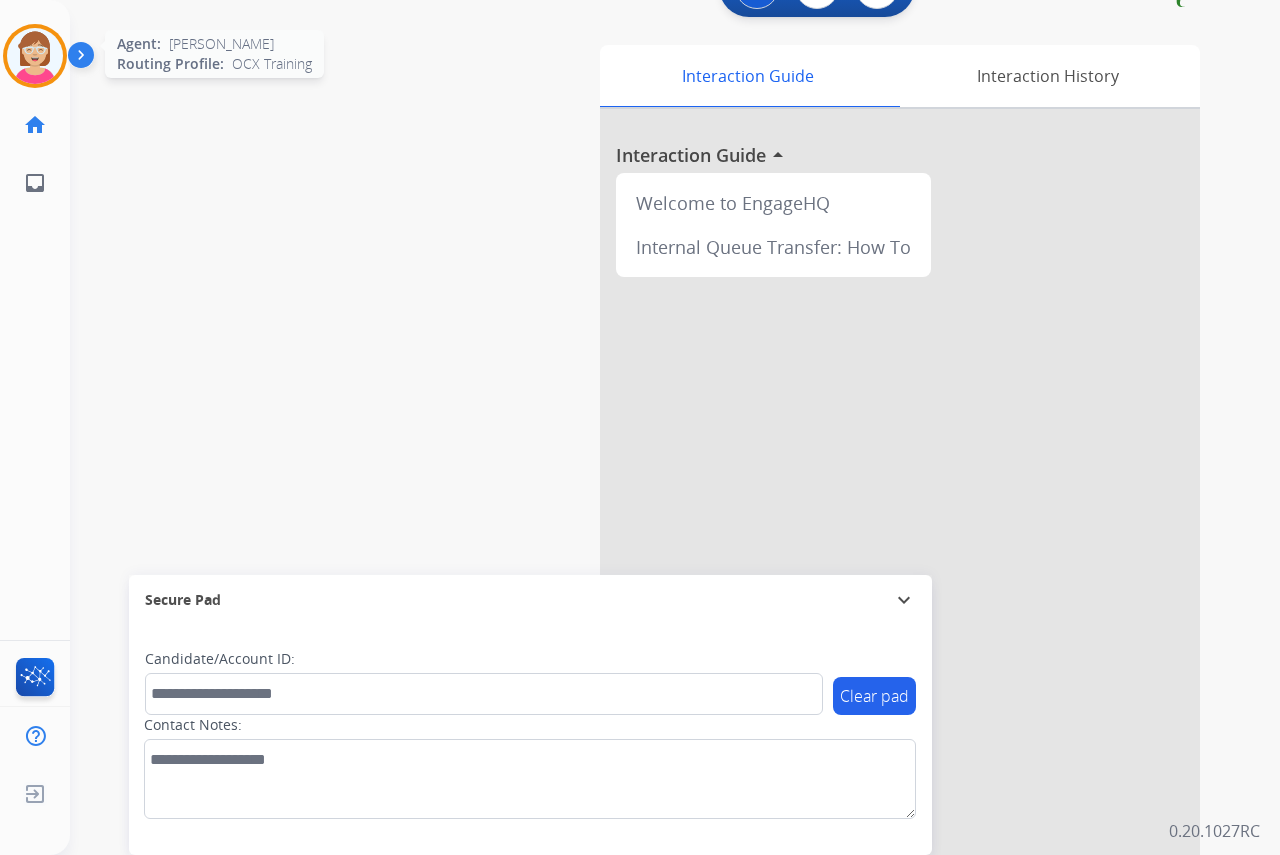 click at bounding box center (35, 56) 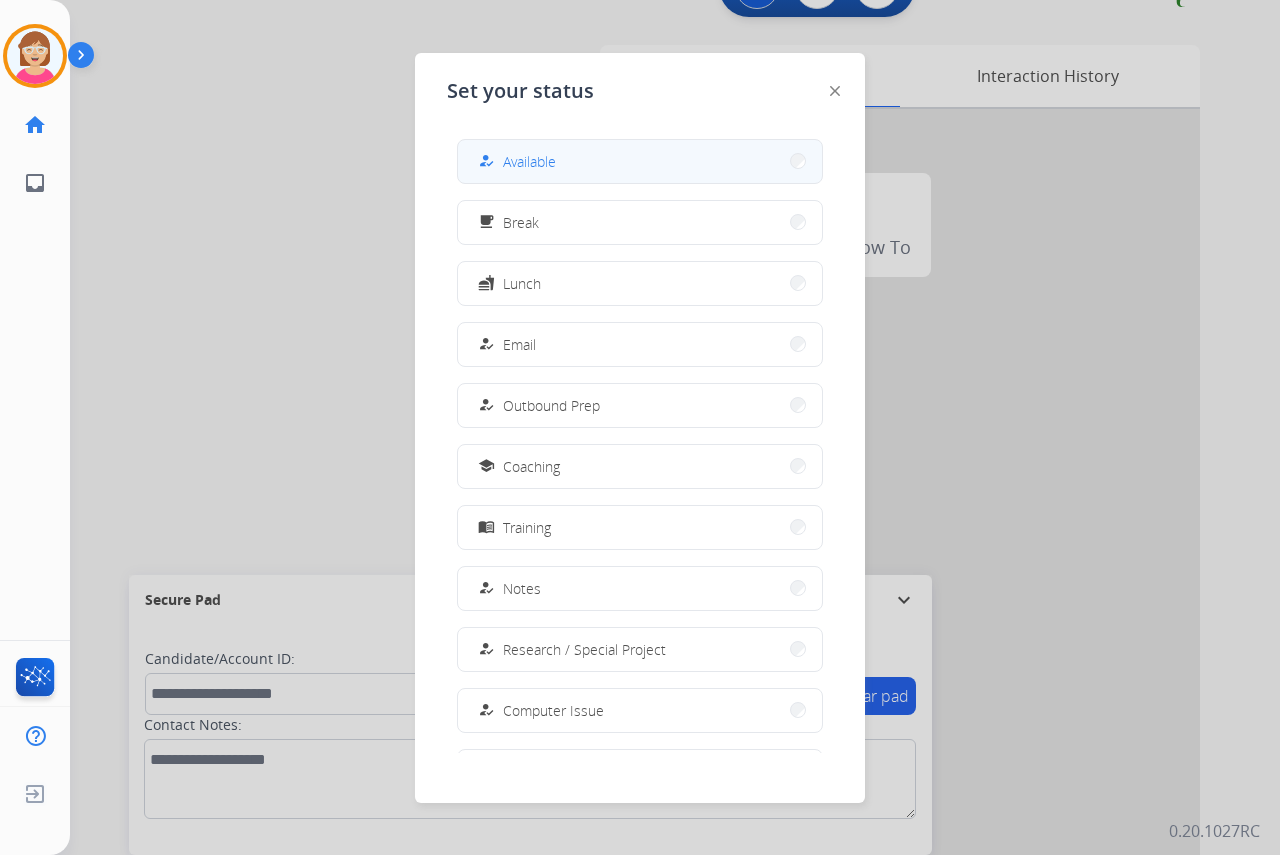click on "Available" at bounding box center [529, 161] 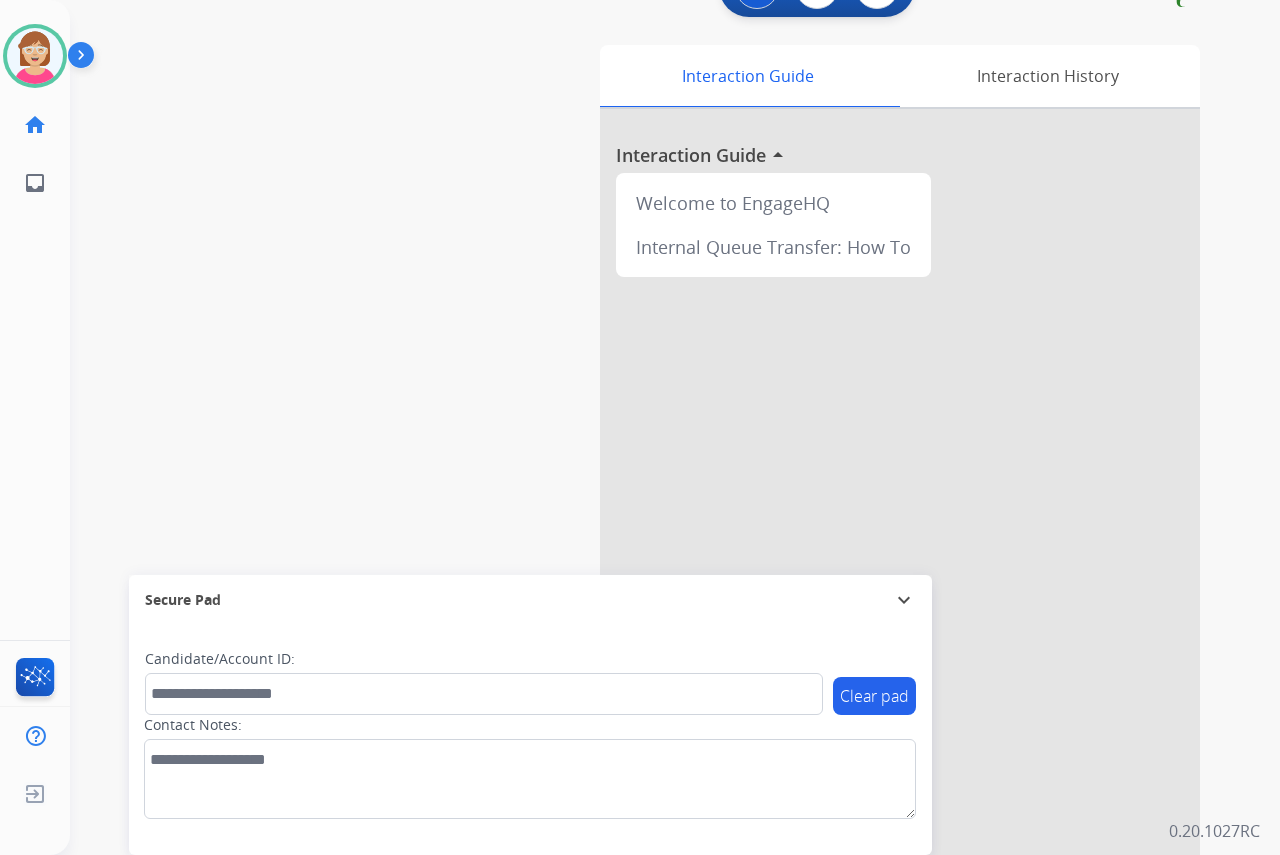 scroll, scrollTop: 0, scrollLeft: 0, axis: both 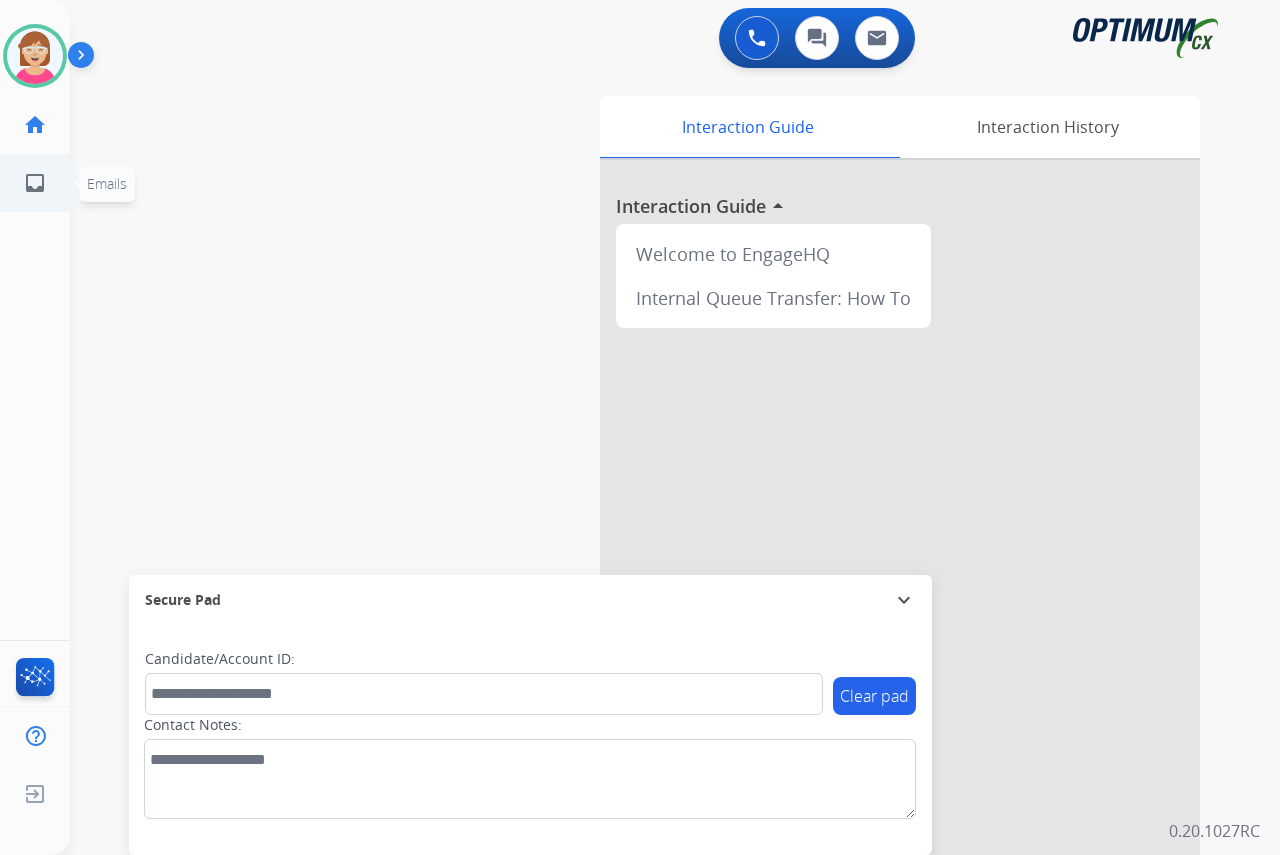 drag, startPoint x: 28, startPoint y: 240, endPoint x: 65, endPoint y: 188, distance: 63.82006 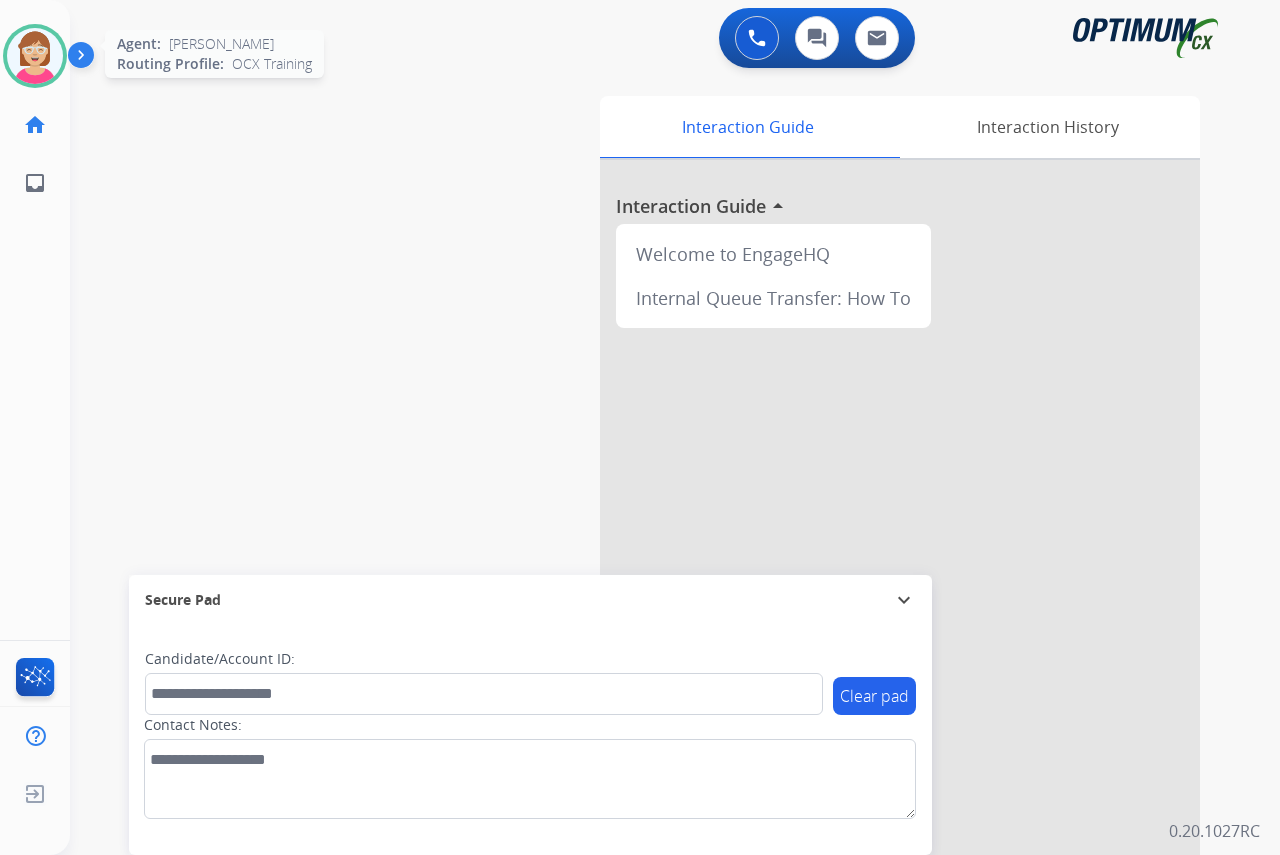 click at bounding box center (35, 56) 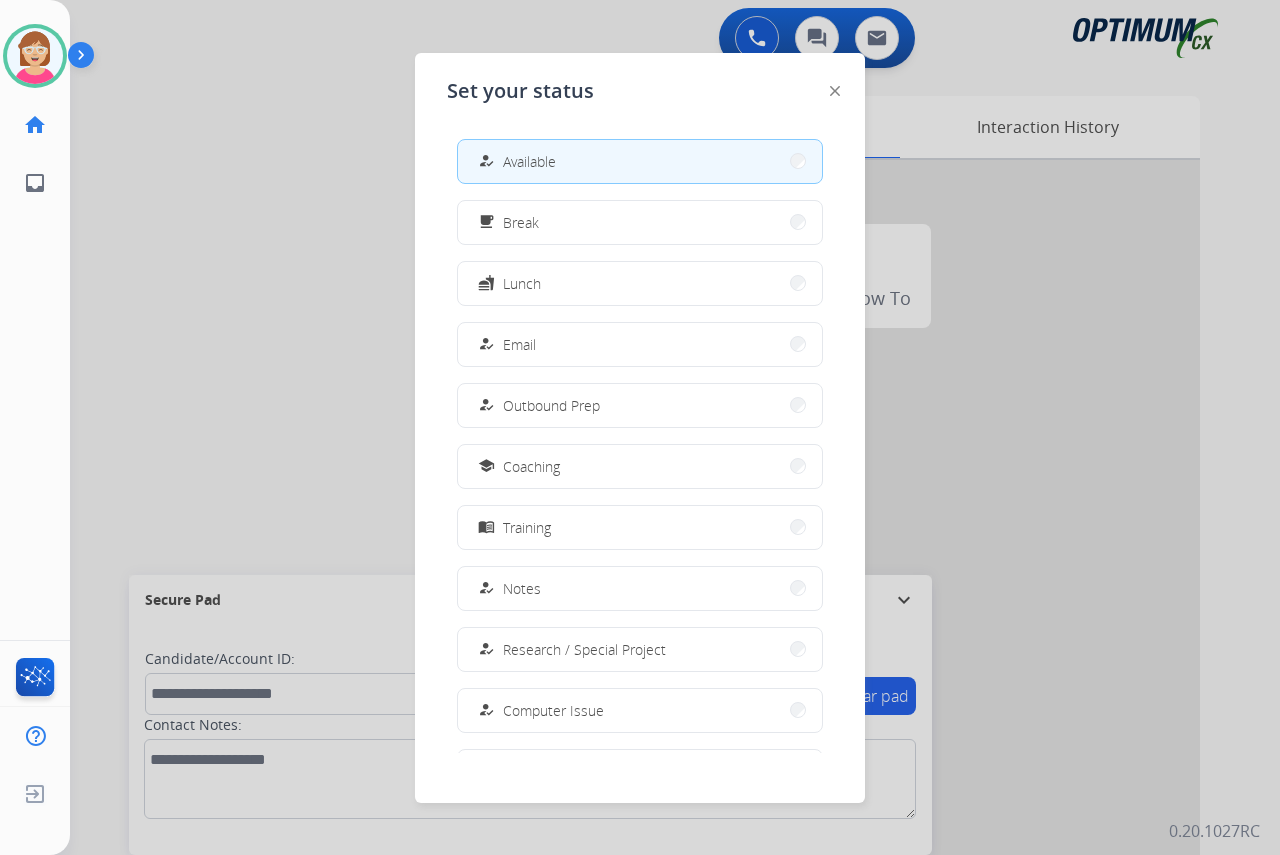 drag, startPoint x: 536, startPoint y: 235, endPoint x: 545, endPoint y: 229, distance: 10.816654 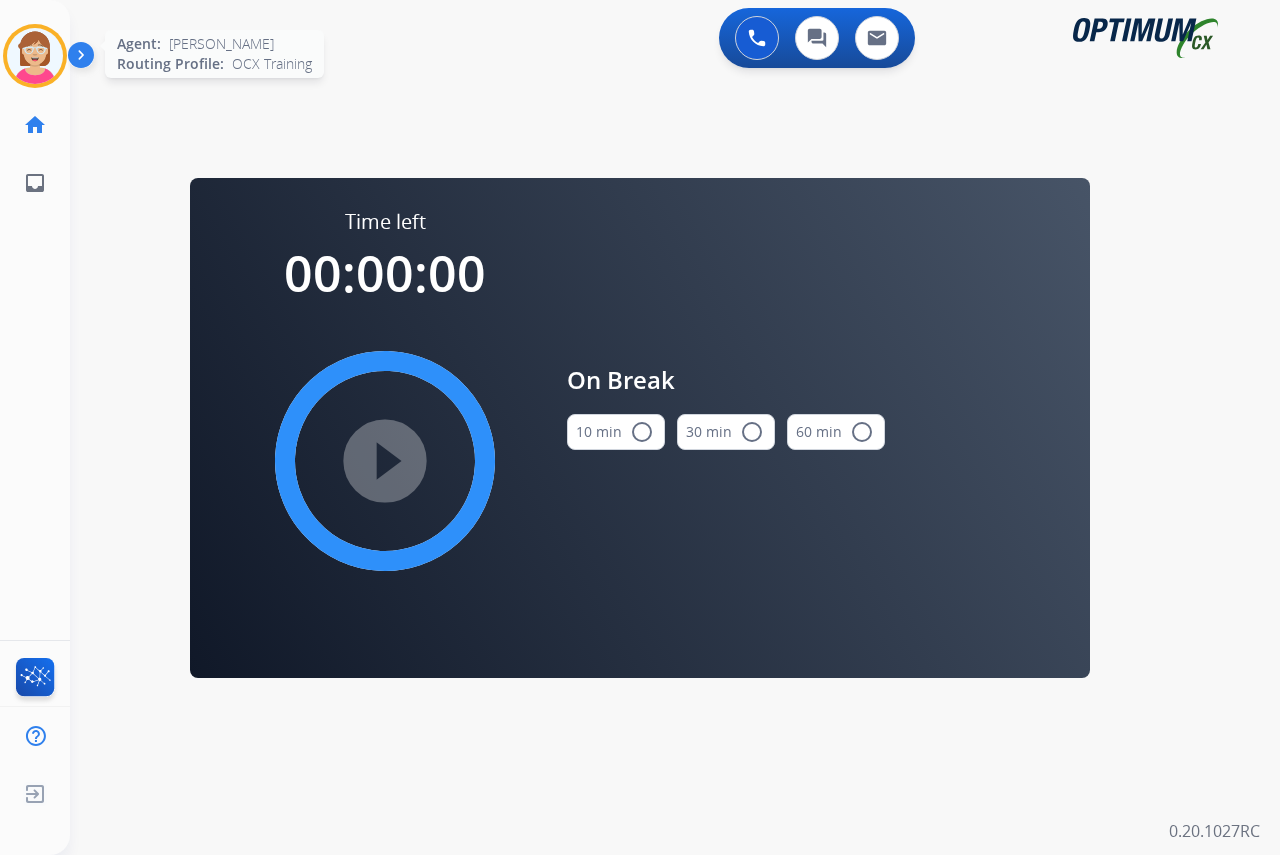 click at bounding box center (35, 56) 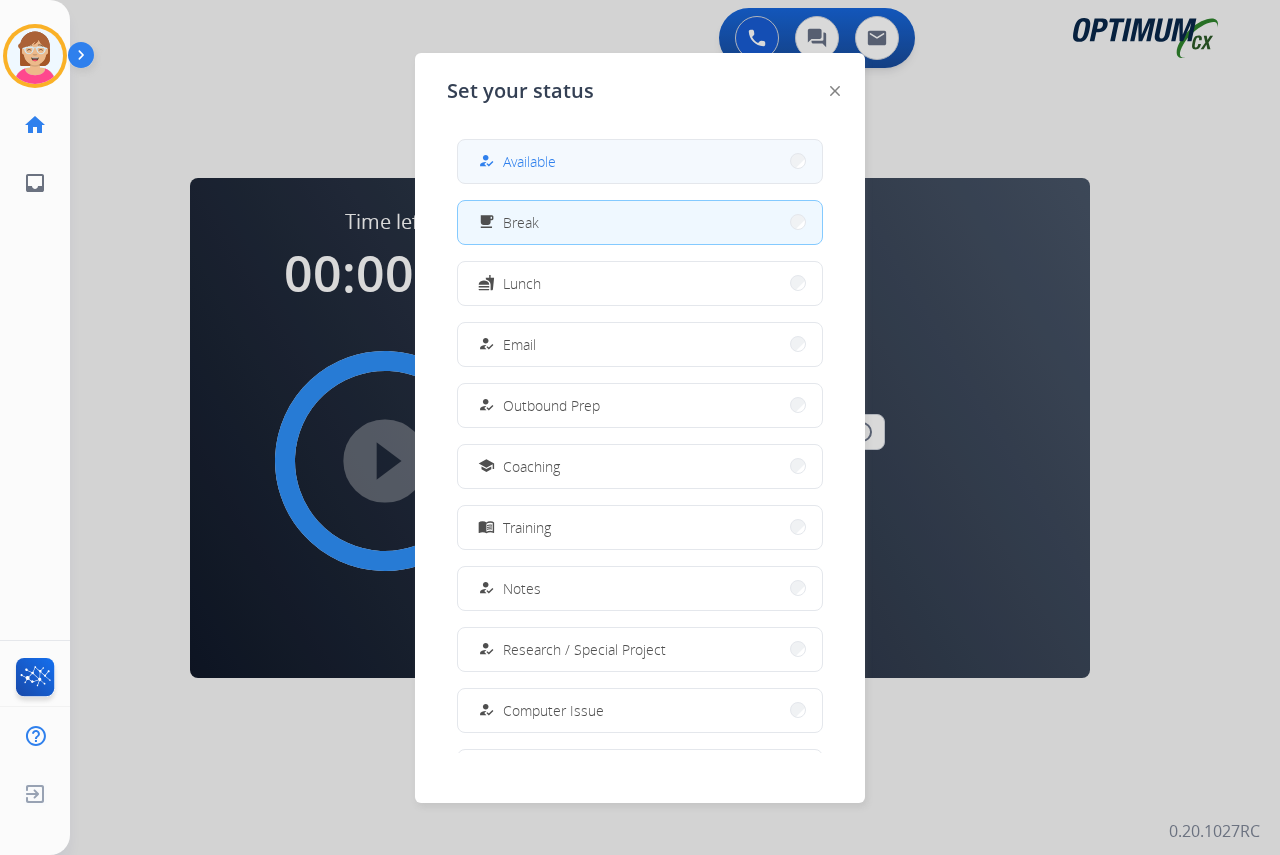 click on "how_to_reg Available" at bounding box center [640, 161] 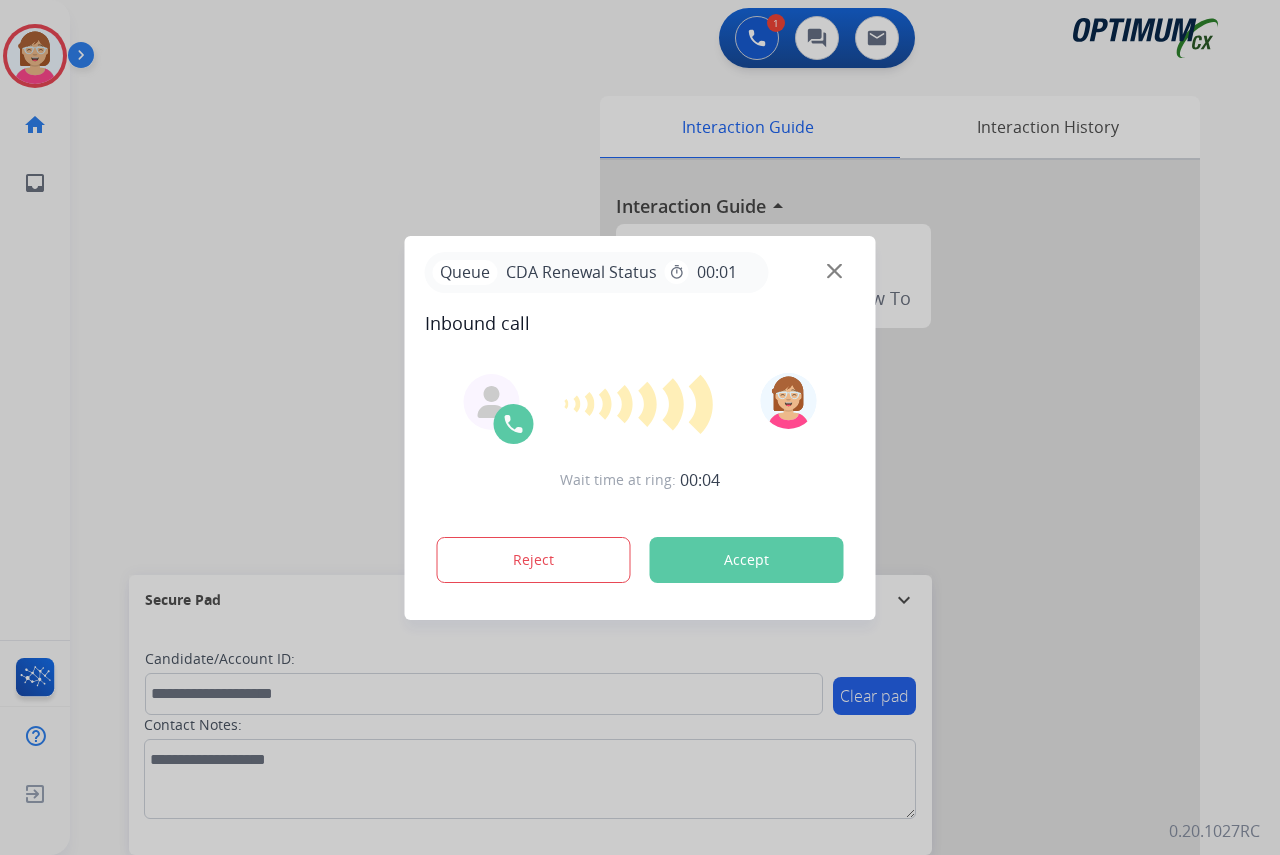 click at bounding box center [640, 427] 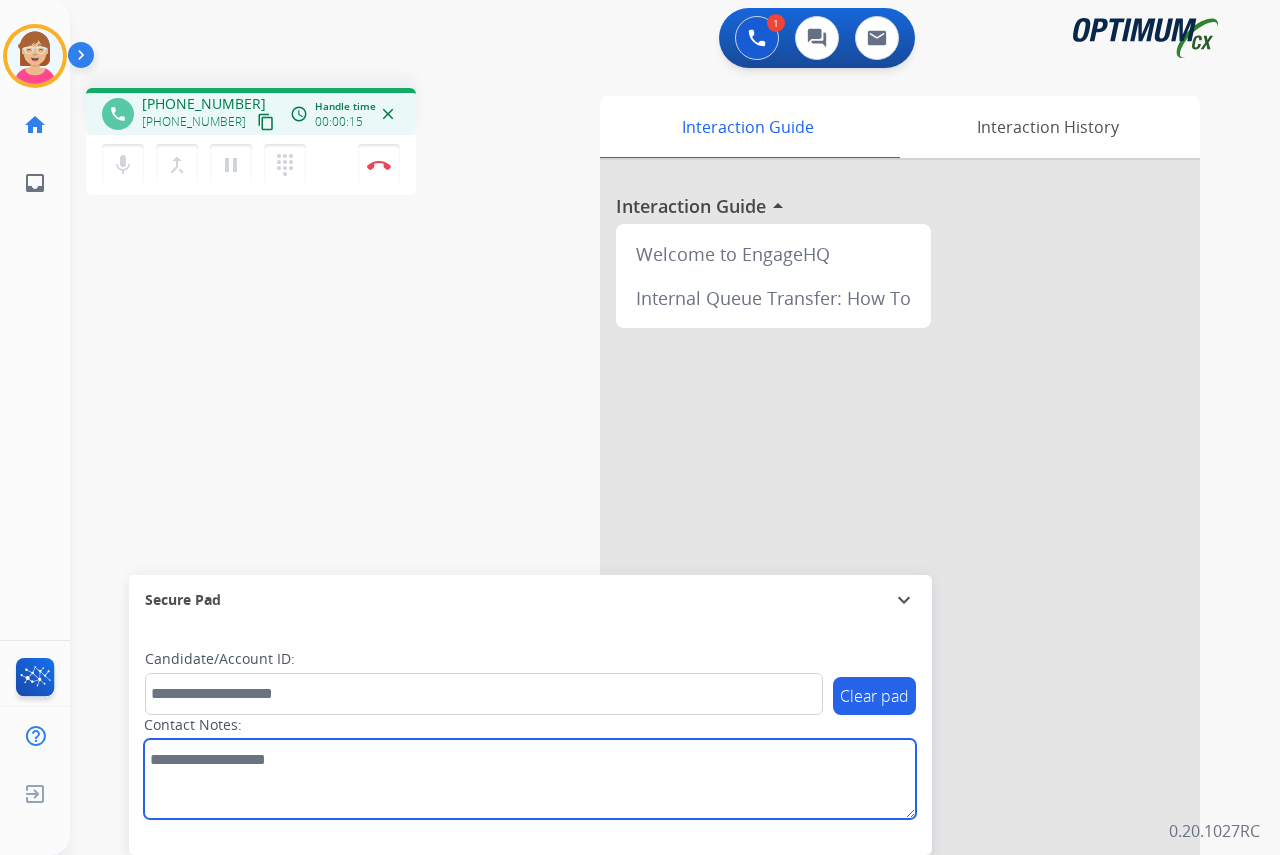 click at bounding box center (530, 779) 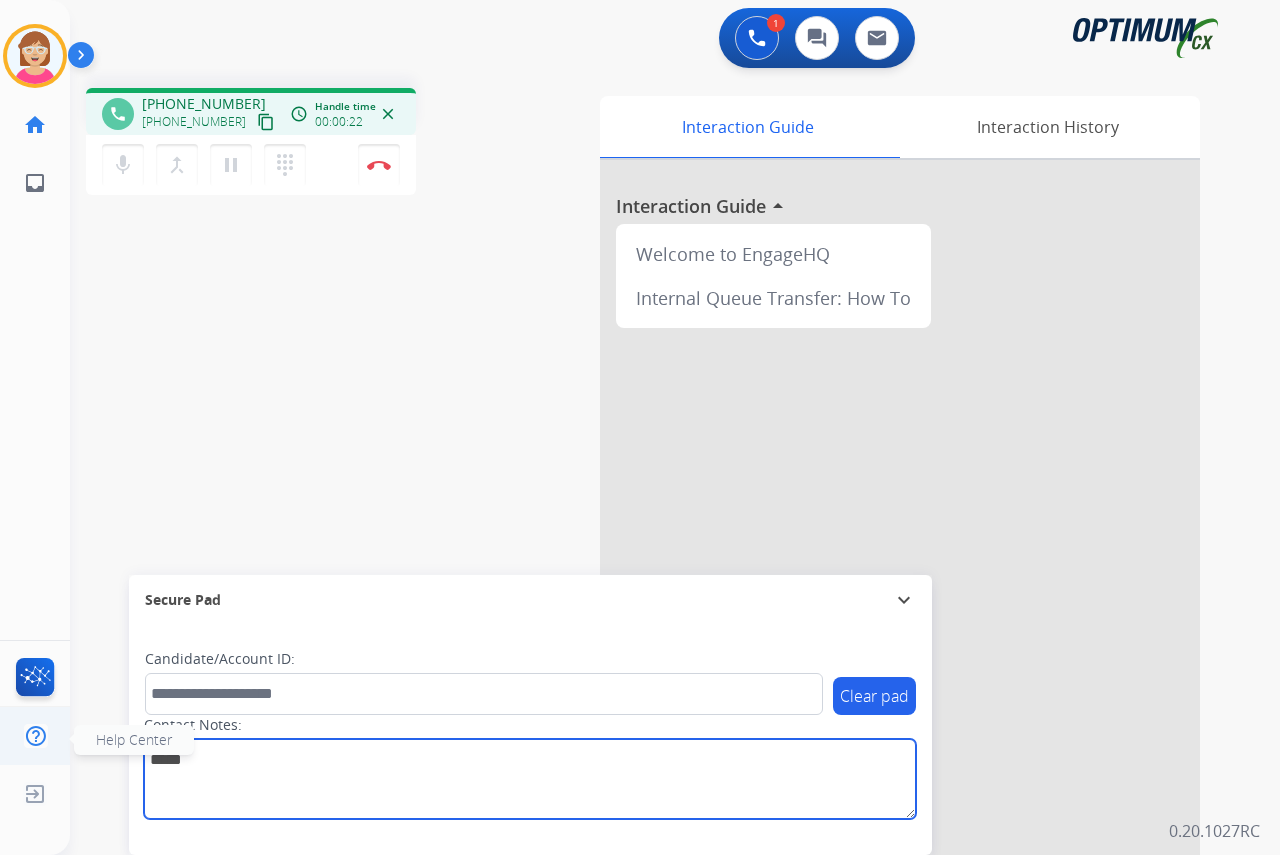 type on "*****" 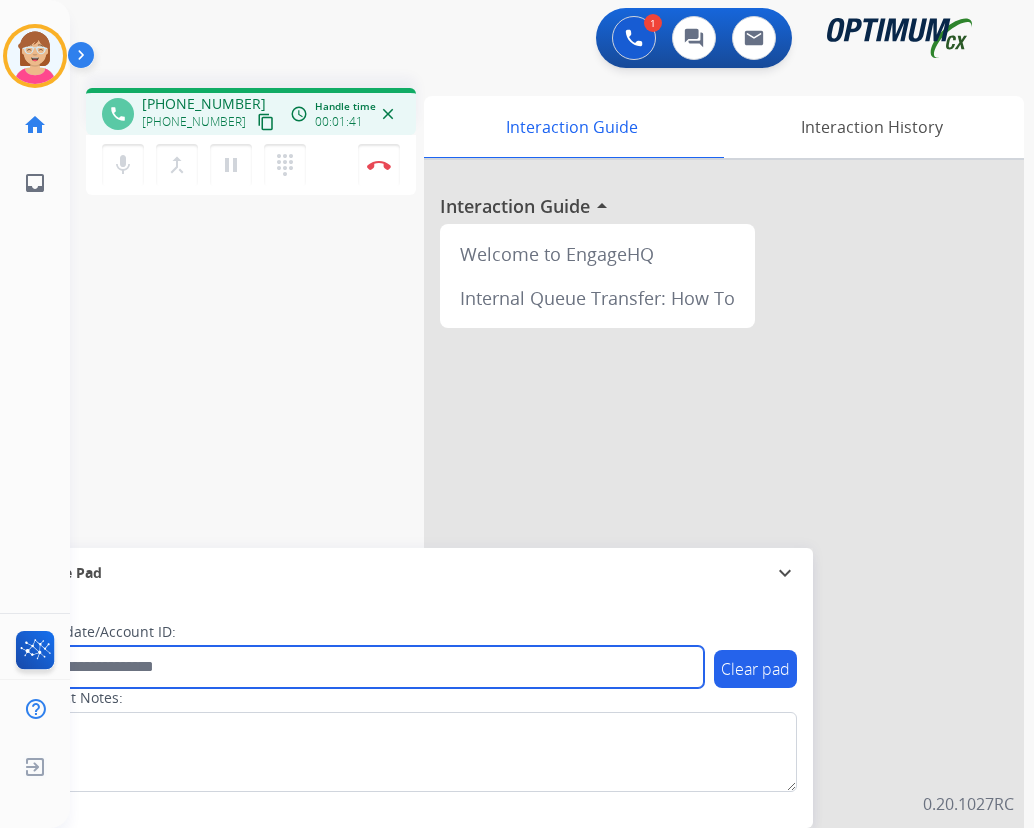 click at bounding box center (365, 667) 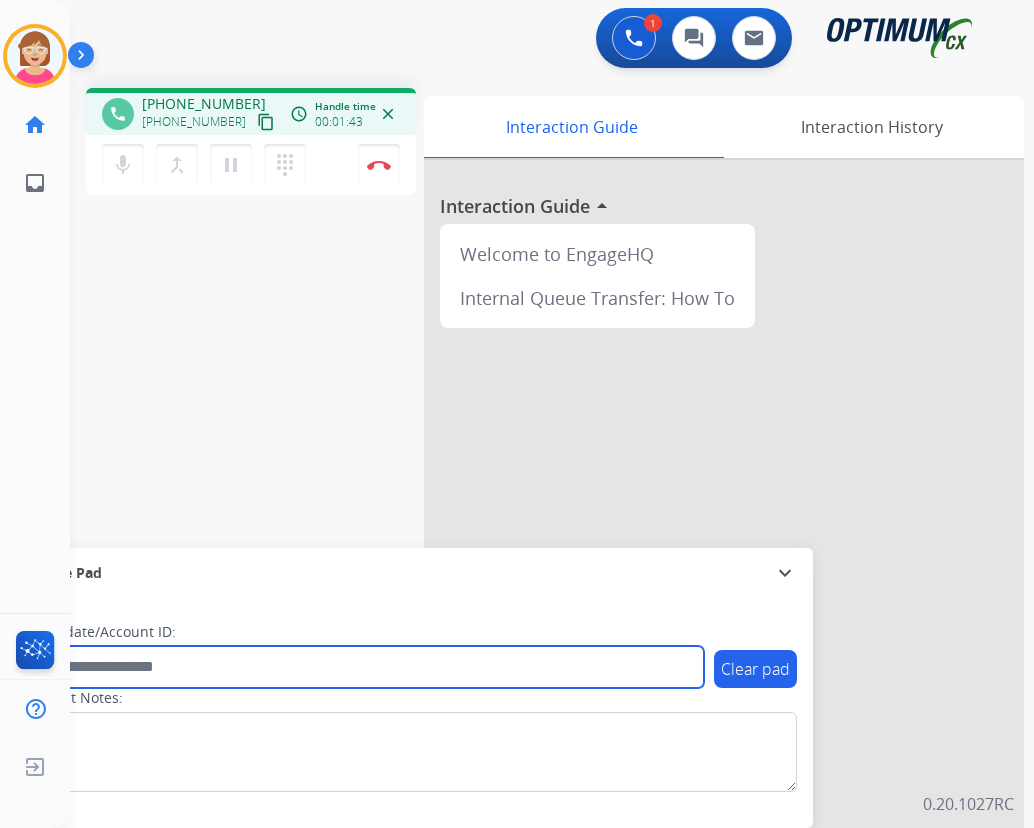 click at bounding box center [365, 667] 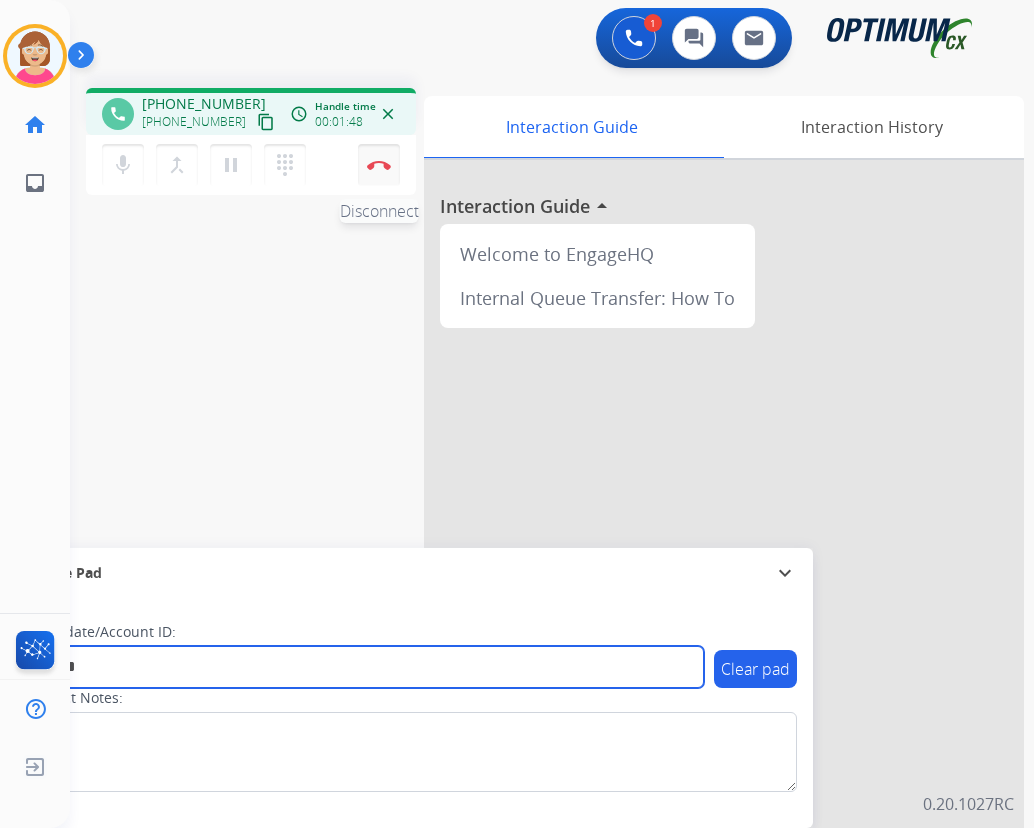 type on "*******" 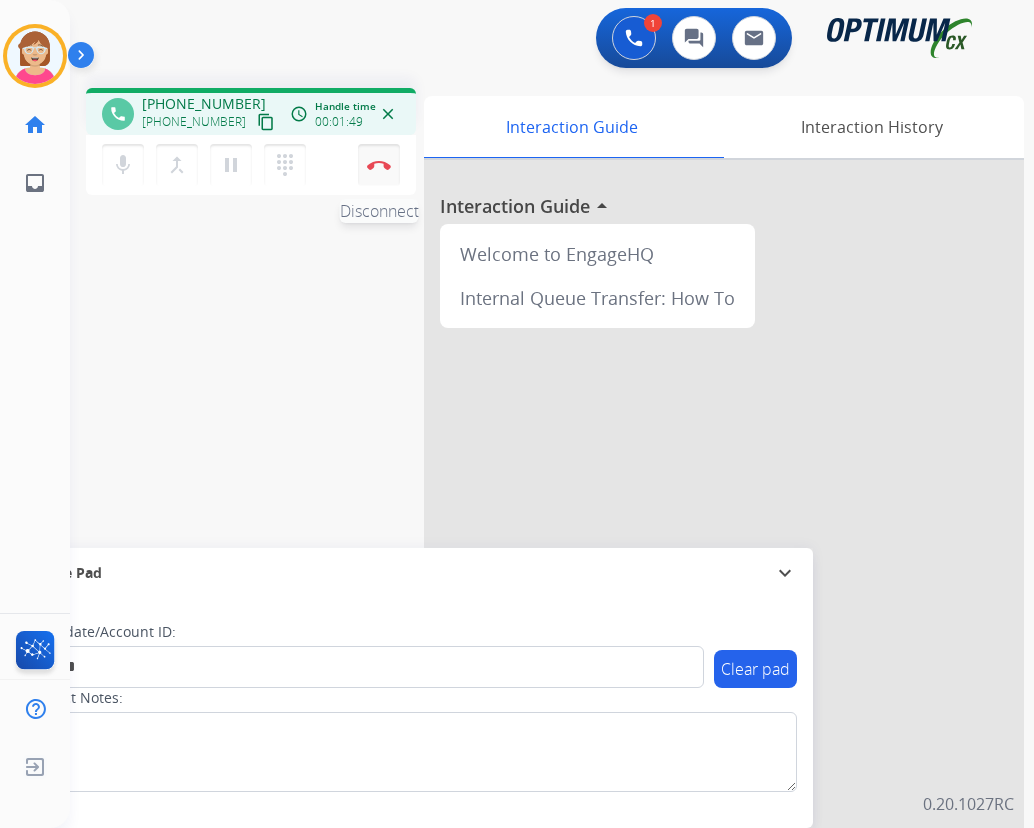 click on "Disconnect" at bounding box center [379, 165] 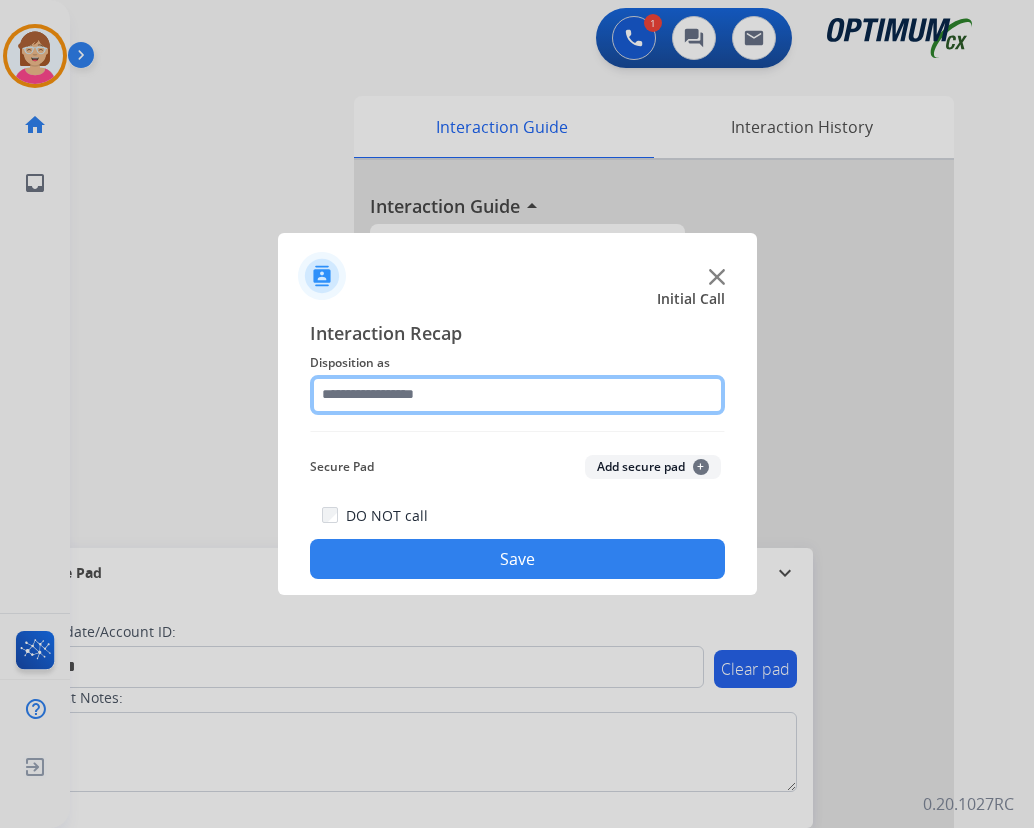 click 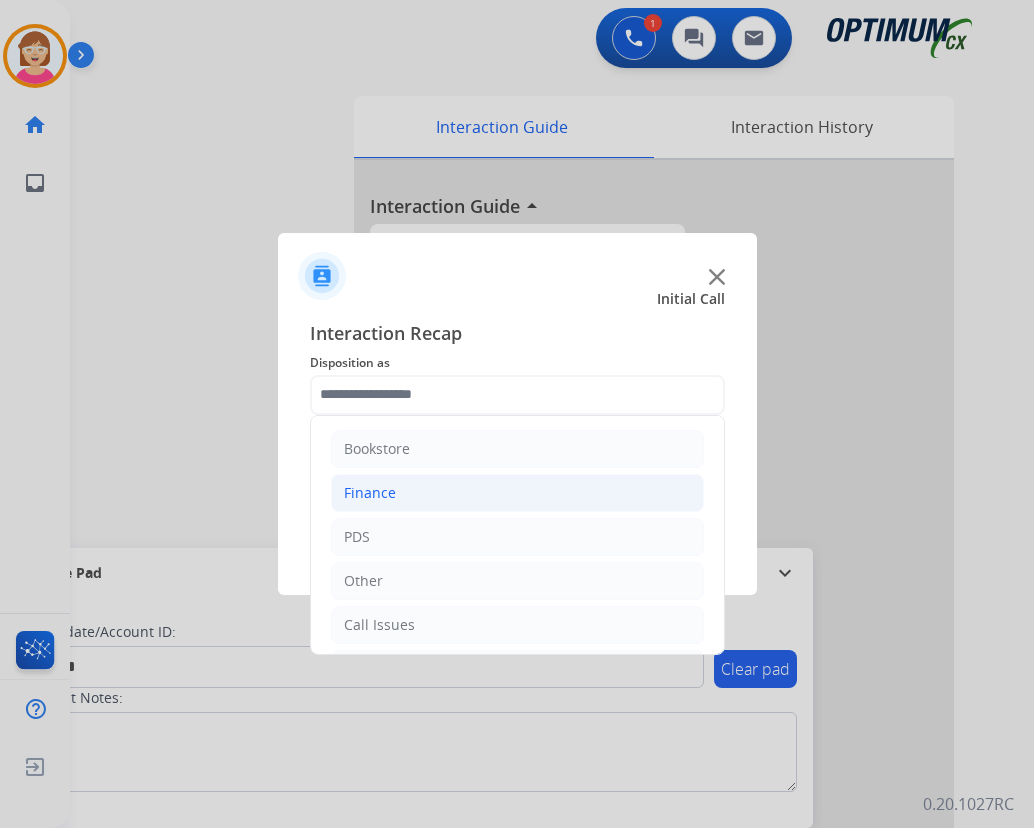 click on "Finance" 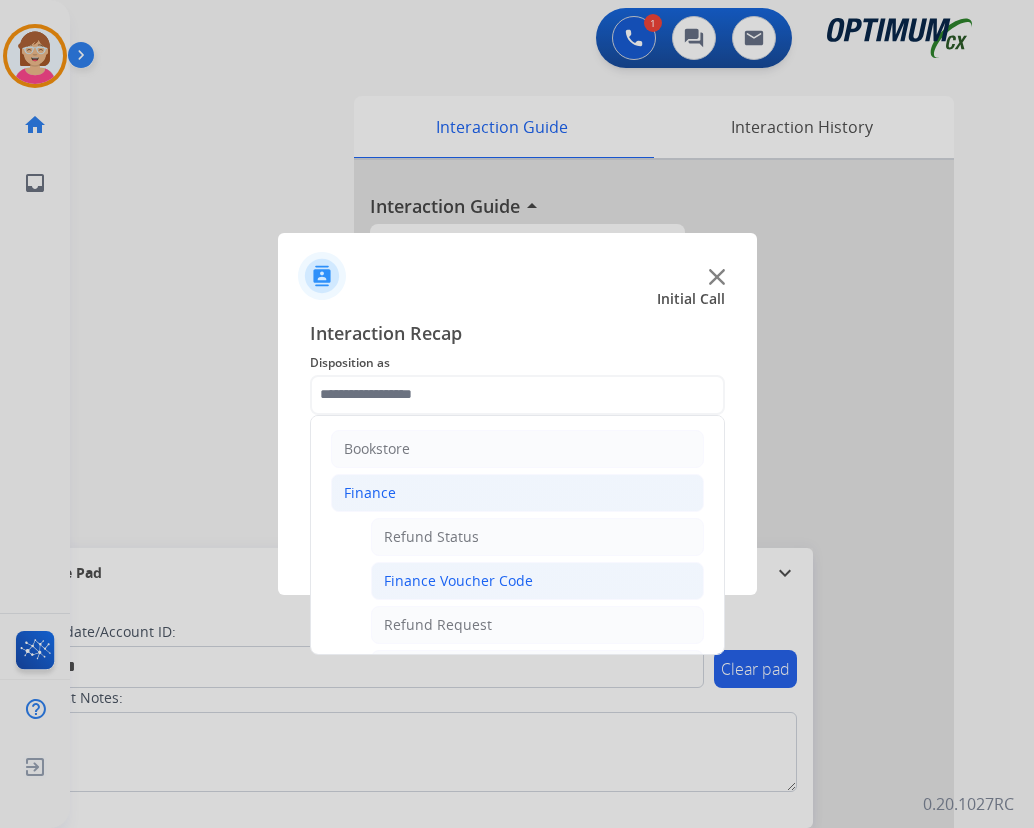 click on "Finance Voucher Code" 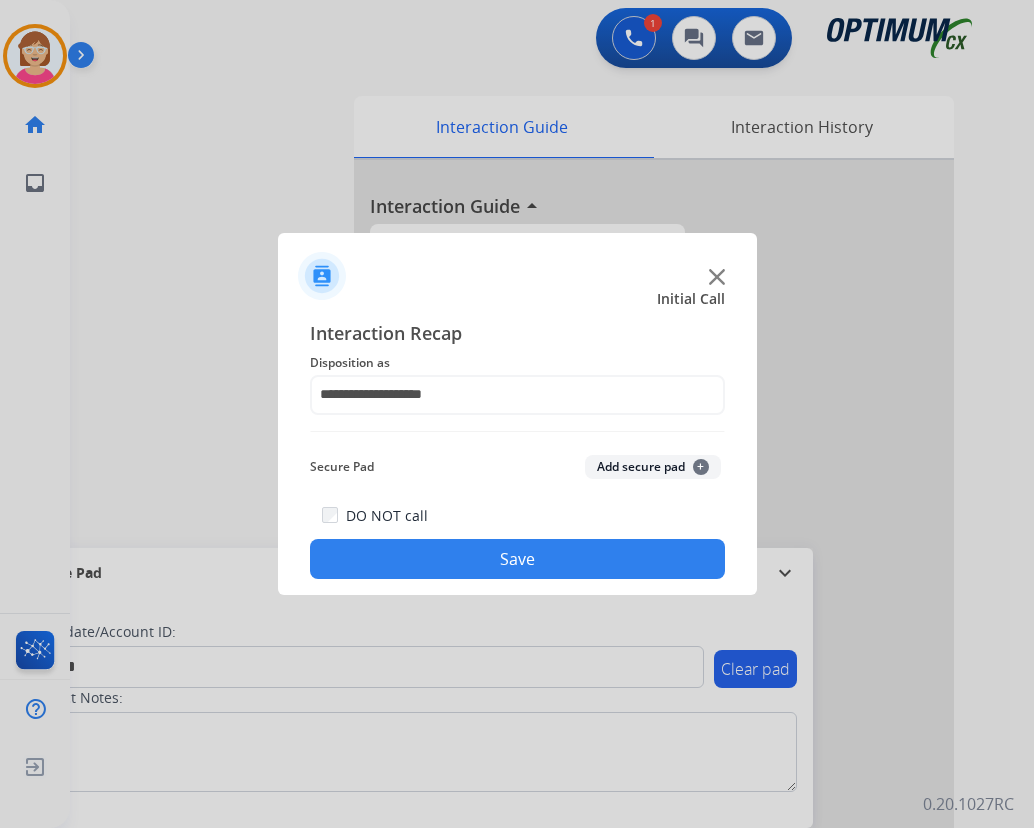 click on "+" 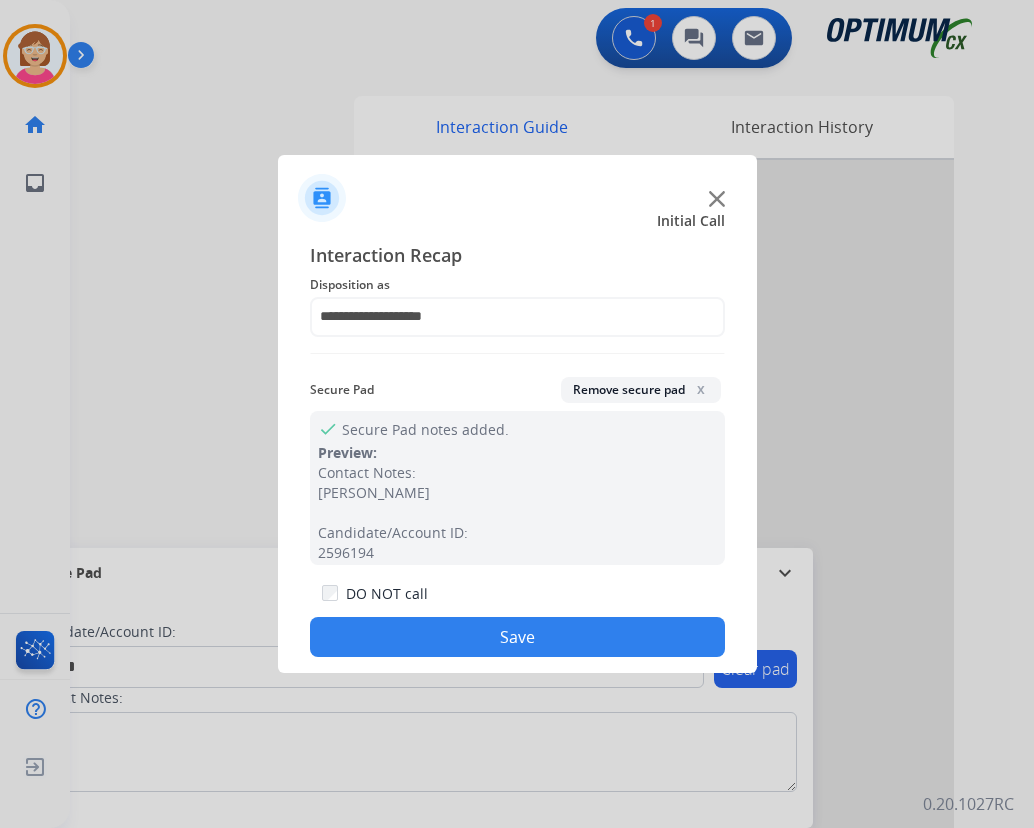 click on "Save" 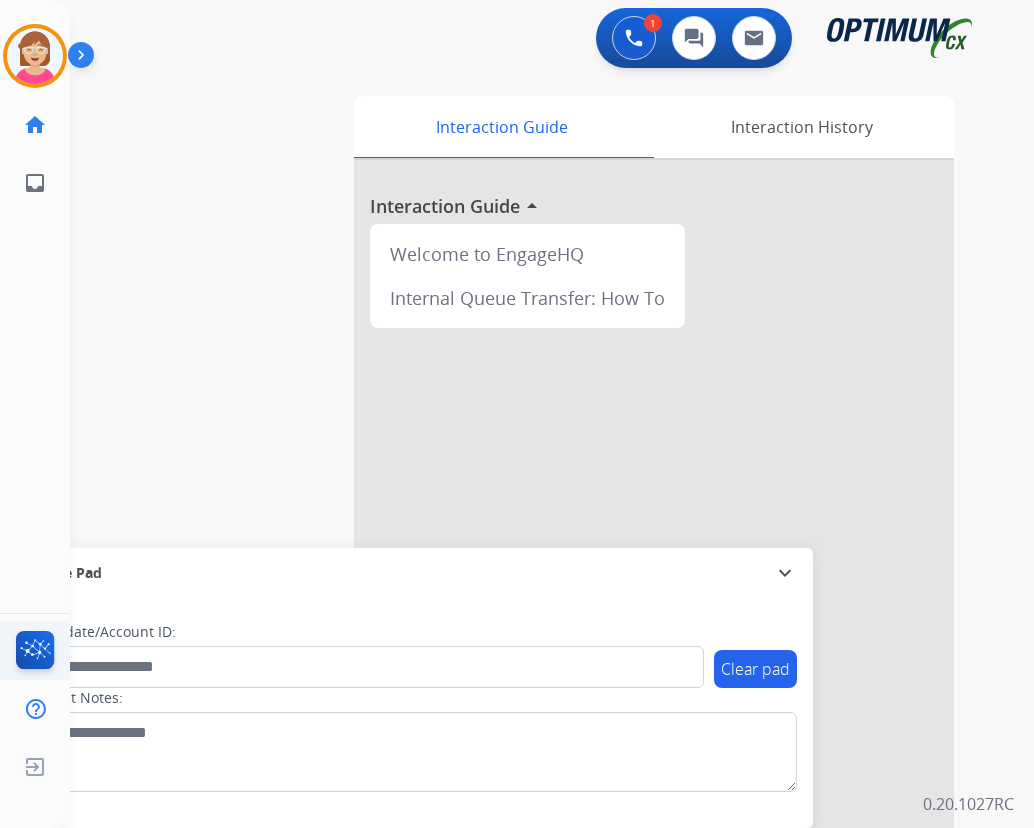 type 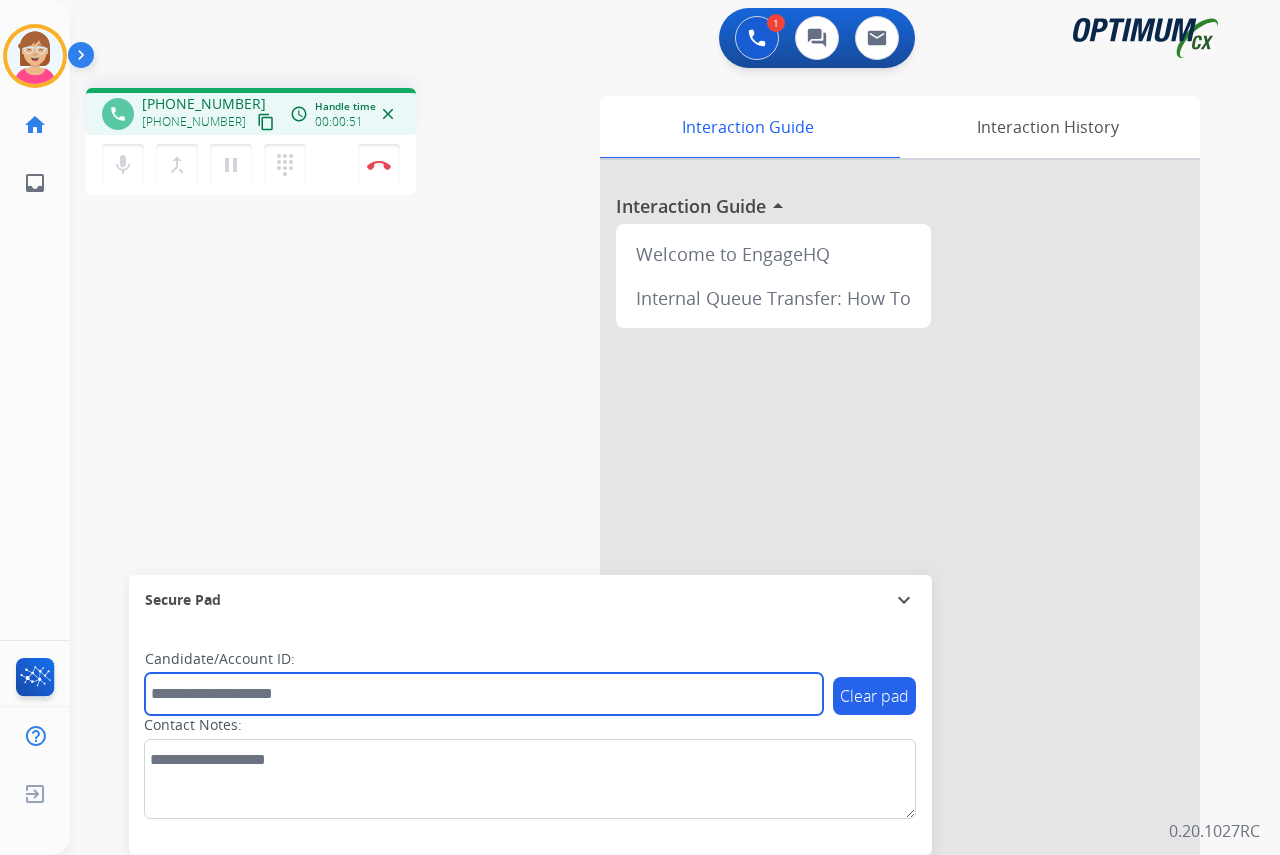 click at bounding box center (484, 694) 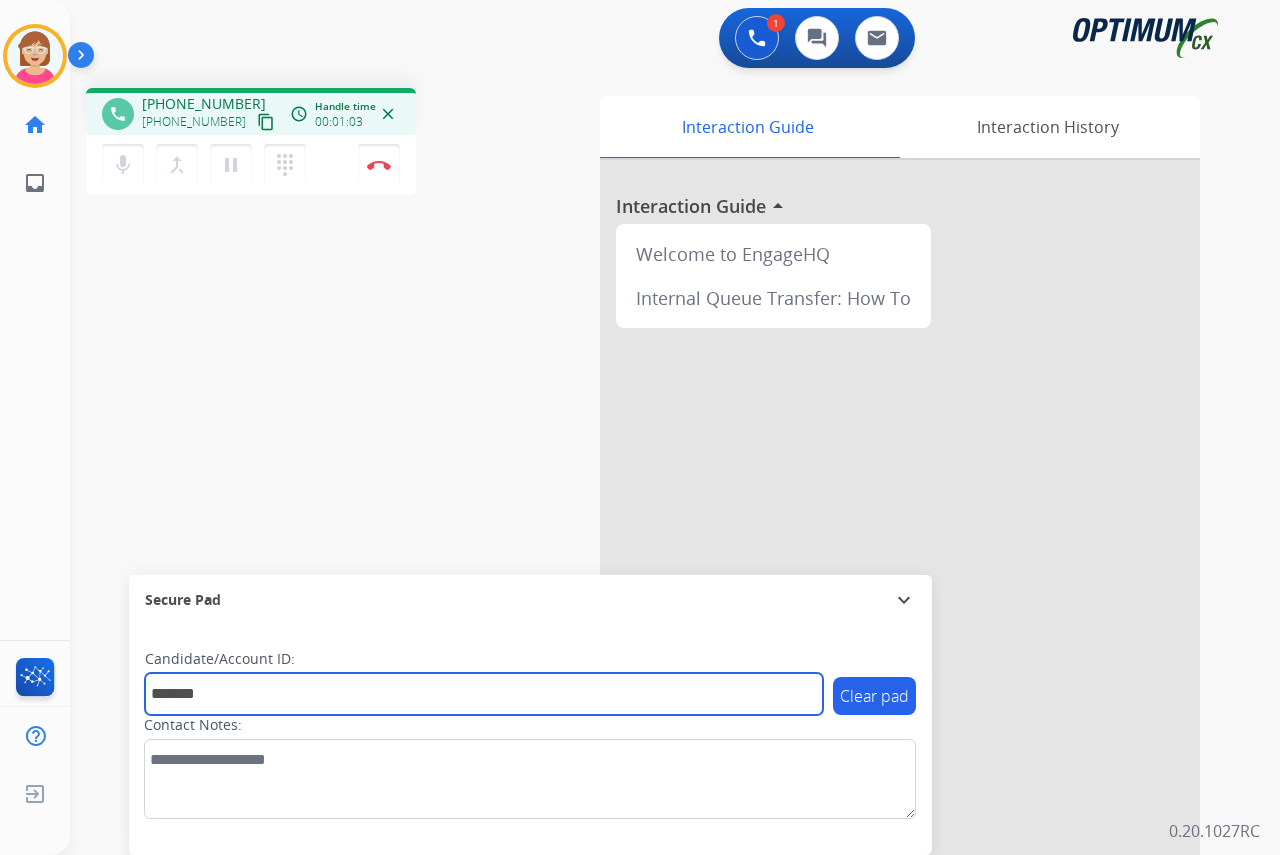 type on "*******" 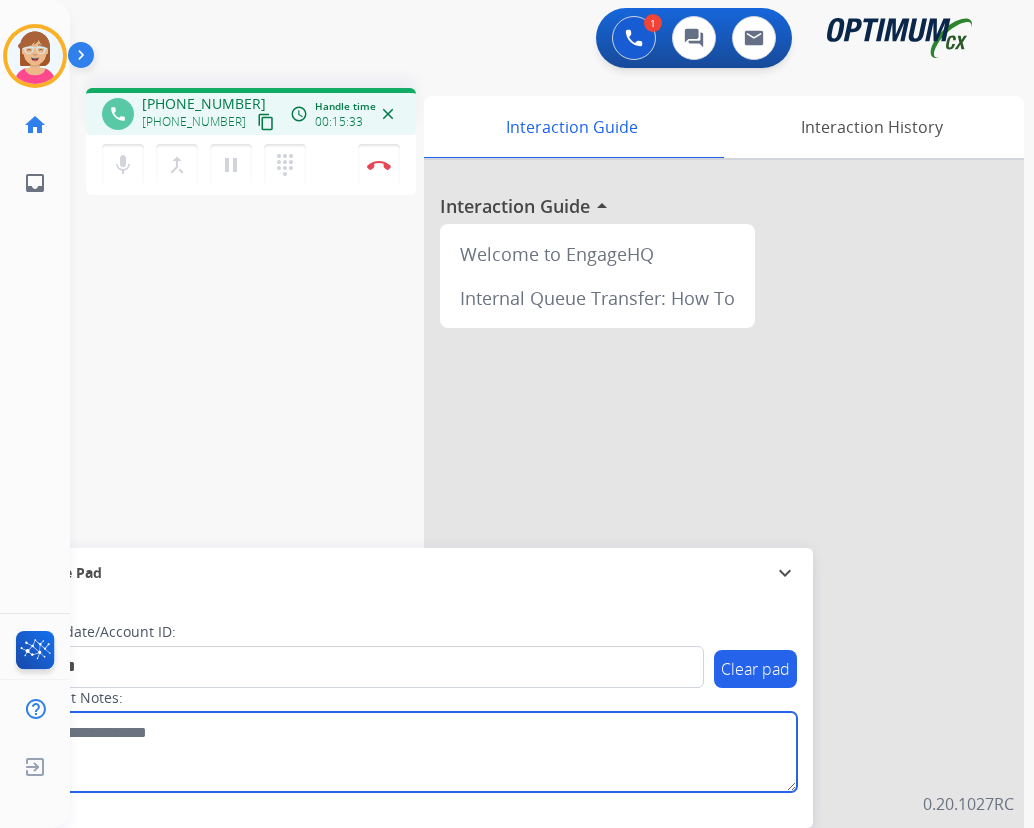 drag, startPoint x: 435, startPoint y: 765, endPoint x: 451, endPoint y: 755, distance: 18.867962 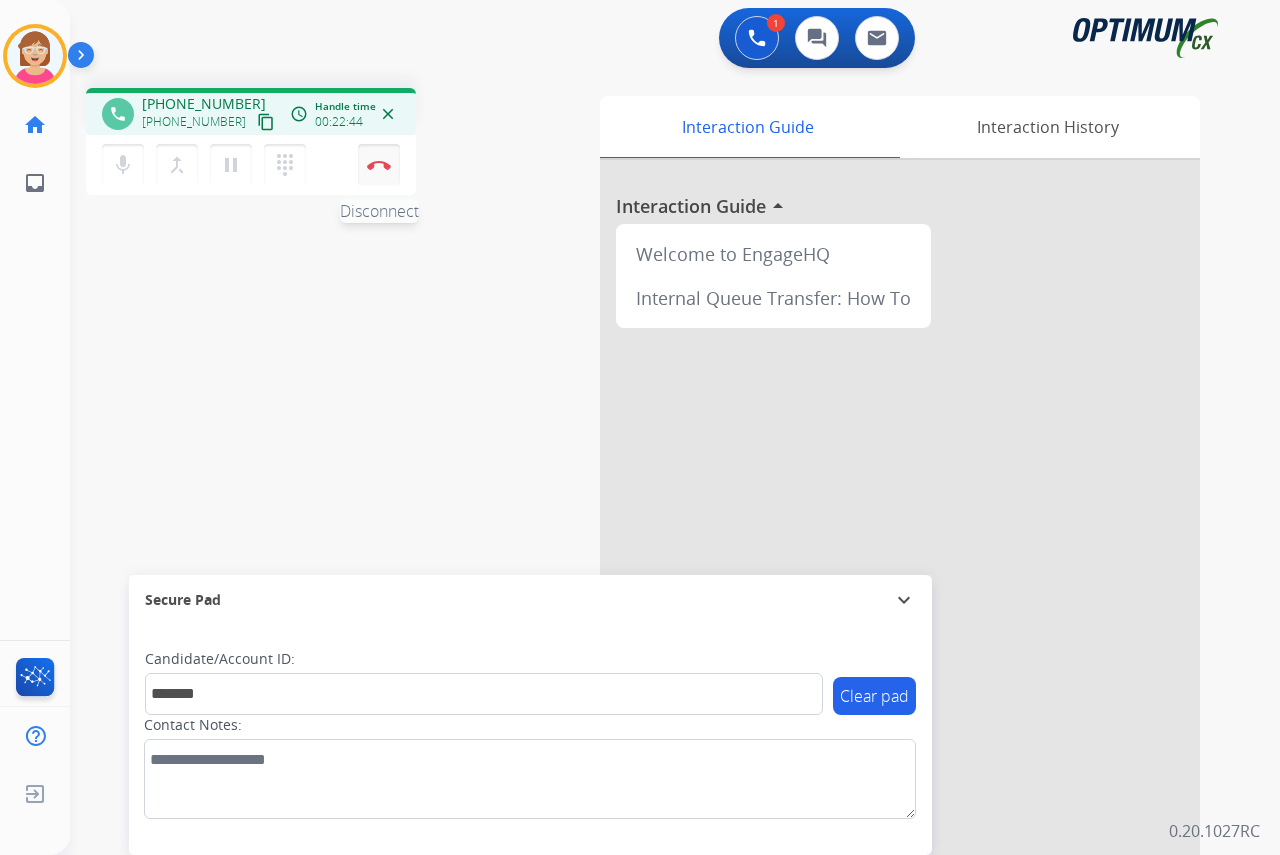 click at bounding box center [379, 165] 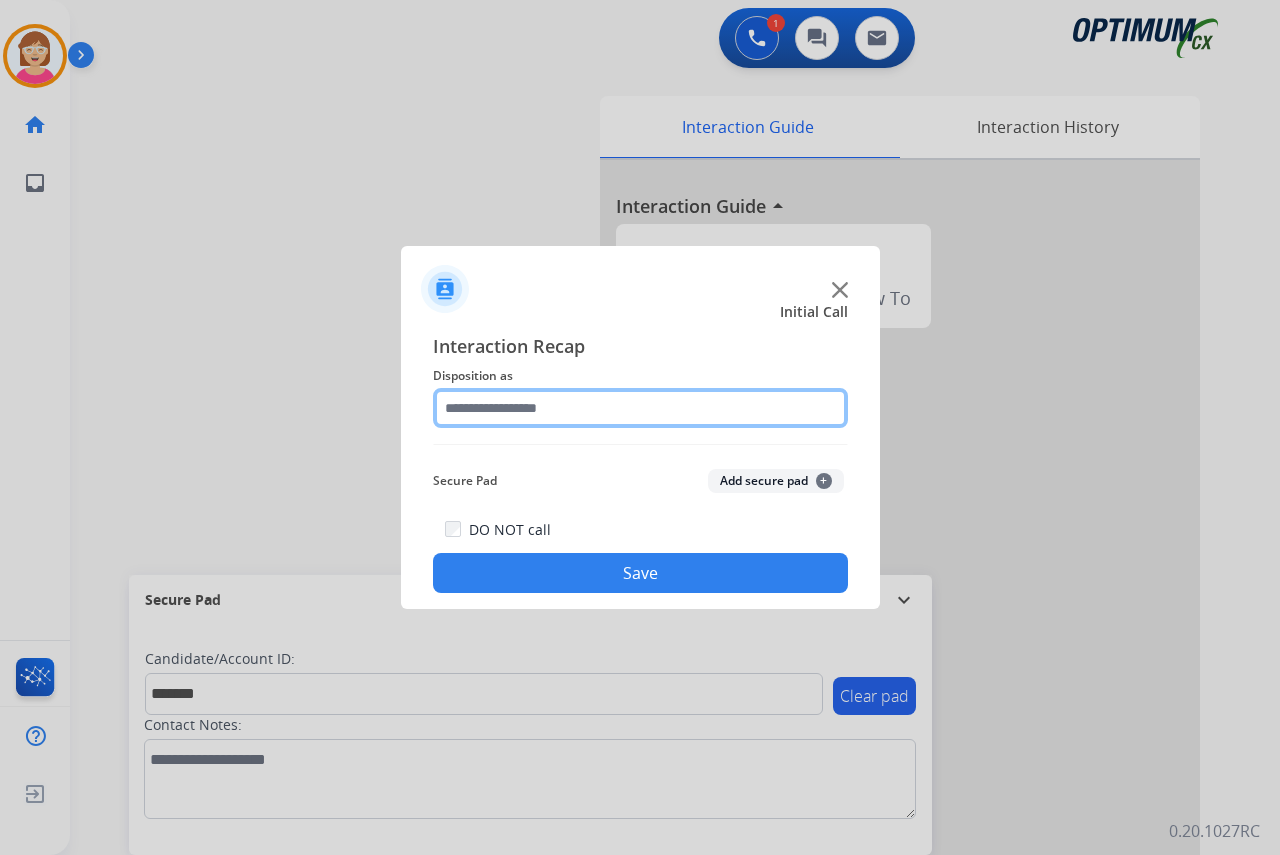 click 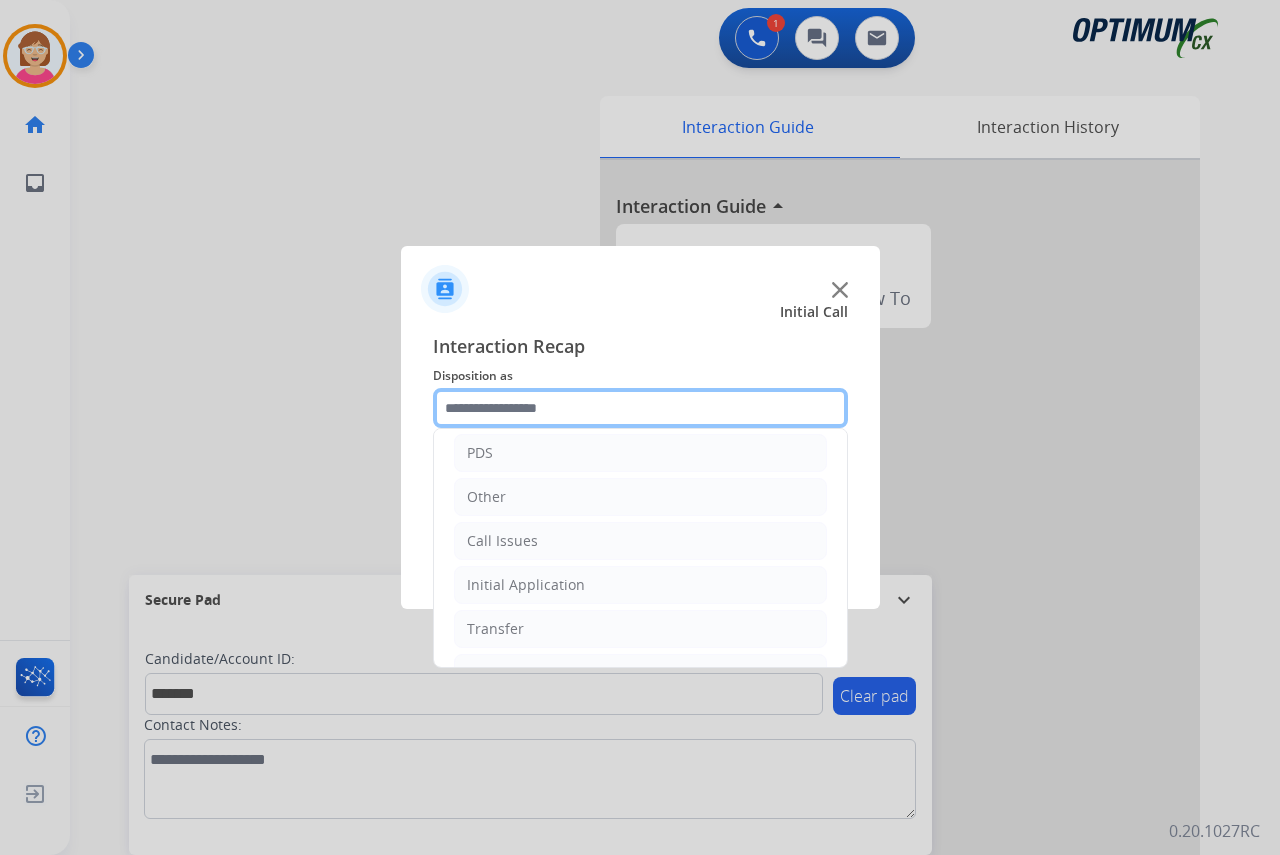 scroll, scrollTop: 136, scrollLeft: 0, axis: vertical 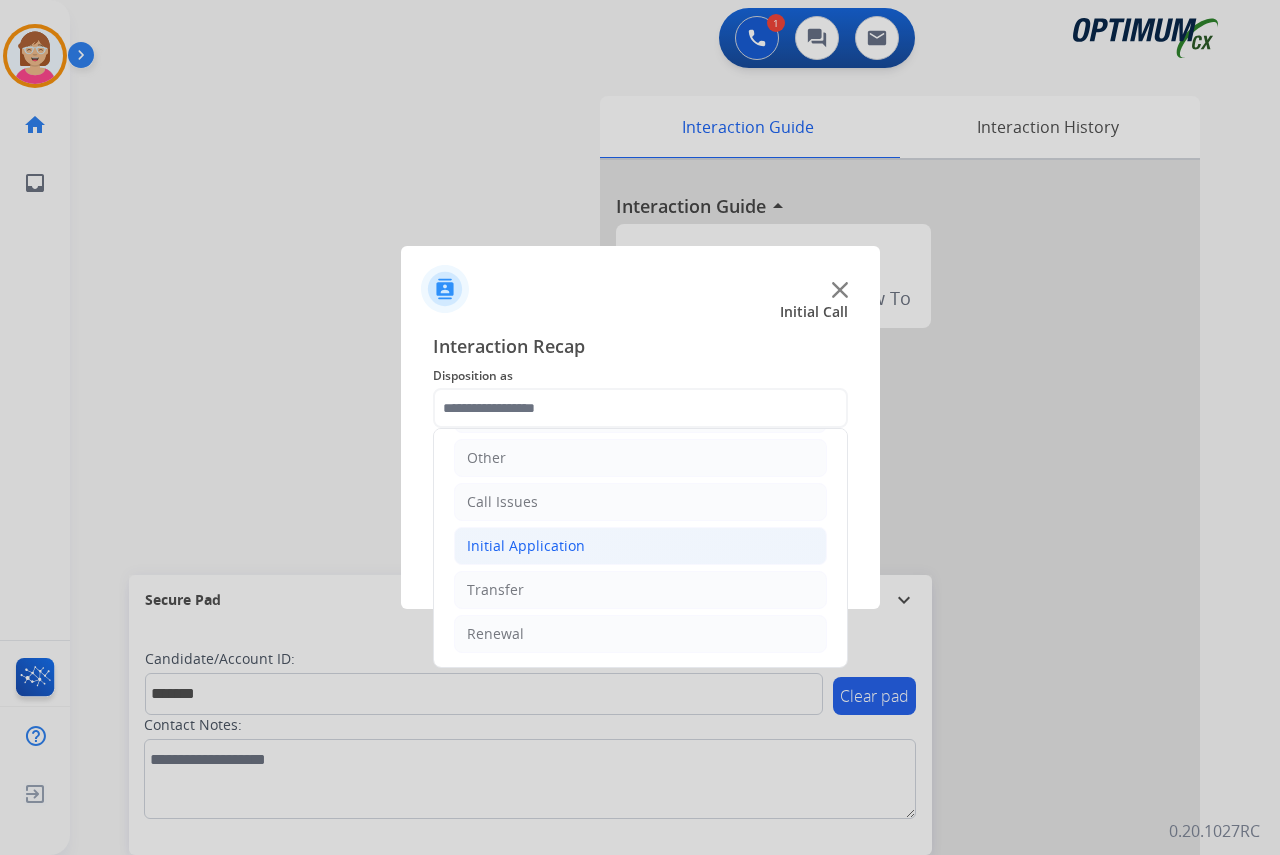 click on "Initial Application" 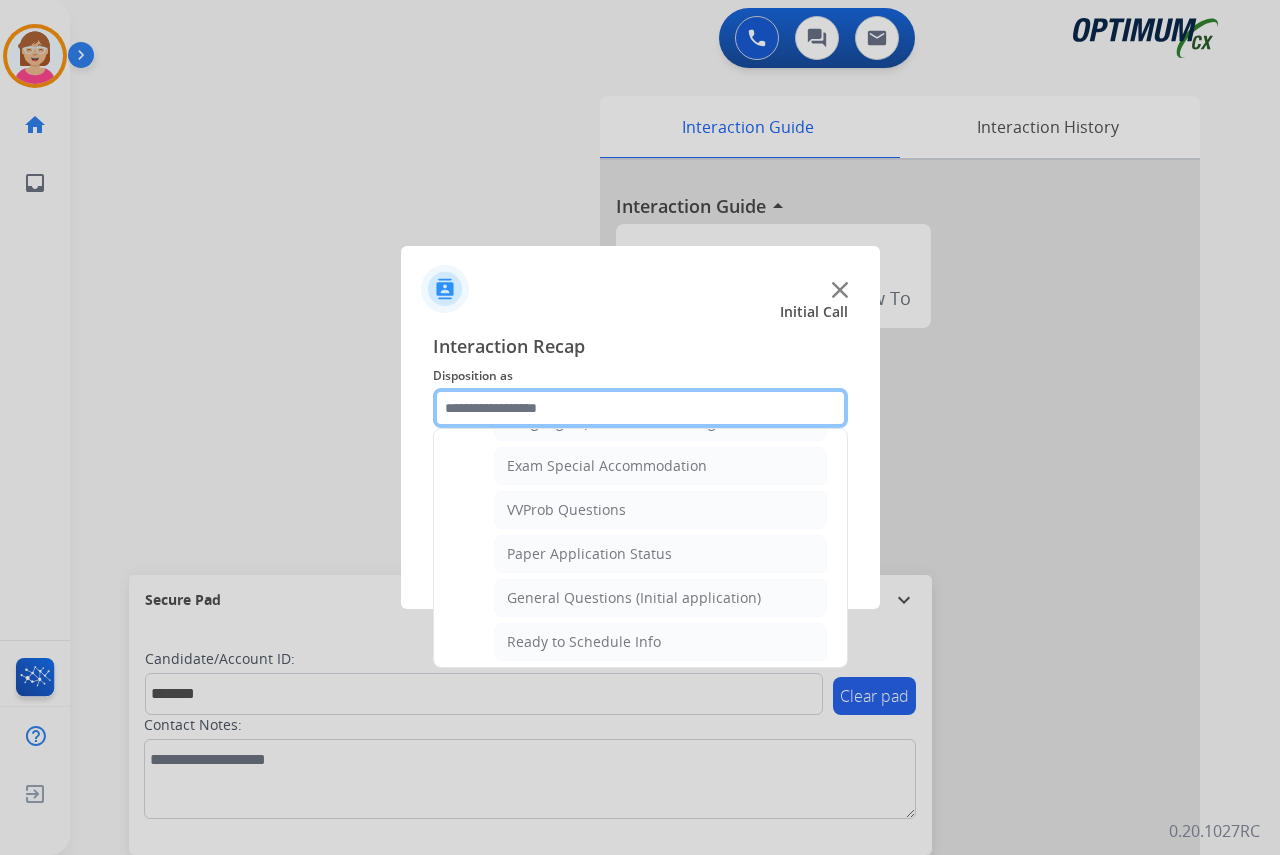 scroll, scrollTop: 1036, scrollLeft: 0, axis: vertical 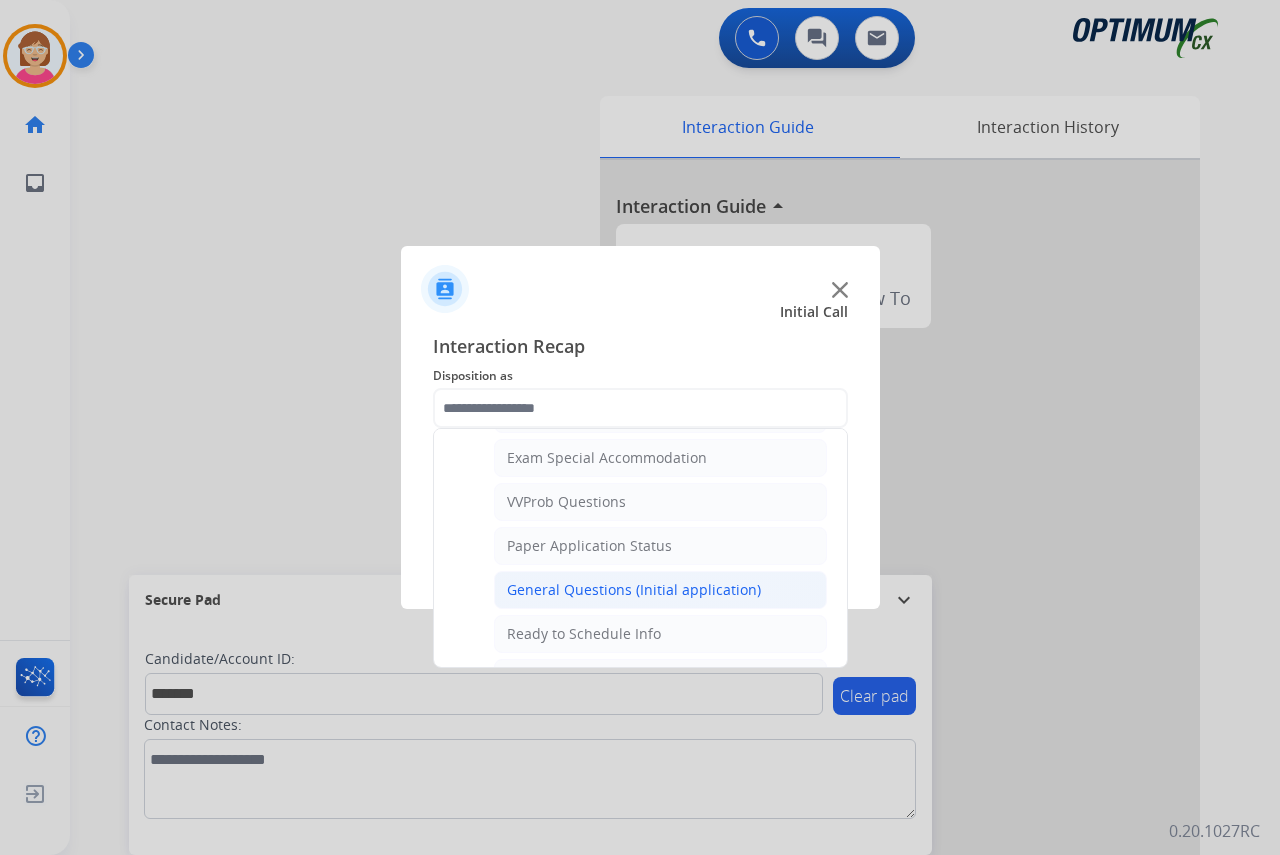 click on "General Questions (Initial application)" 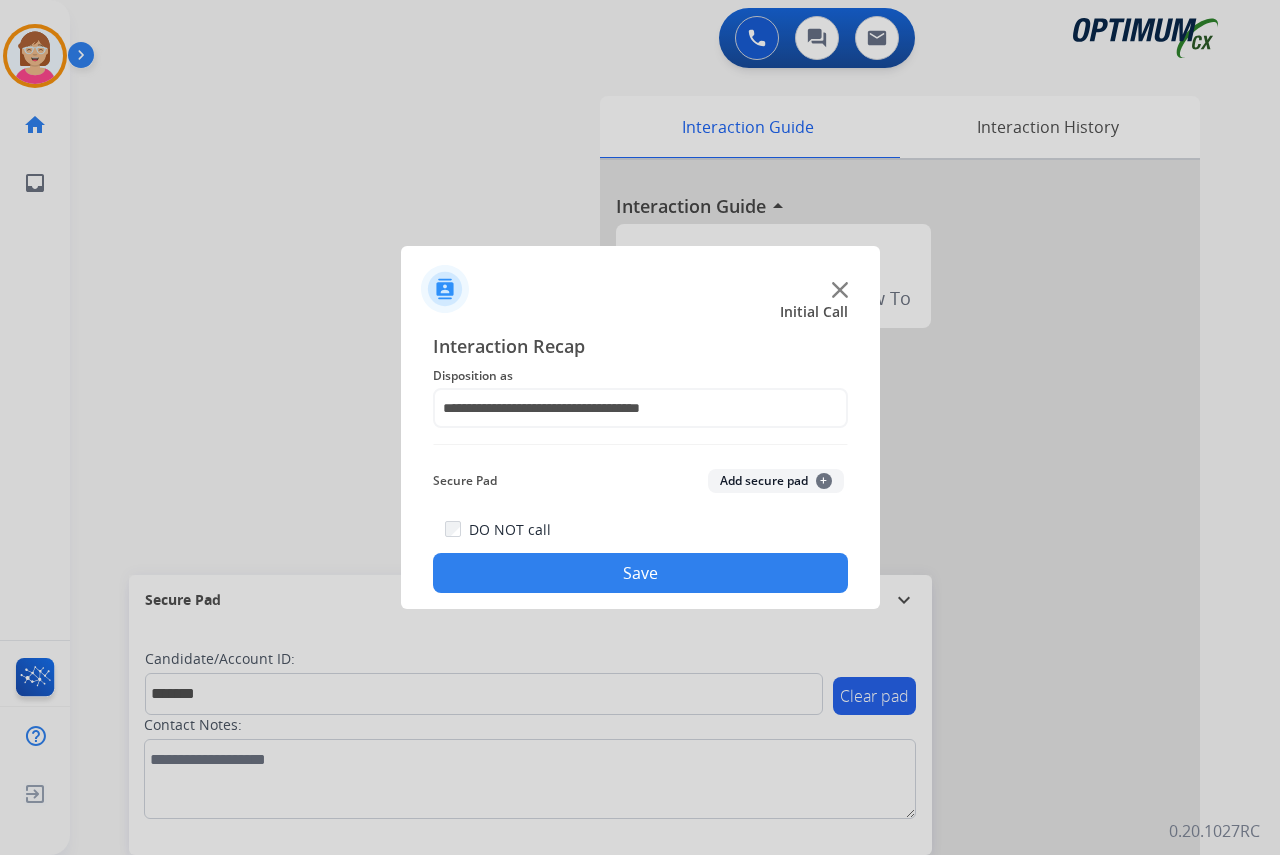 click on "Add secure pad  +" 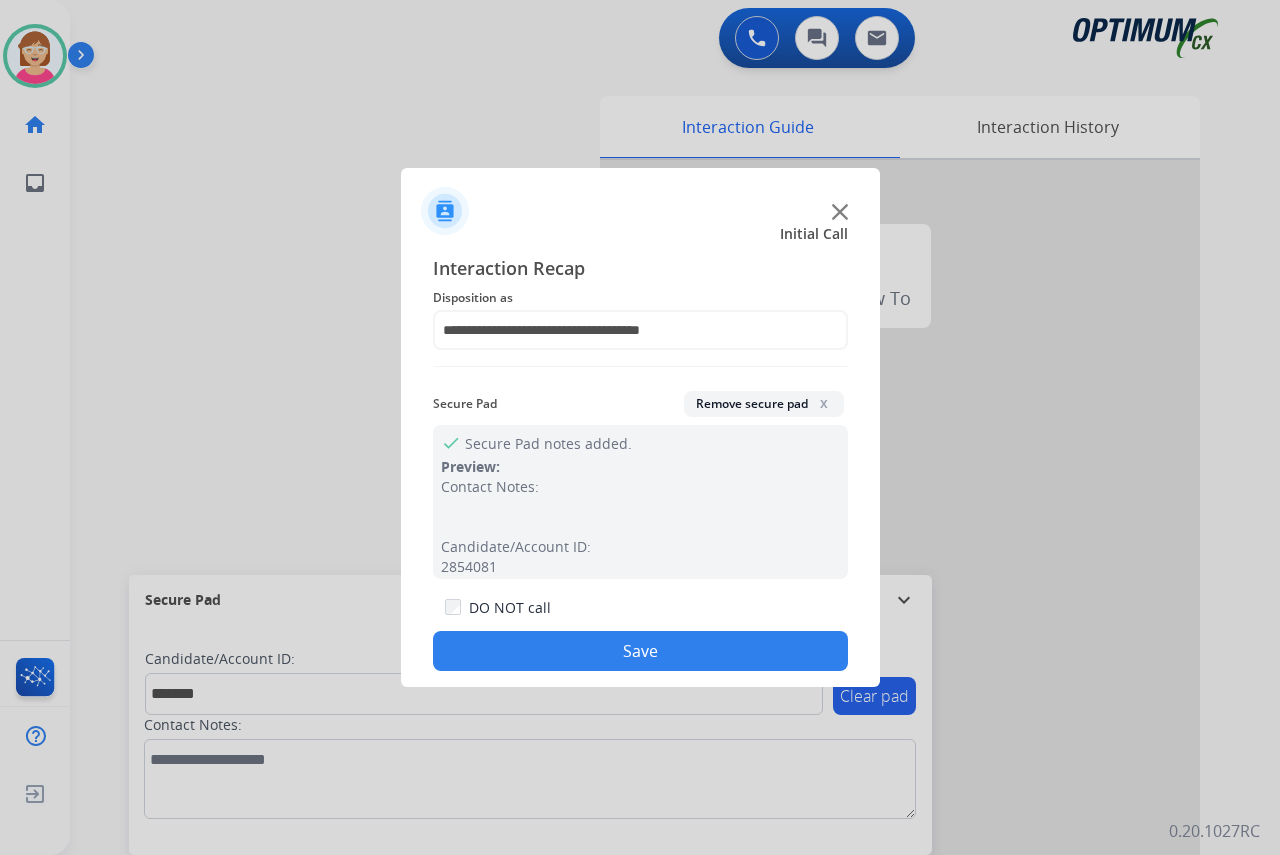 click on "Save" 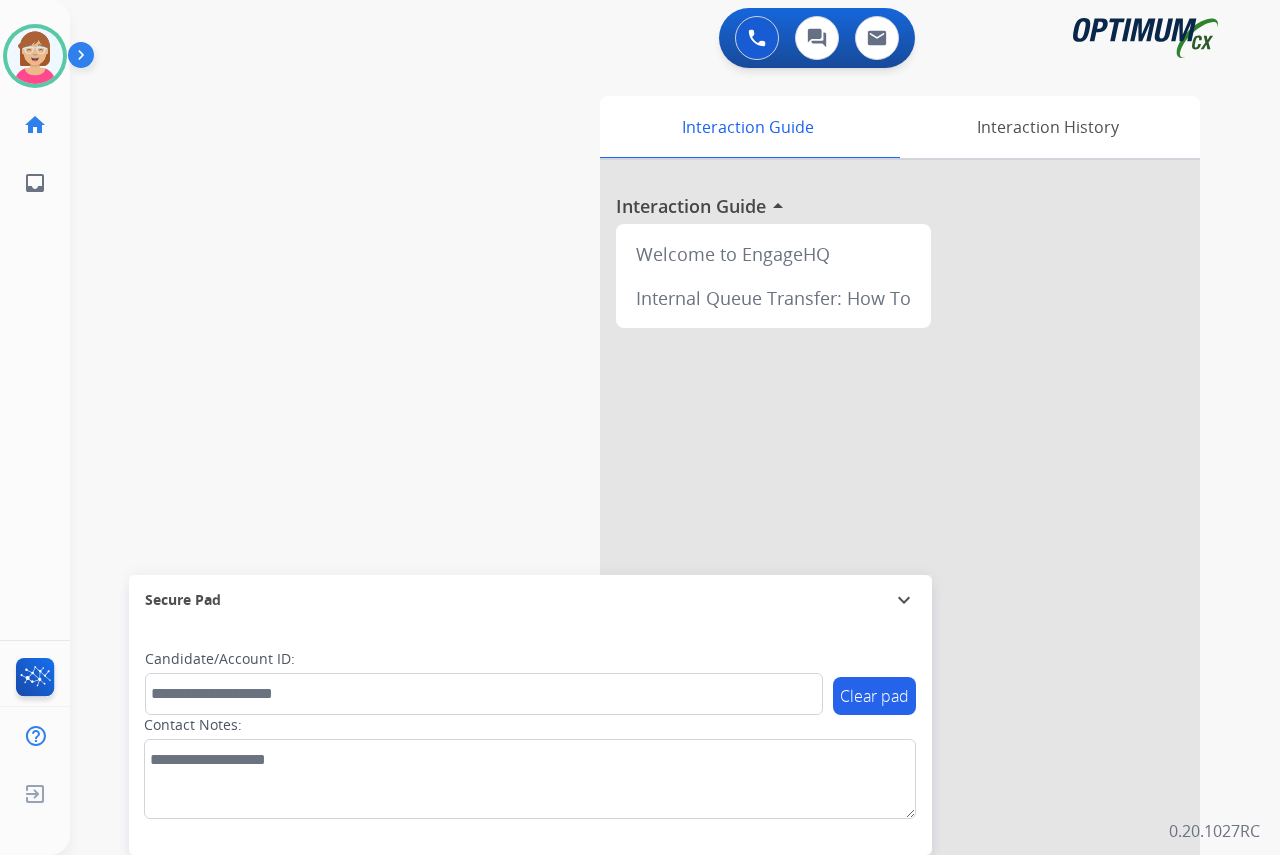 click on "[PERSON_NAME]   Available  Edit Avatar  Agent:   [PERSON_NAME] Profile:  OCX Training home  Home  Home inbox  Emails  Emails  FocalPoints  Help Center  Help Center  Log out  Log out" 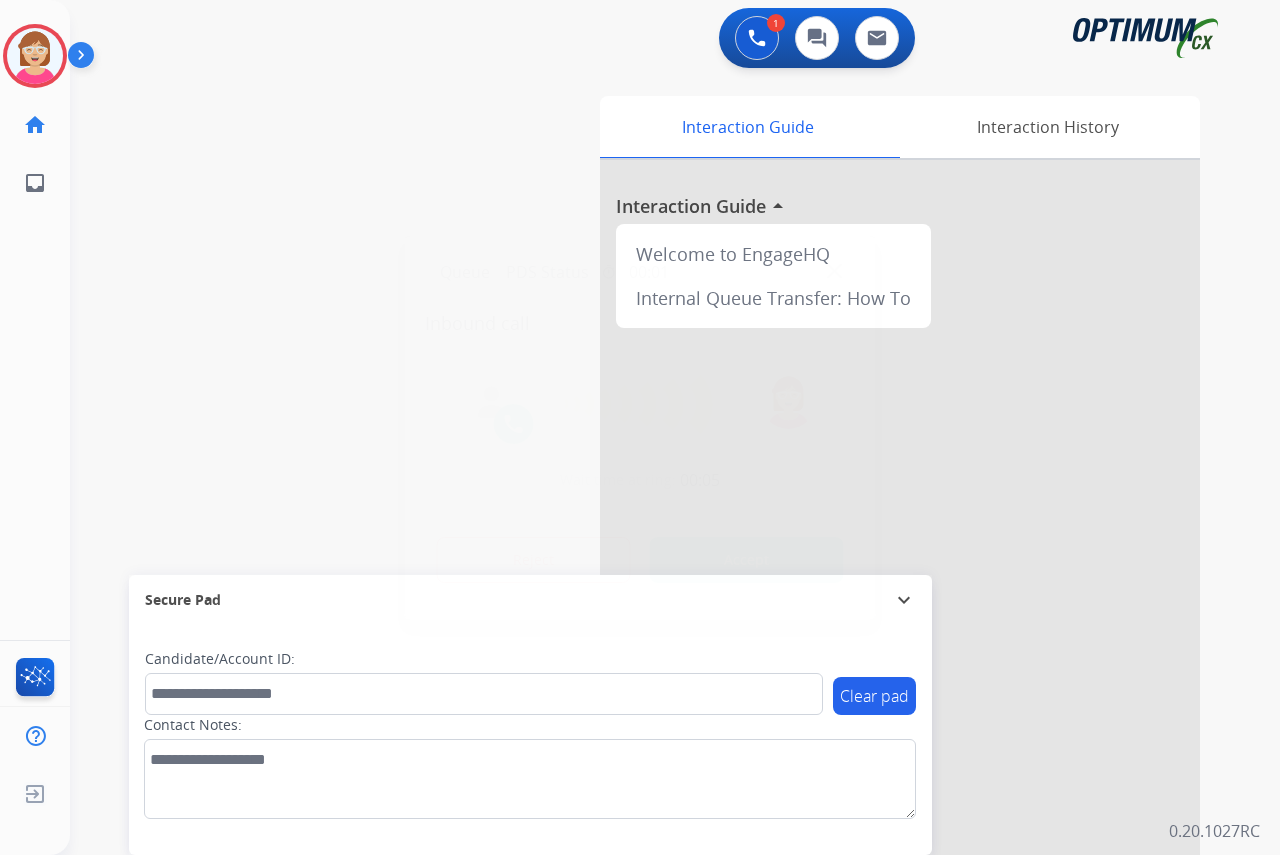 click at bounding box center (640, 427) 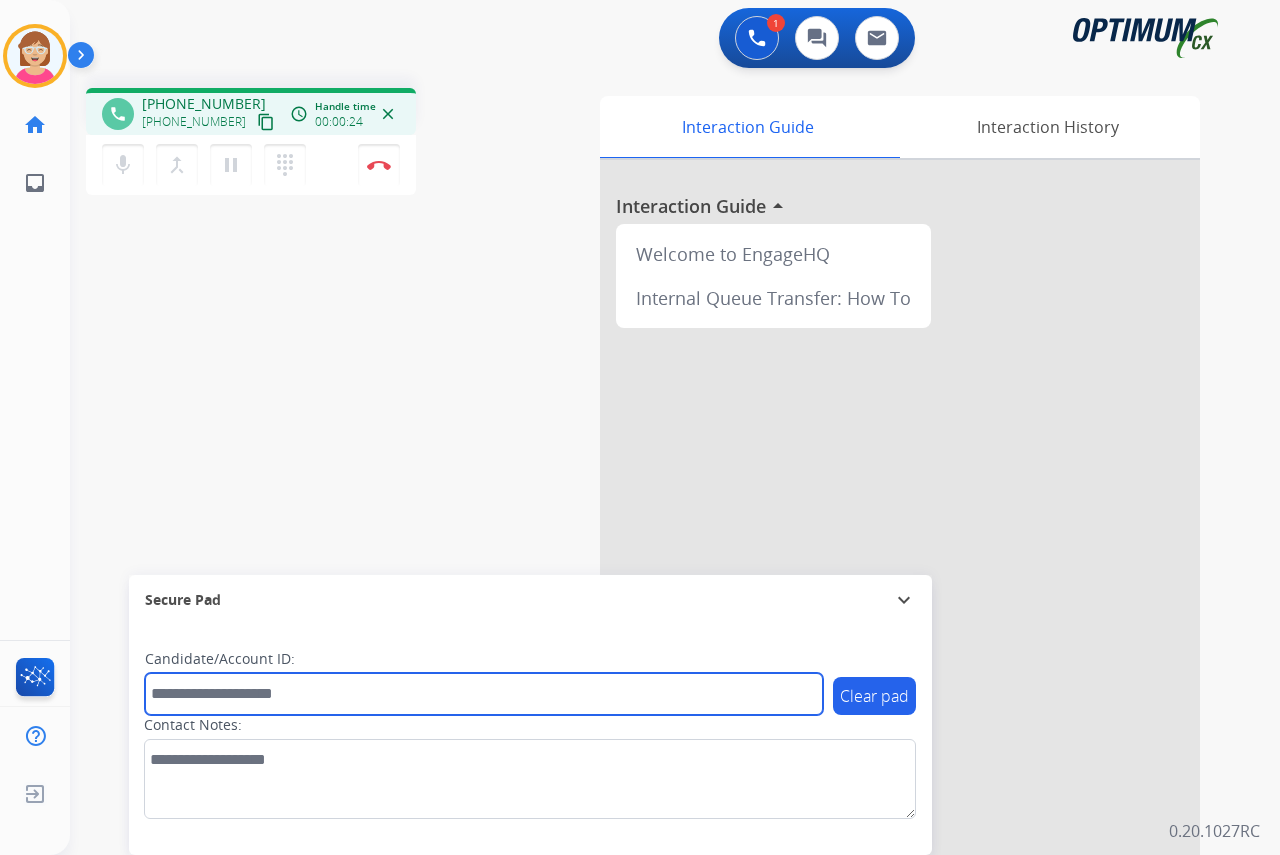 drag, startPoint x: 198, startPoint y: 697, endPoint x: 184, endPoint y: 670, distance: 30.413813 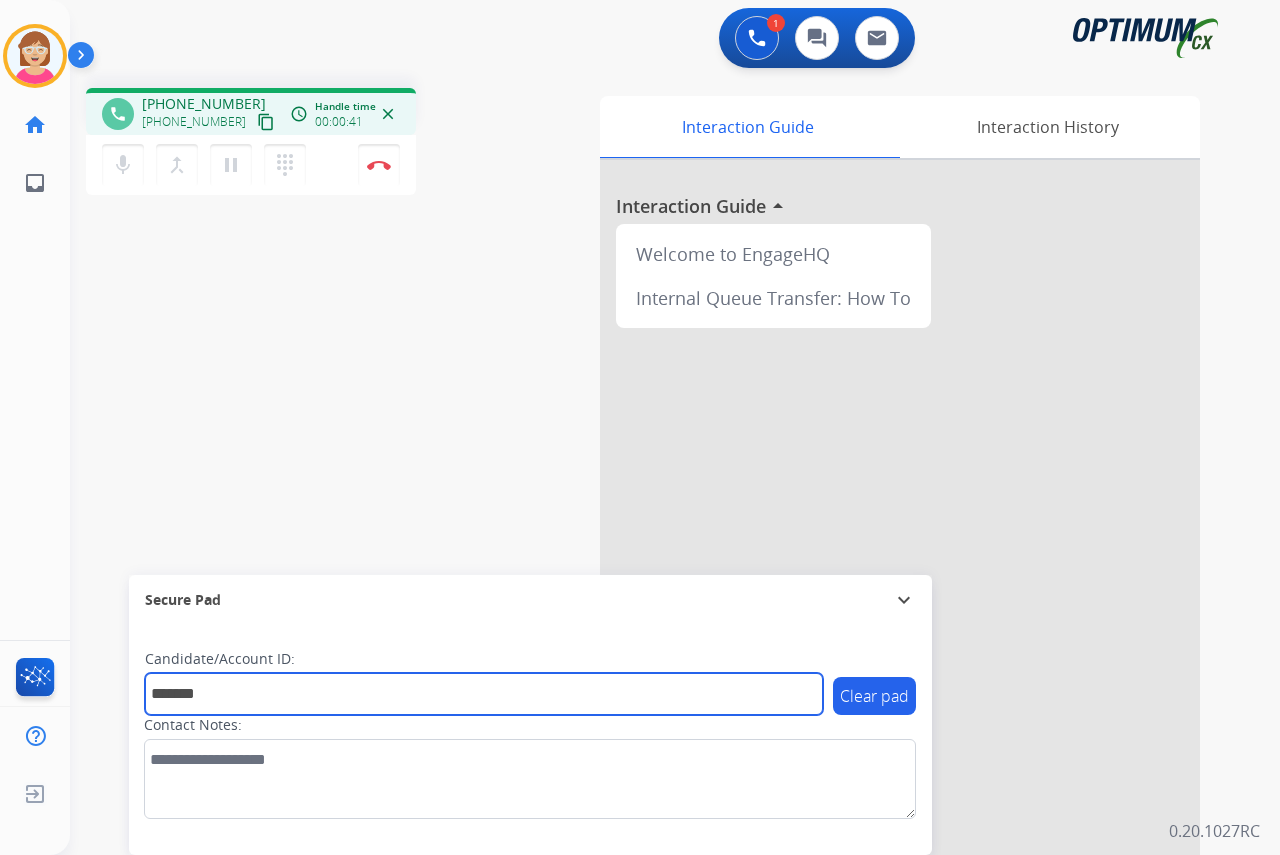 type on "*******" 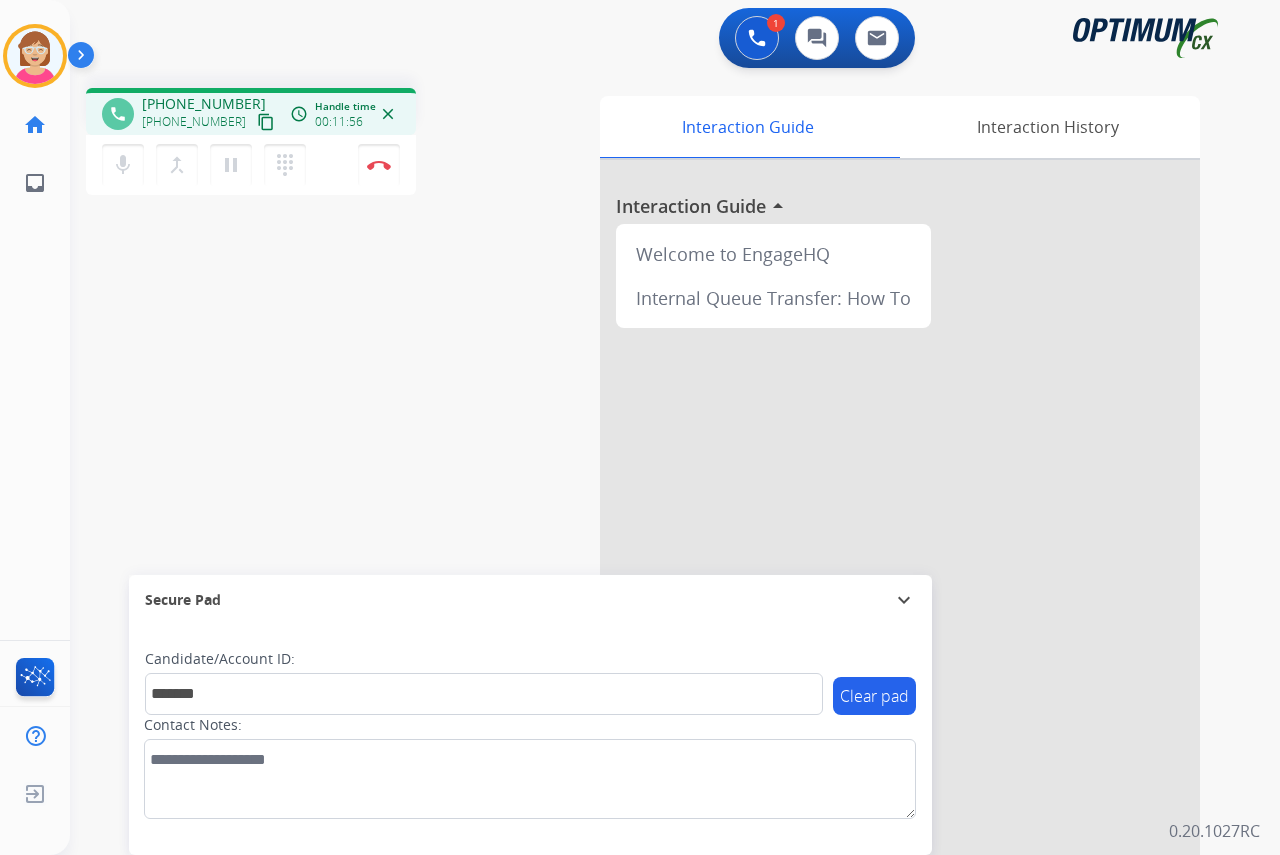 click on "[PERSON_NAME]  Edit Avatar  Agent:   [PERSON_NAME] Profile:  OCX Training home  Home  Home inbox  Emails  Emails  FocalPoints  Help Center  Help Center  Log out  Log out" 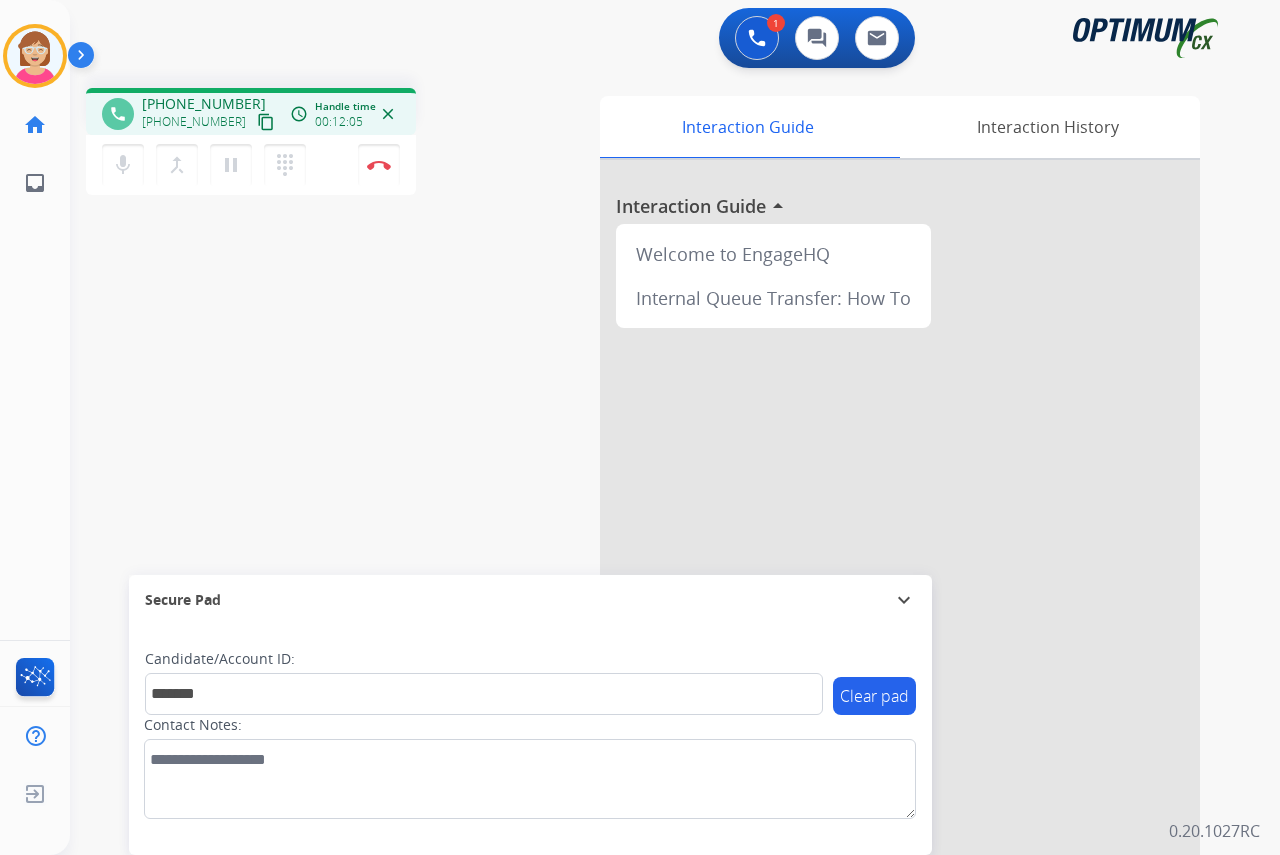 drag, startPoint x: 69, startPoint y: 513, endPoint x: 30, endPoint y: 336, distance: 181.2457 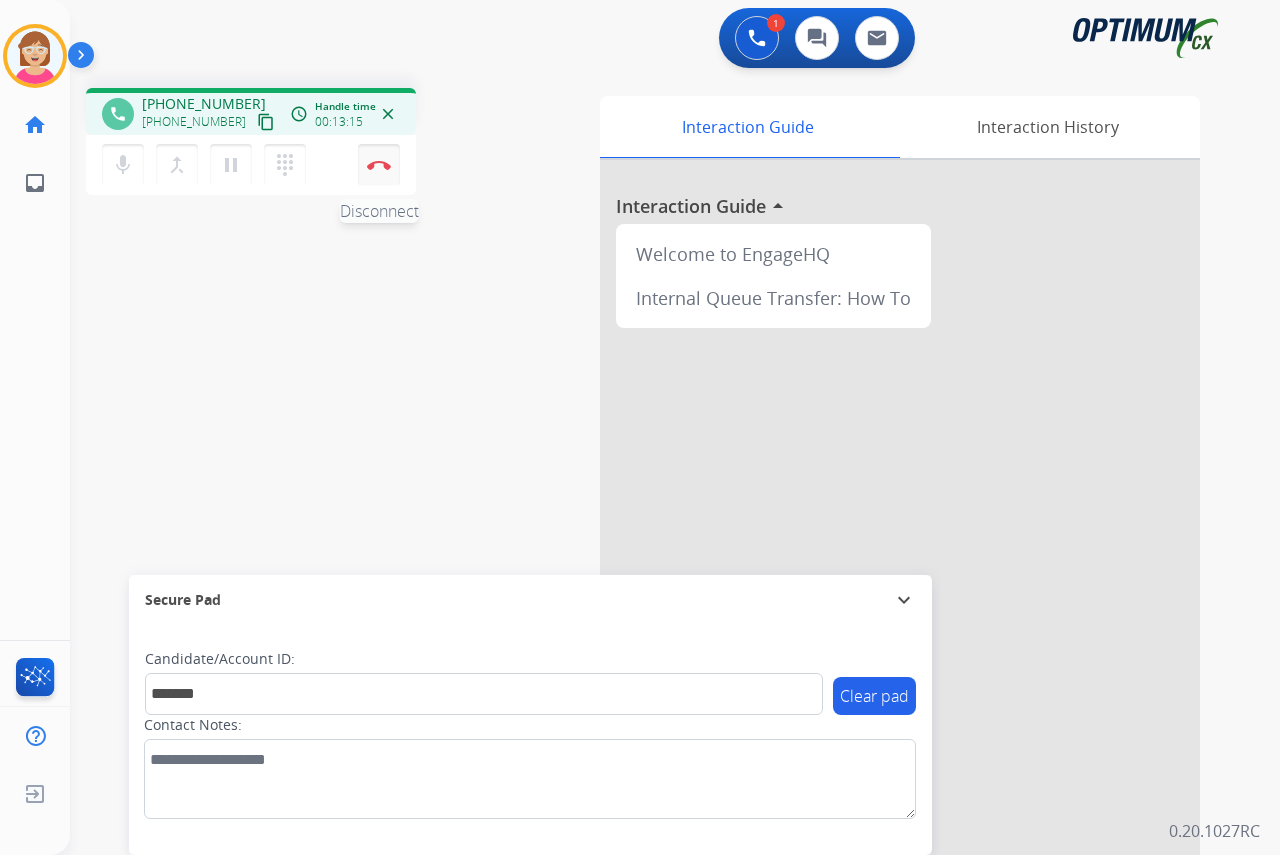 click at bounding box center (379, 165) 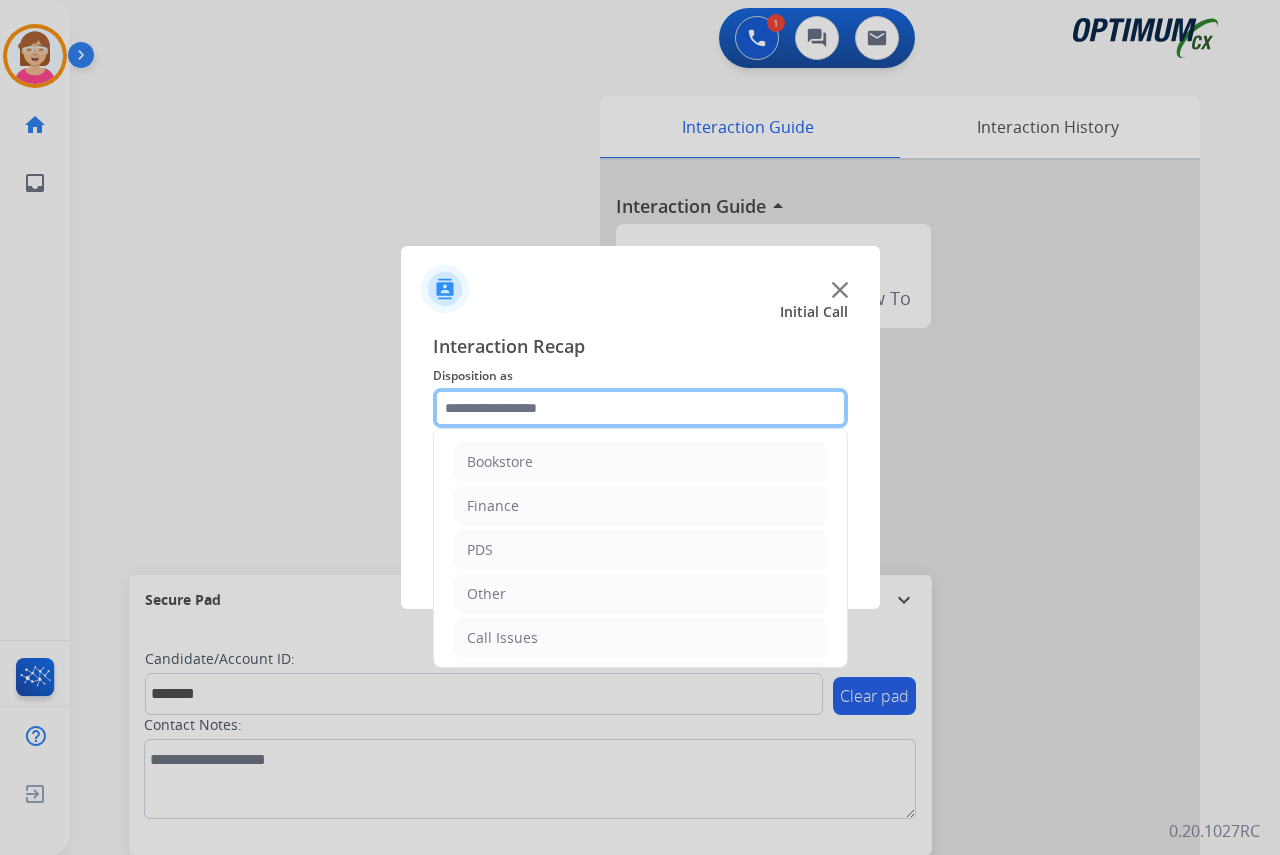 click 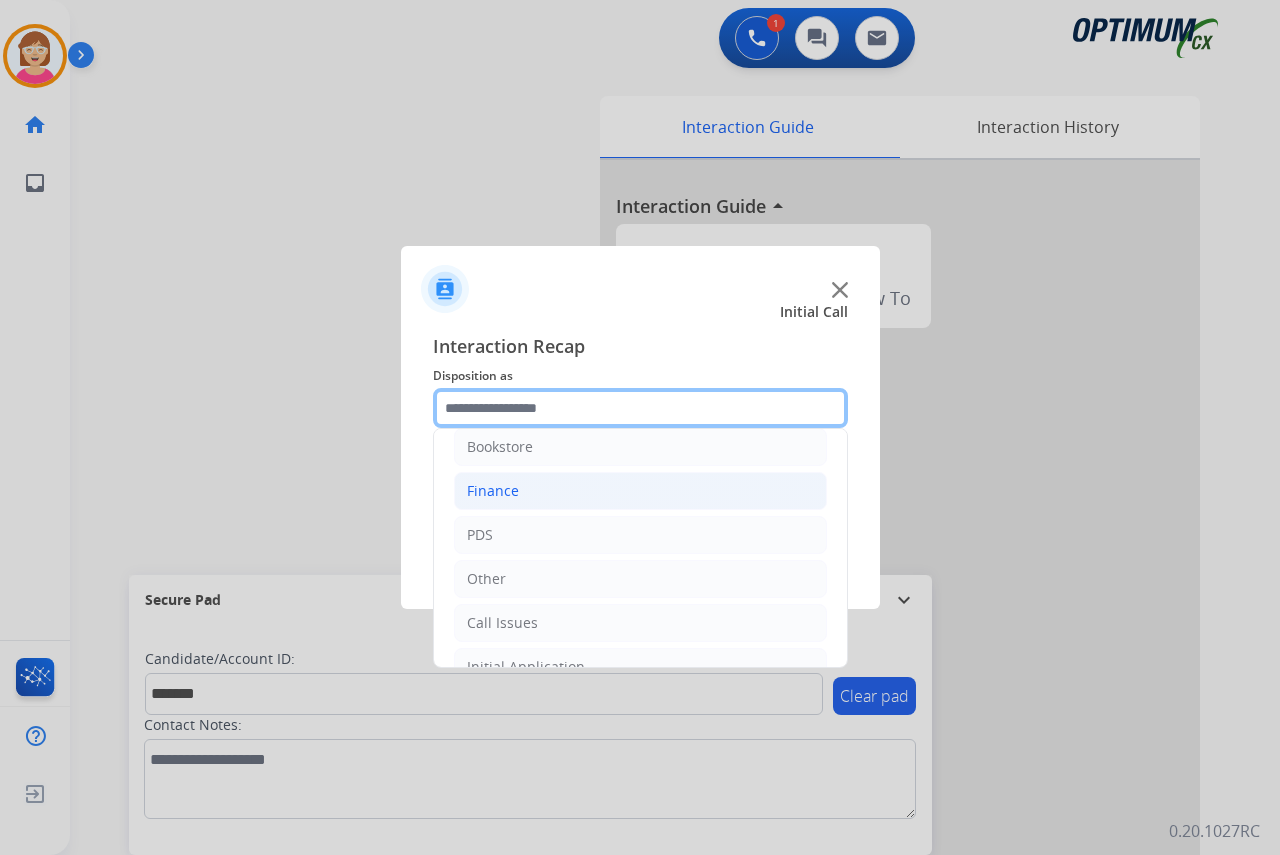 scroll, scrollTop: 0, scrollLeft: 0, axis: both 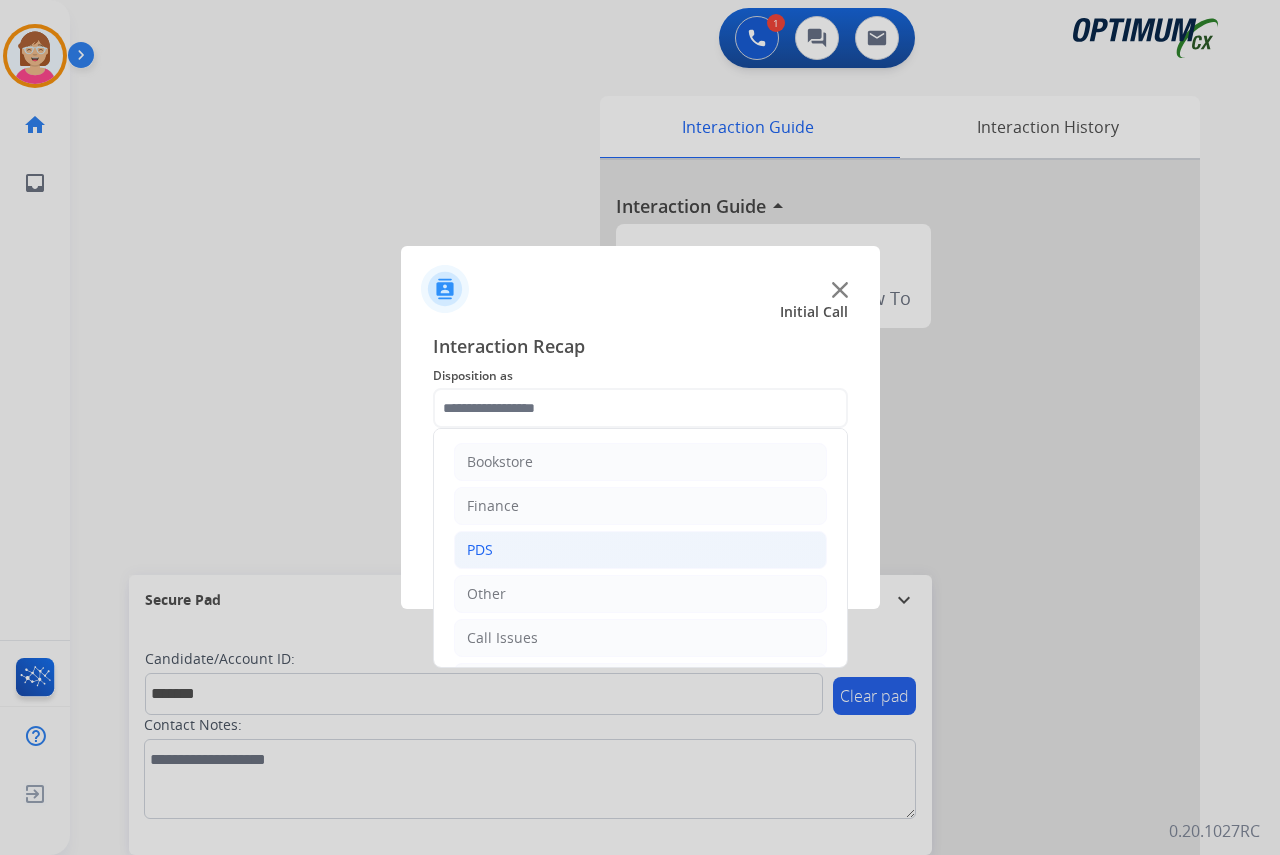 click on "PDS" 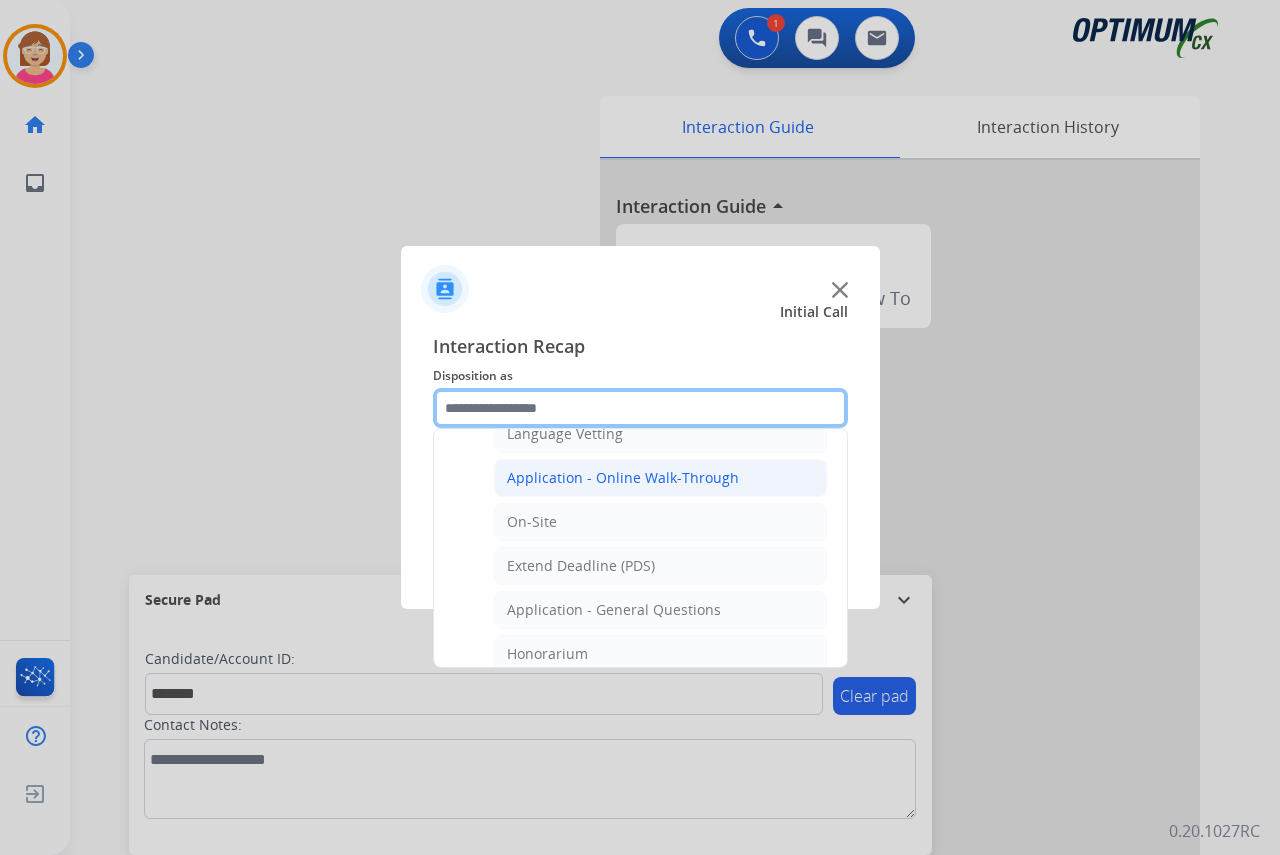 scroll, scrollTop: 500, scrollLeft: 0, axis: vertical 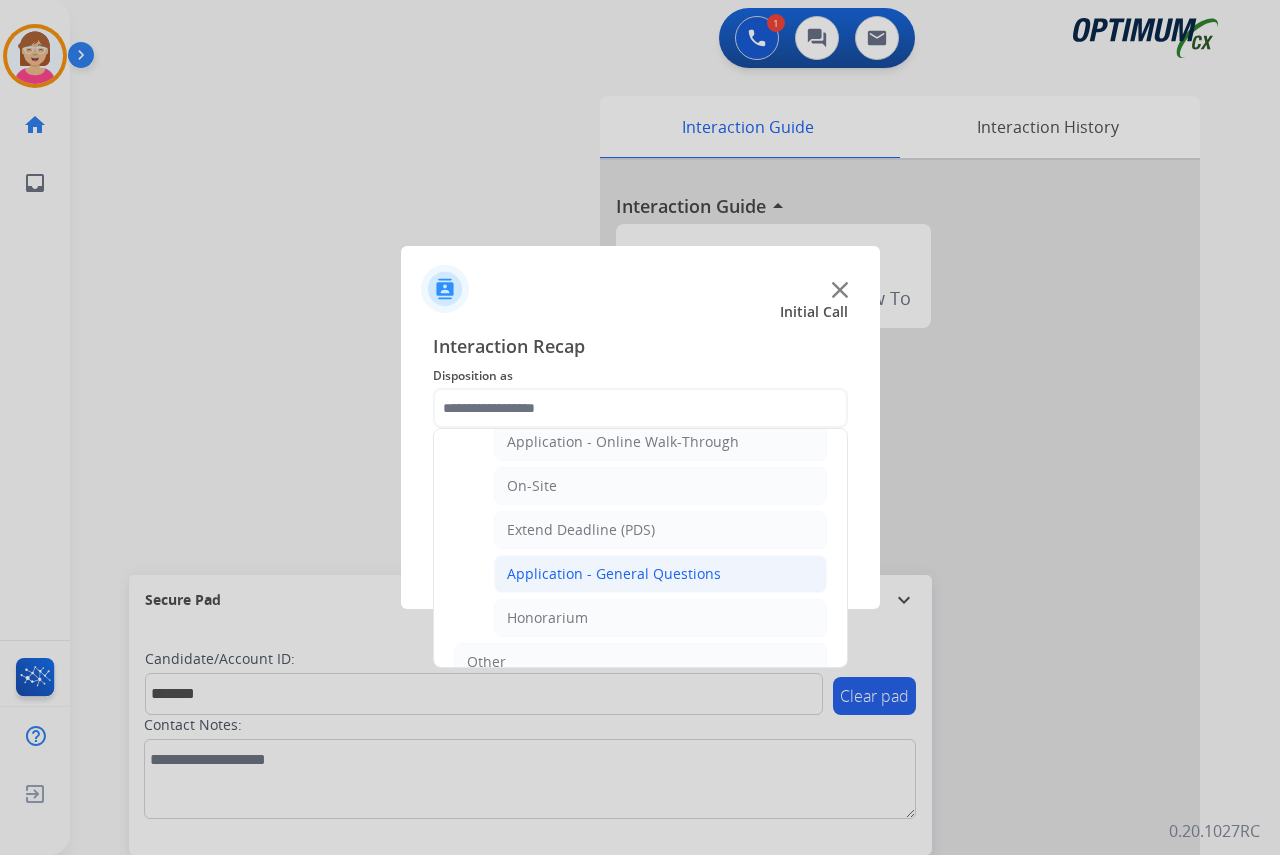 click on "Application - General Questions" 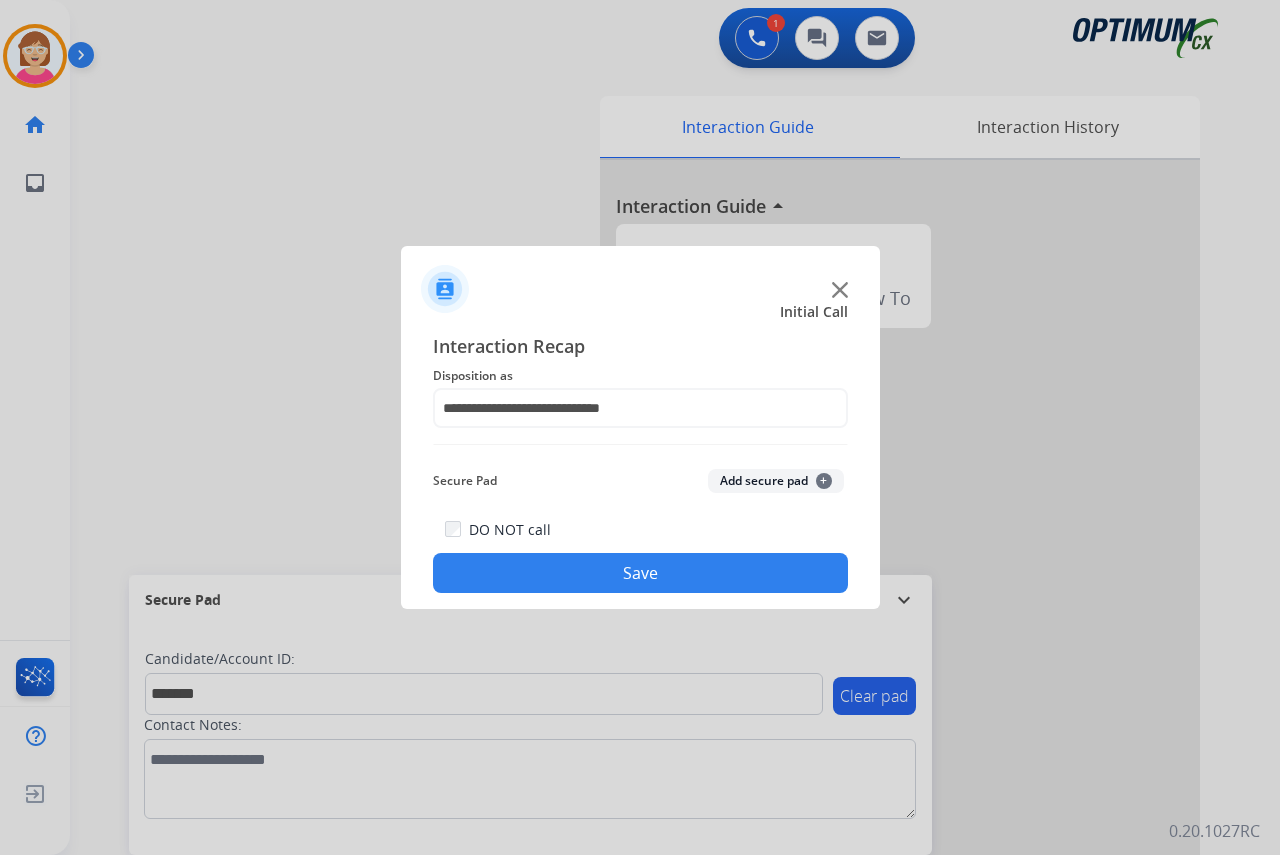 click on "+" 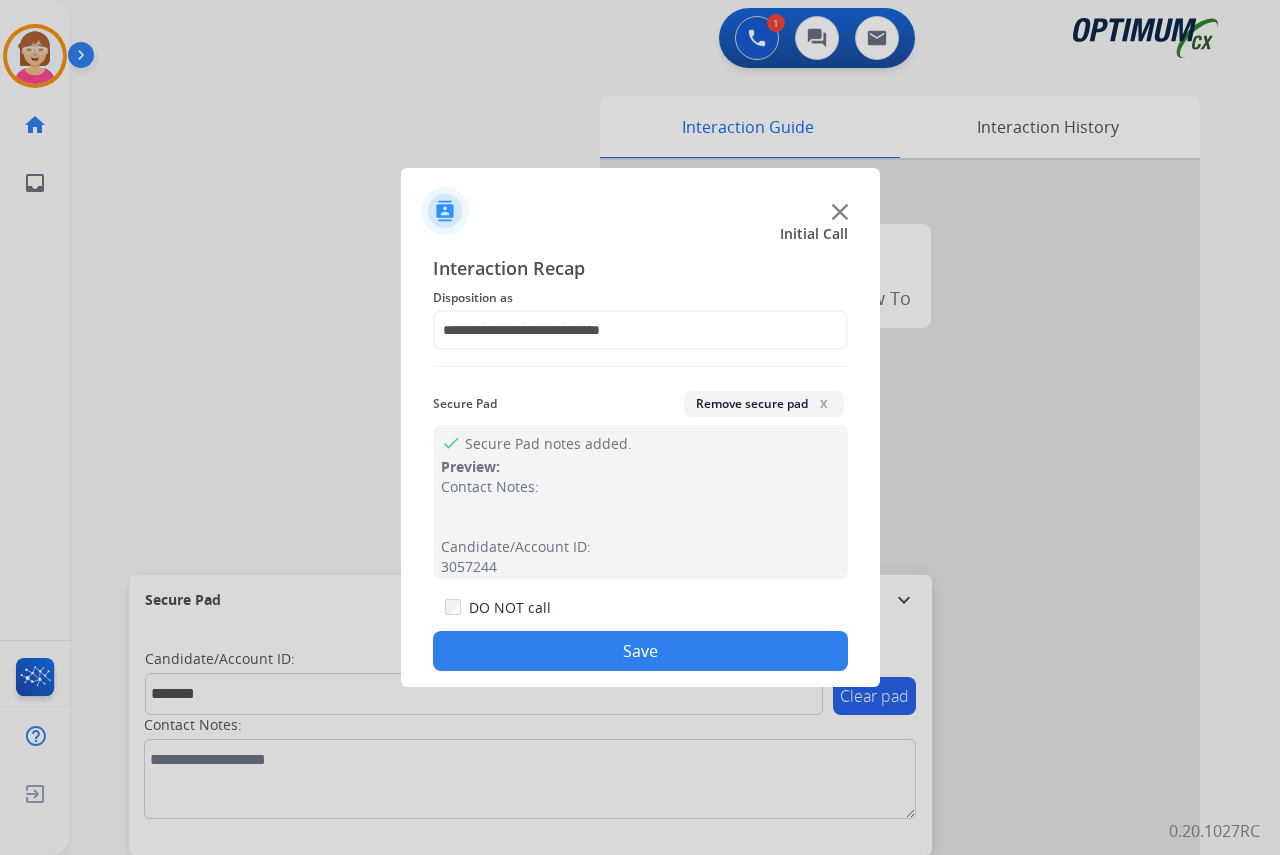 click on "Save" 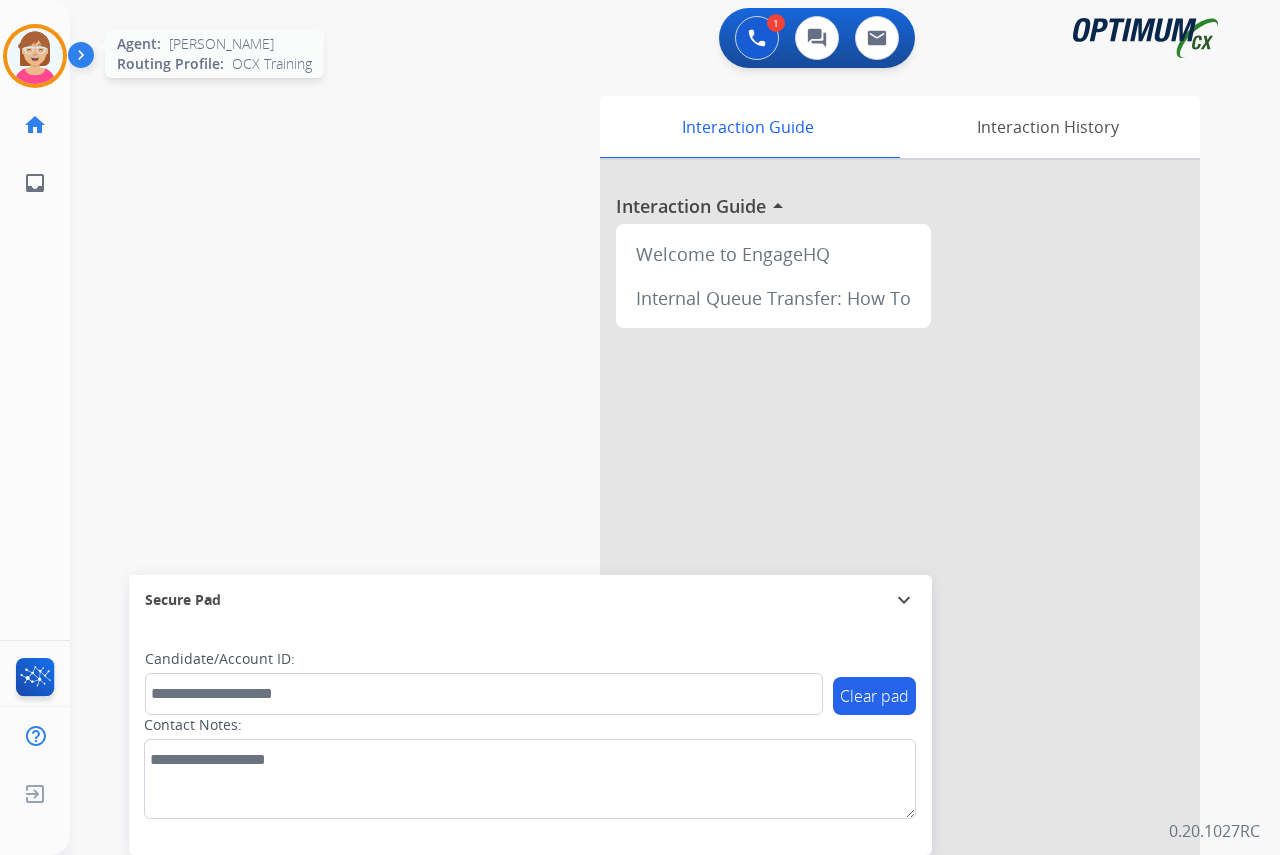 click at bounding box center [35, 56] 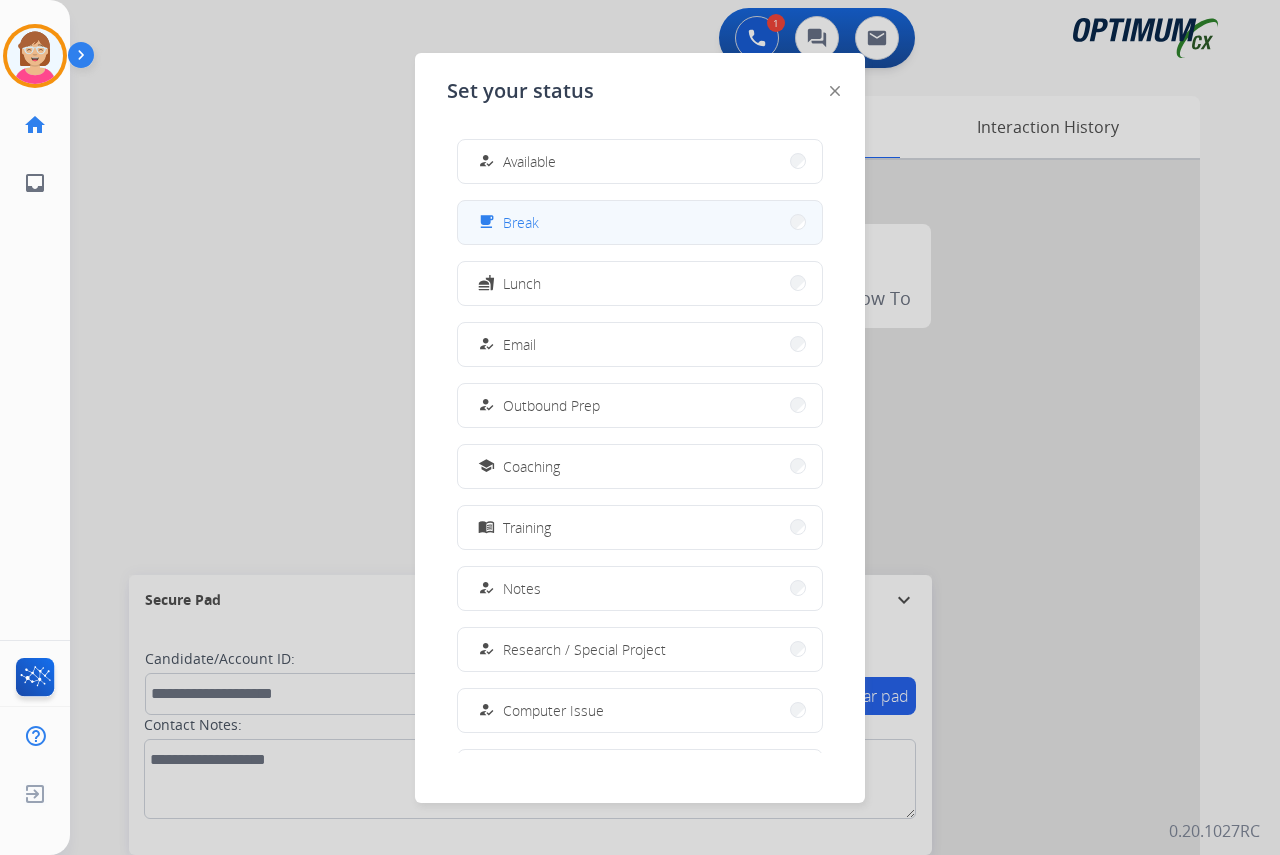 click on "free_breakfast Break" at bounding box center (640, 222) 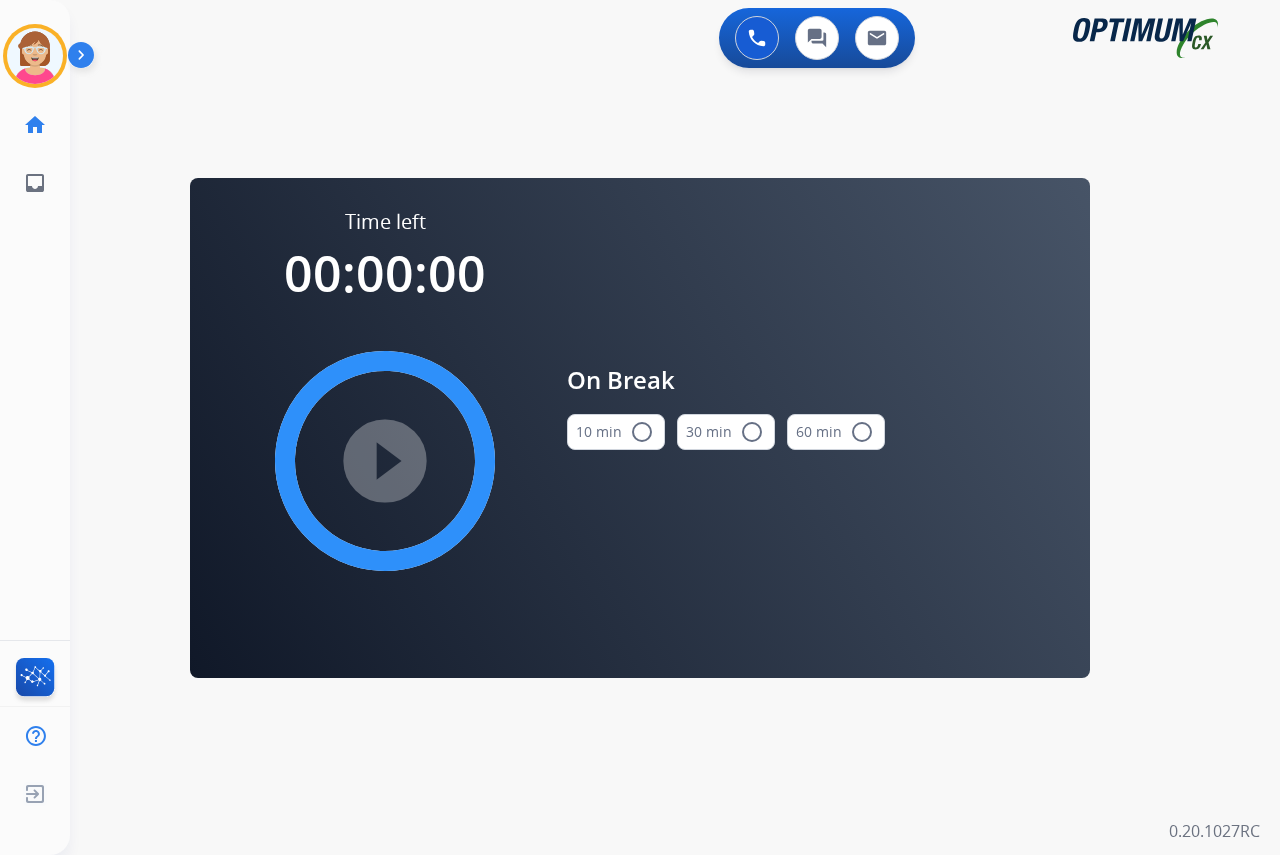 click on "radio_button_unchecked" at bounding box center (642, 432) 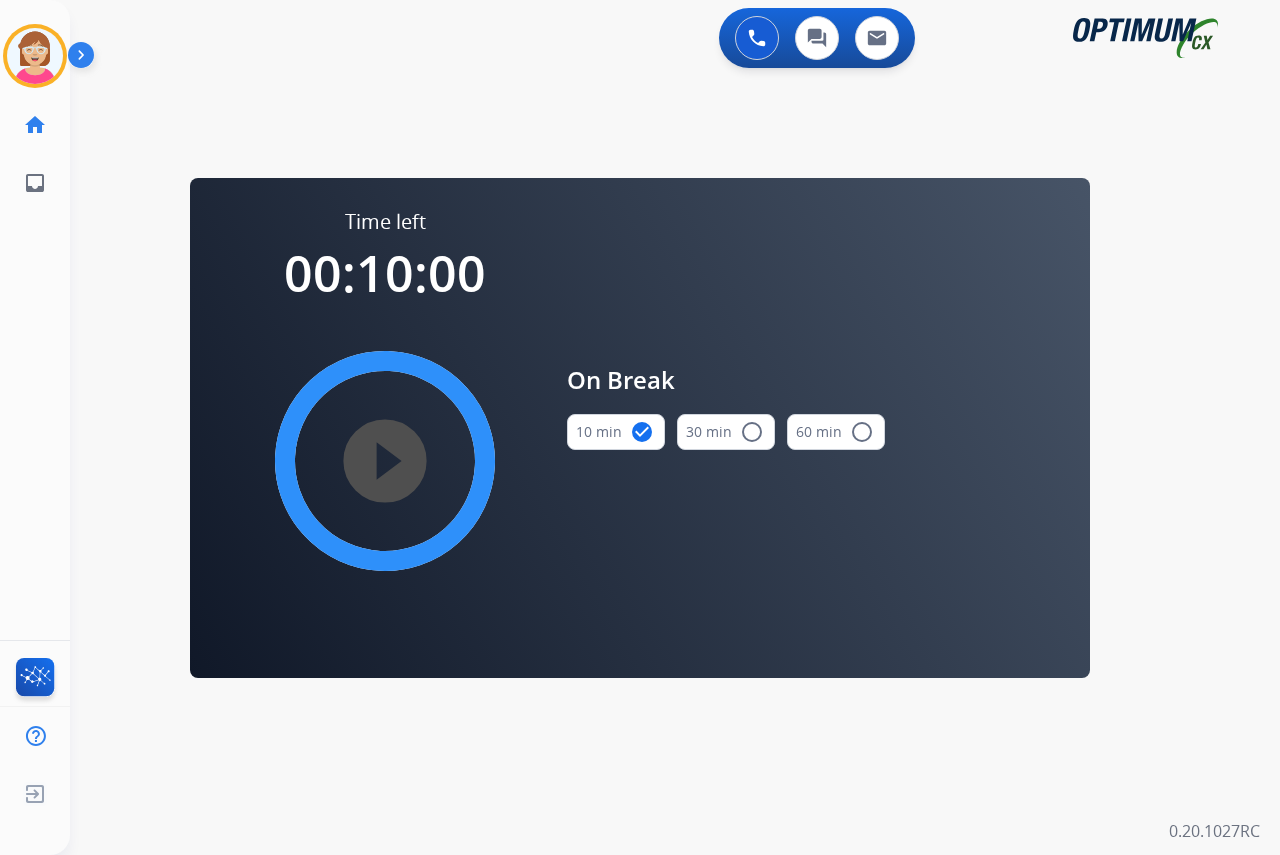 click on "play_circle_filled" at bounding box center [385, 461] 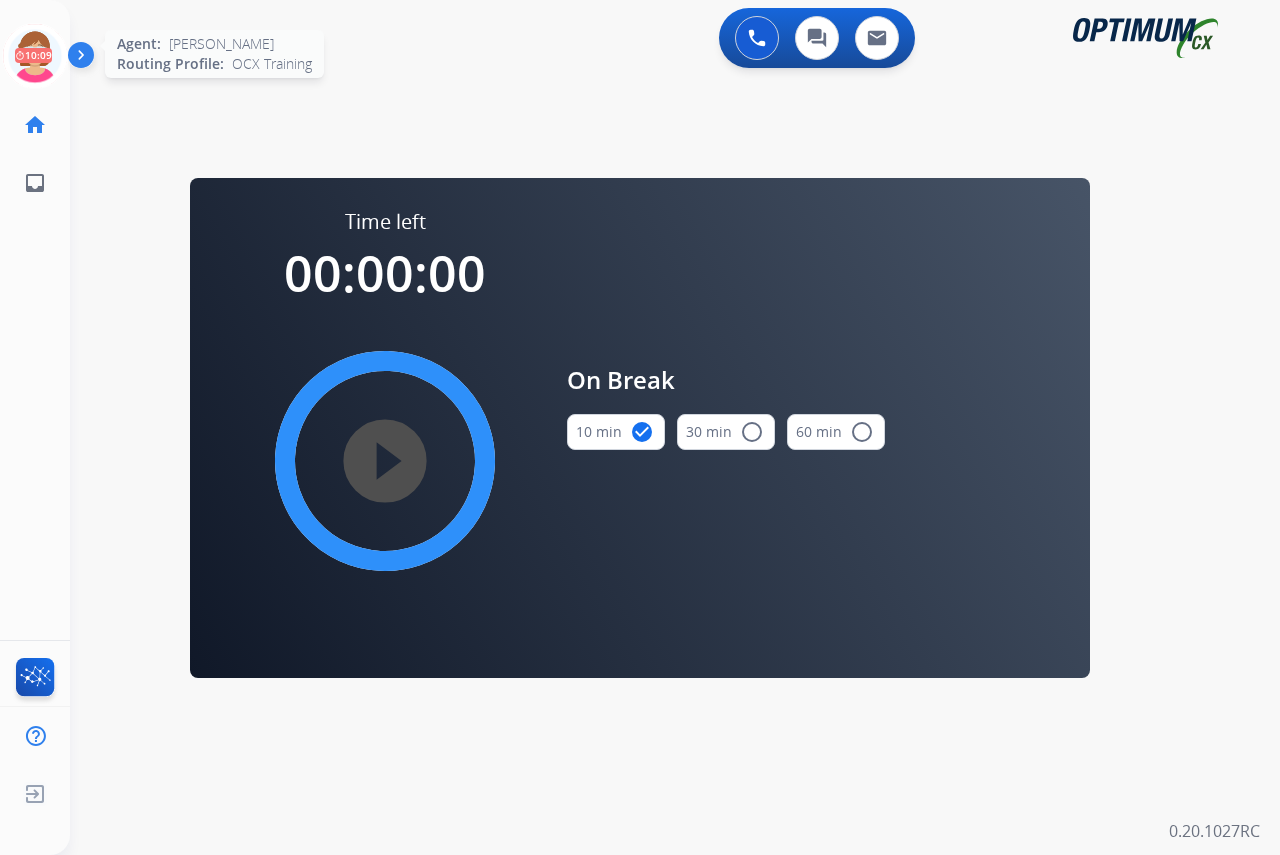 click 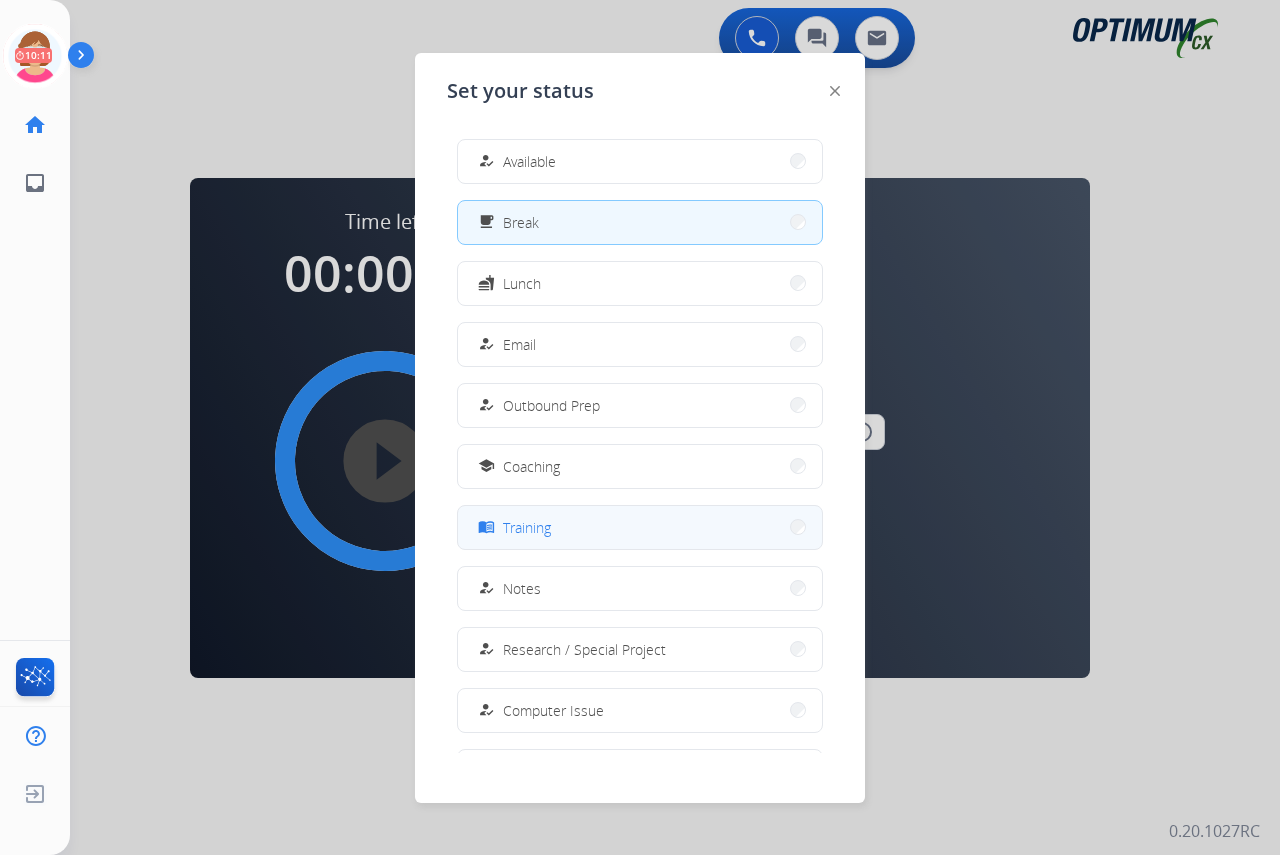 click on "menu_book Training" at bounding box center [640, 527] 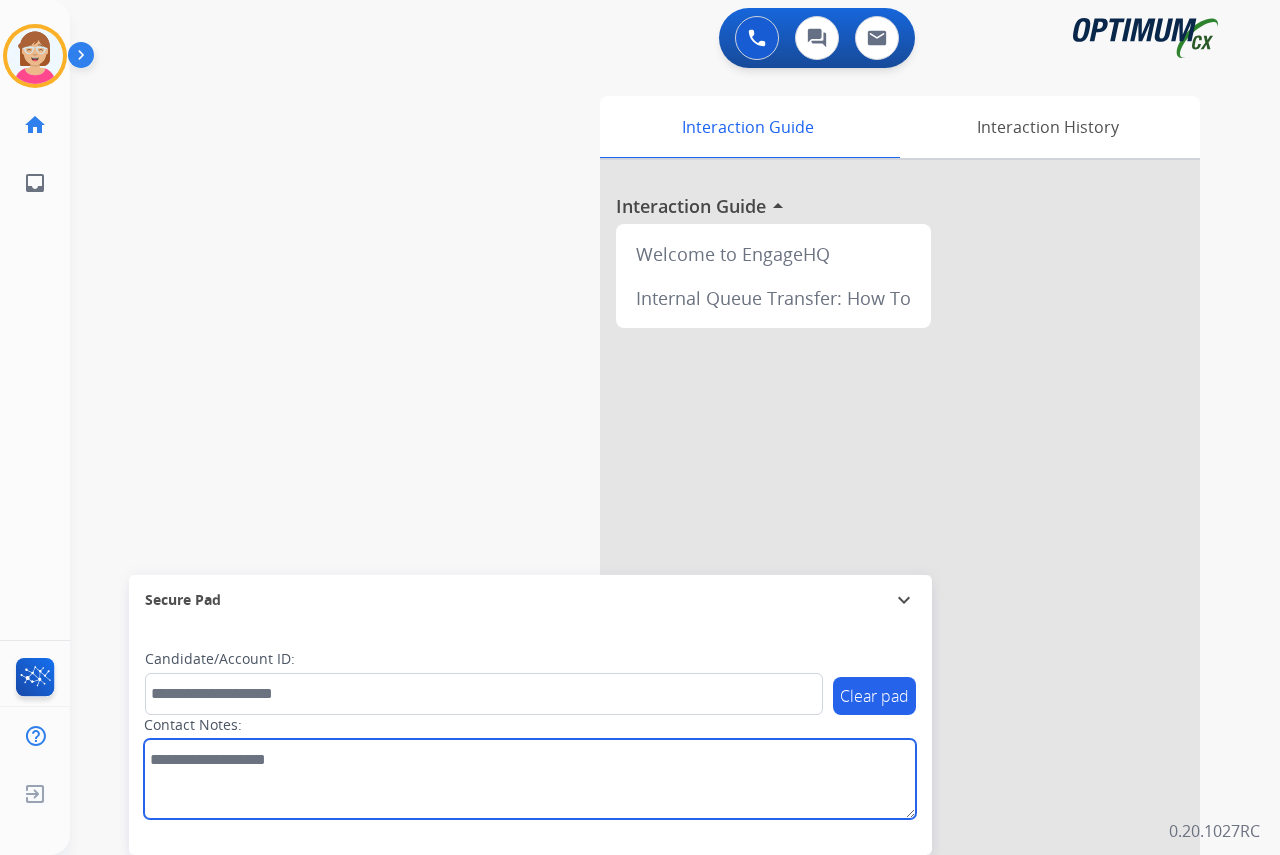 drag, startPoint x: 595, startPoint y: 790, endPoint x: 574, endPoint y: 790, distance: 21 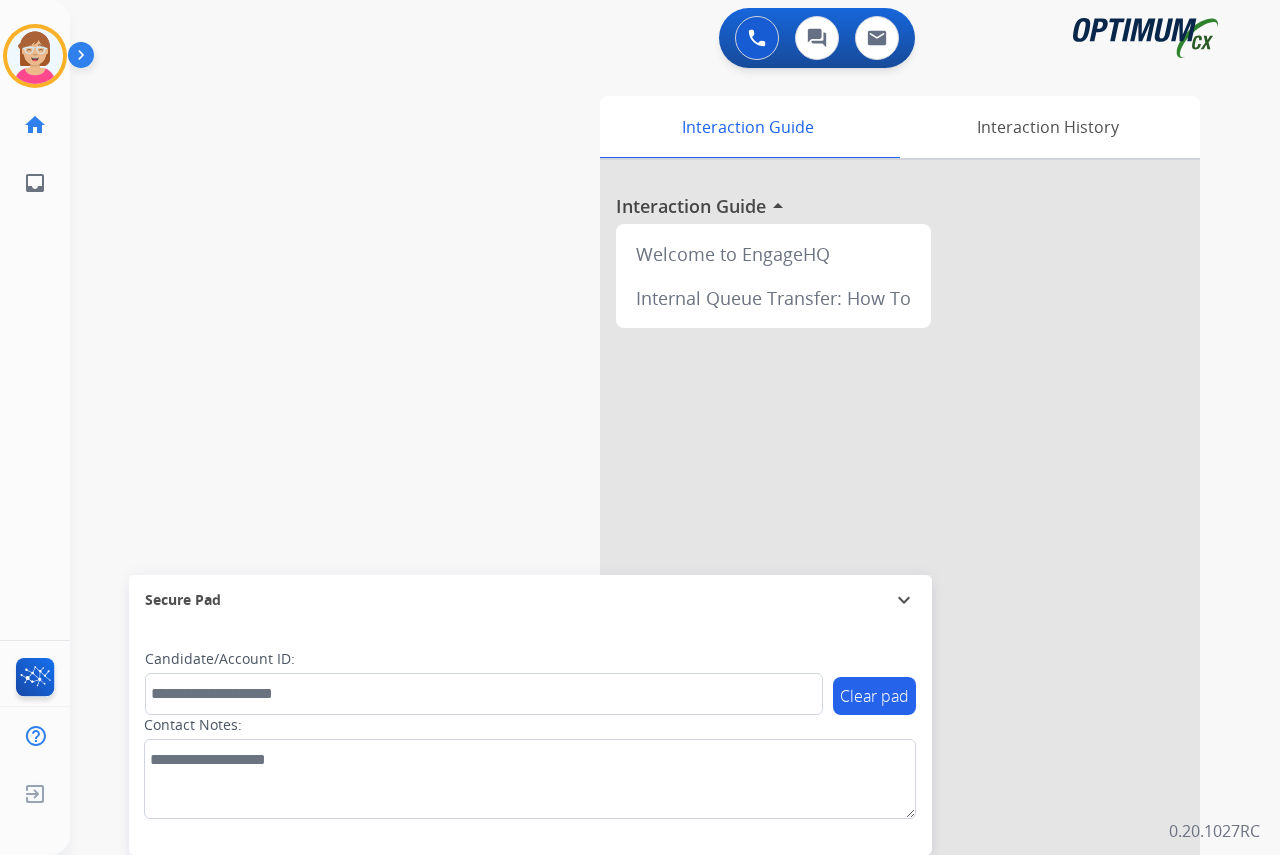 click on "[PERSON_NAME]   Training  Edit Avatar  Agent:   [PERSON_NAME] Profile:  OCX Training home  Home  Home inbox  Emails  Emails  FocalPoints  Help Center  Help Center  Log out  Log out" 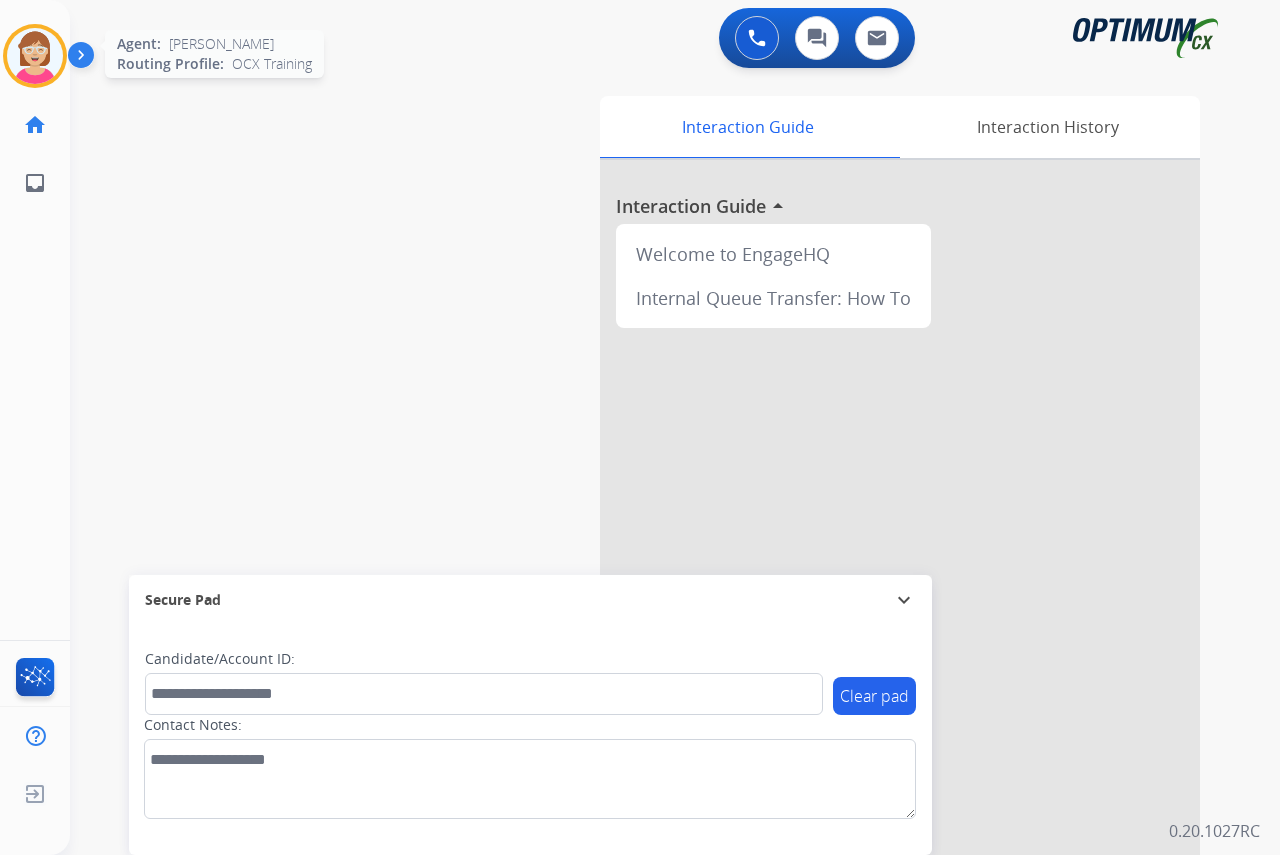 click at bounding box center (35, 56) 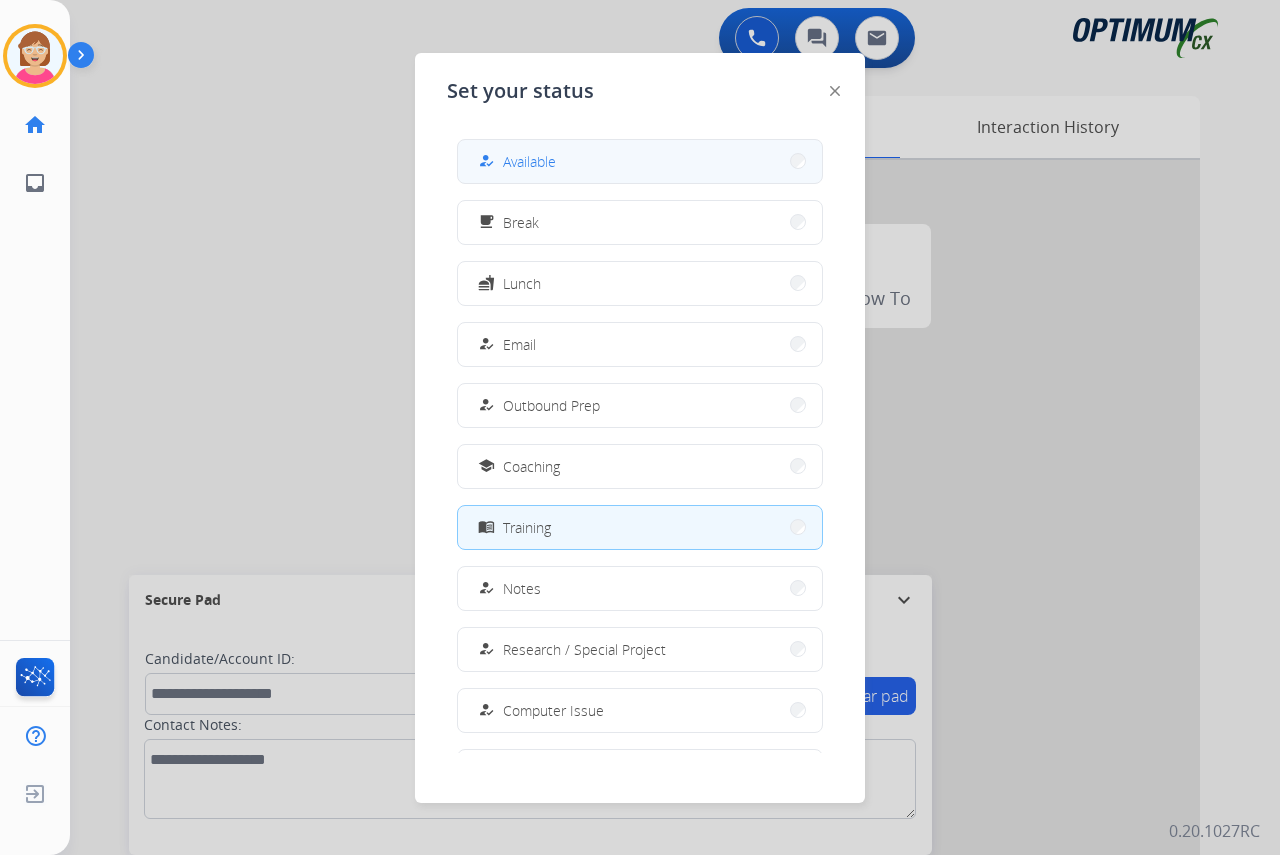 click on "Available" at bounding box center (529, 161) 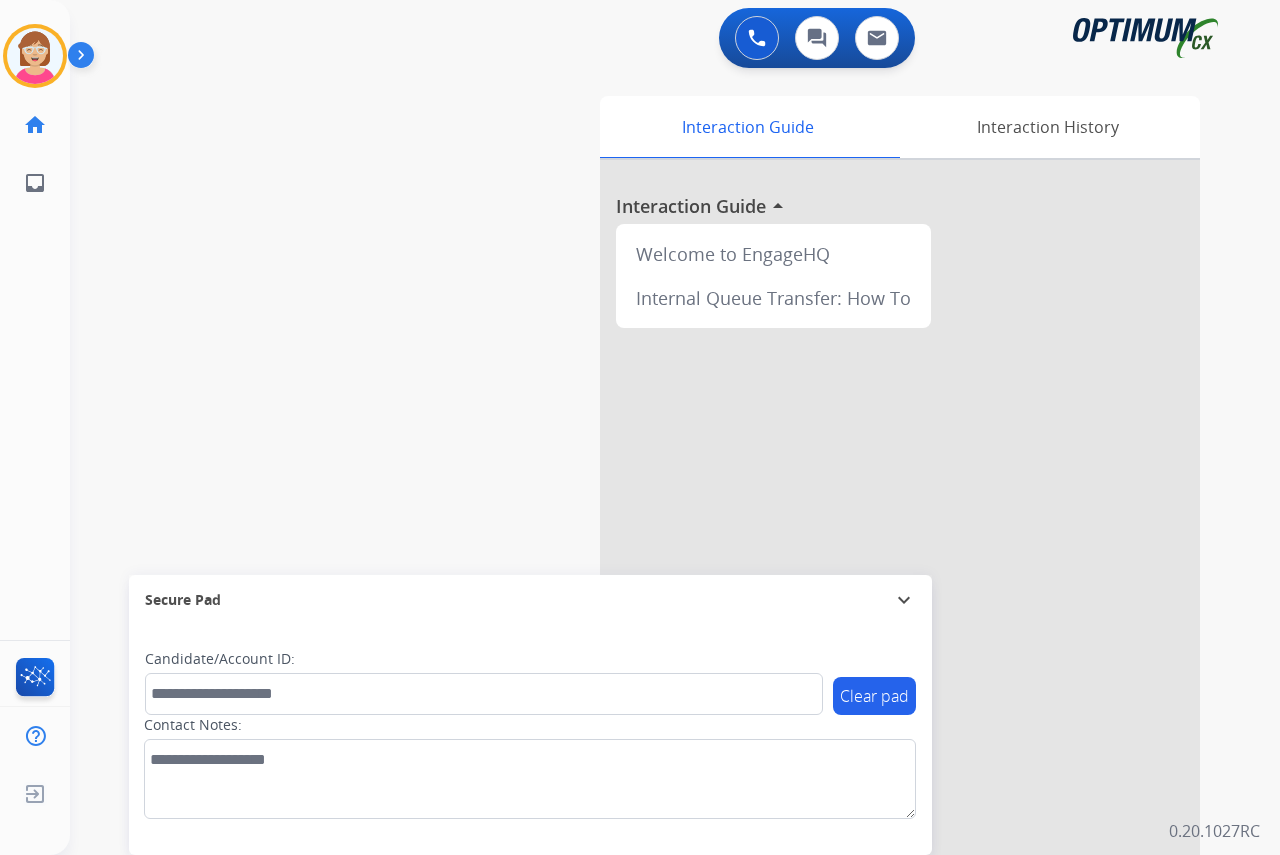 drag, startPoint x: 33, startPoint y: 389, endPoint x: 24, endPoint y: 375, distance: 16.643316 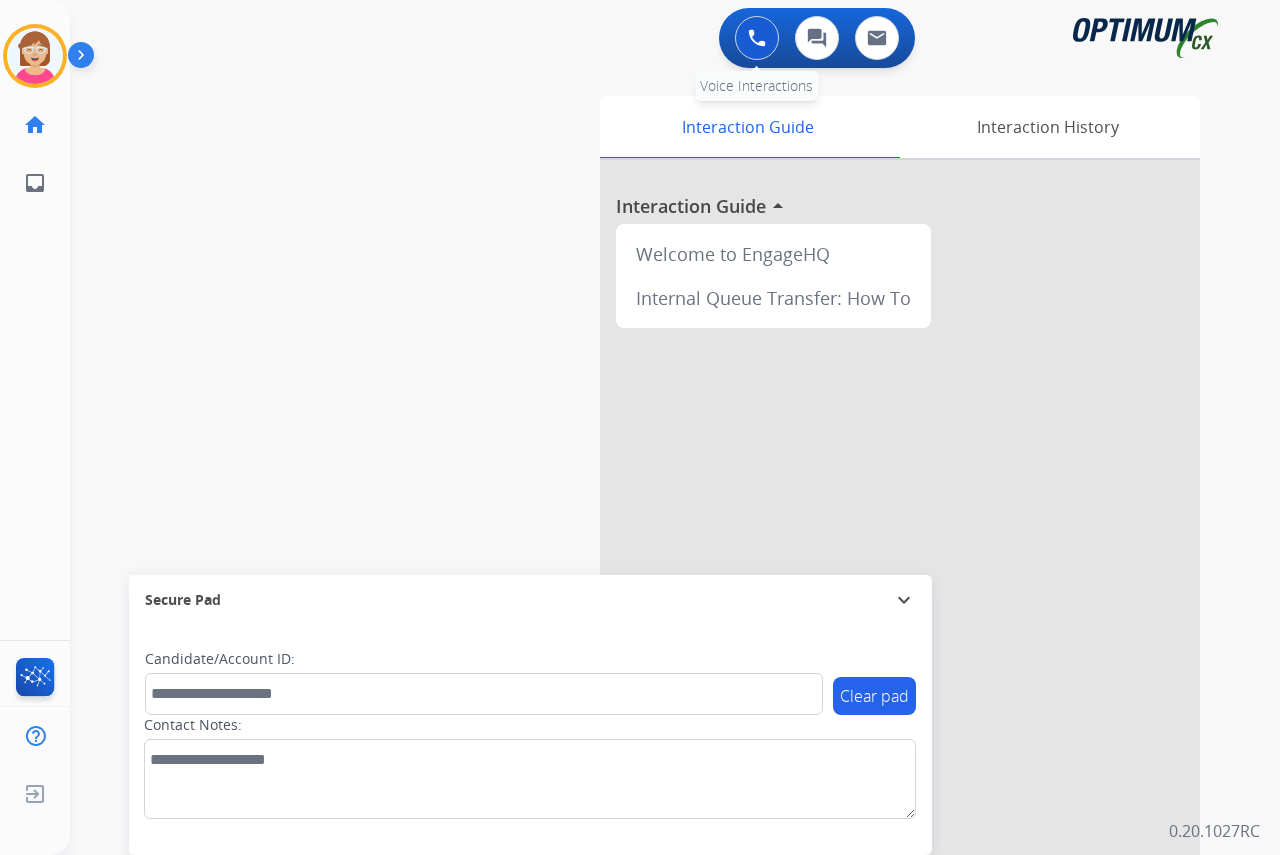 click at bounding box center [757, 38] 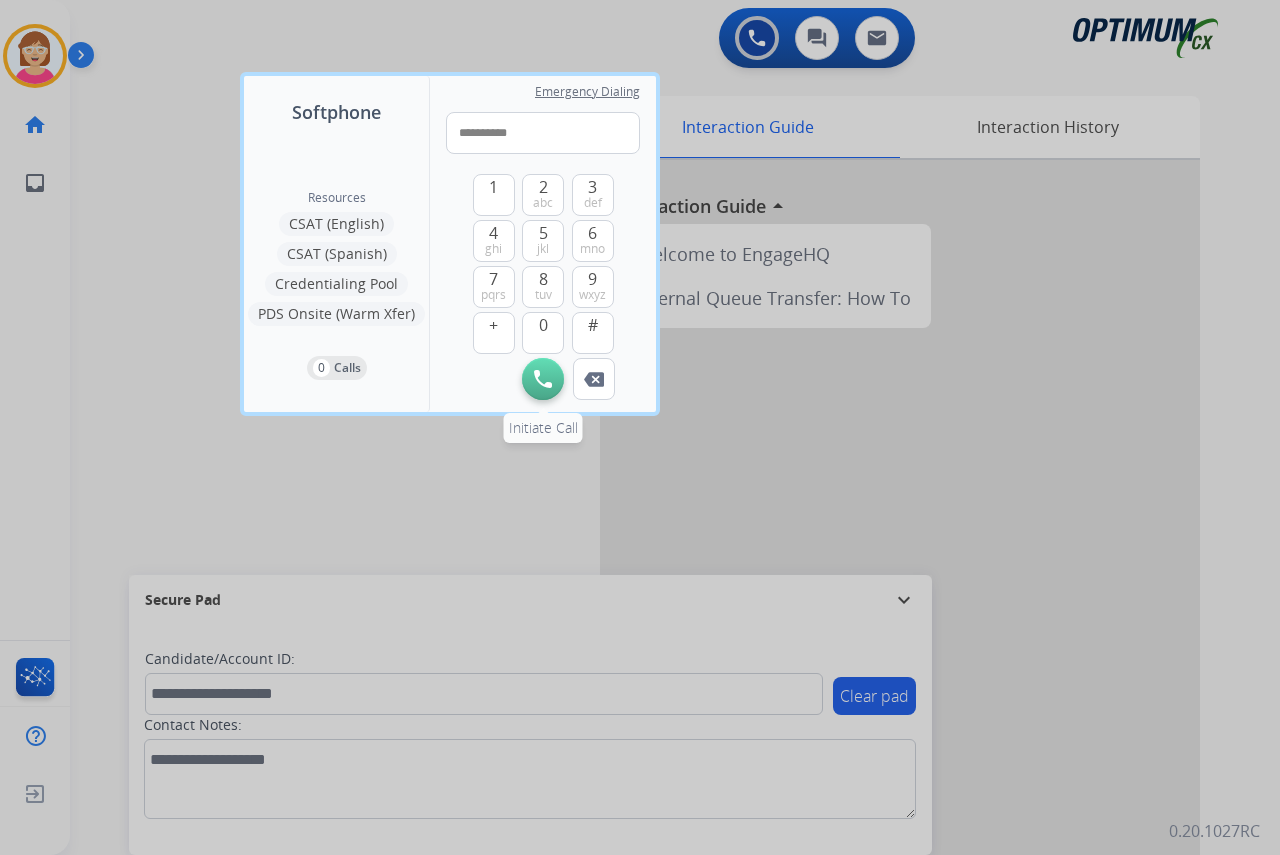 type on "**********" 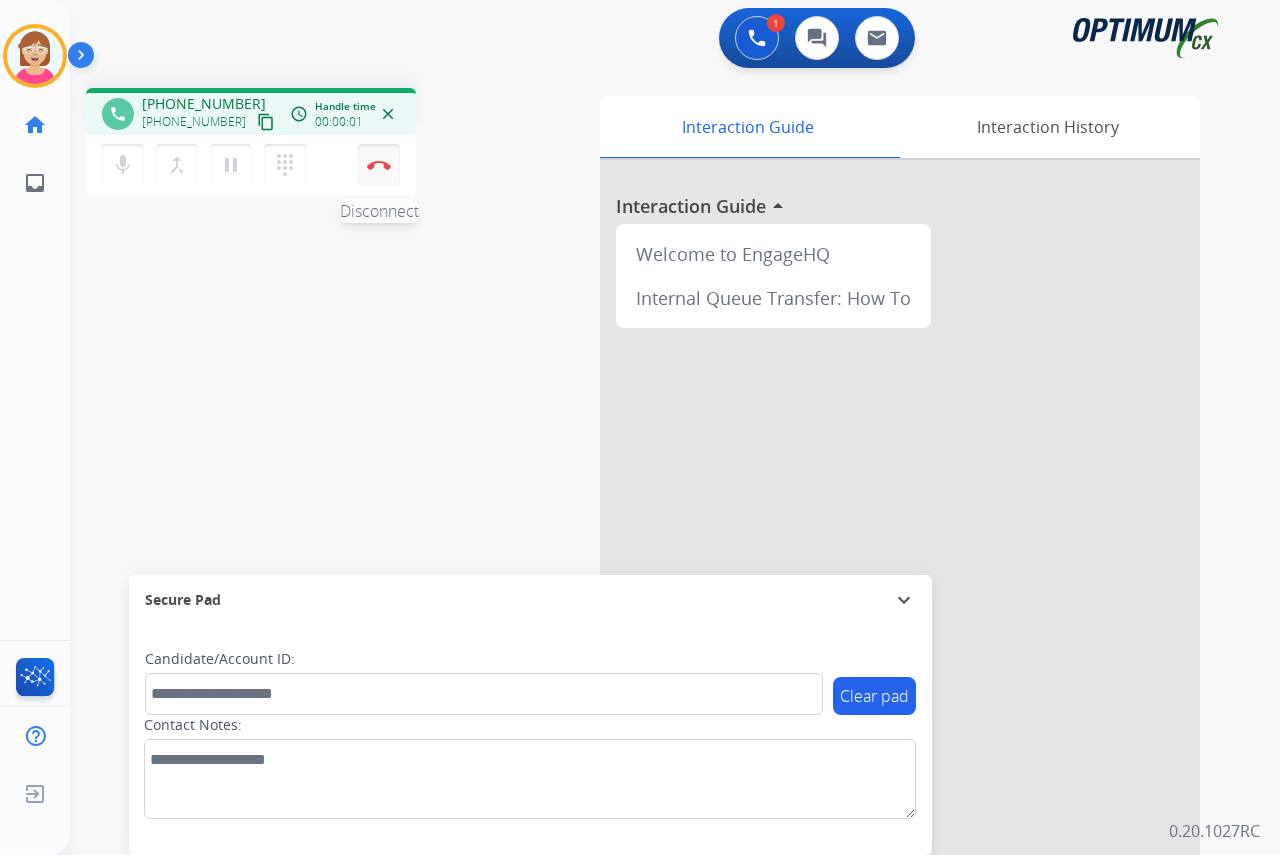 click at bounding box center [379, 165] 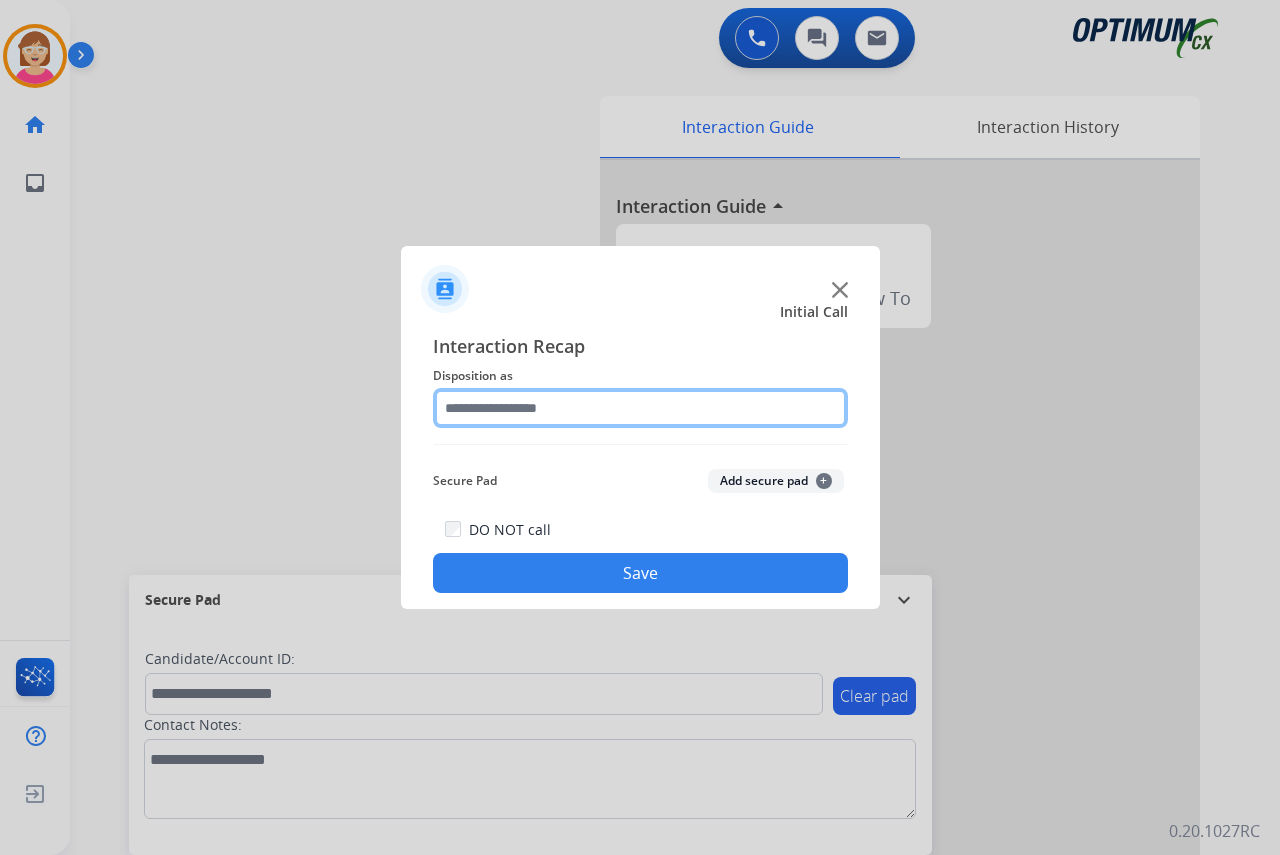 click 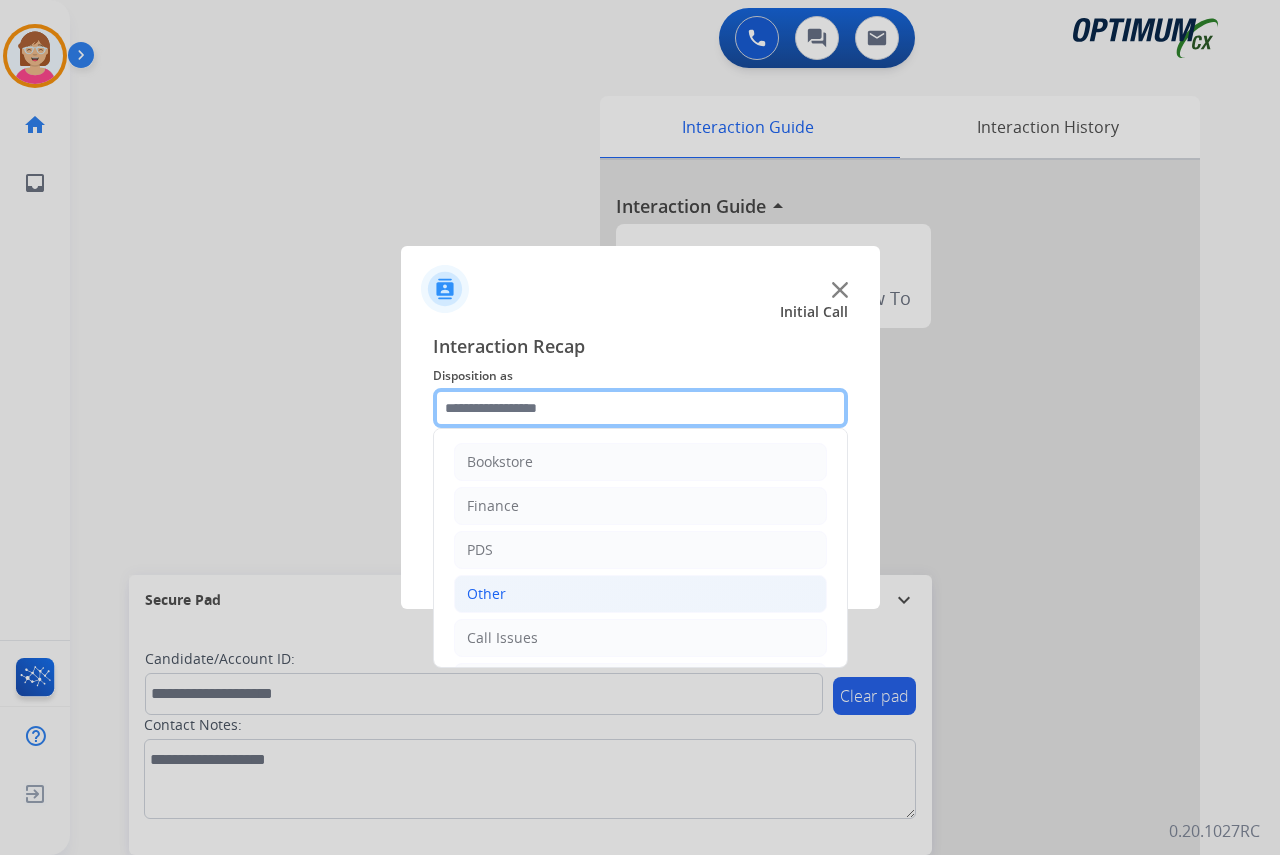 scroll, scrollTop: 136, scrollLeft: 0, axis: vertical 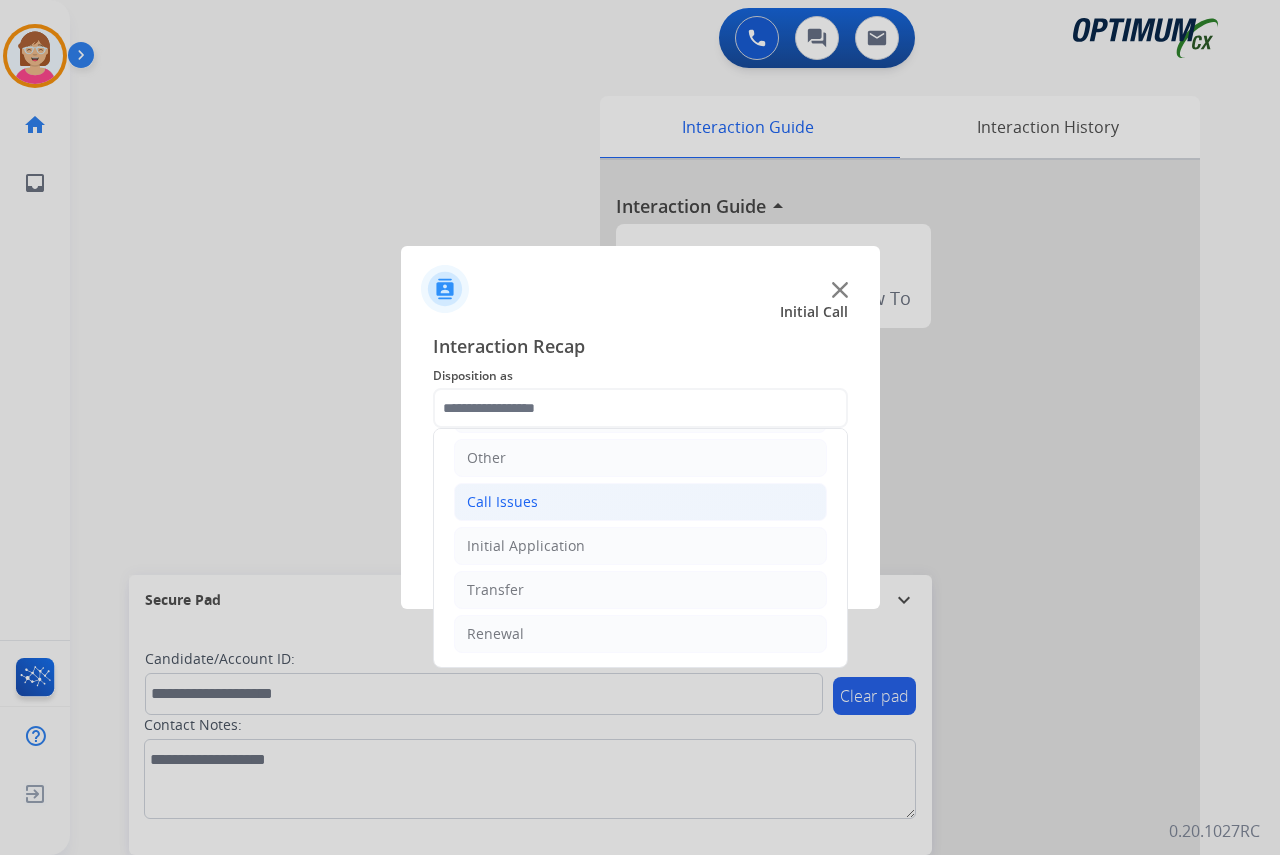 click on "Call Issues" 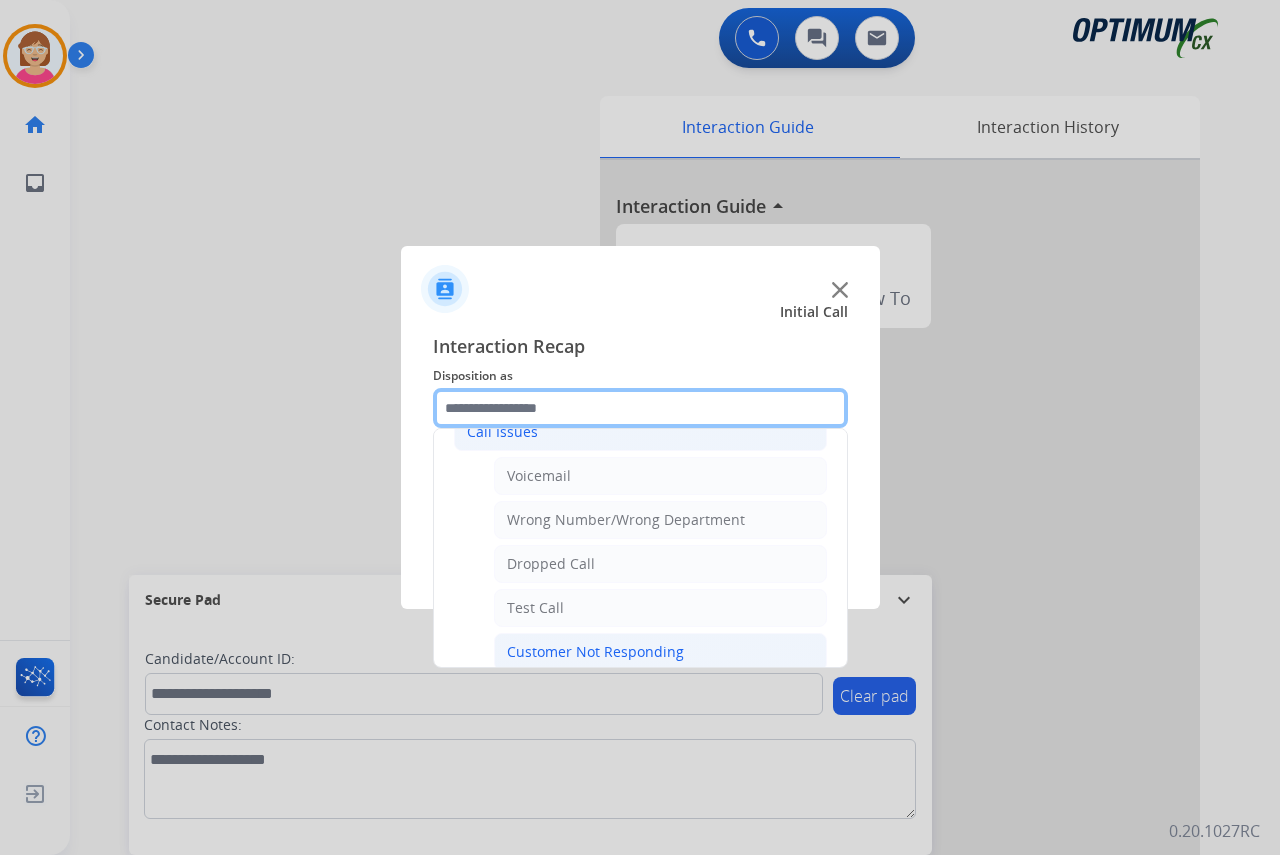 scroll, scrollTop: 236, scrollLeft: 0, axis: vertical 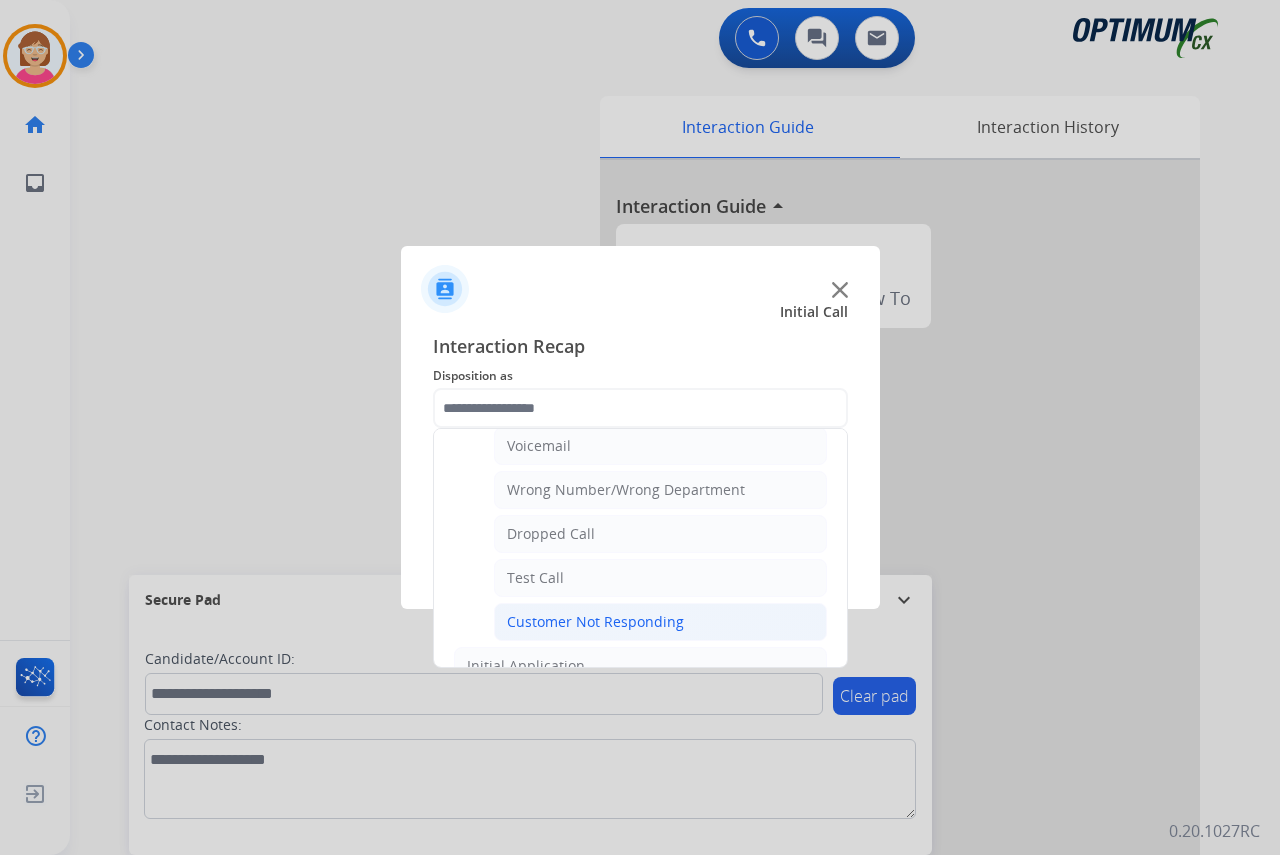click on "Customer Not Responding" 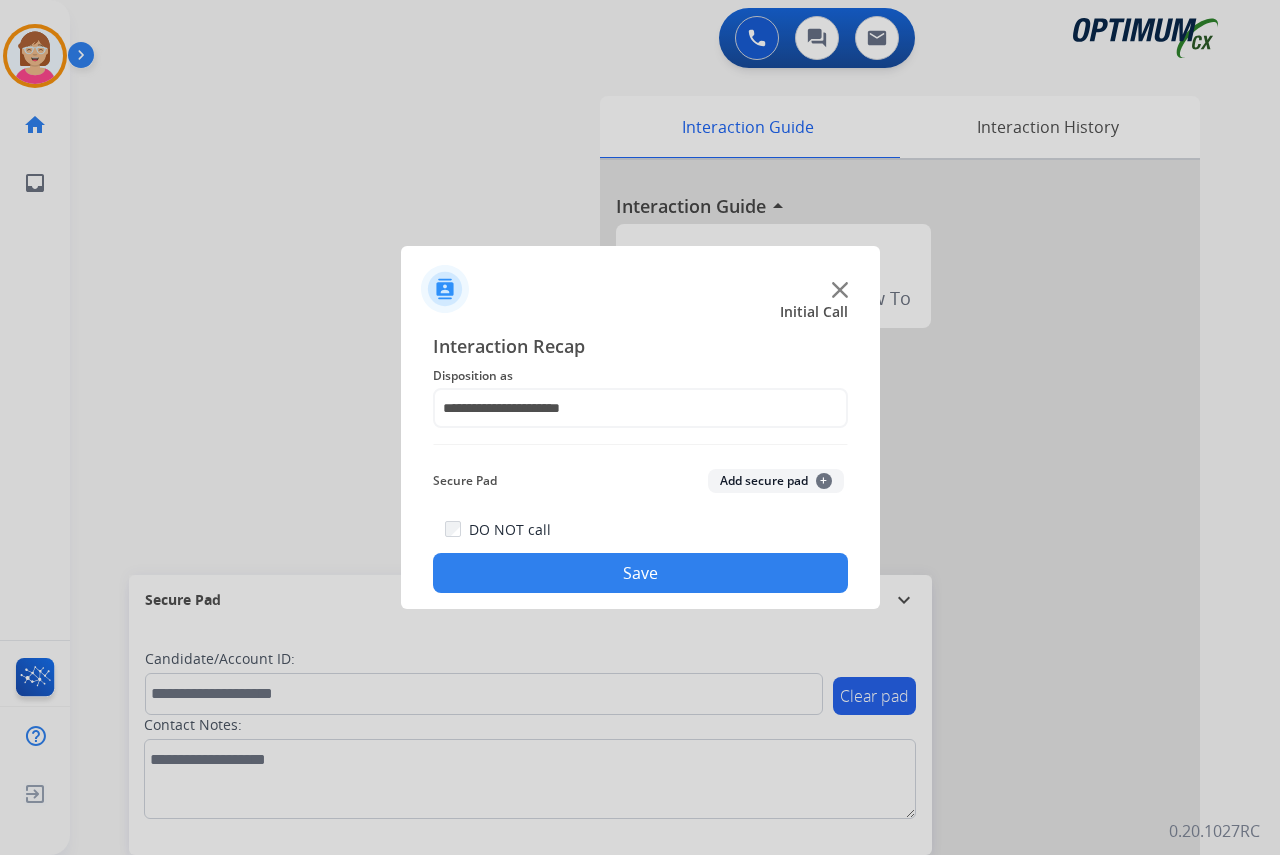 click on "Save" 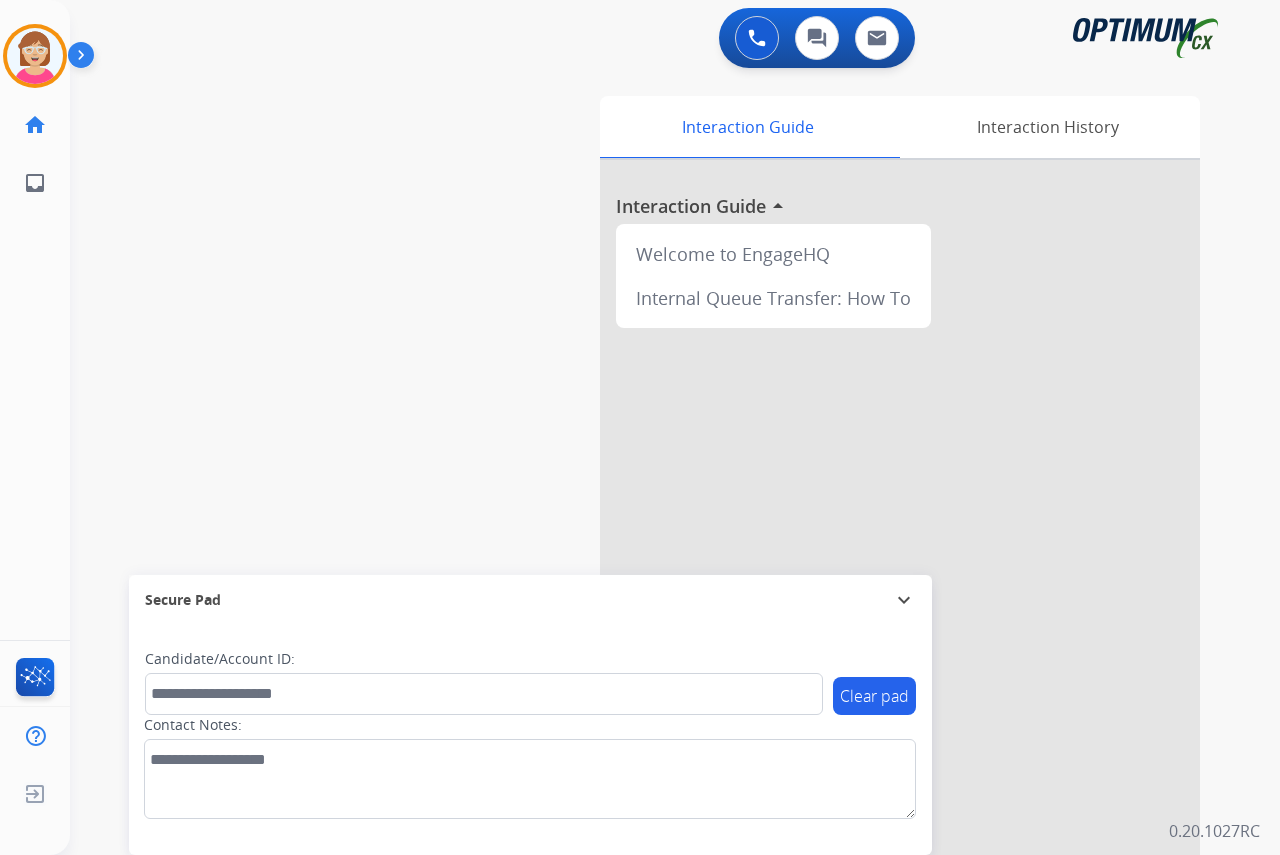 click on "[PERSON_NAME]   AfterCallWork  Edit Avatar  Agent:   [PERSON_NAME] Profile:  OCX Training home  Home  Home inbox  Emails  Emails  FocalPoints  Help Center  Help Center  Log out  Log out" 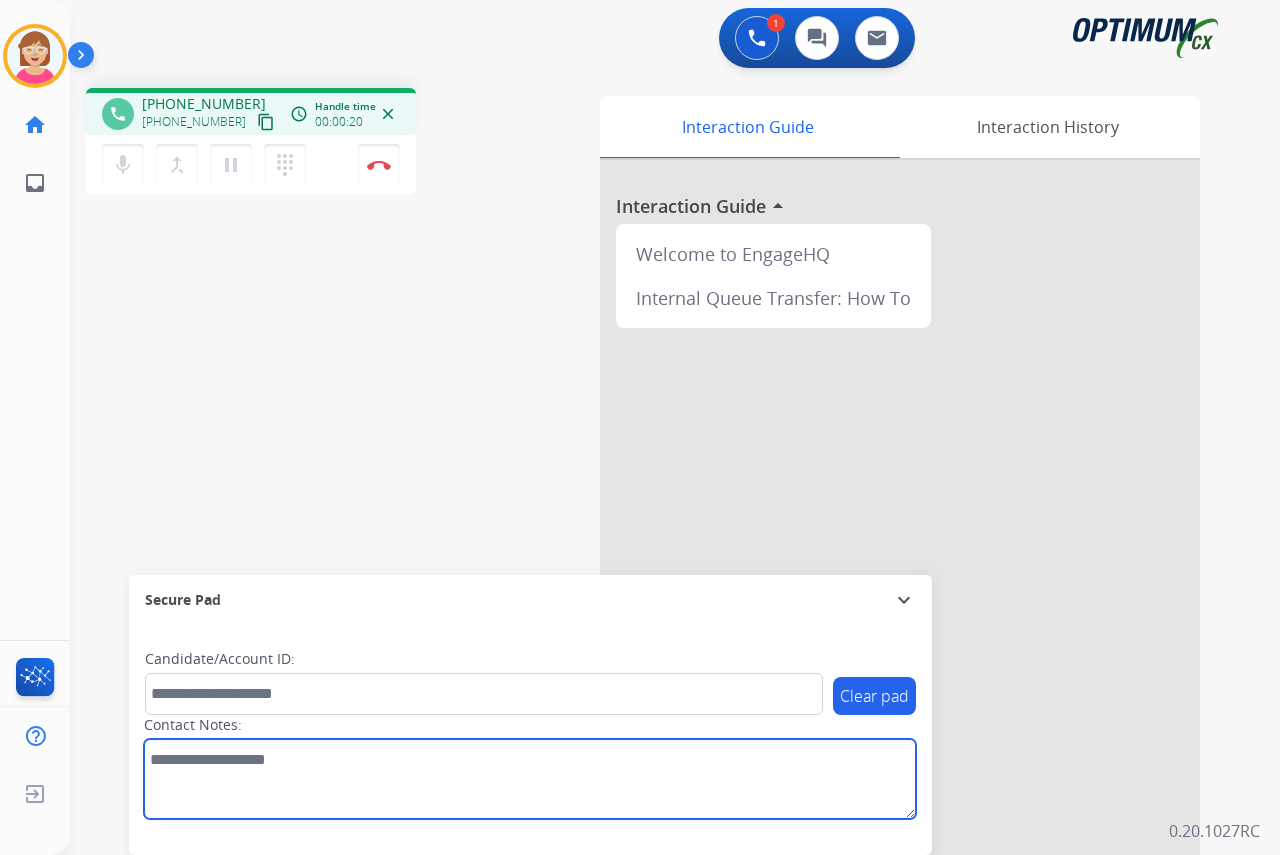 click at bounding box center (530, 779) 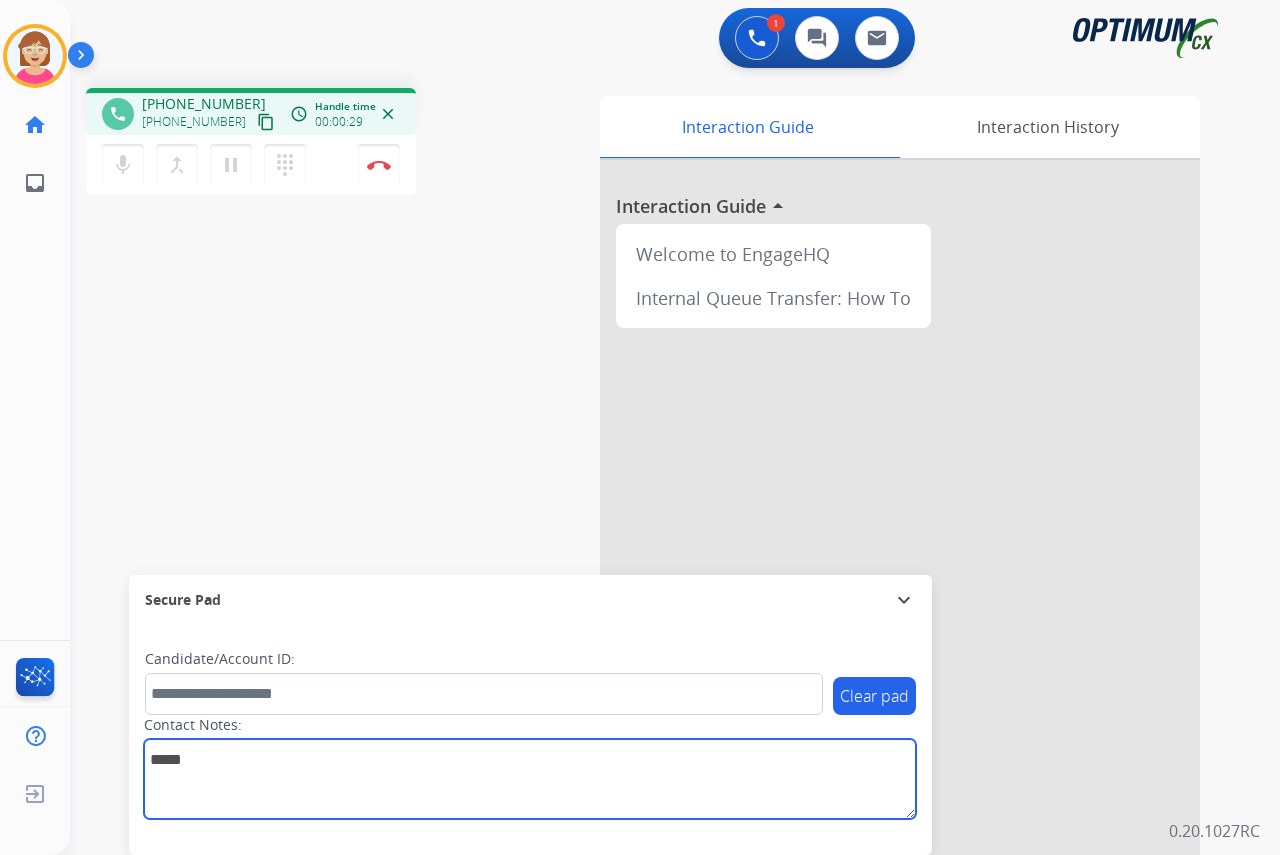 type on "*****" 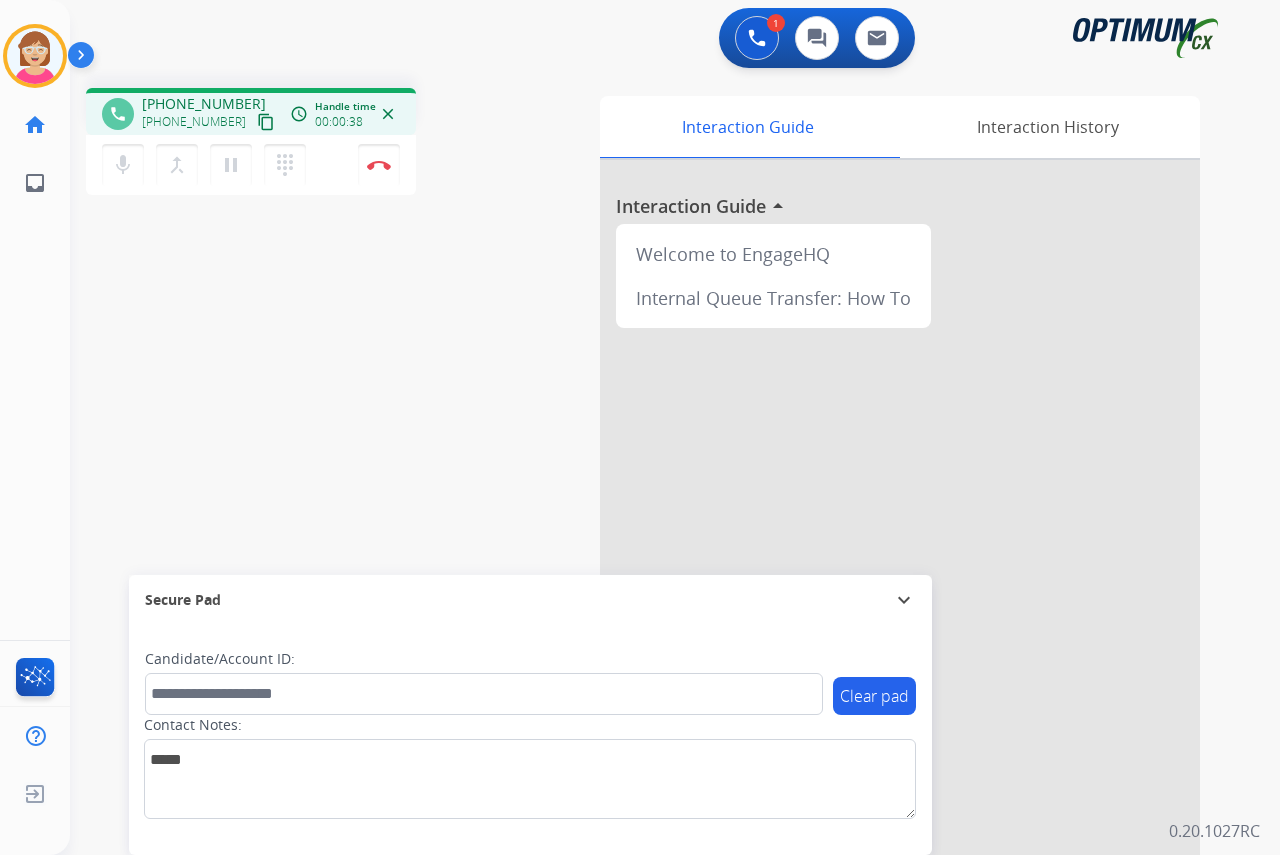 click on "[PERSON_NAME]  Edit Avatar  Agent:   [PERSON_NAME] Profile:  OCX Training home  Home  Home inbox  Emails  Emails  FocalPoints  Help Center  Help Center  Log out  Log out" 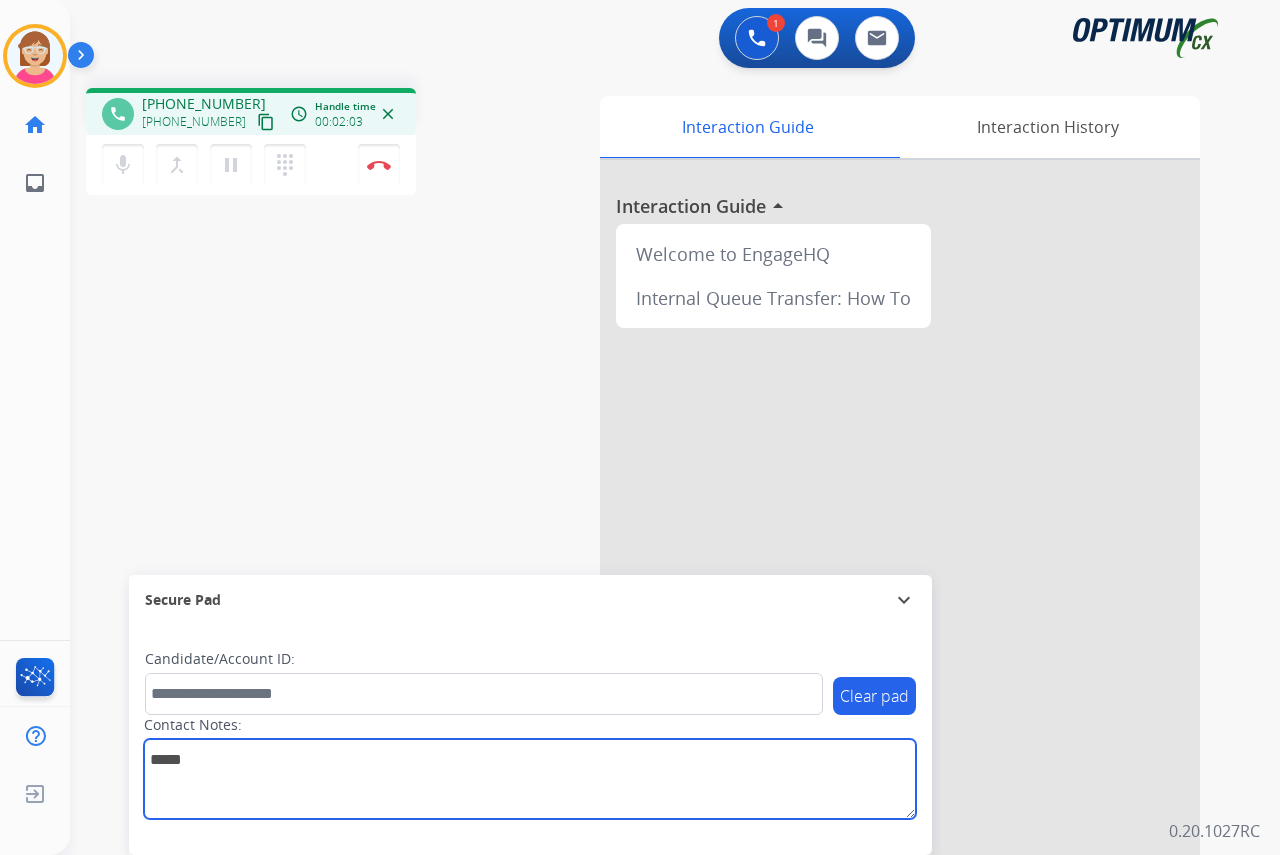 click at bounding box center (530, 779) 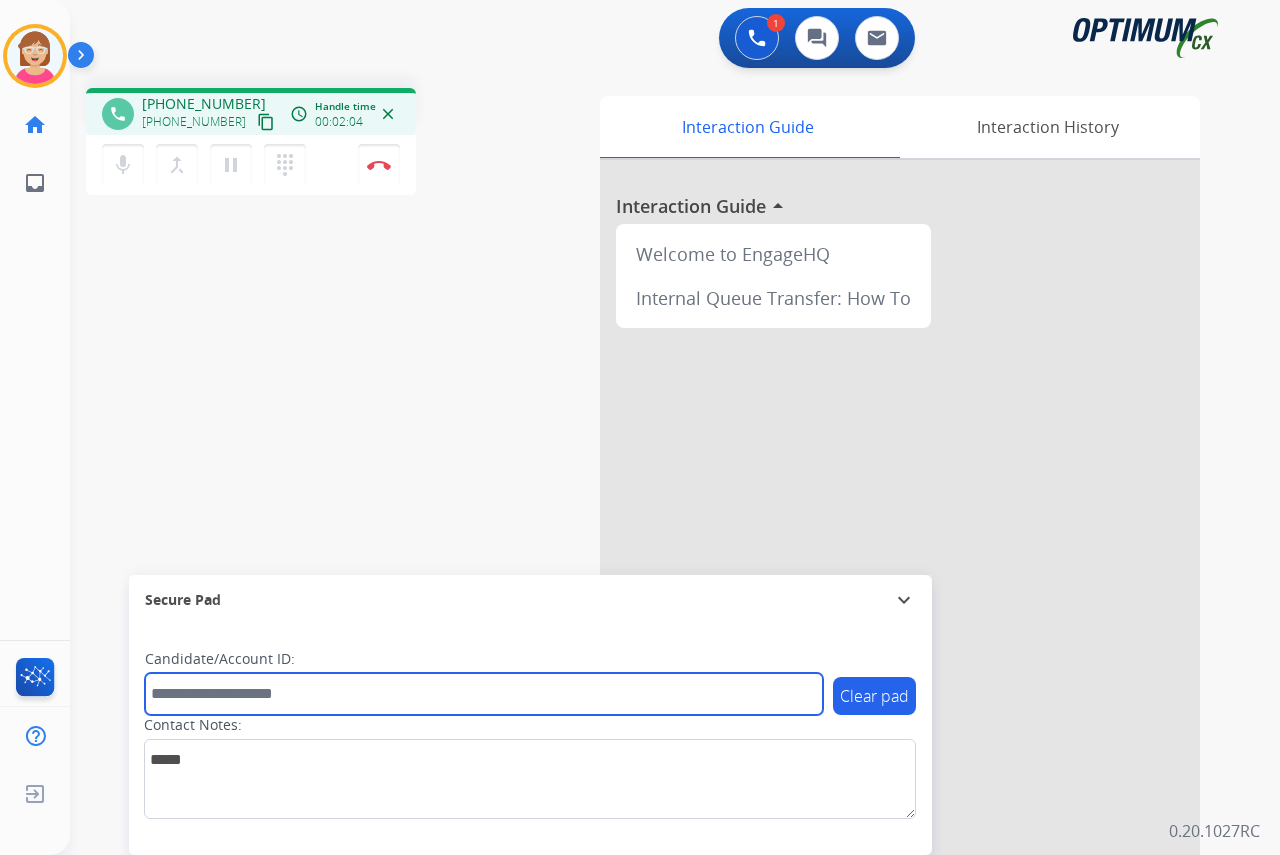 click at bounding box center [484, 694] 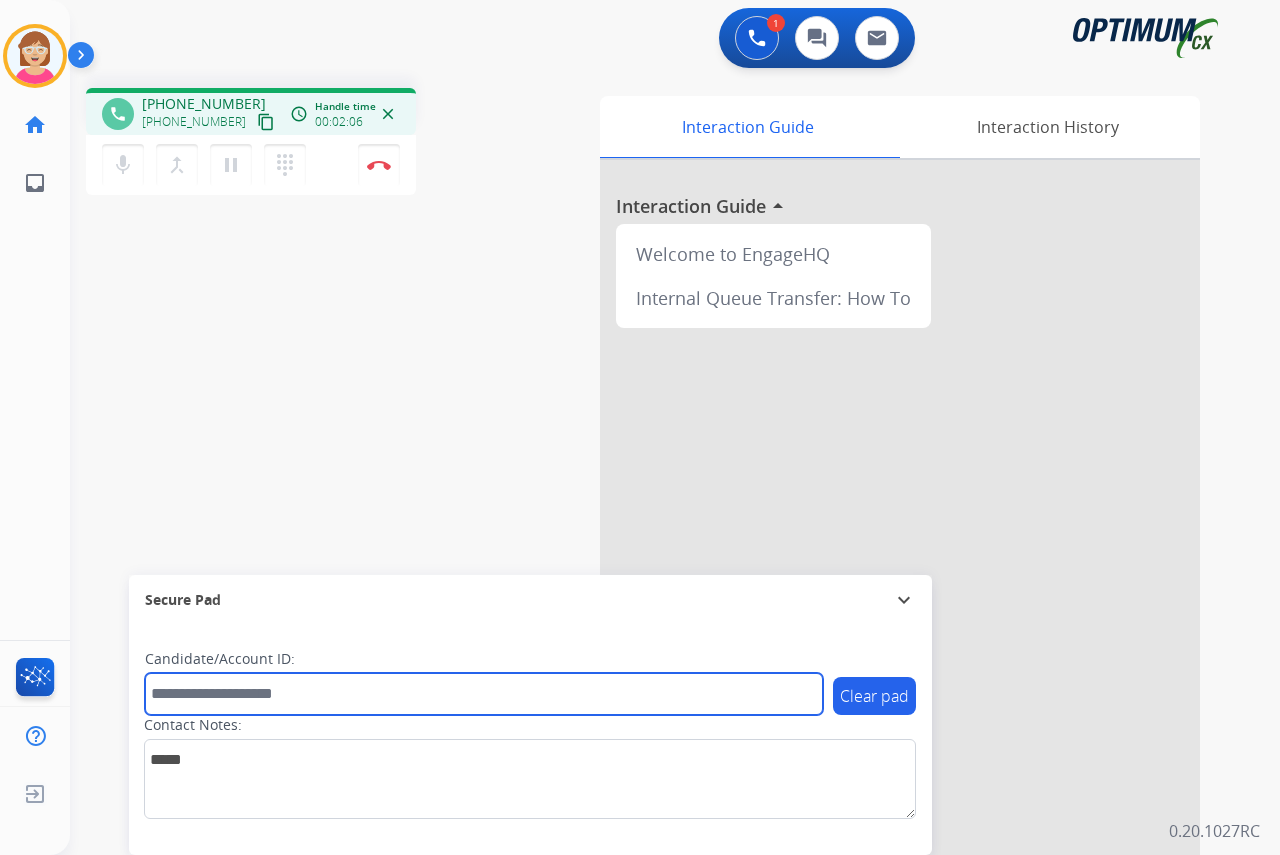 type on "*" 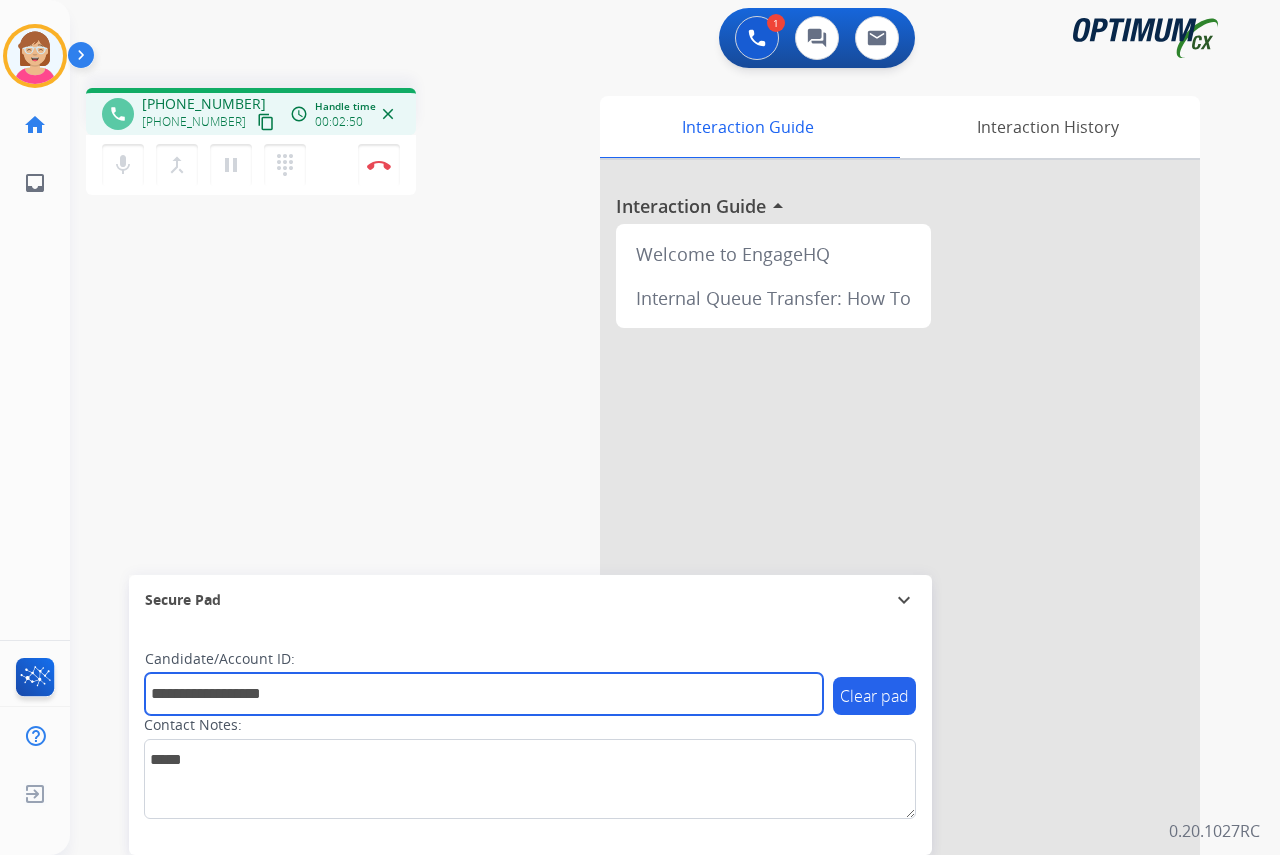 type on "**********" 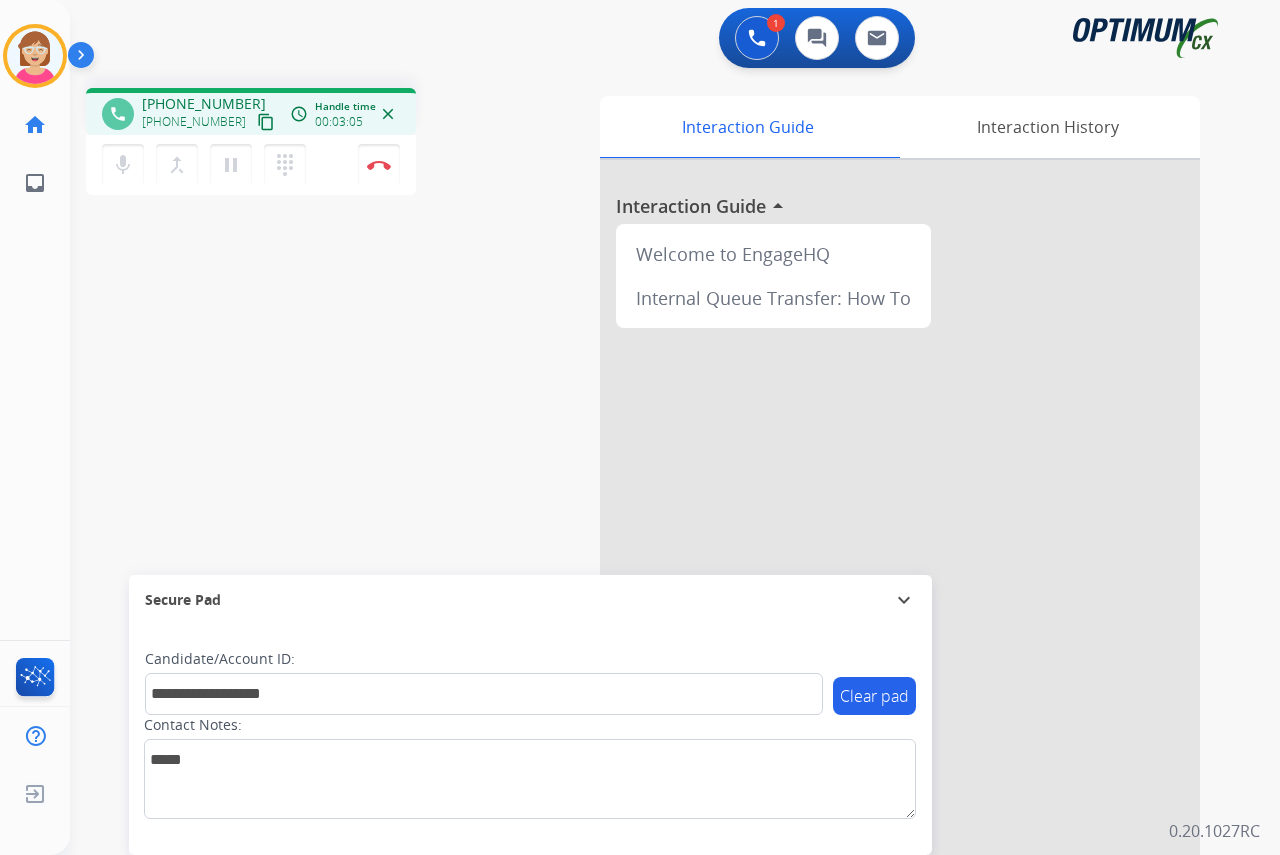 click on "[PERSON_NAME]  Edit Avatar  Agent:   [PERSON_NAME] Profile:  OCX Training home  Home  Home inbox  Emails  Emails  FocalPoints  Help Center  Help Center  Log out  Log out" 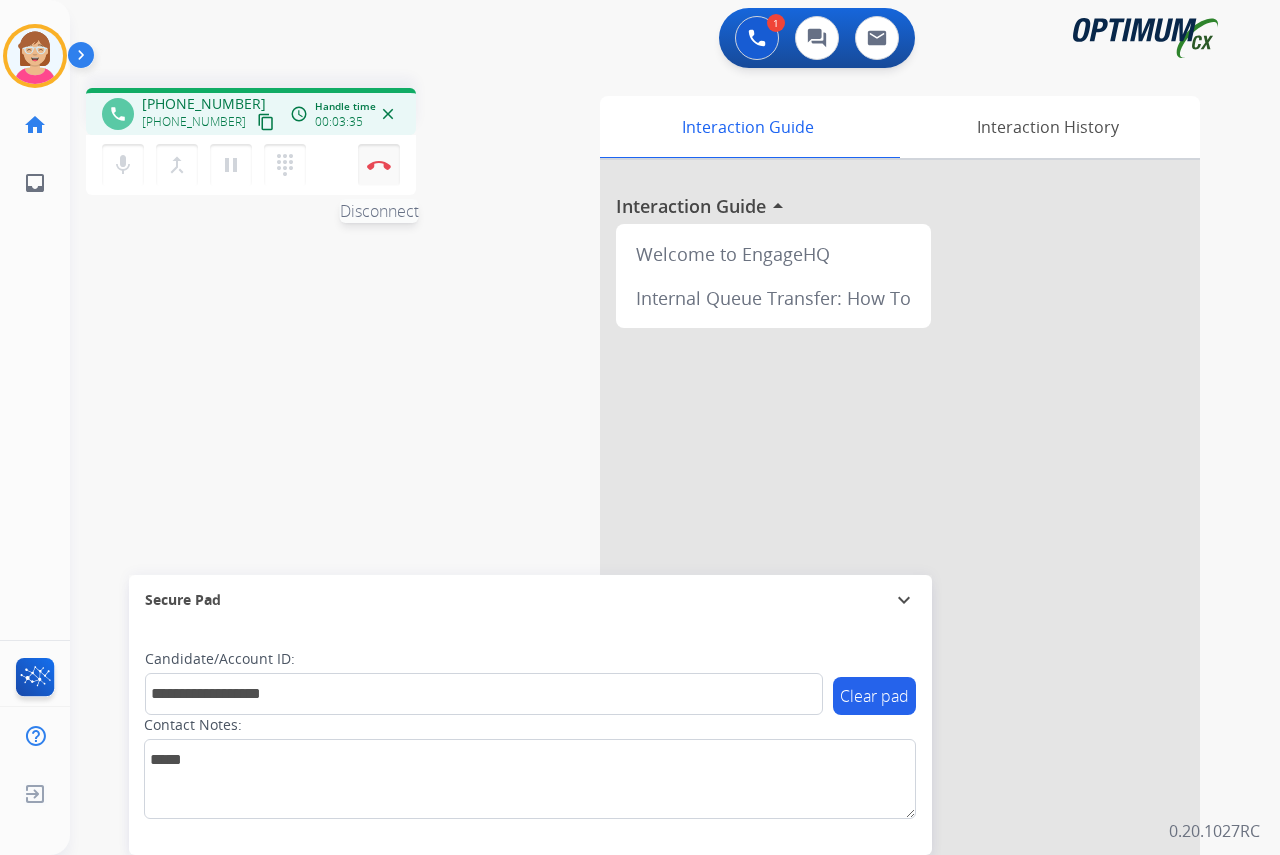 click at bounding box center [379, 165] 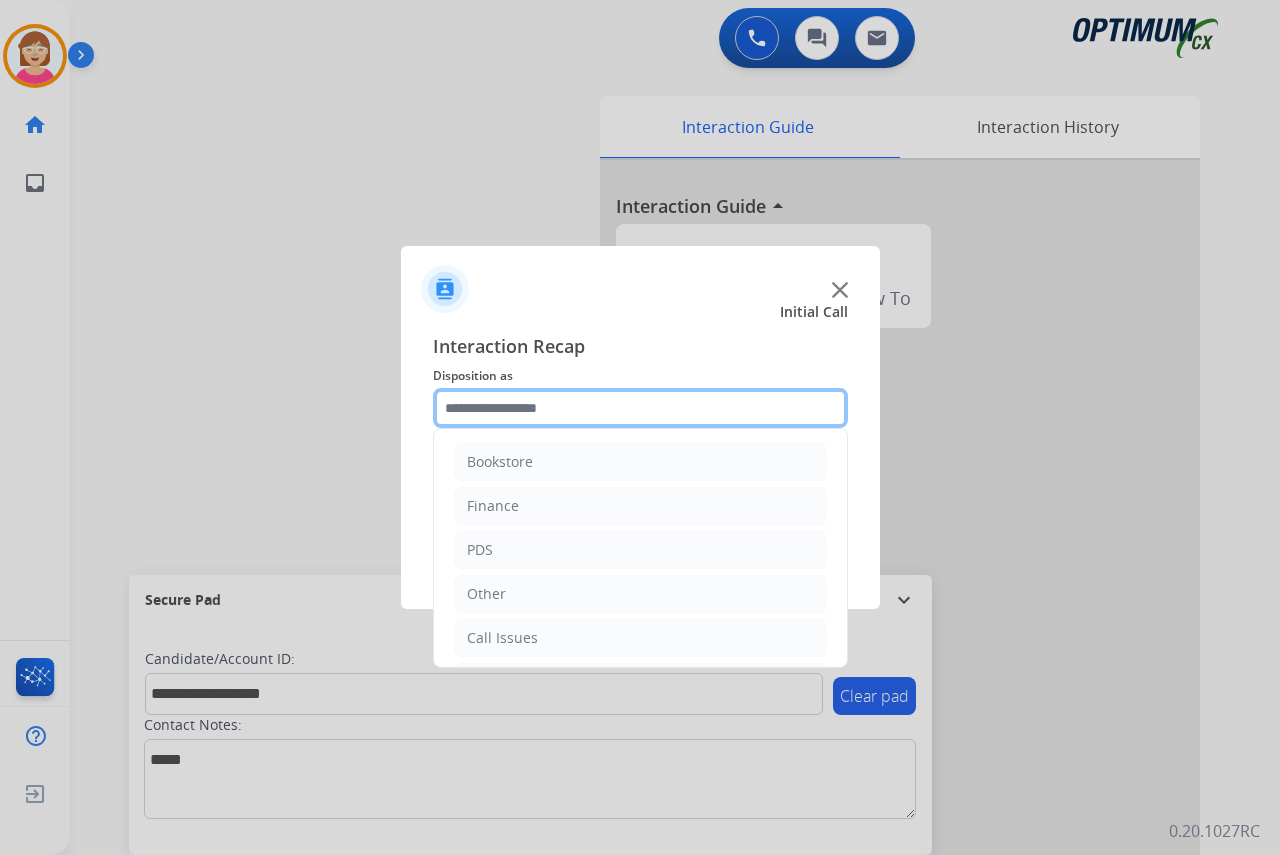 click 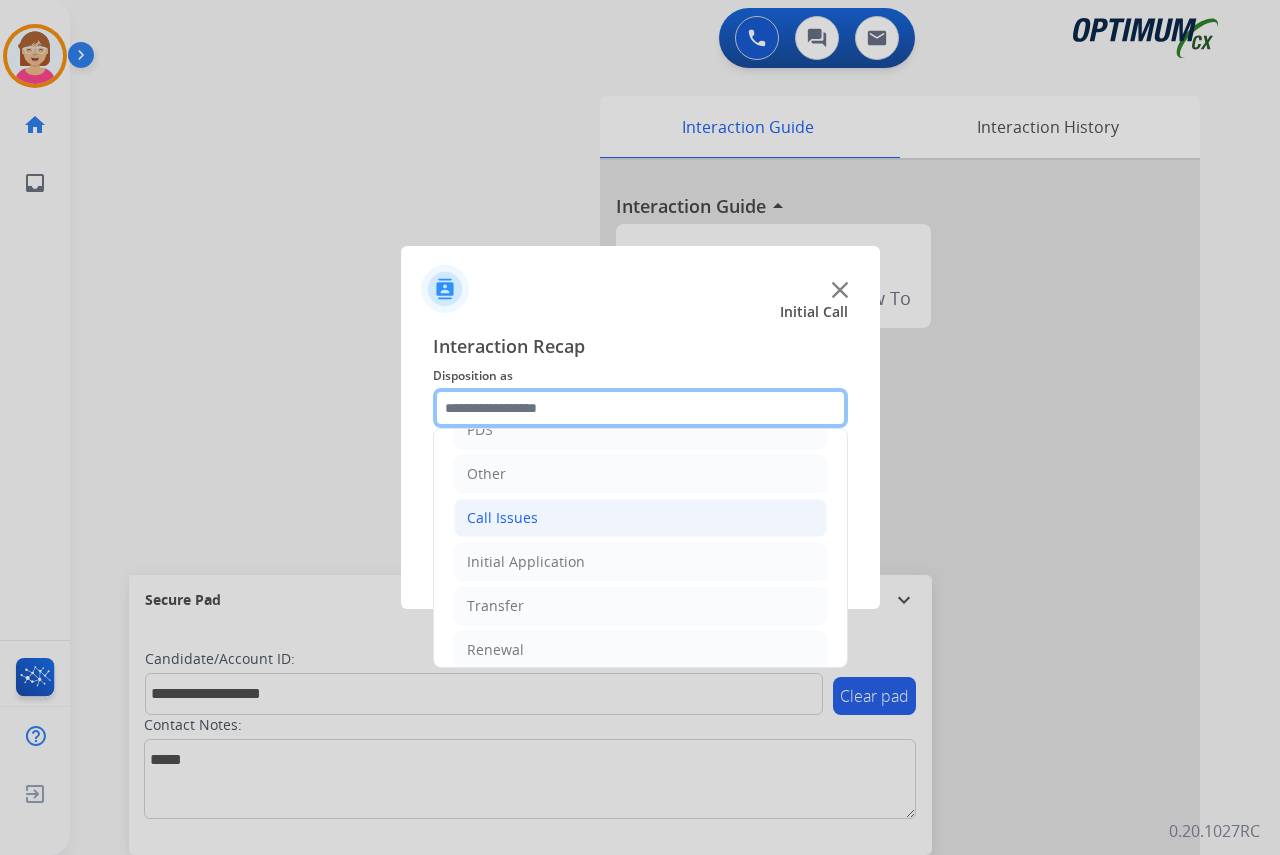 scroll, scrollTop: 136, scrollLeft: 0, axis: vertical 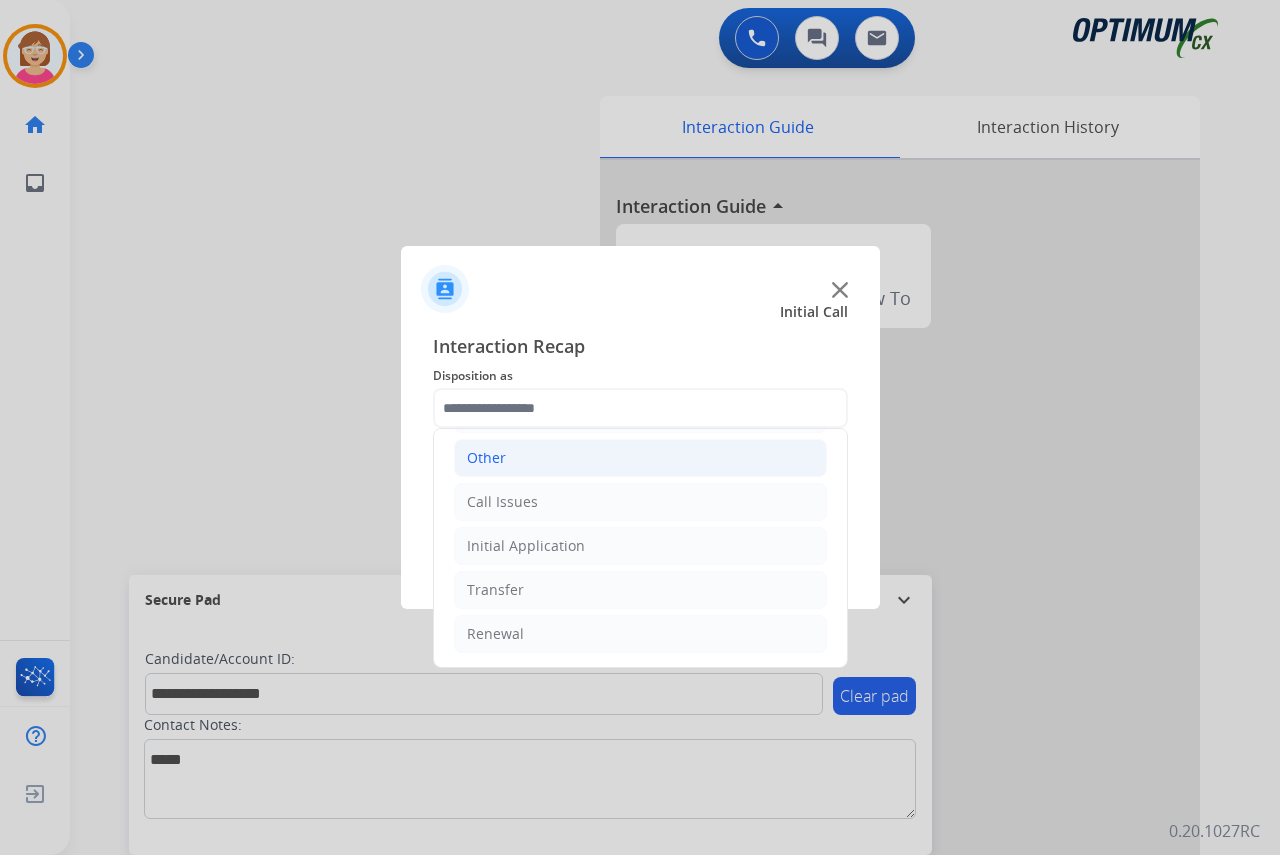 click on "Other" 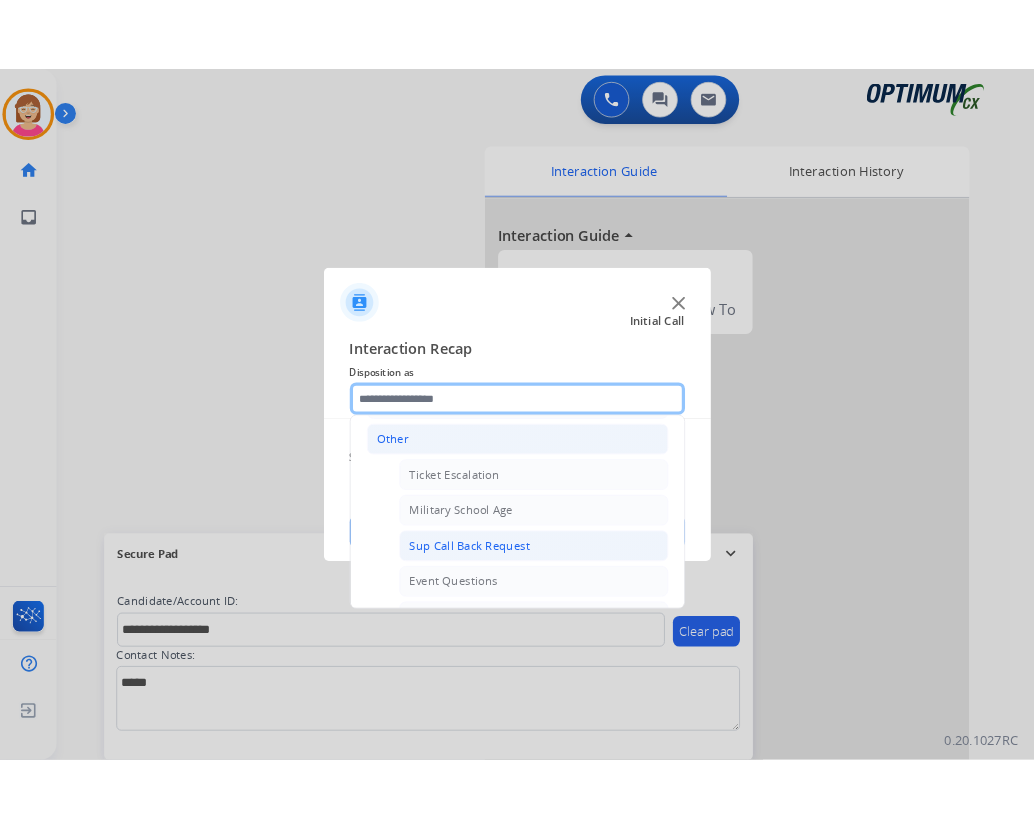scroll, scrollTop: 236, scrollLeft: 0, axis: vertical 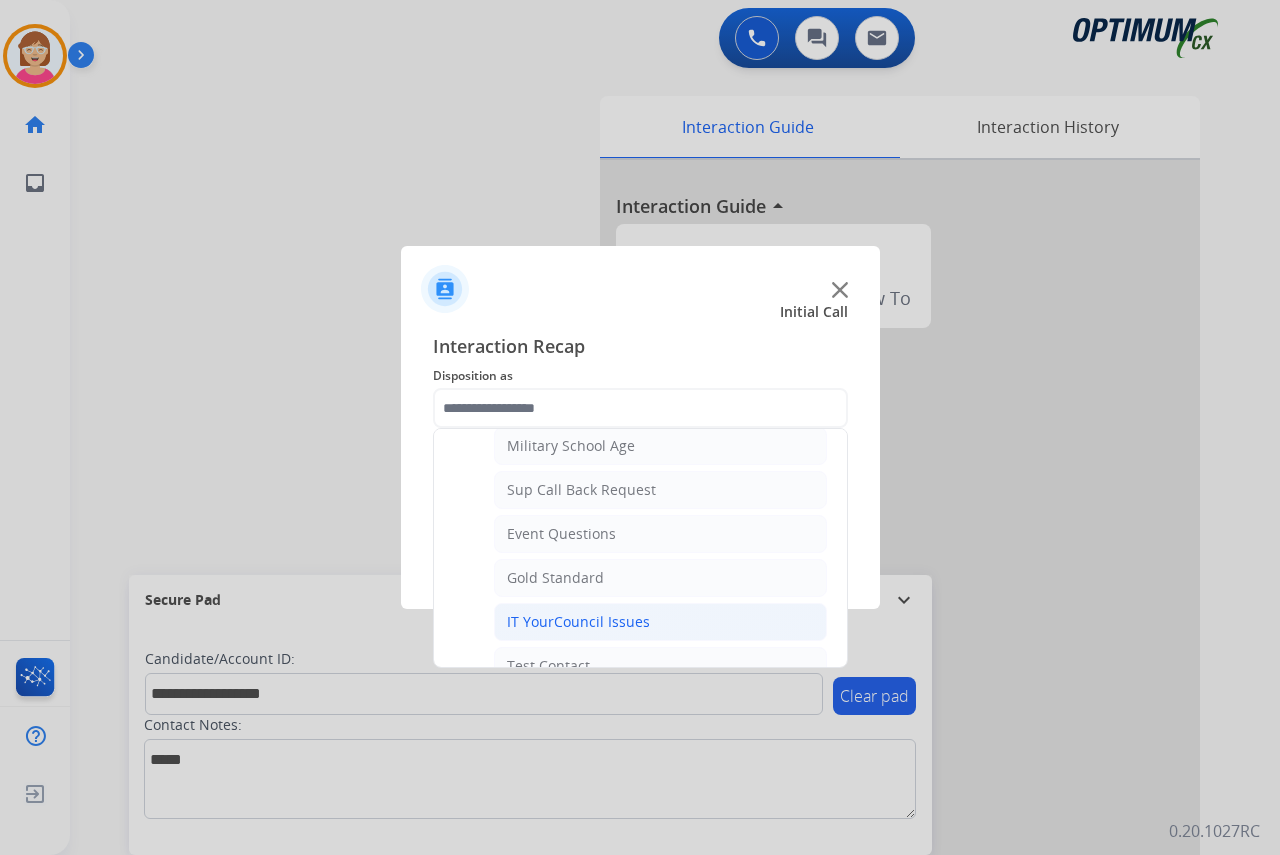 click on "IT YourCouncil Issues" 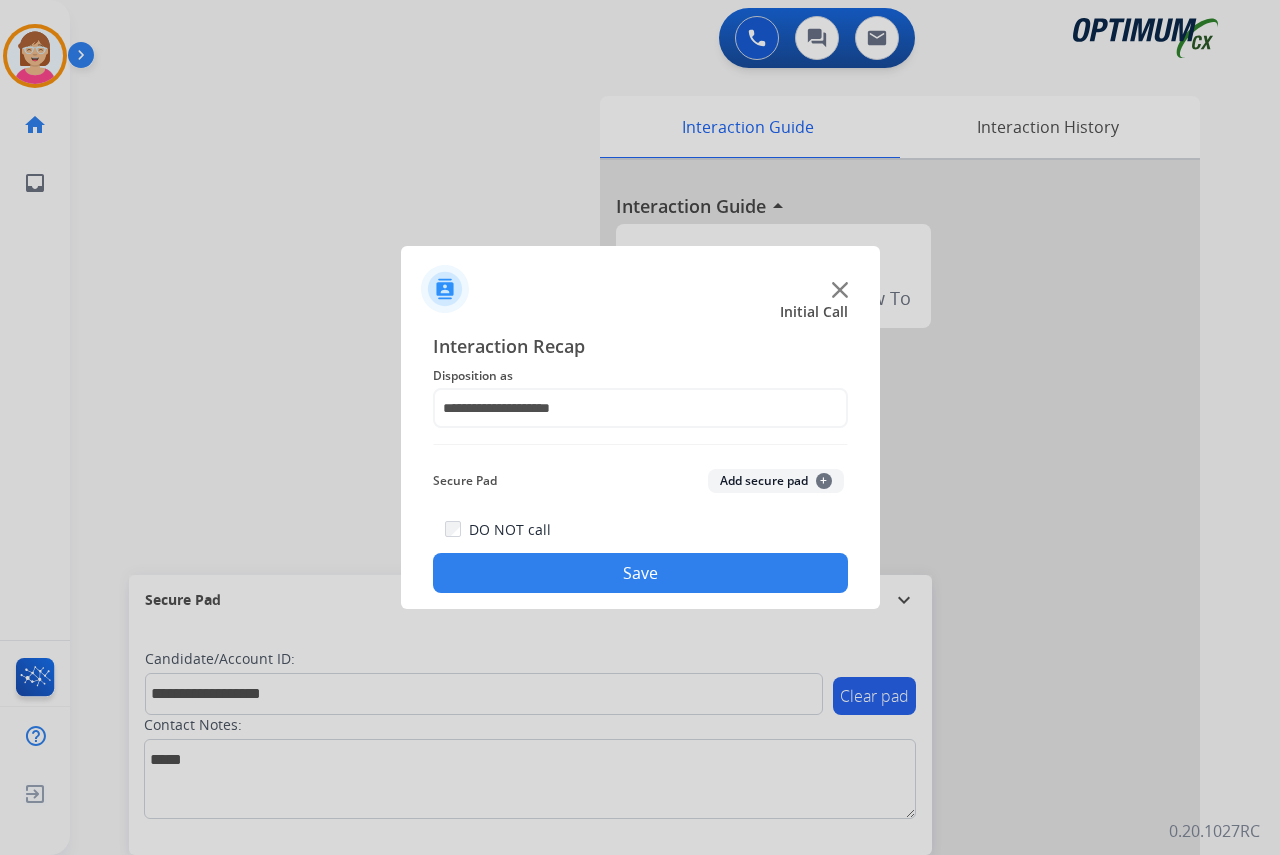 click on "+" 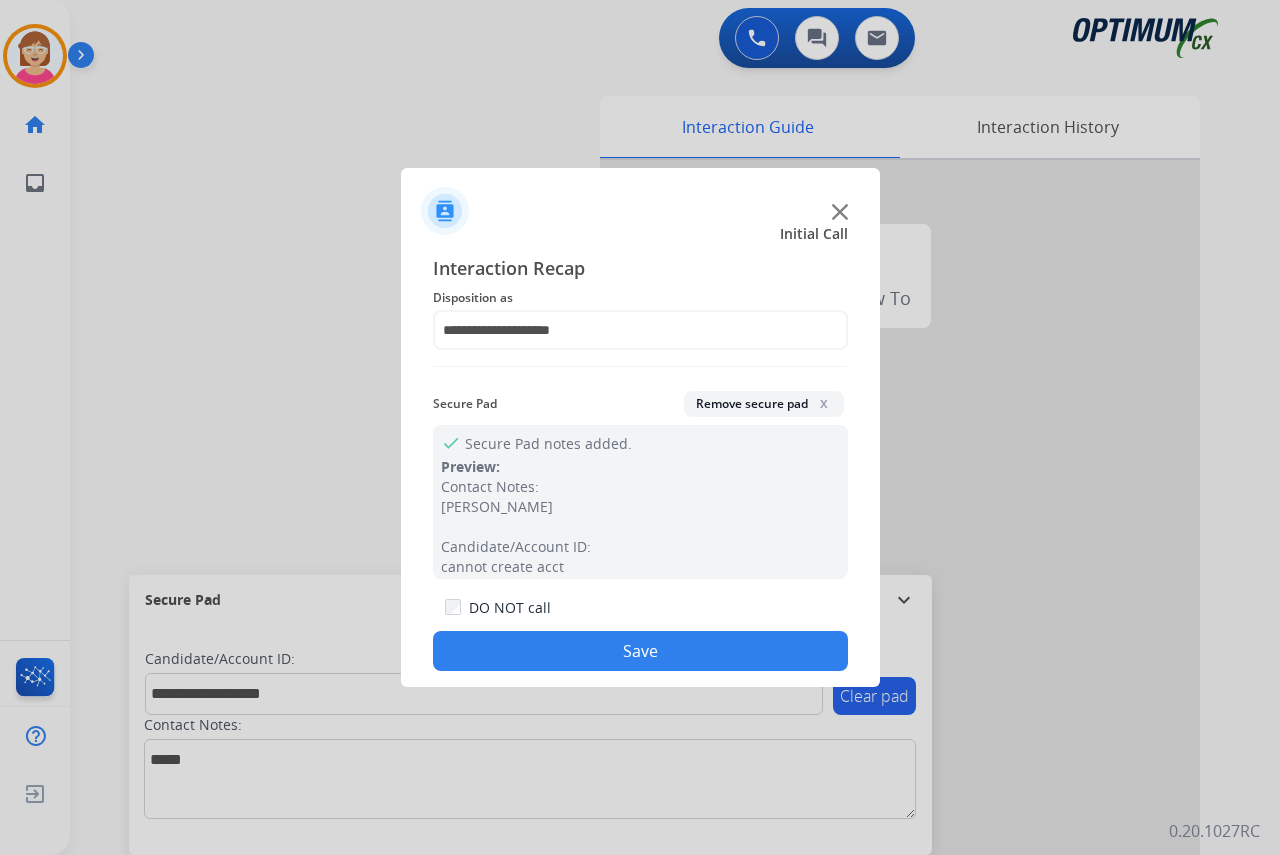click on "Save" 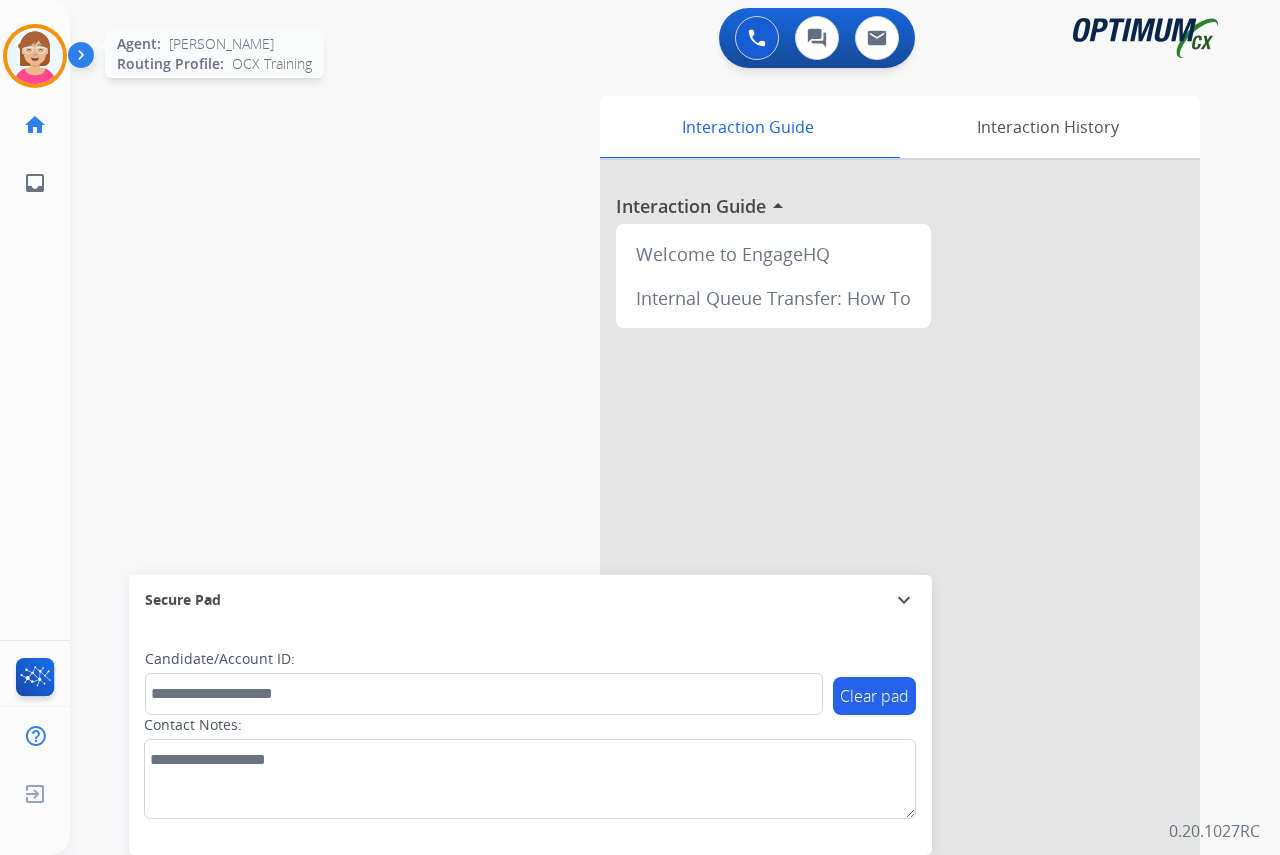 click at bounding box center [35, 56] 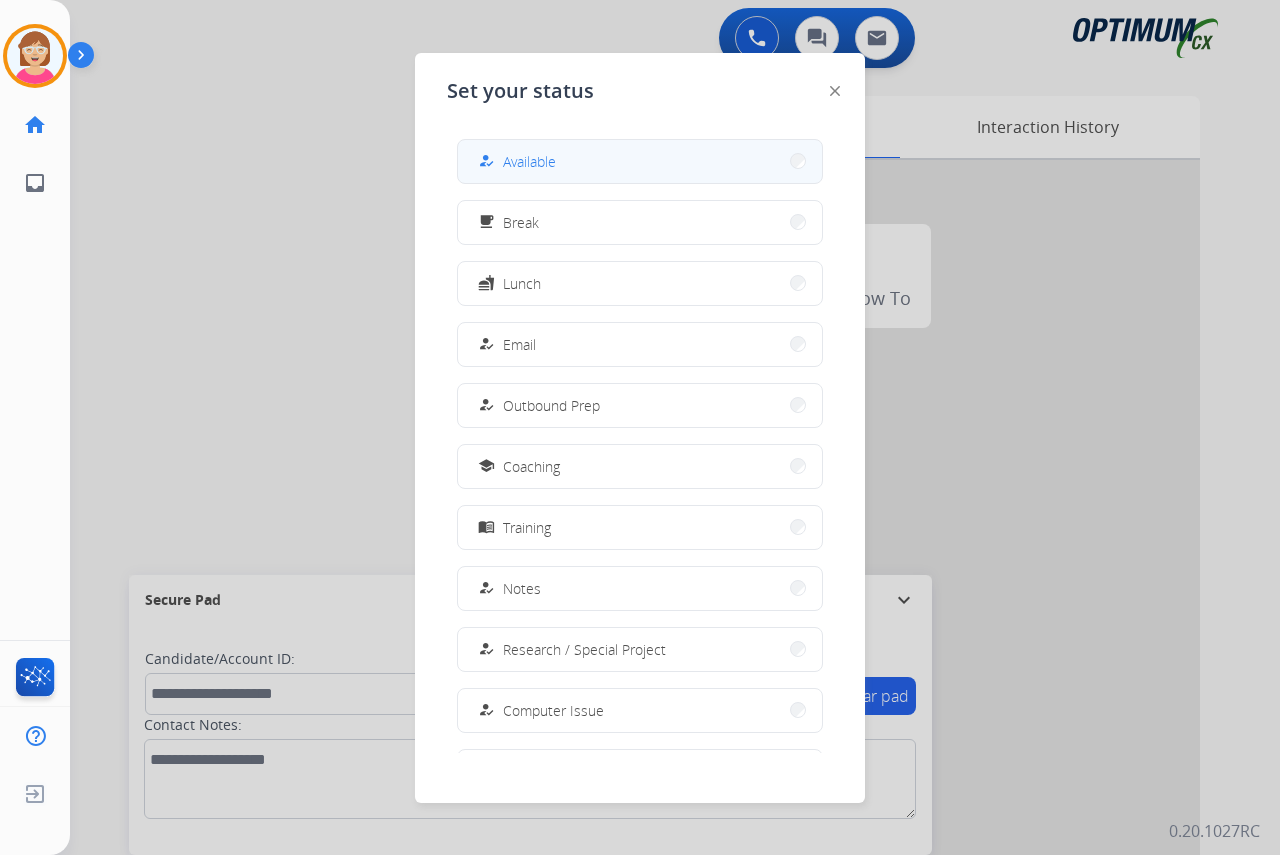 click on "how_to_reg Available" at bounding box center [640, 161] 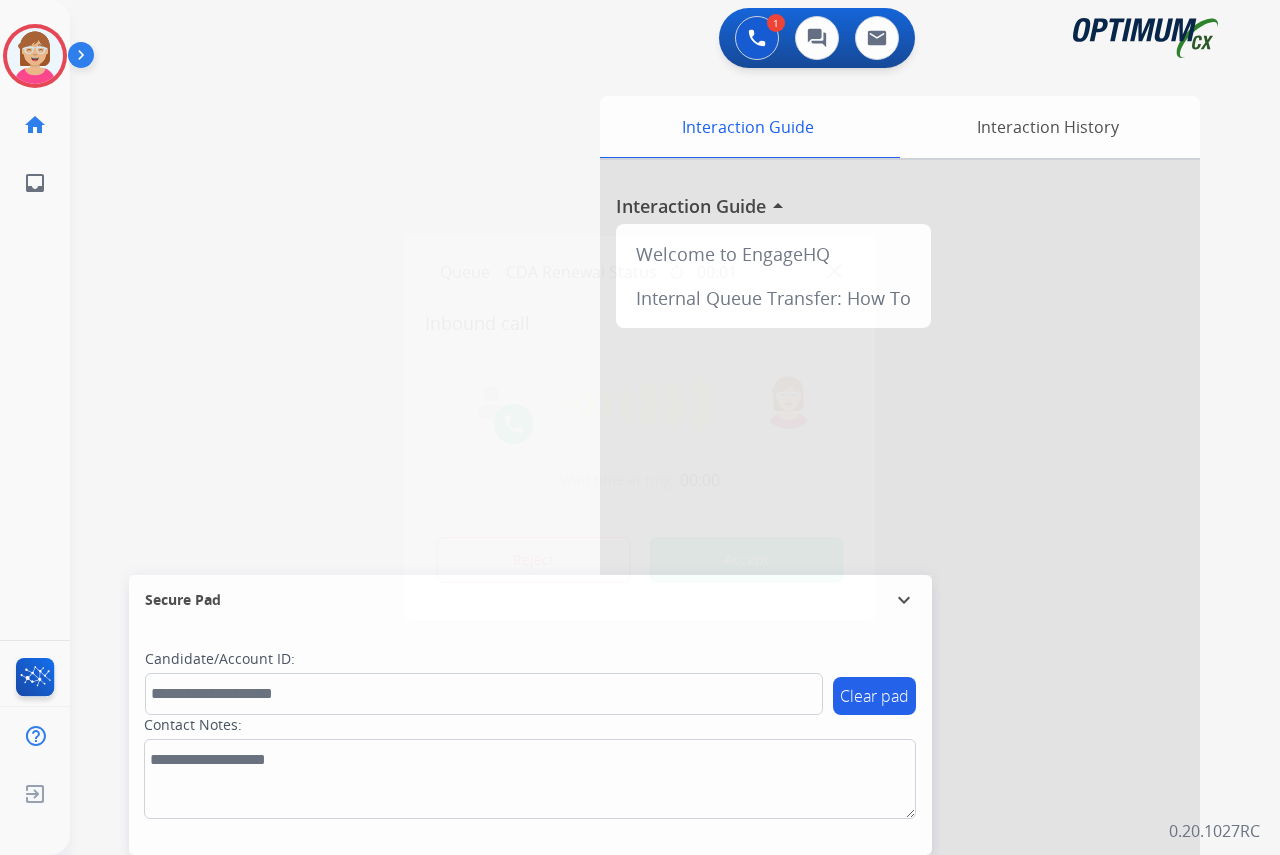 click at bounding box center [640, 427] 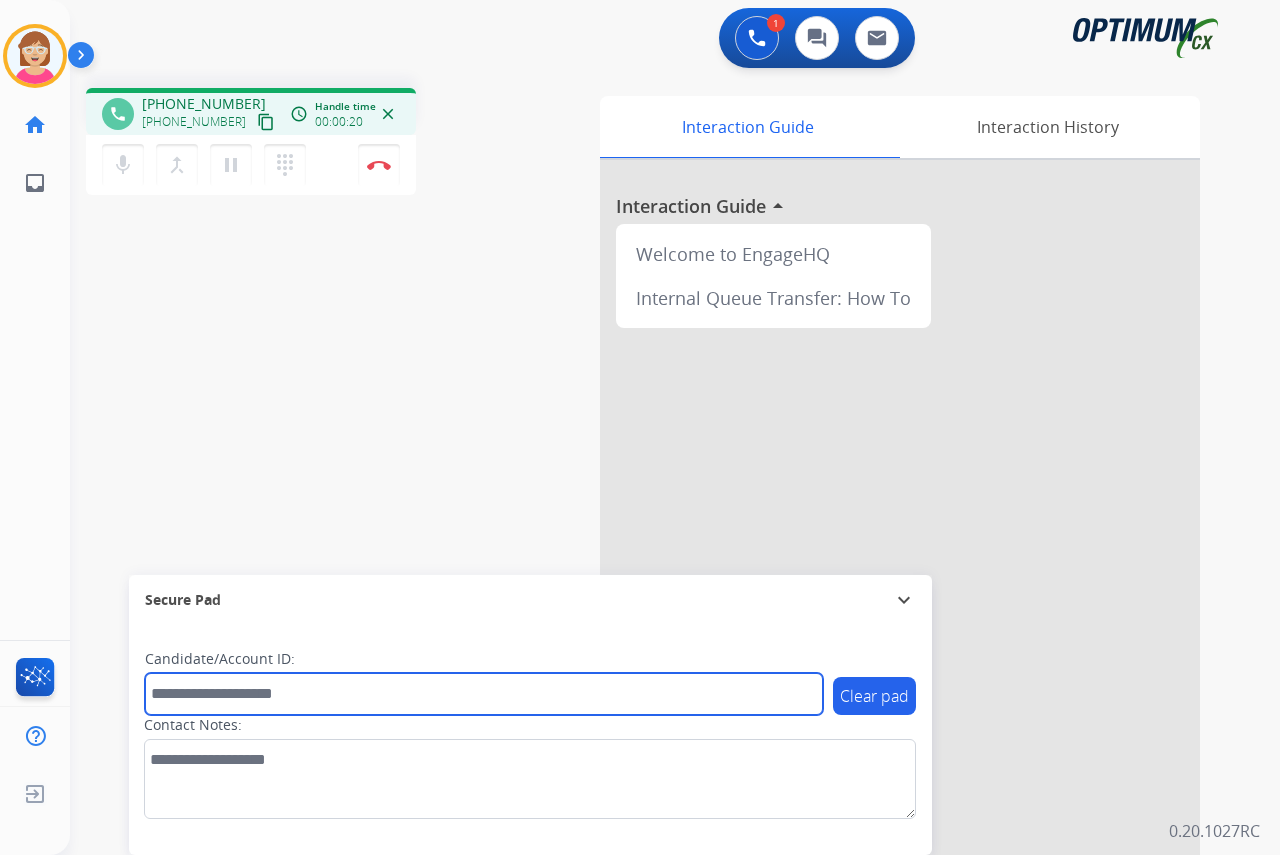 click at bounding box center (484, 694) 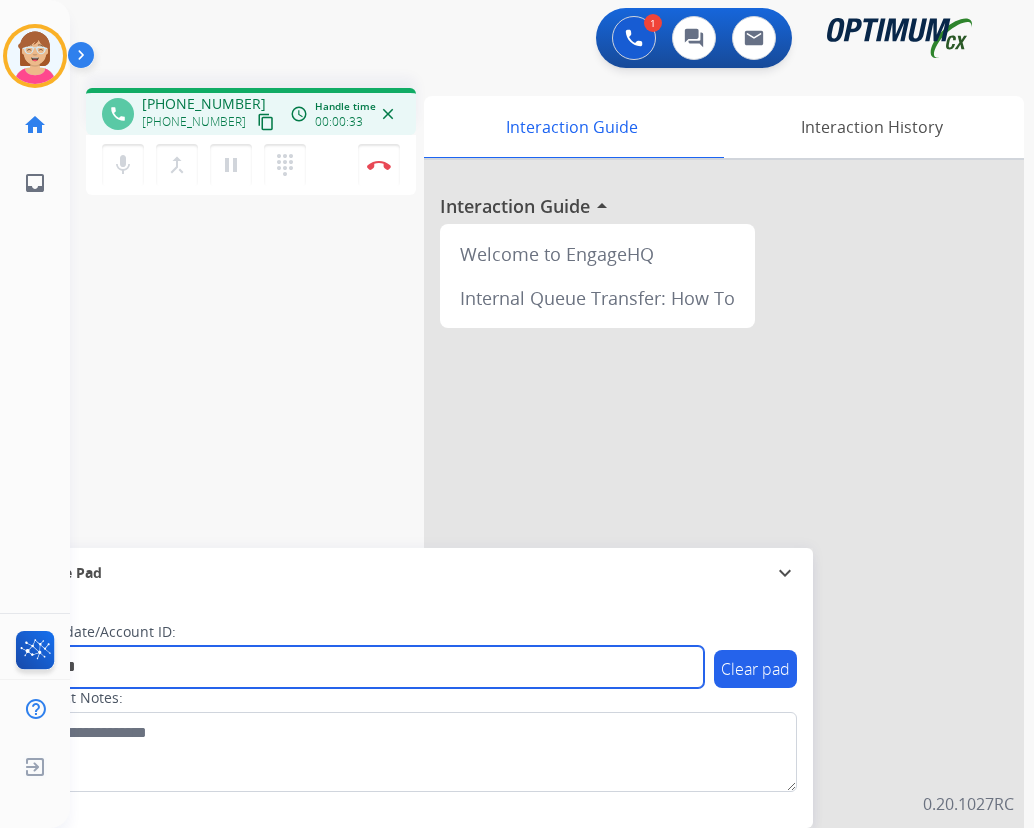type on "*******" 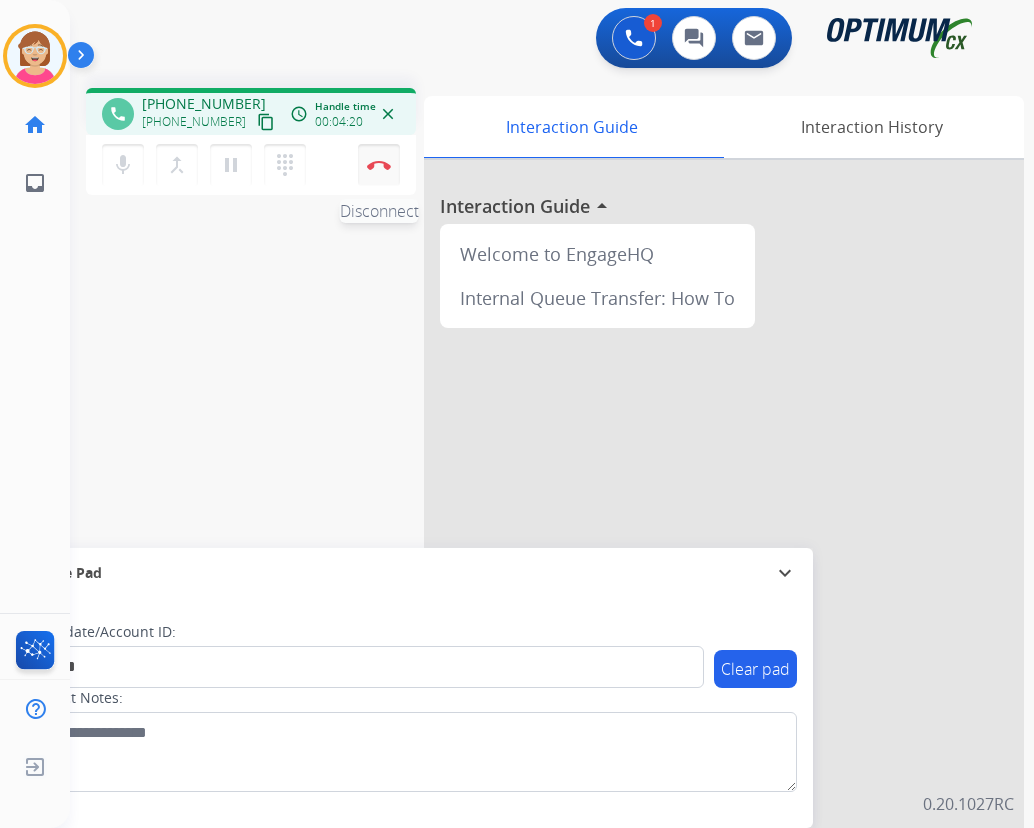 click at bounding box center (379, 165) 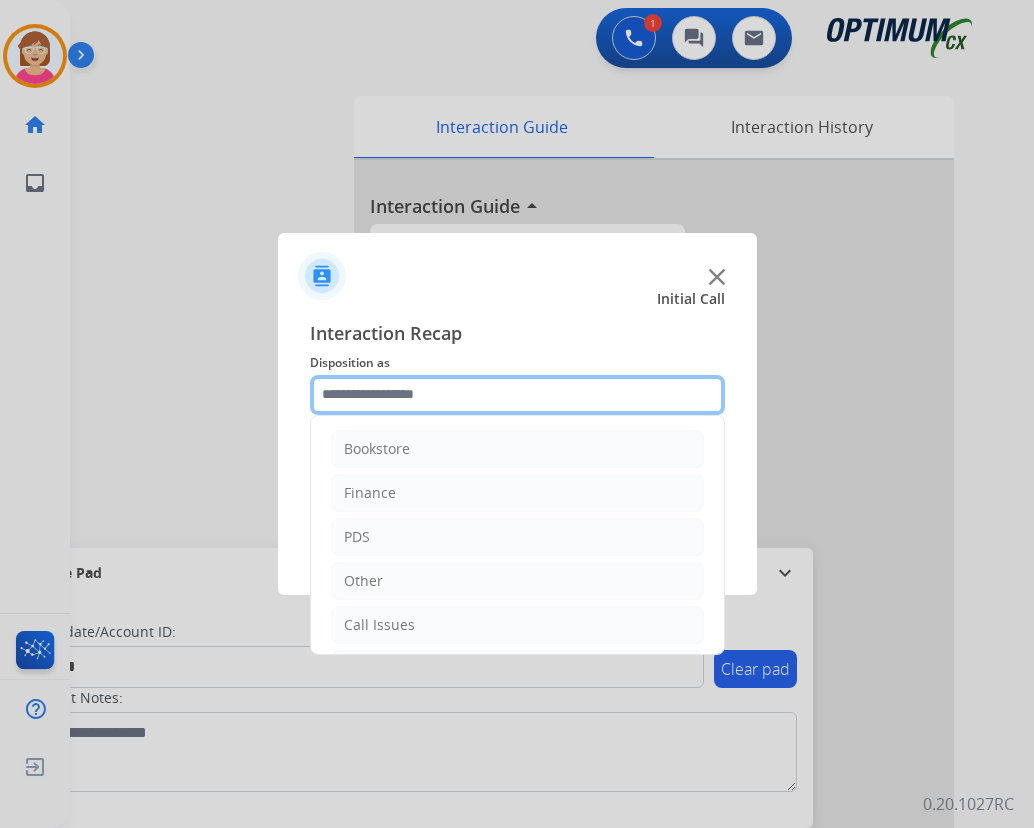 click 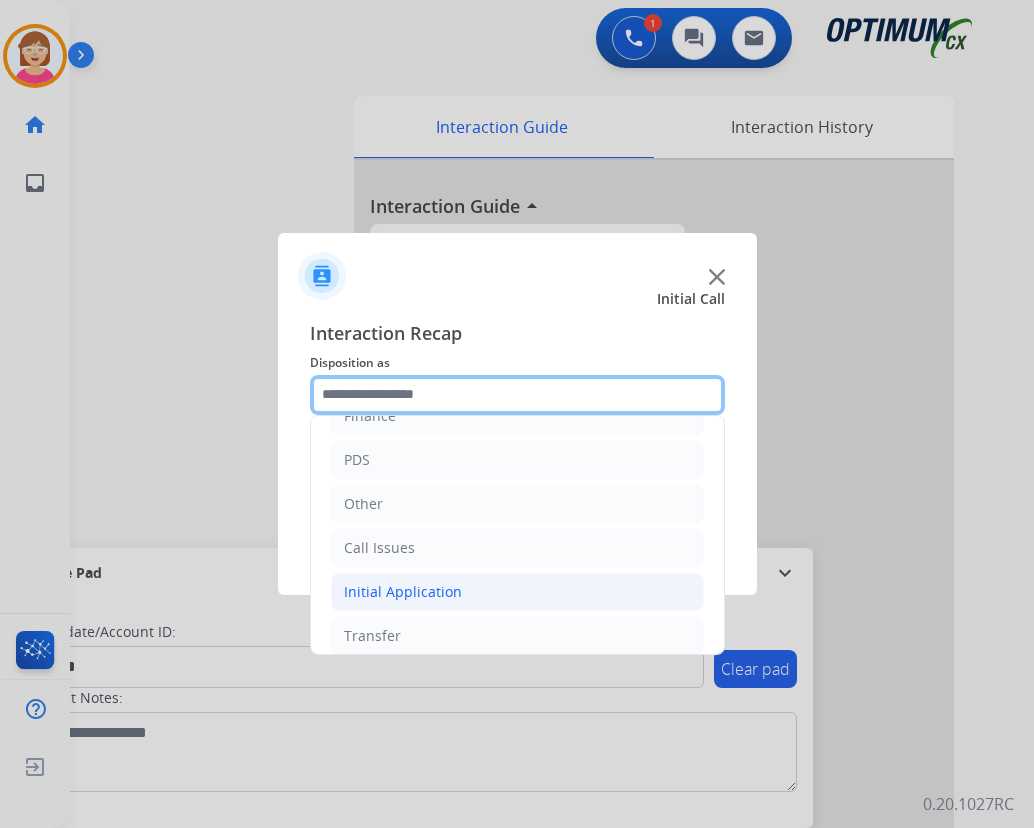 scroll, scrollTop: 136, scrollLeft: 0, axis: vertical 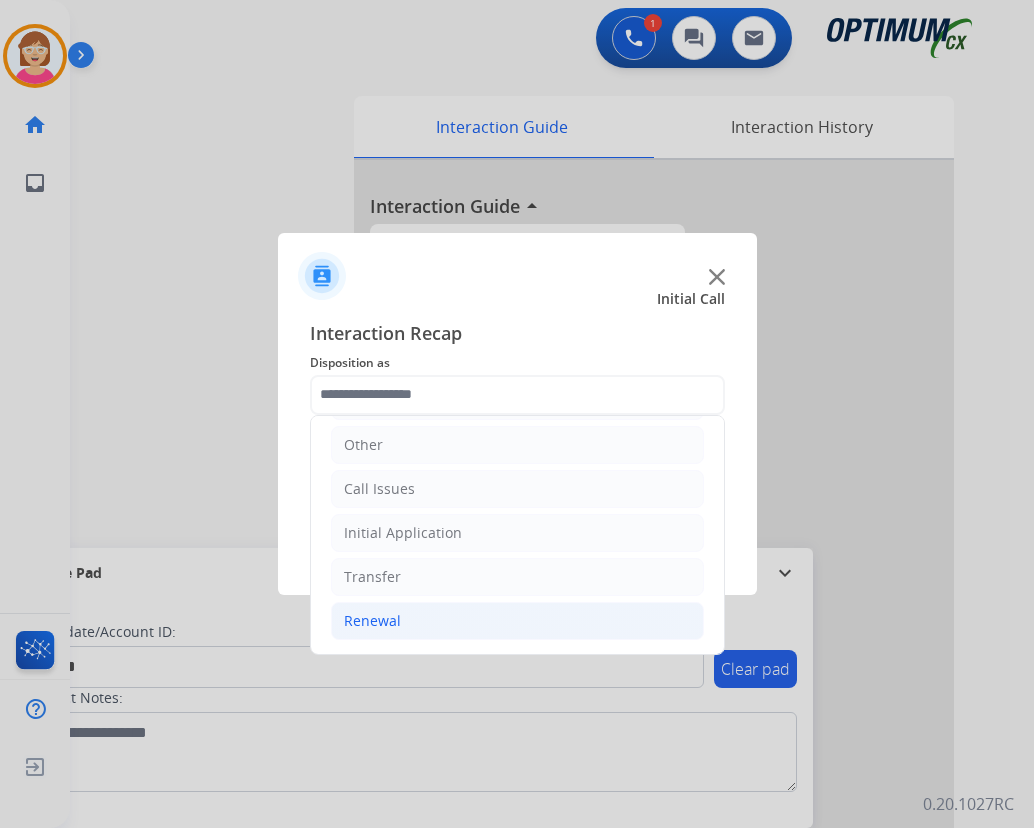 click on "Renewal" 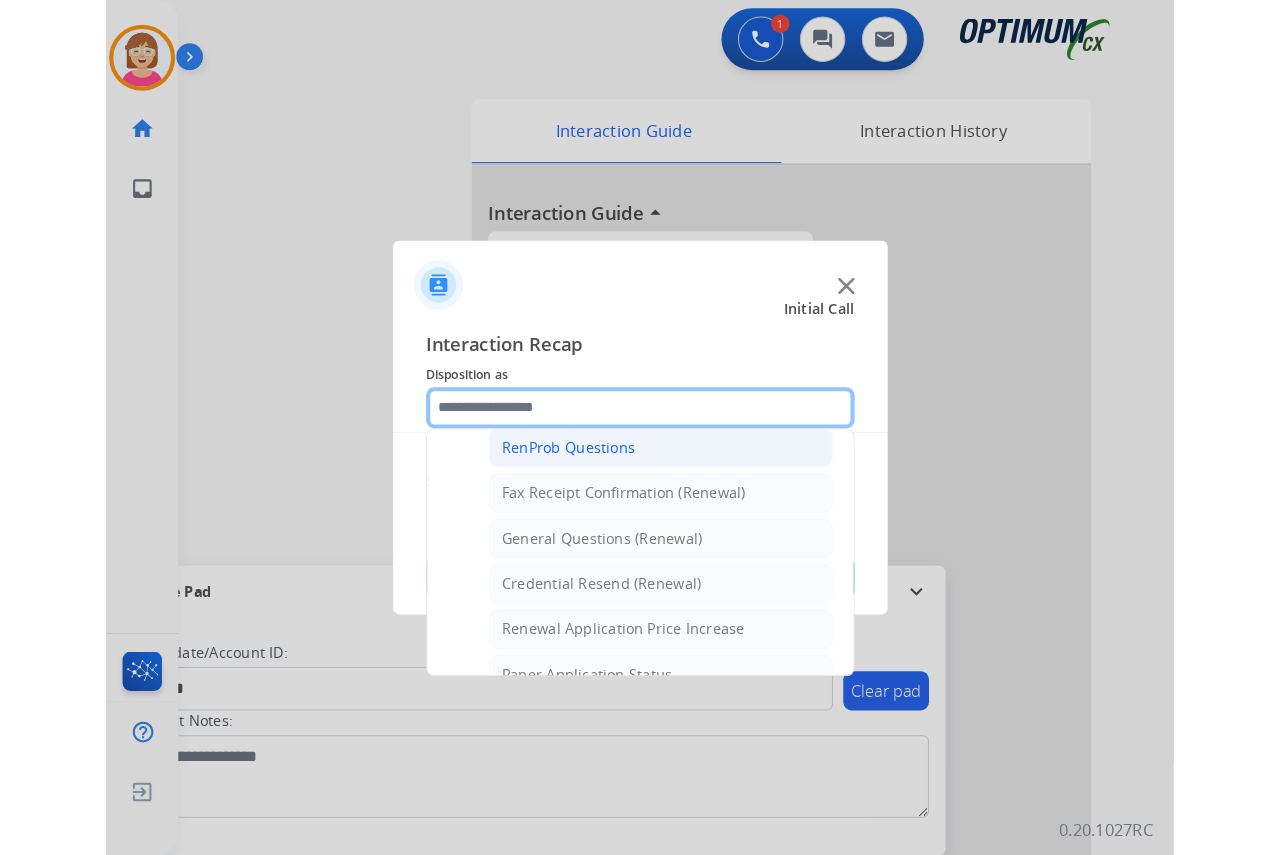 scroll, scrollTop: 636, scrollLeft: 0, axis: vertical 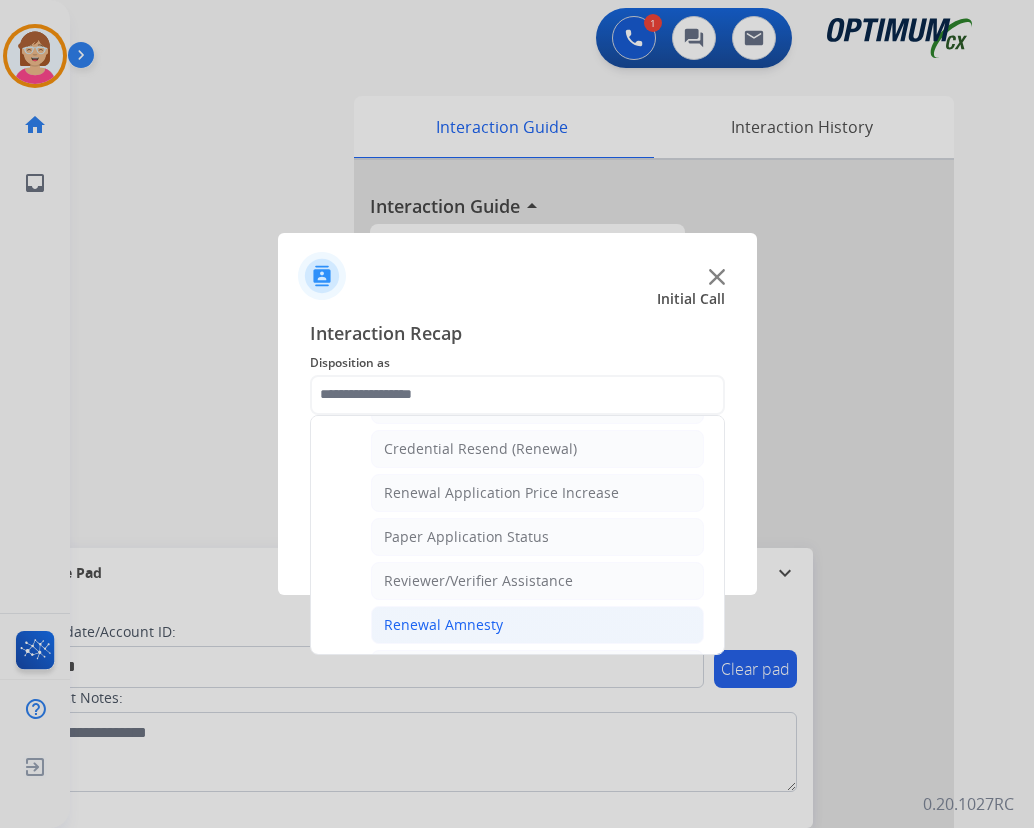 click on "Renewal Amnesty" 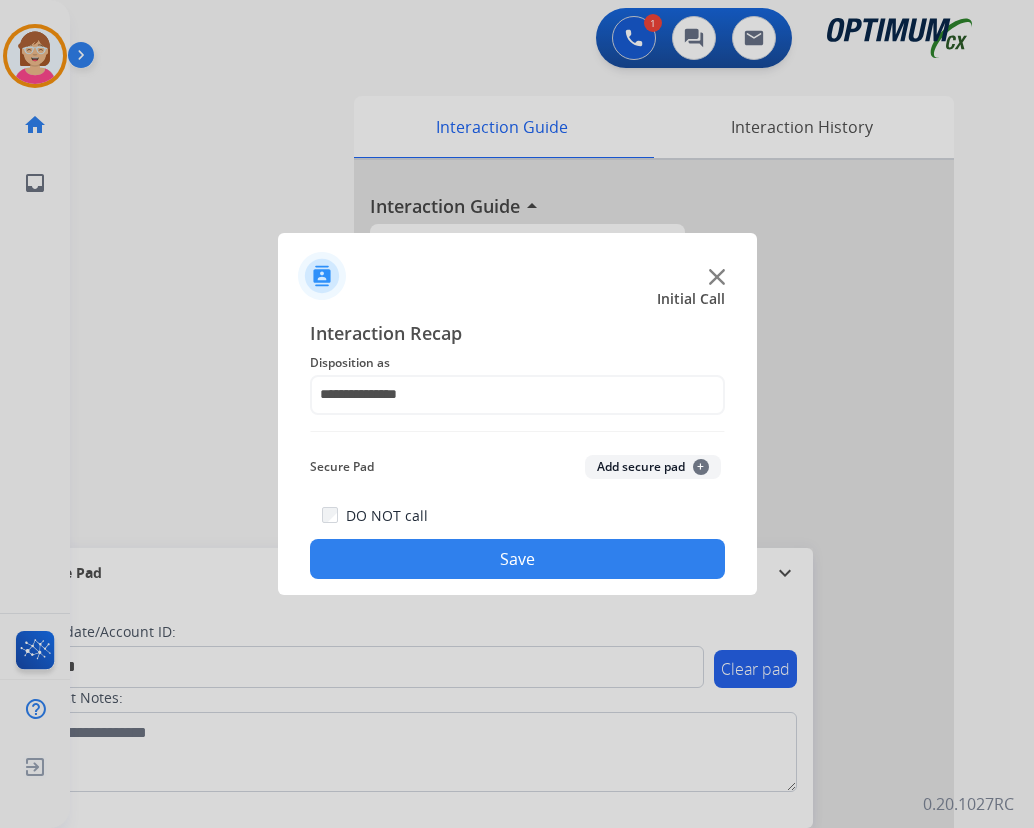 click on "+" 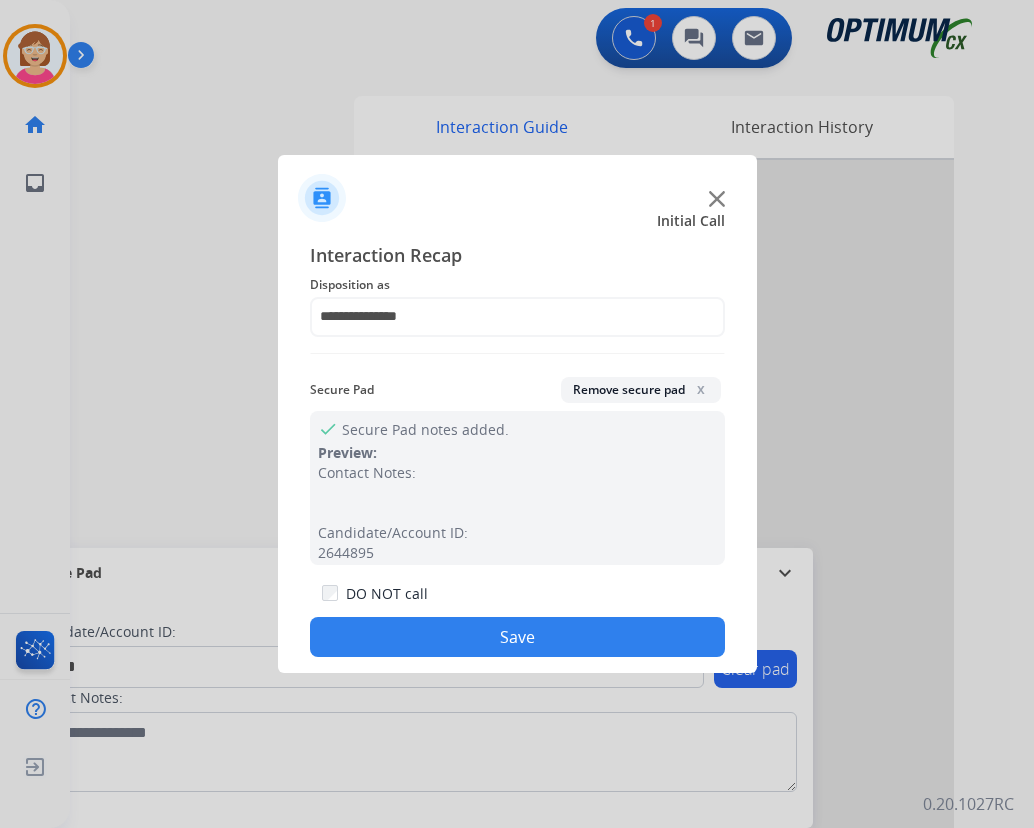click on "Save" 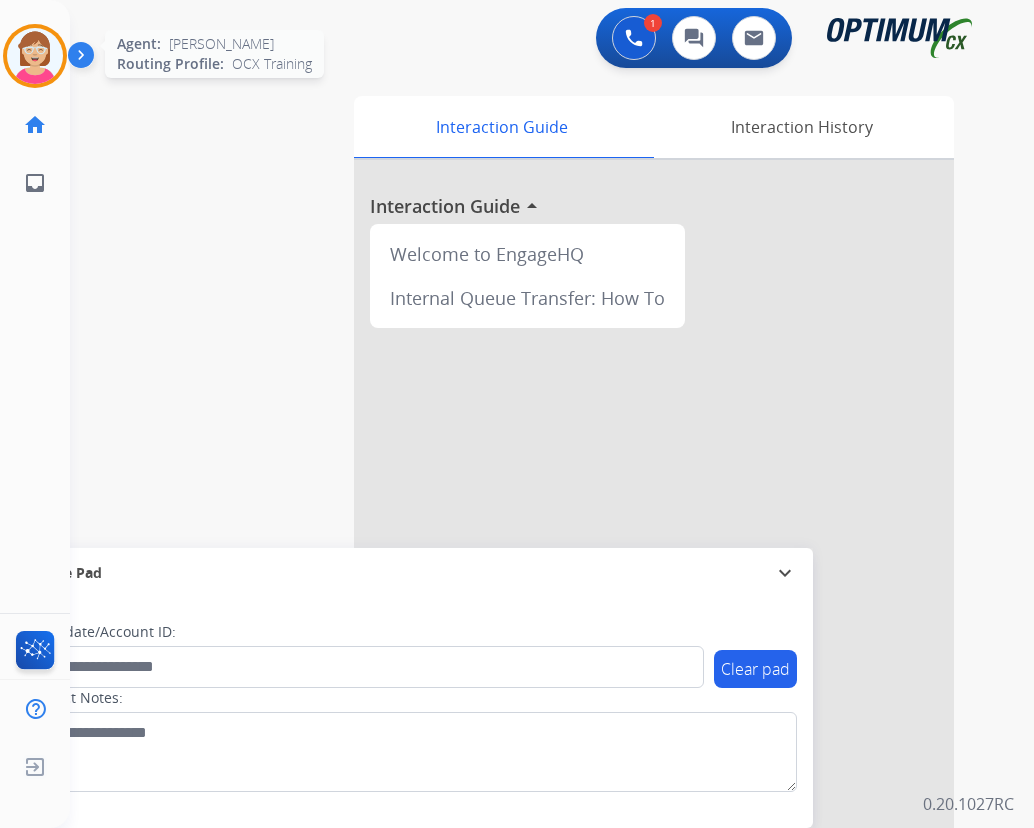 click at bounding box center (35, 56) 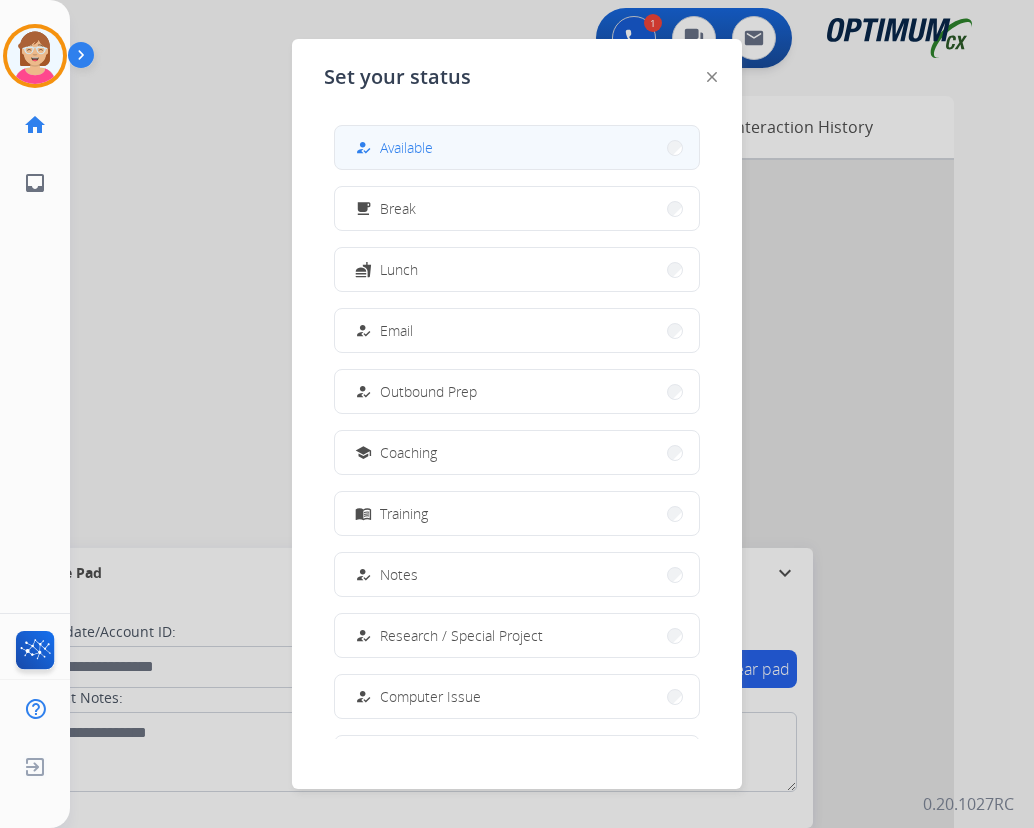 click on "Available" at bounding box center [406, 147] 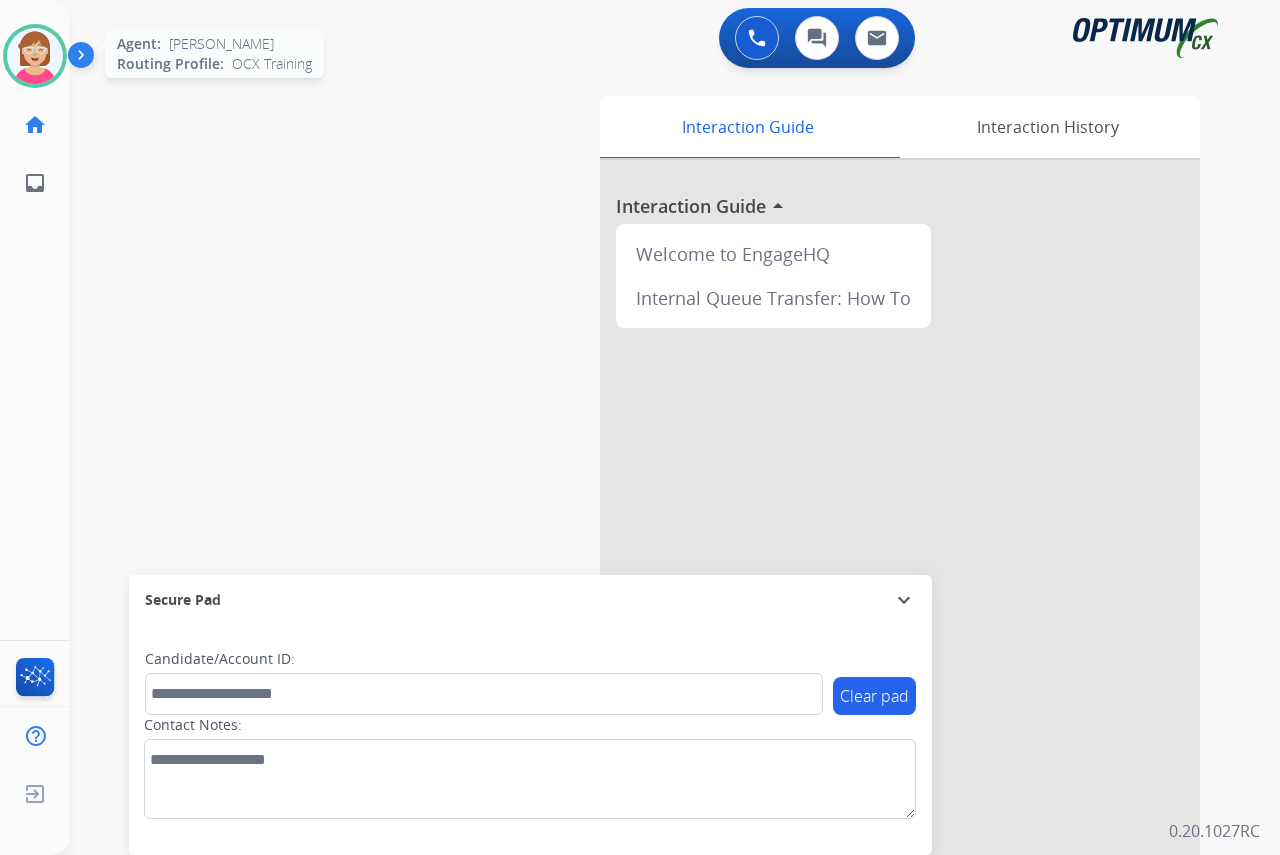 click at bounding box center (35, 56) 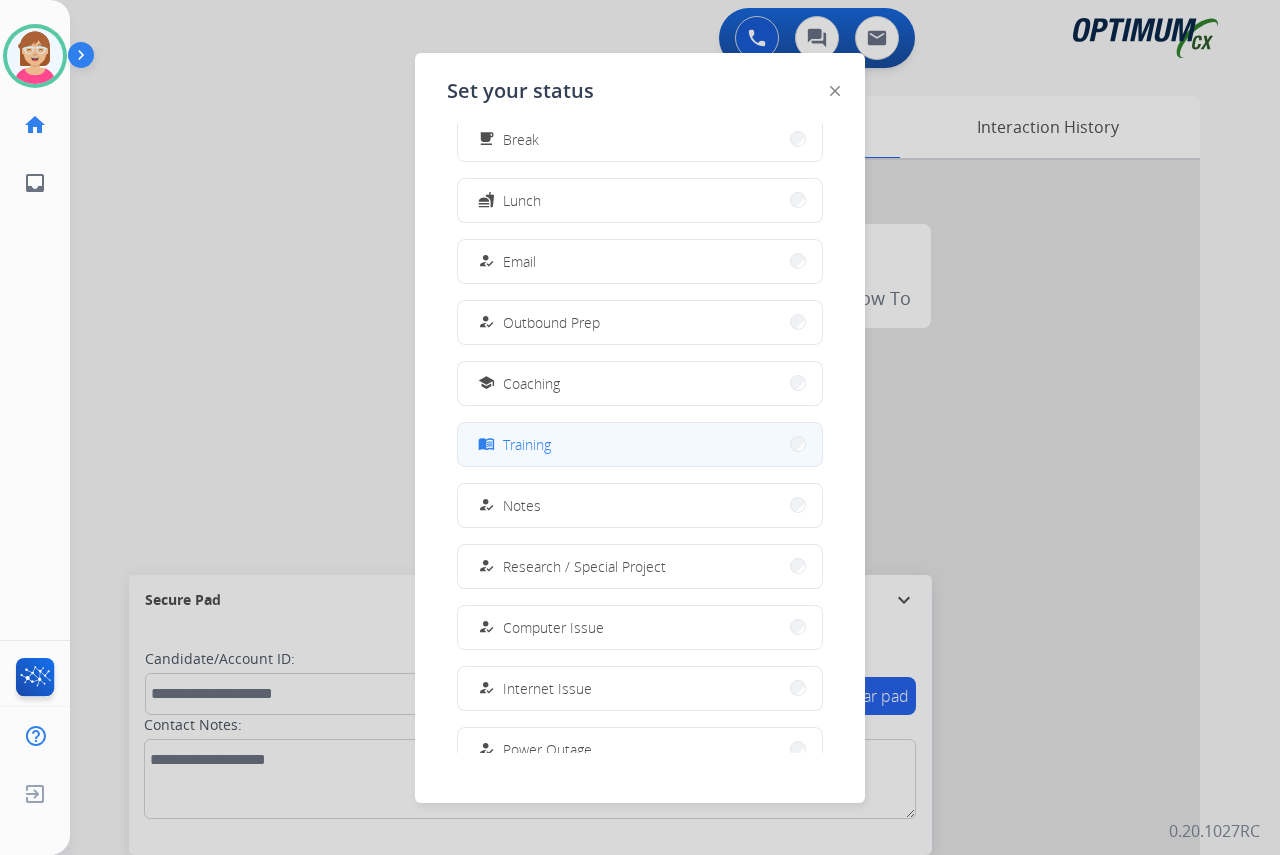 scroll, scrollTop: 189, scrollLeft: 0, axis: vertical 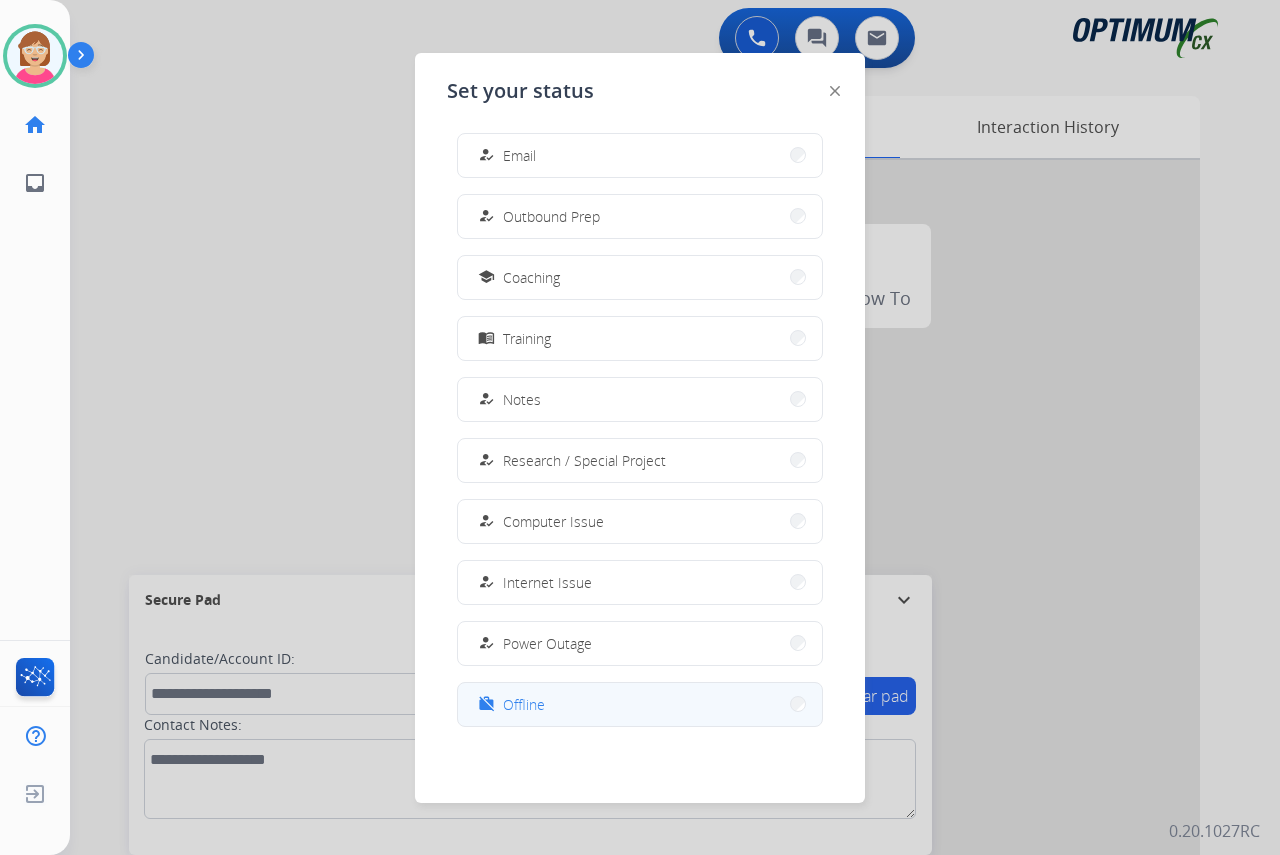 click on "Offline" at bounding box center [524, 704] 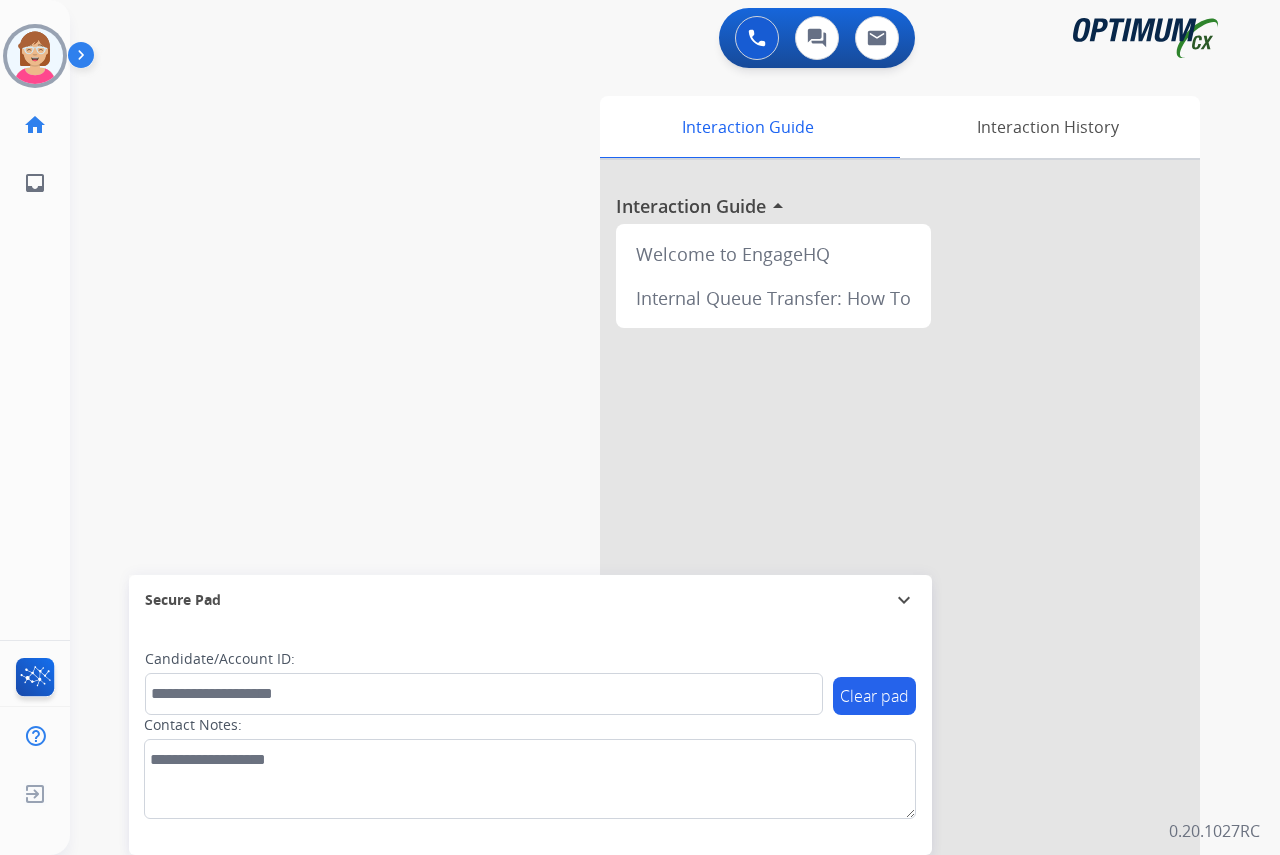 click on "[PERSON_NAME]   Offline  Edit Avatar  Agent:   [PERSON_NAME] Profile:  OCX Training home  Home  Home inbox  Emails  Emails  FocalPoints  Help Center  Help Center  Log out  Log out" 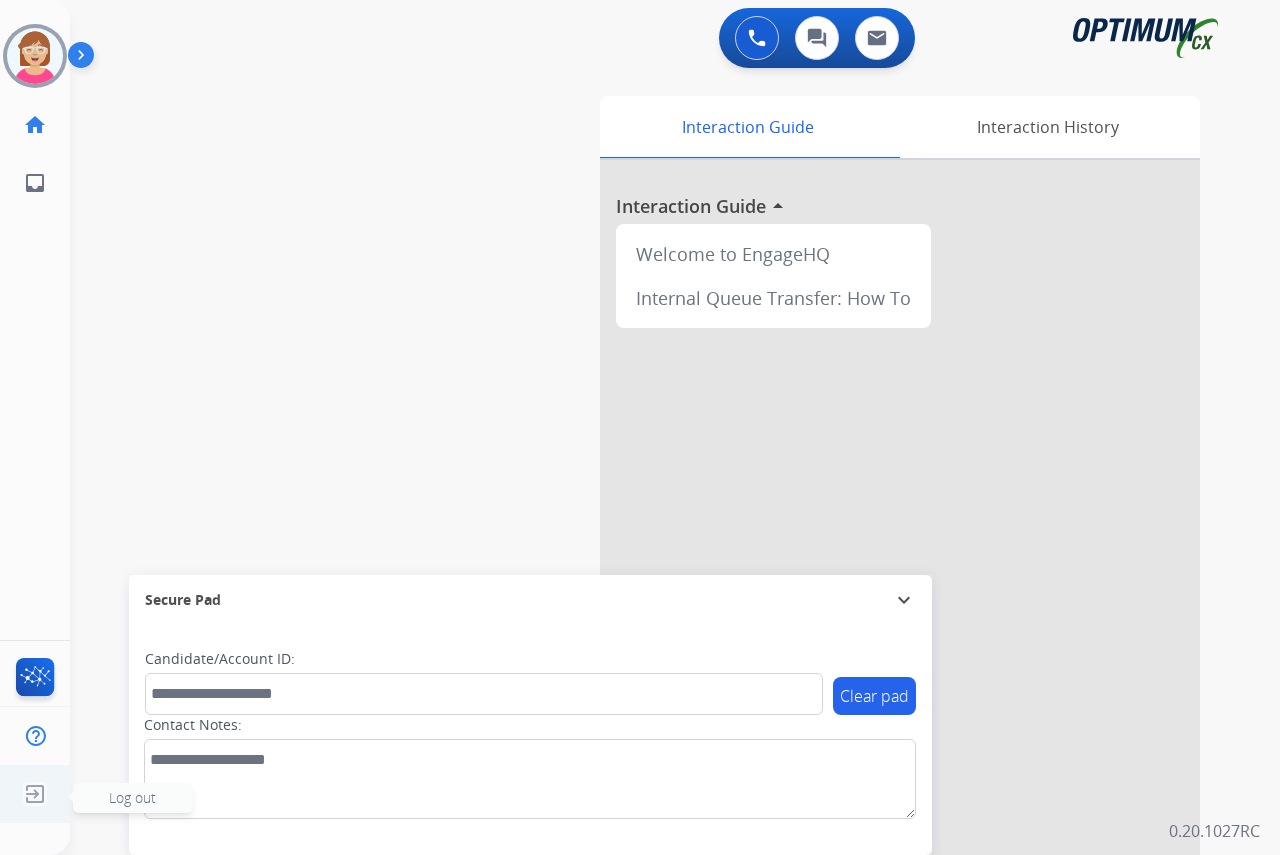 click on "Log out" 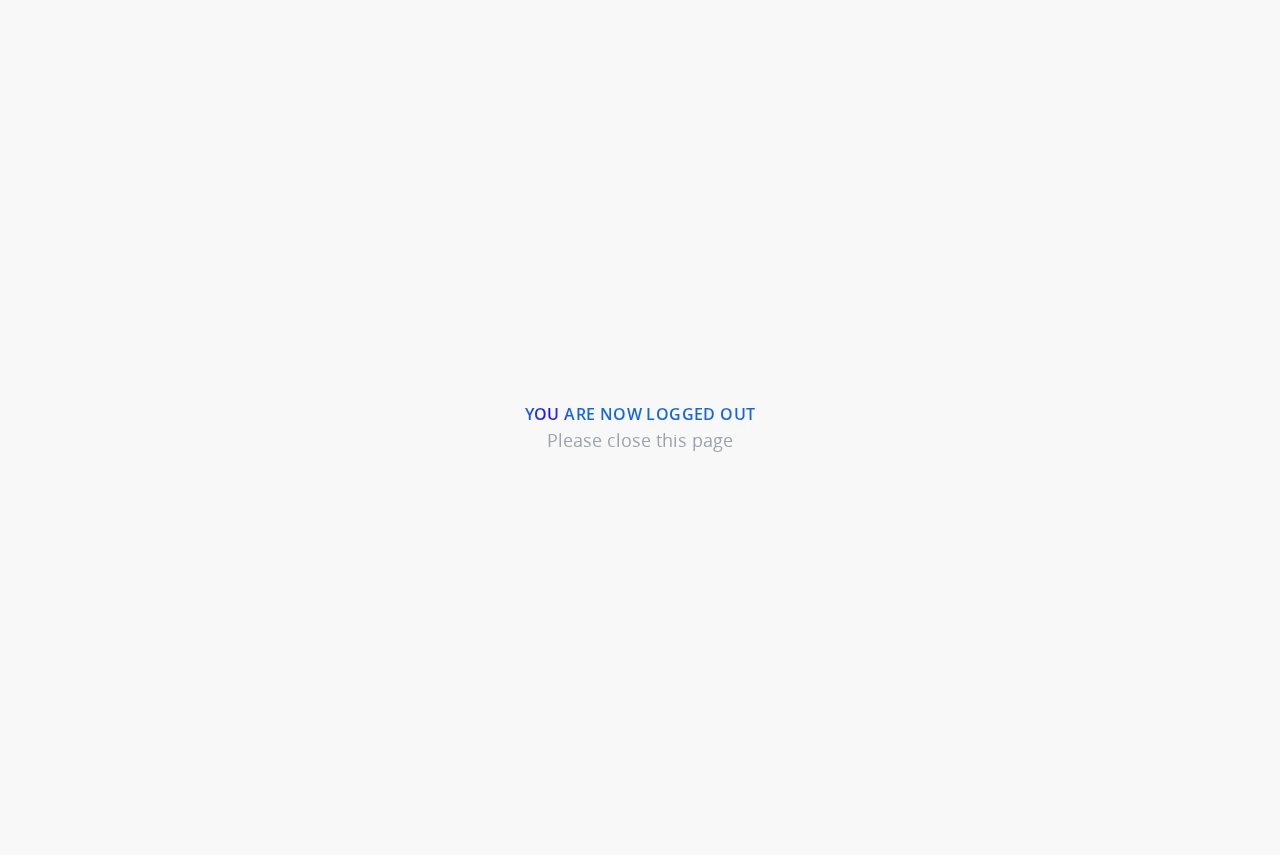 scroll, scrollTop: 0, scrollLeft: 0, axis: both 